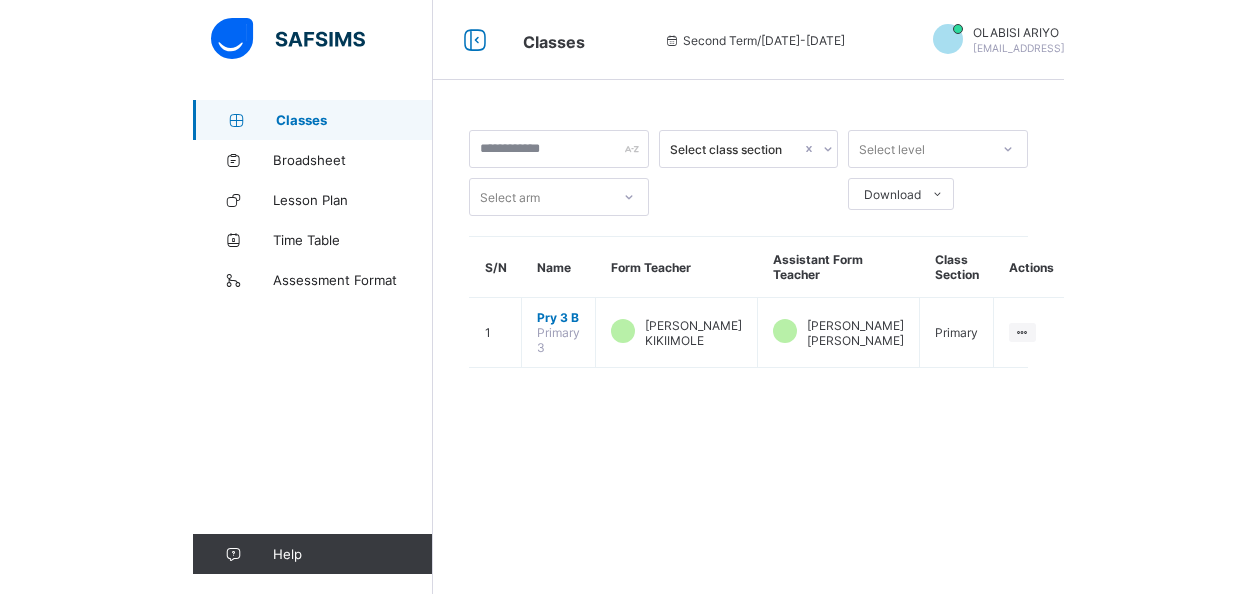 scroll, scrollTop: 0, scrollLeft: 0, axis: both 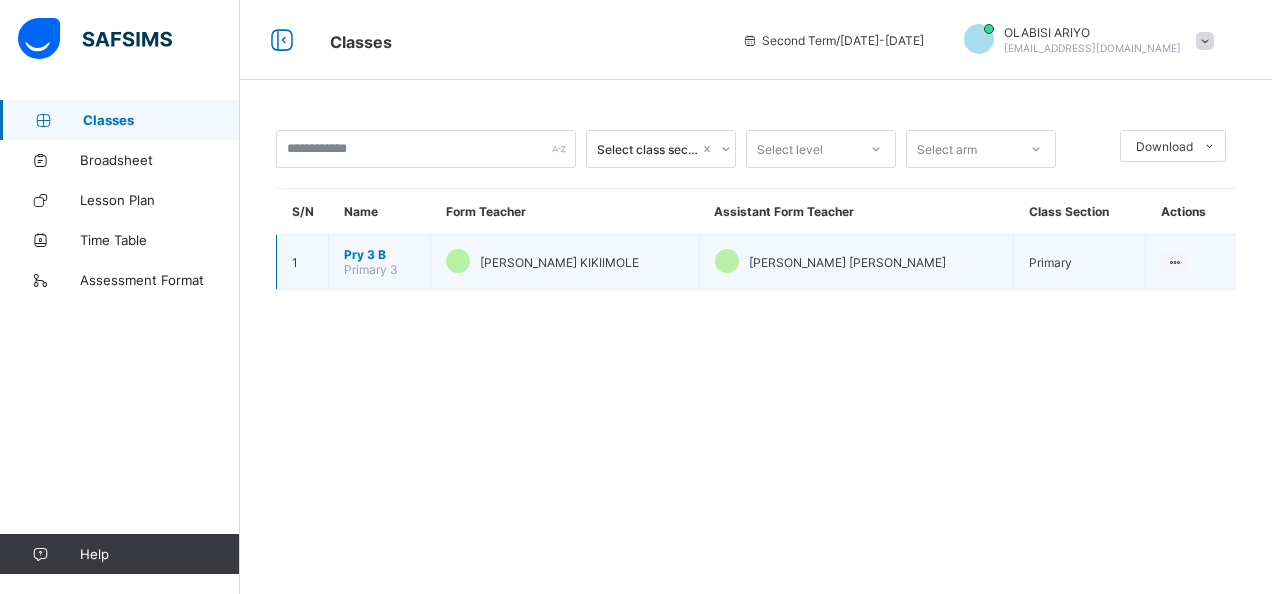 click on "Pry 3   B" at bounding box center (379, 254) 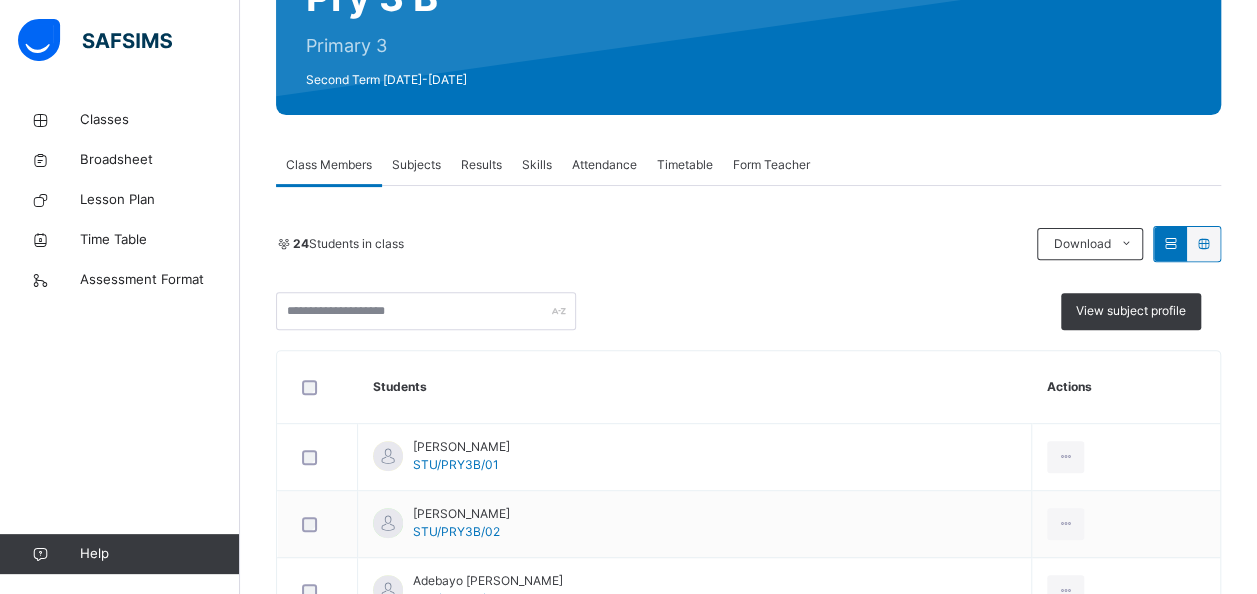 scroll, scrollTop: 200, scrollLeft: 0, axis: vertical 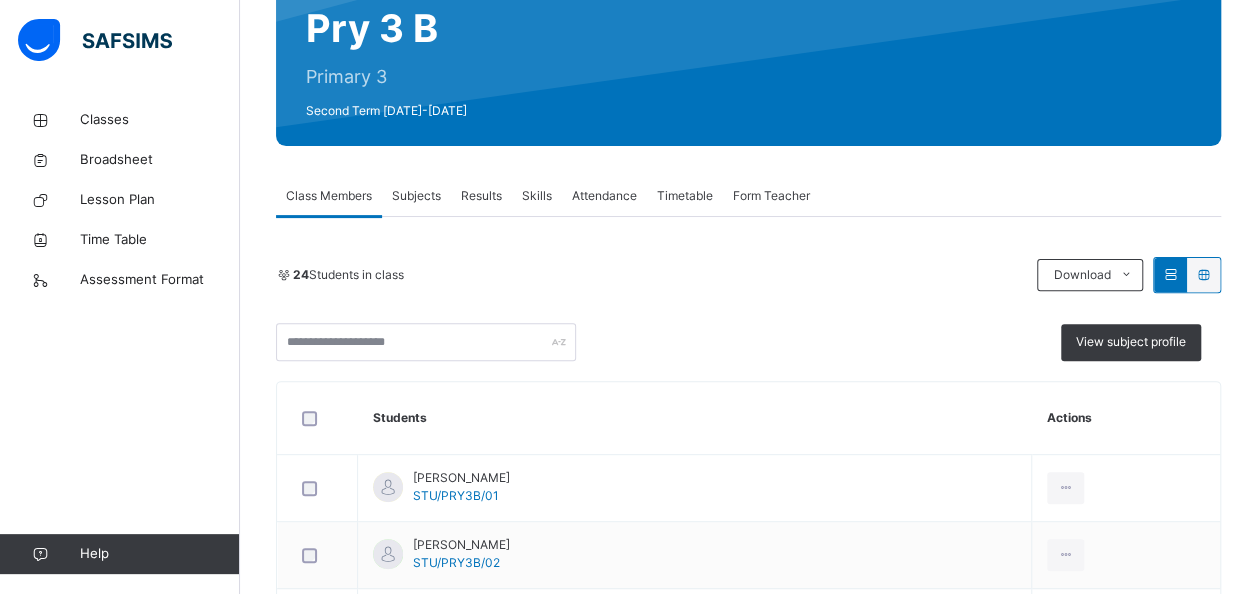 click on "Subjects" at bounding box center (416, 196) 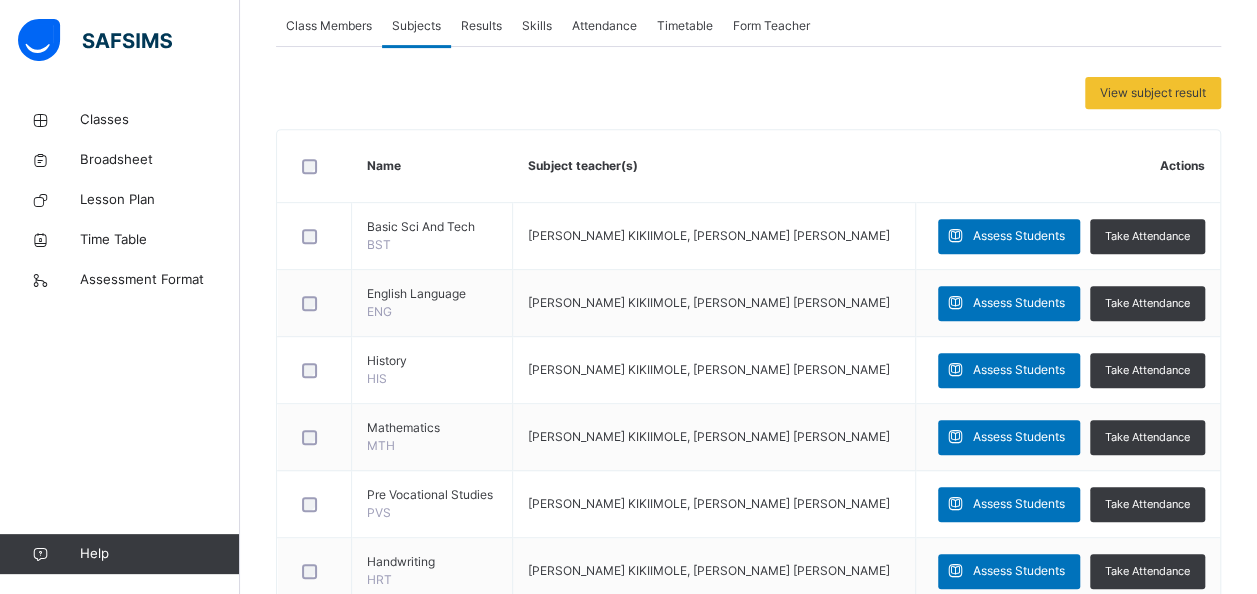 scroll, scrollTop: 400, scrollLeft: 0, axis: vertical 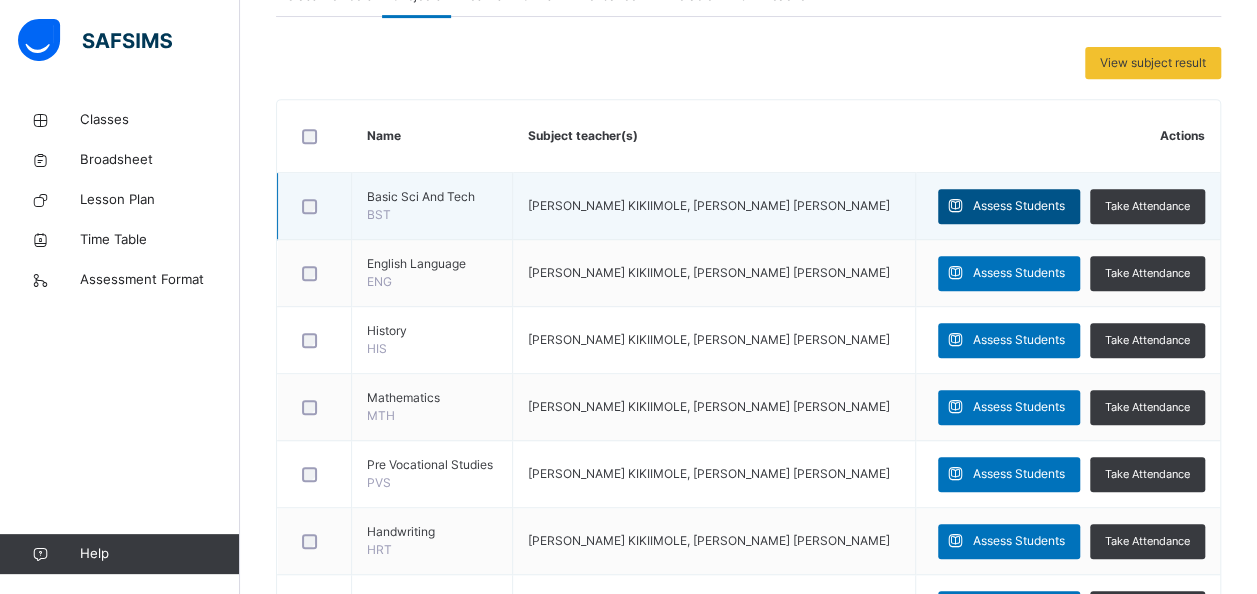 click on "Assess Students" at bounding box center (1019, 206) 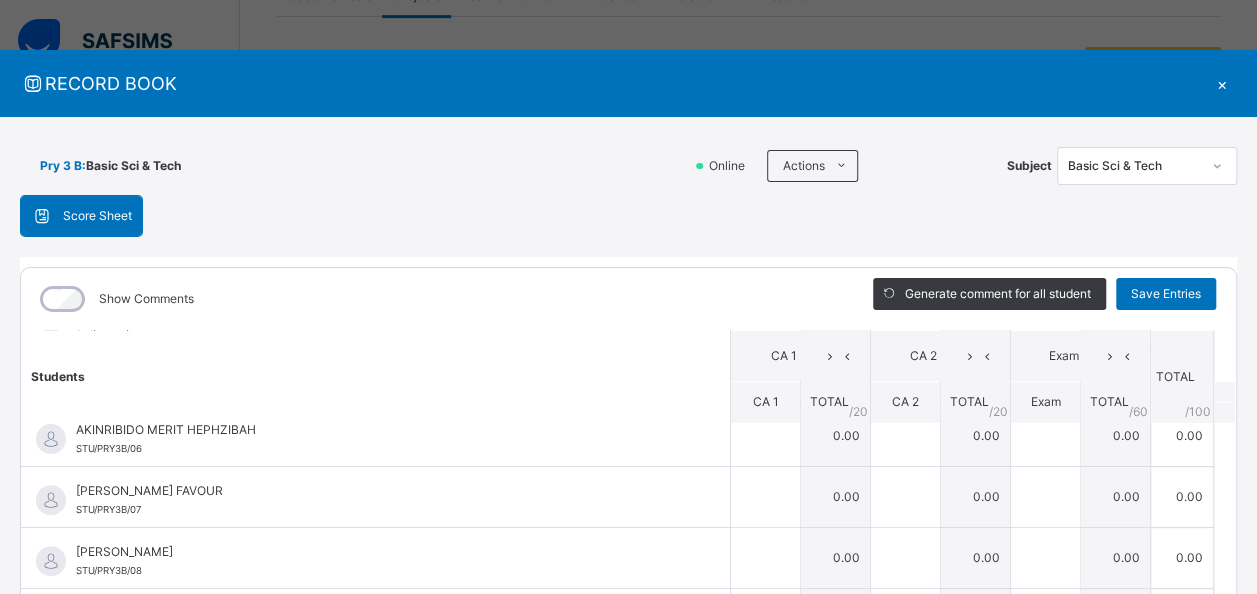 scroll, scrollTop: 0, scrollLeft: 0, axis: both 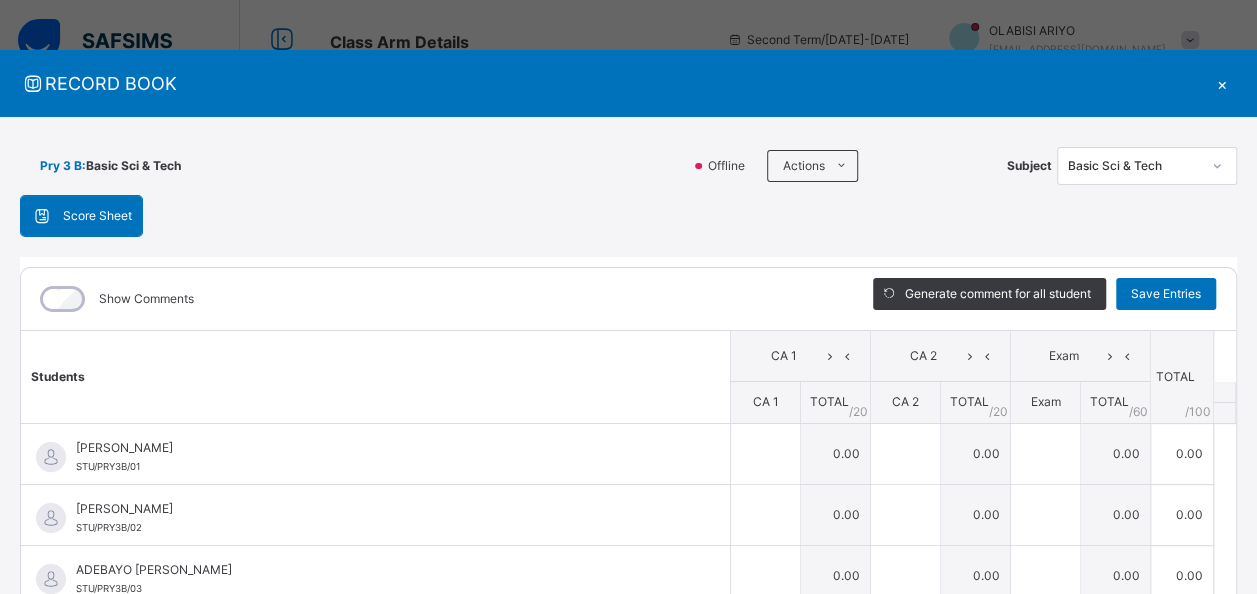 click on "×" at bounding box center (1222, 83) 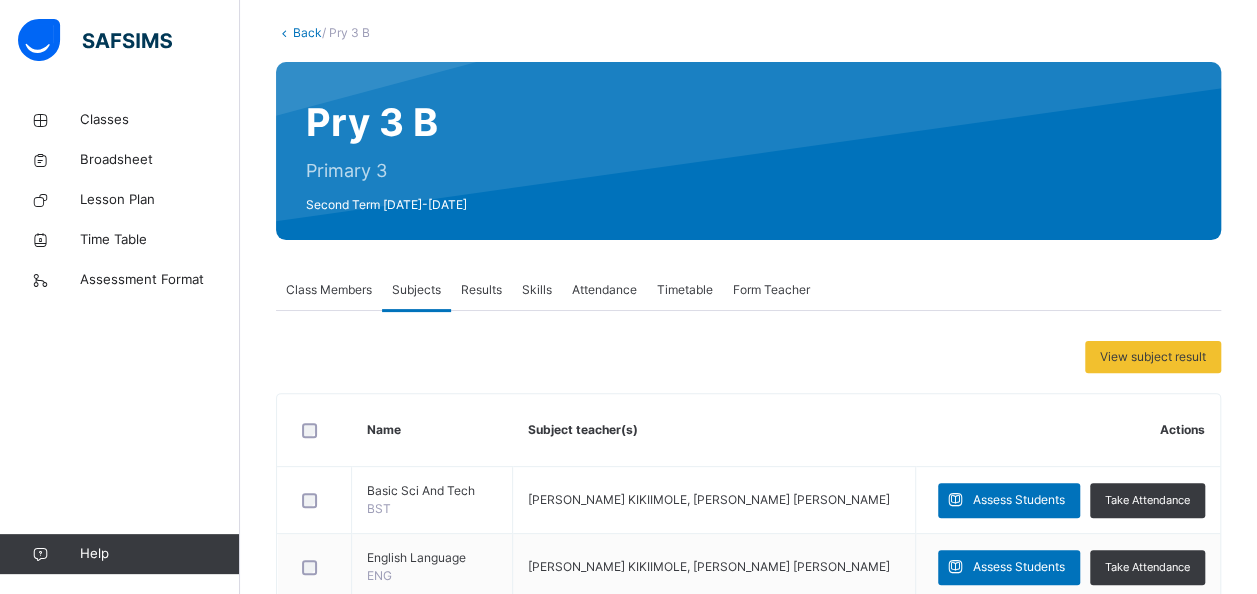scroll, scrollTop: 0, scrollLeft: 0, axis: both 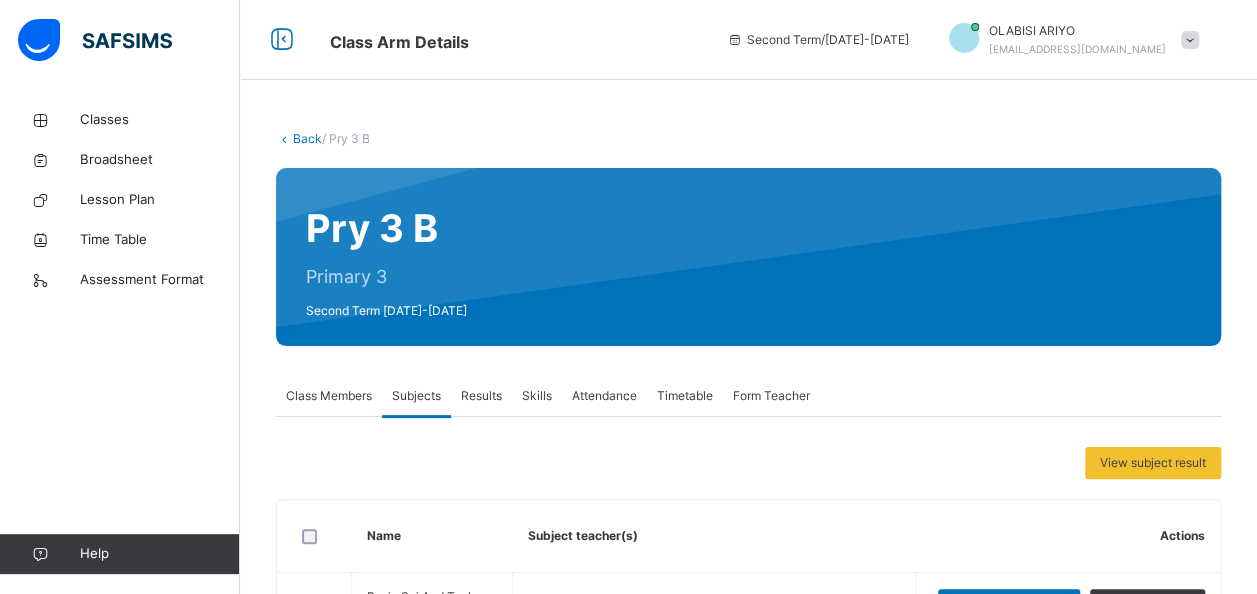 click on "Results" at bounding box center [481, 396] 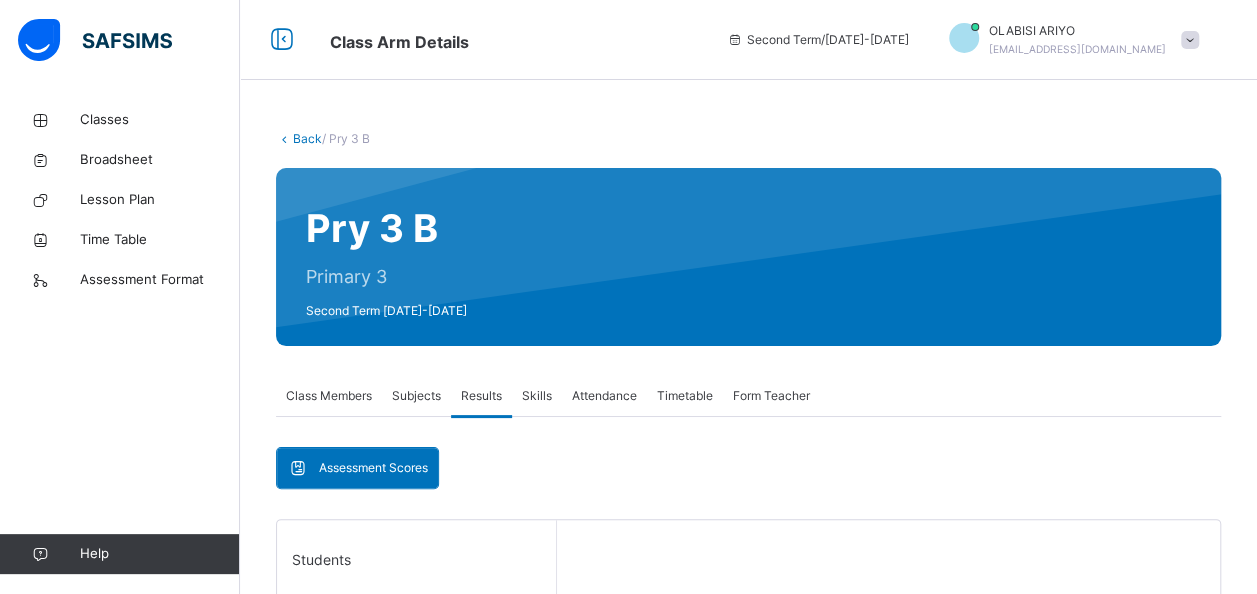 click on "Subjects" at bounding box center [416, 396] 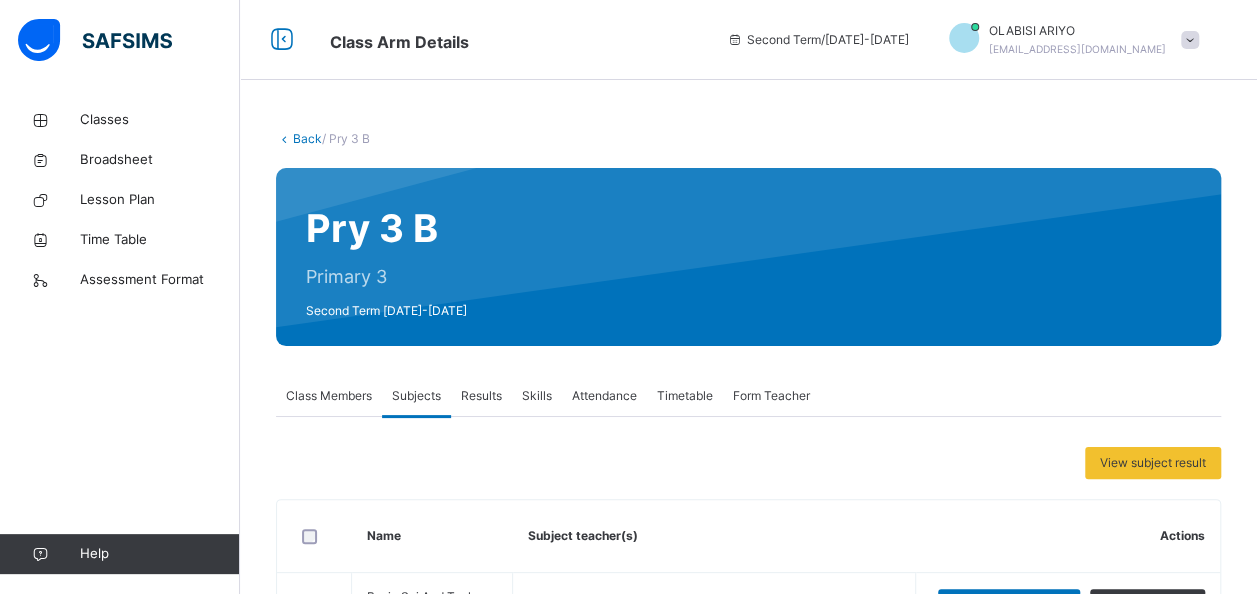 click on "Class Members" at bounding box center [329, 396] 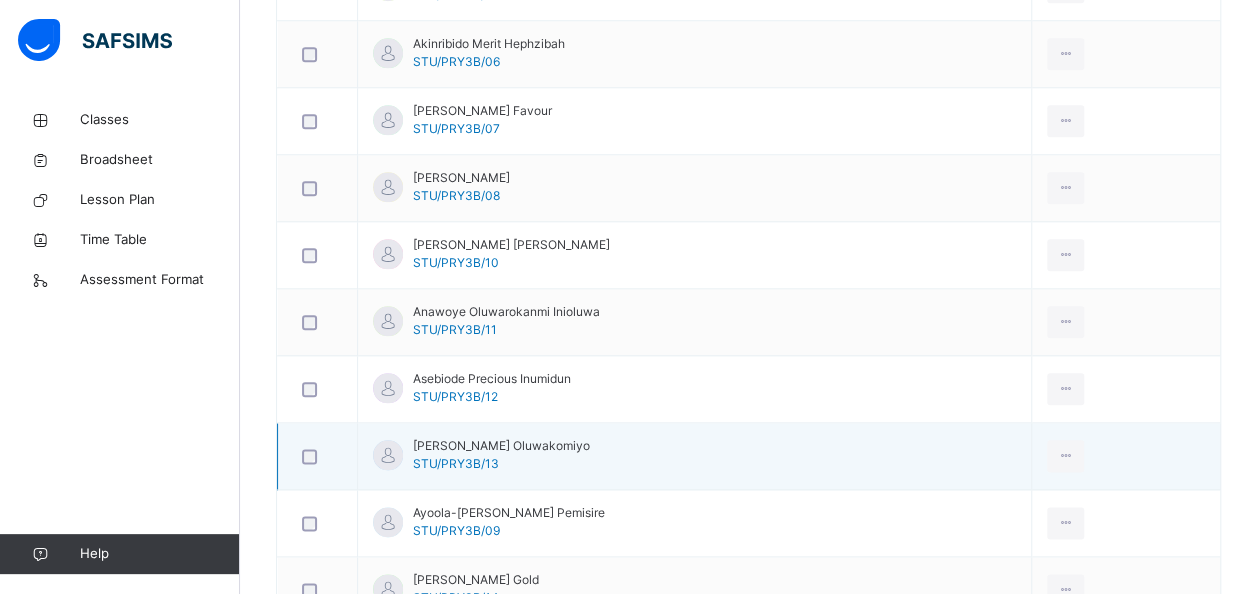 scroll, scrollTop: 1000, scrollLeft: 0, axis: vertical 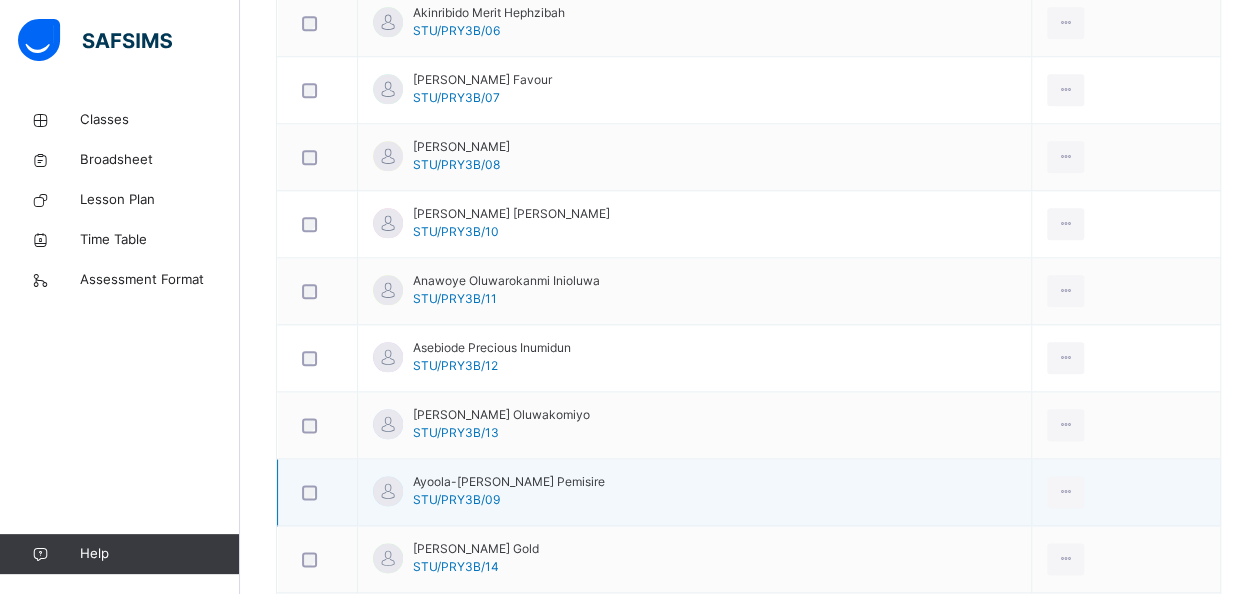 click on "Ayoola-[PERSON_NAME] Pemisire STU/PRY3B/09" at bounding box center (509, 491) 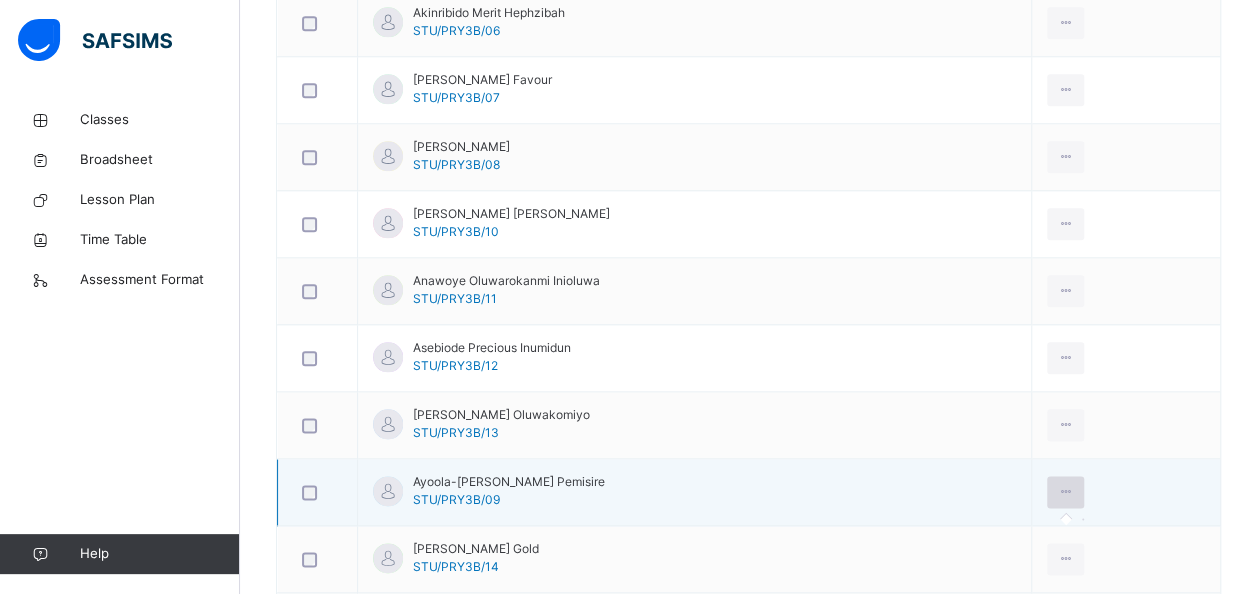 click at bounding box center [1065, 492] 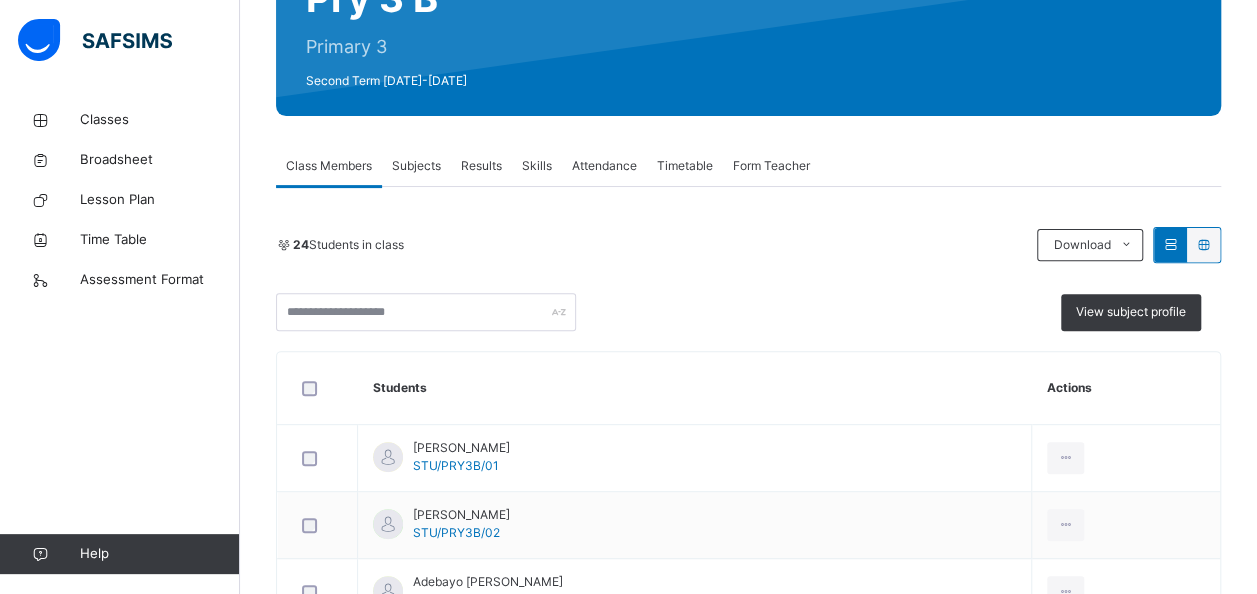 scroll, scrollTop: 200, scrollLeft: 0, axis: vertical 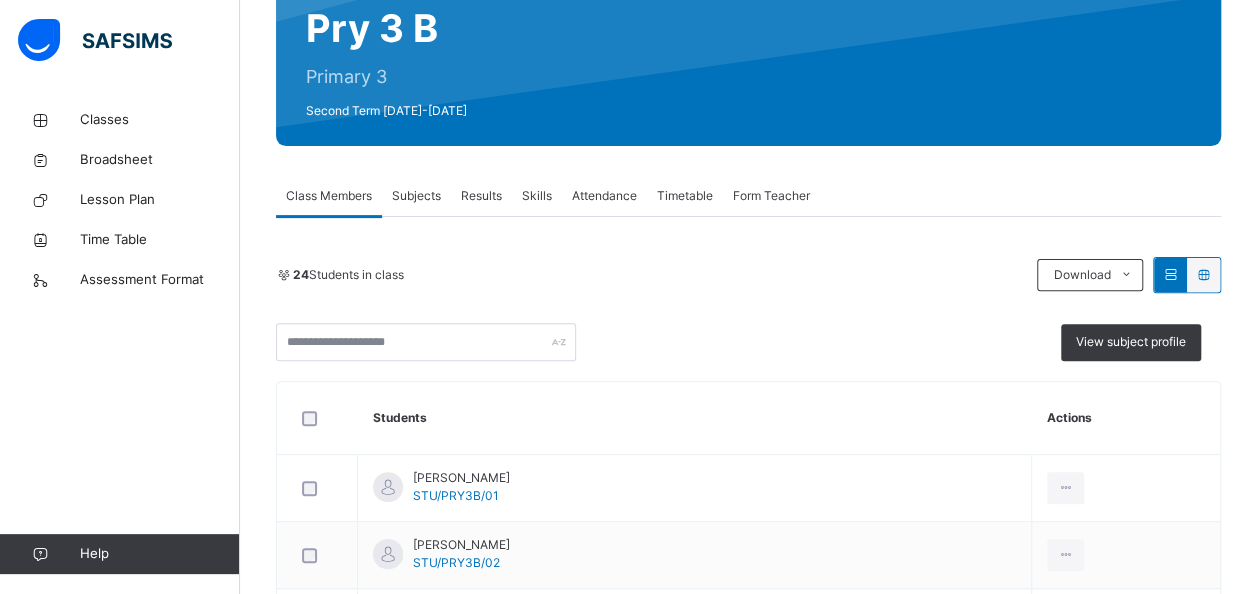 click at bounding box center [1170, 275] 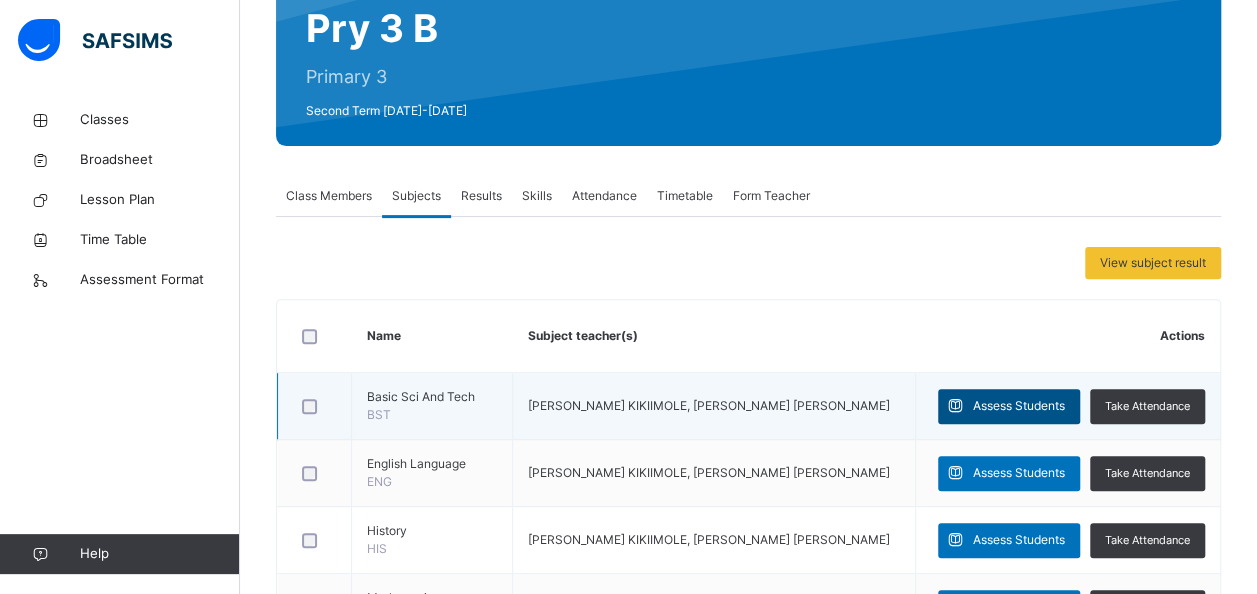 click on "Assess Students" at bounding box center [1019, 406] 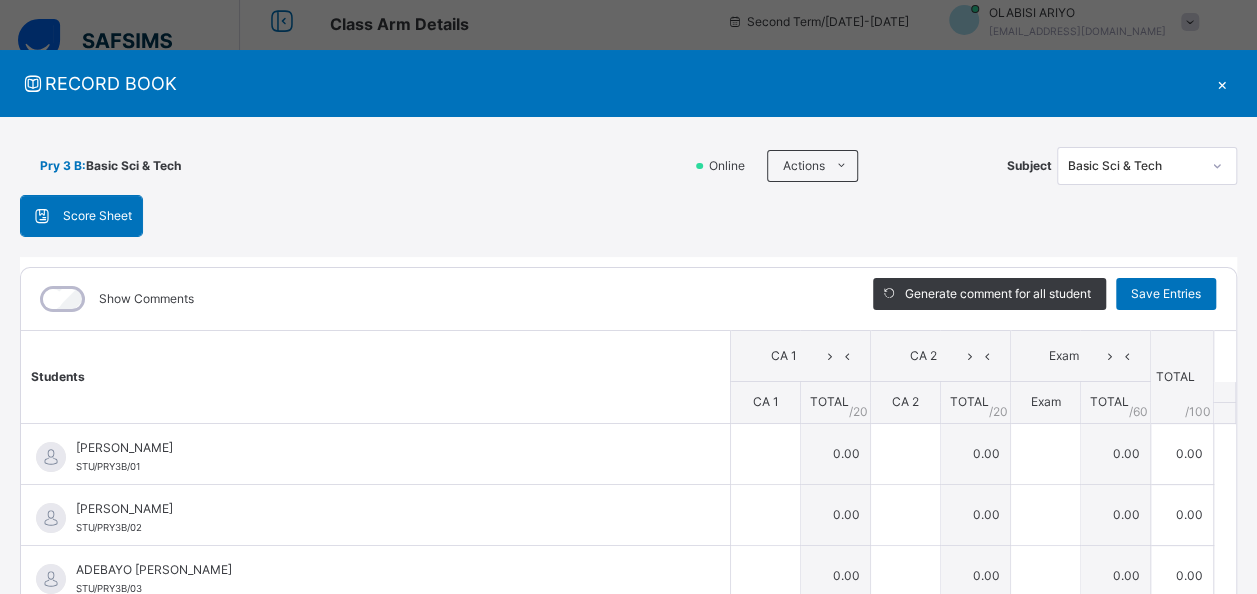 scroll, scrollTop: 0, scrollLeft: 0, axis: both 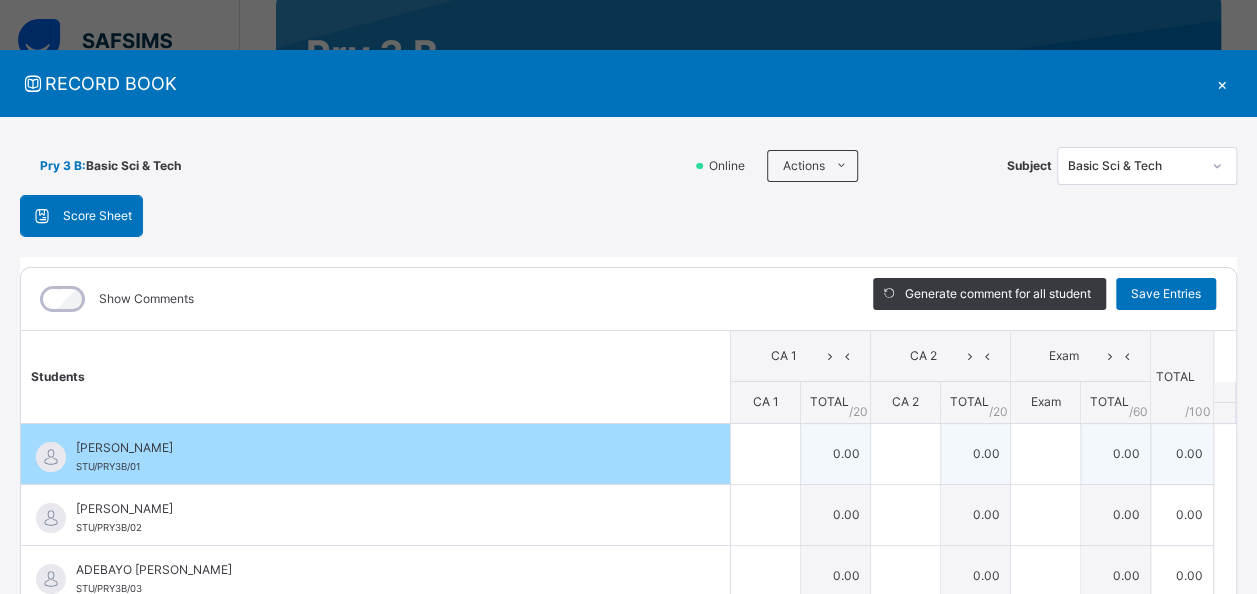 click on "0.00" at bounding box center (835, 453) 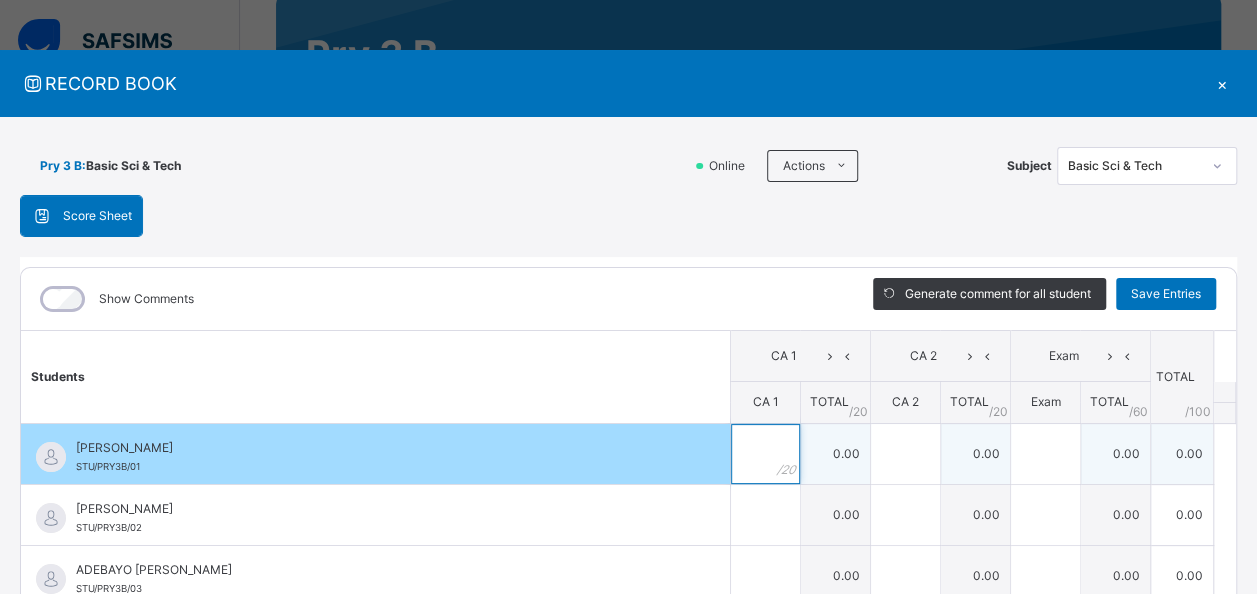click at bounding box center (765, 454) 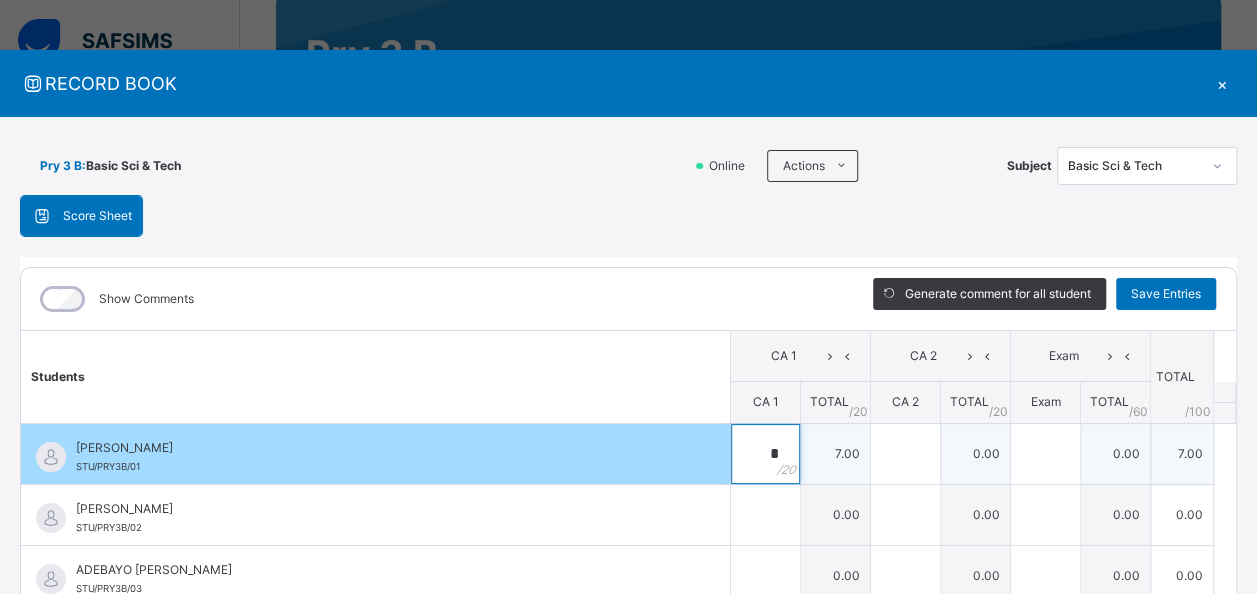 type on "*" 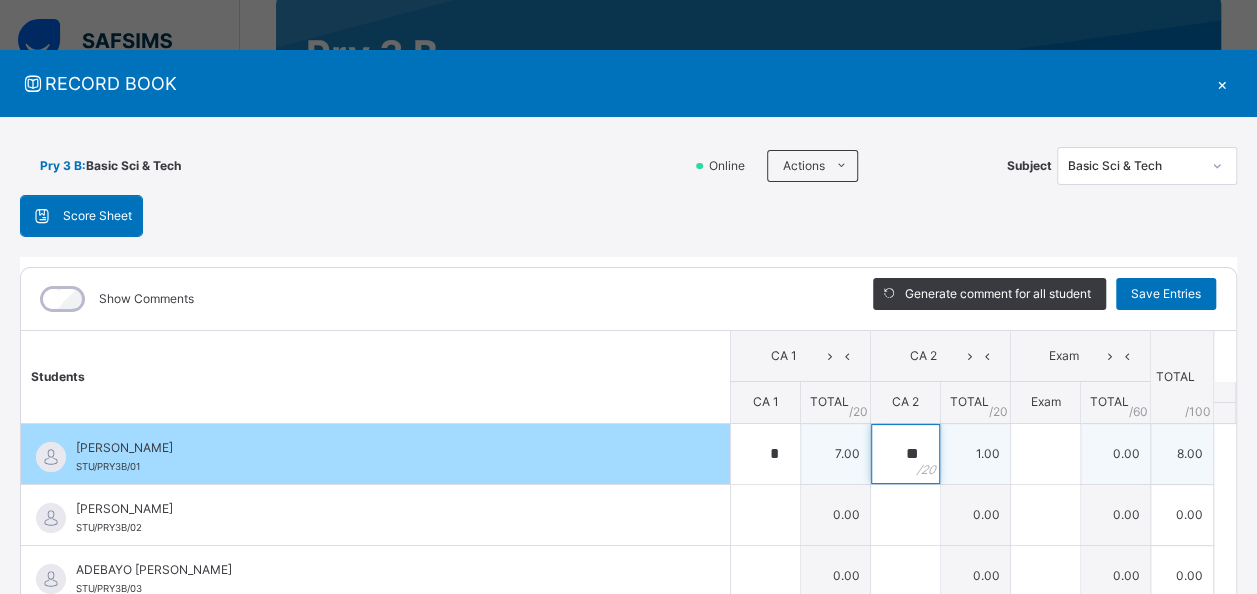 type on "**" 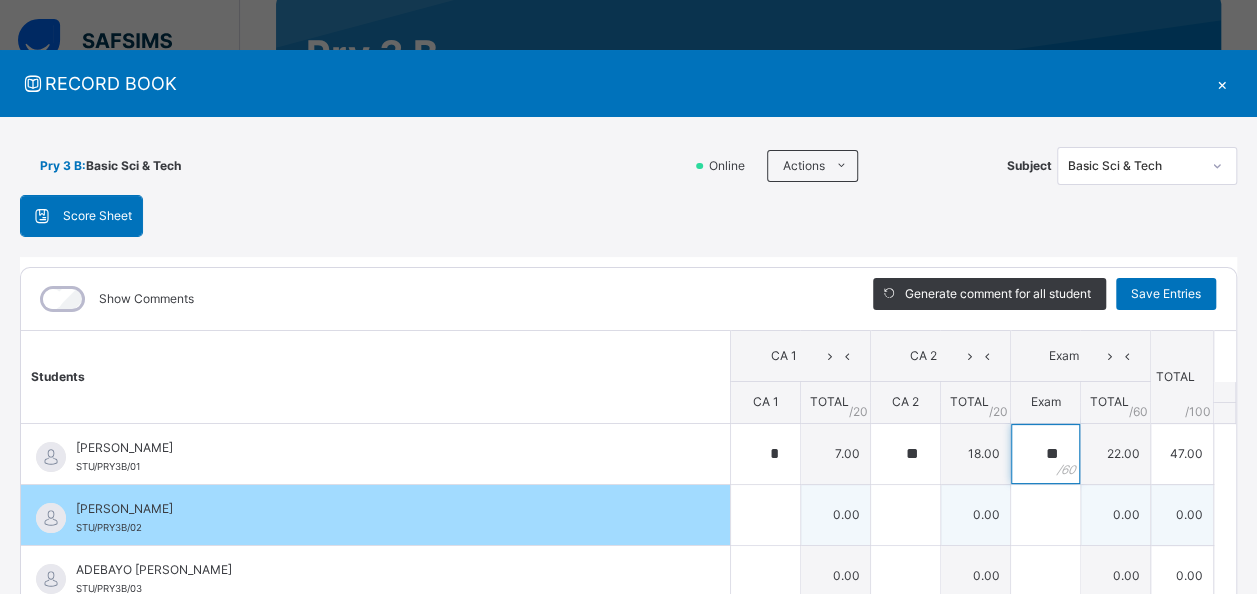 type on "**" 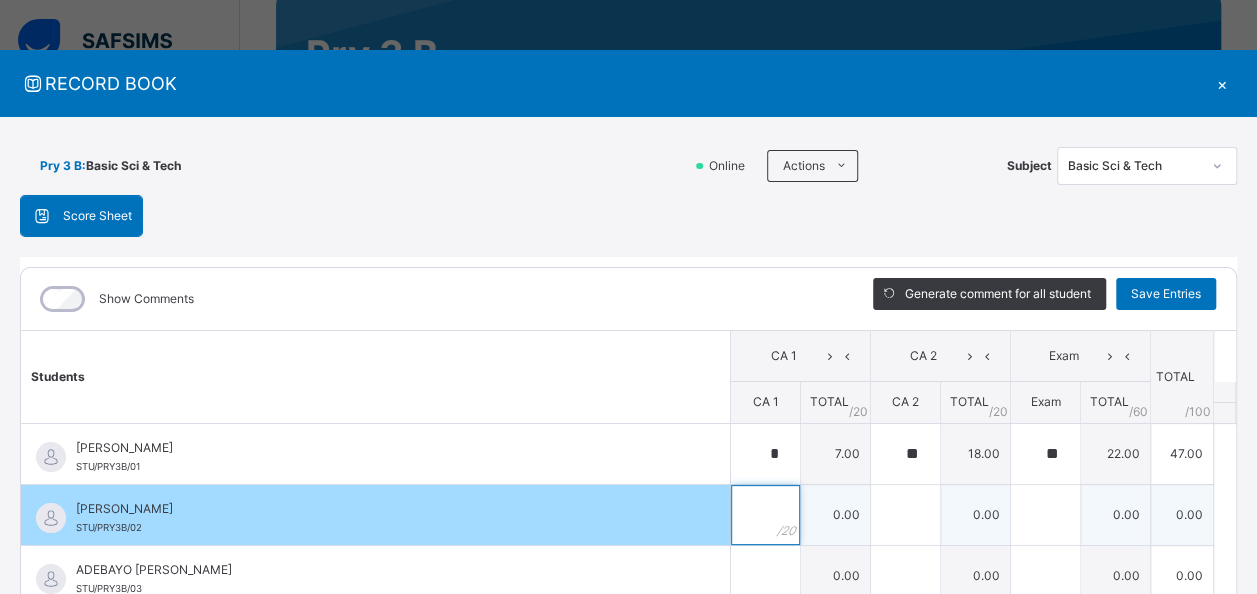 click at bounding box center [765, 515] 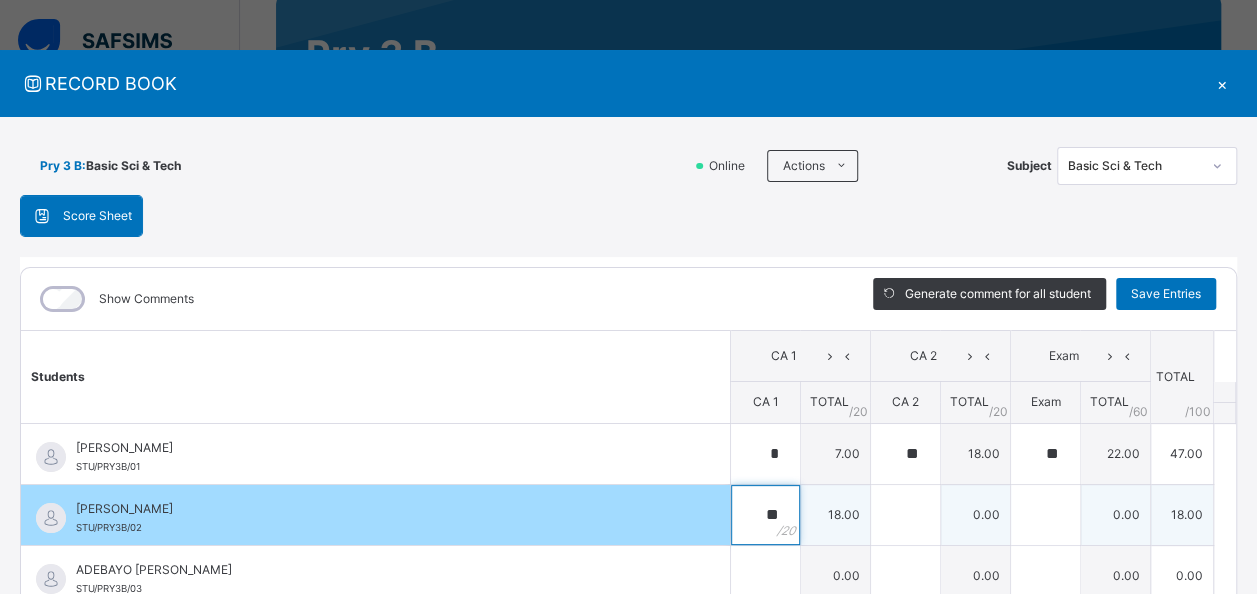 type on "**" 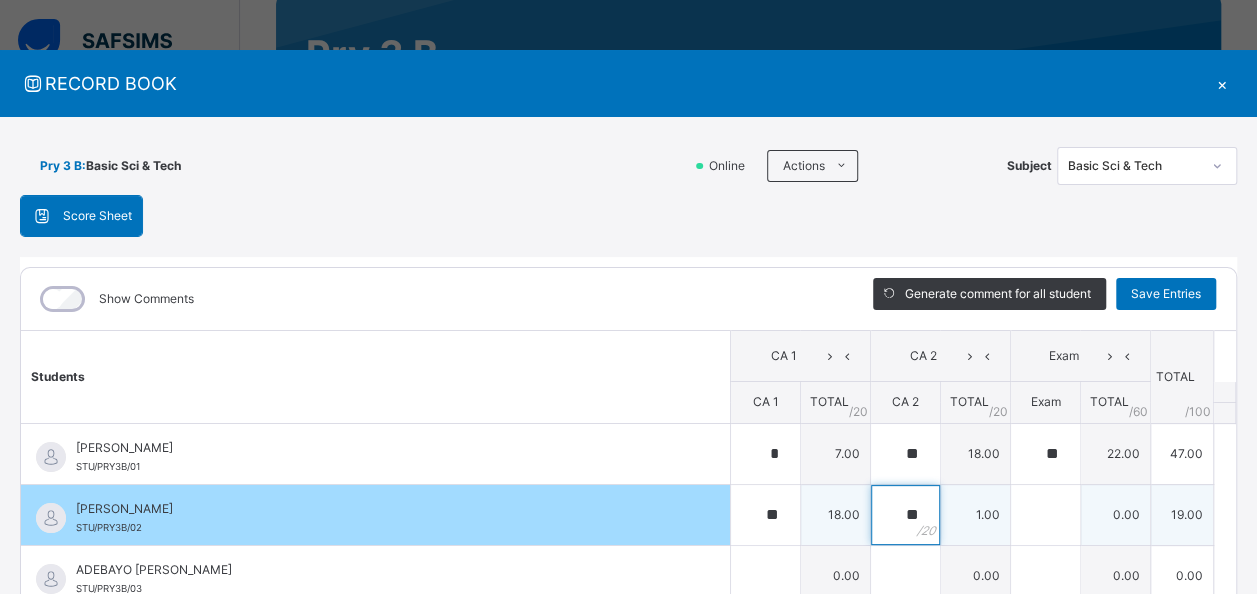 type on "**" 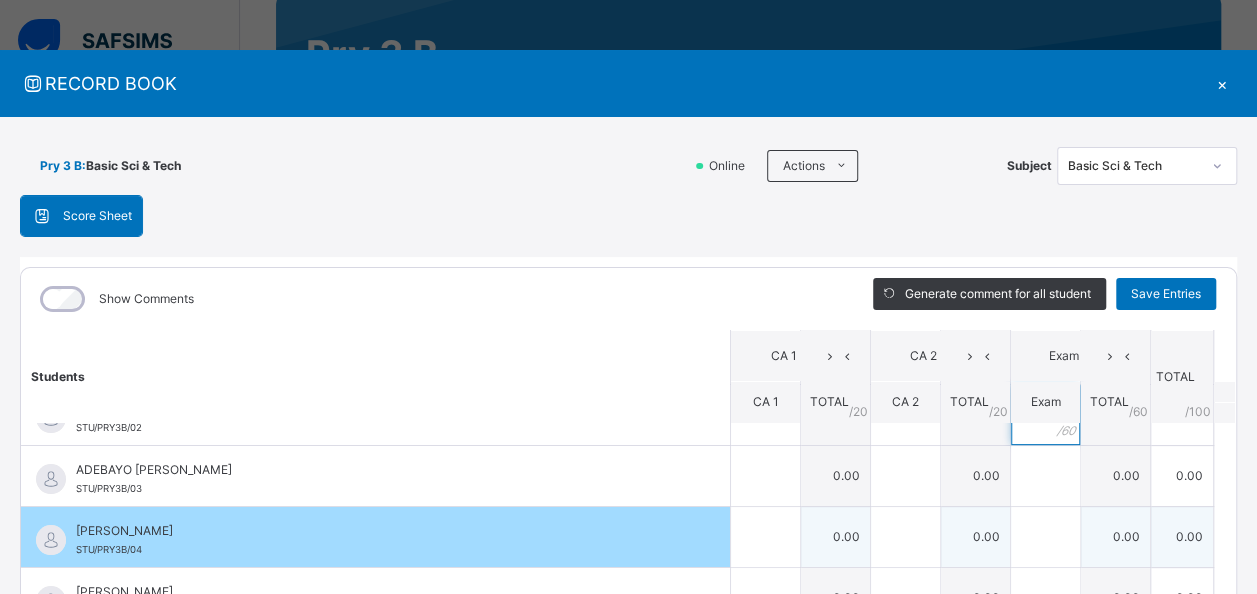 scroll, scrollTop: 0, scrollLeft: 0, axis: both 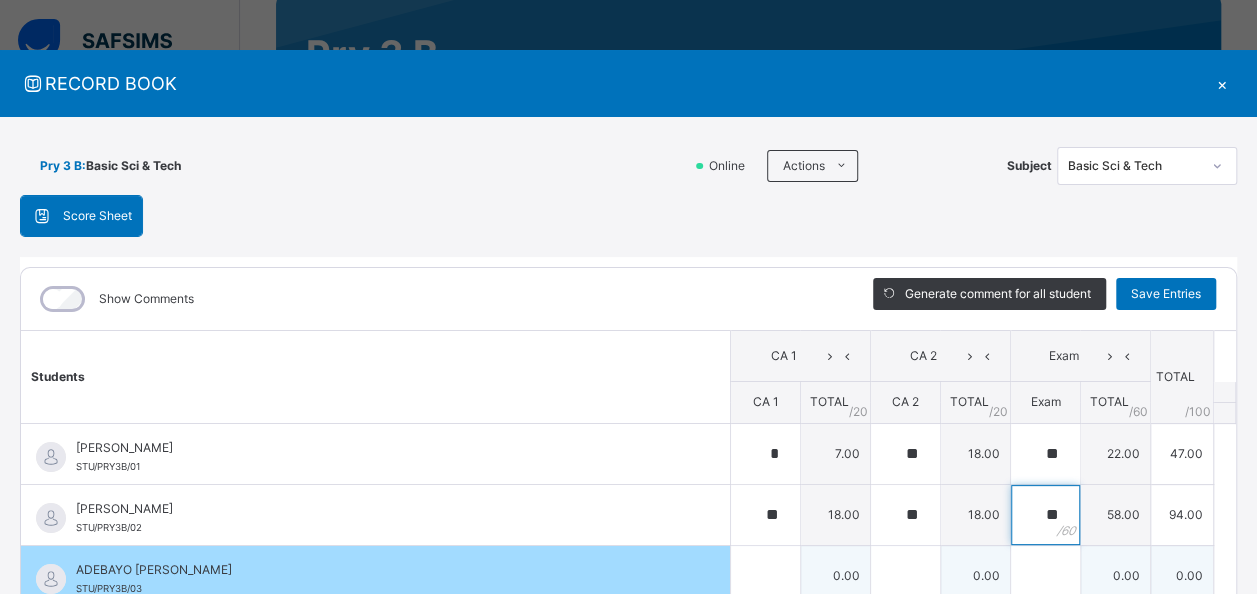 type on "**" 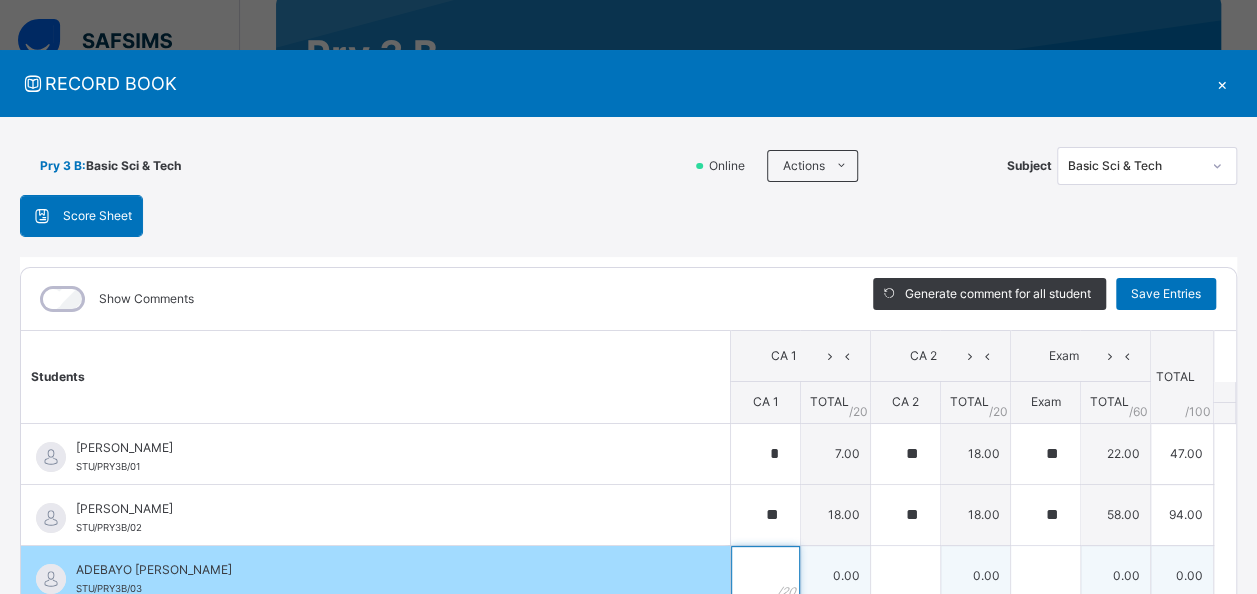 click at bounding box center (765, 576) 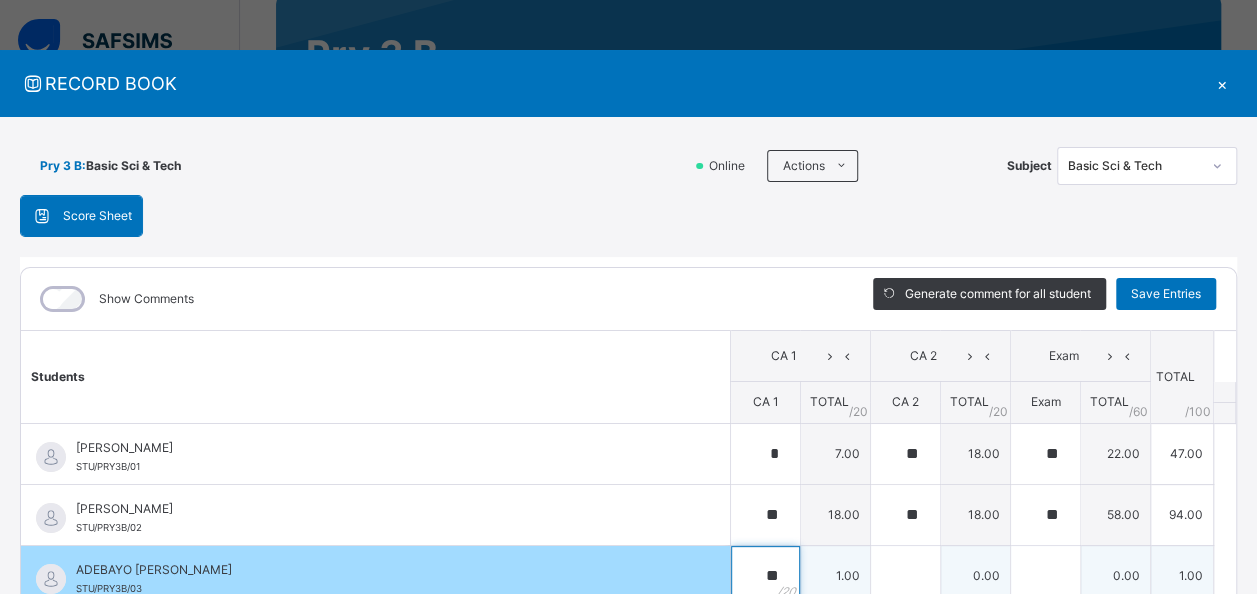 type on "**" 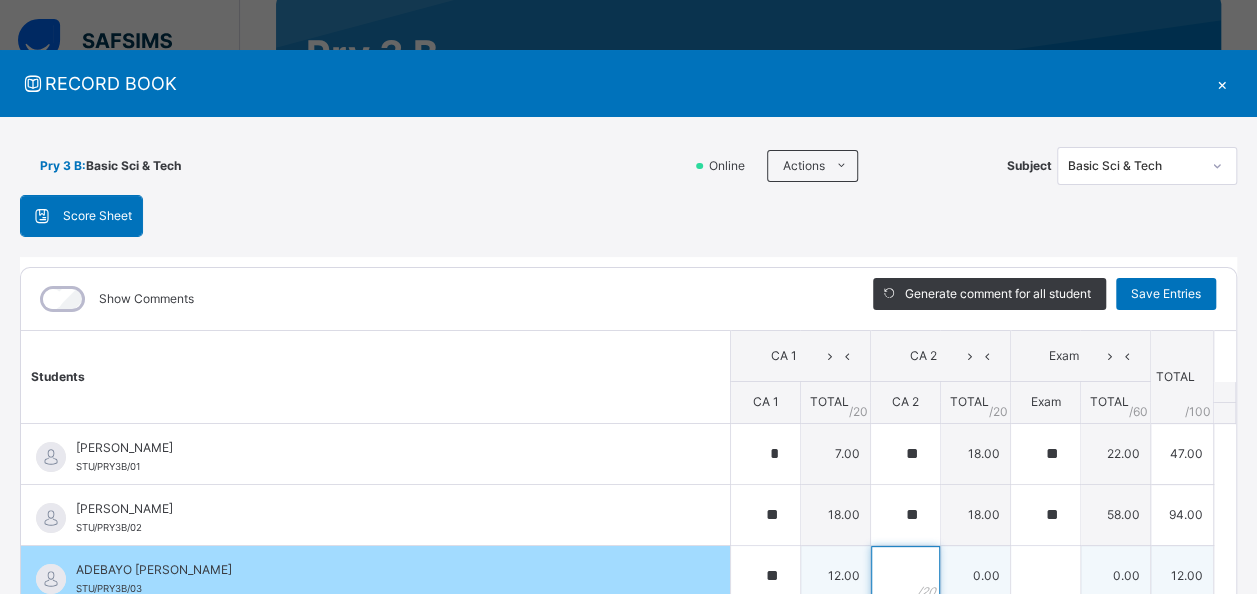 scroll, scrollTop: 8, scrollLeft: 0, axis: vertical 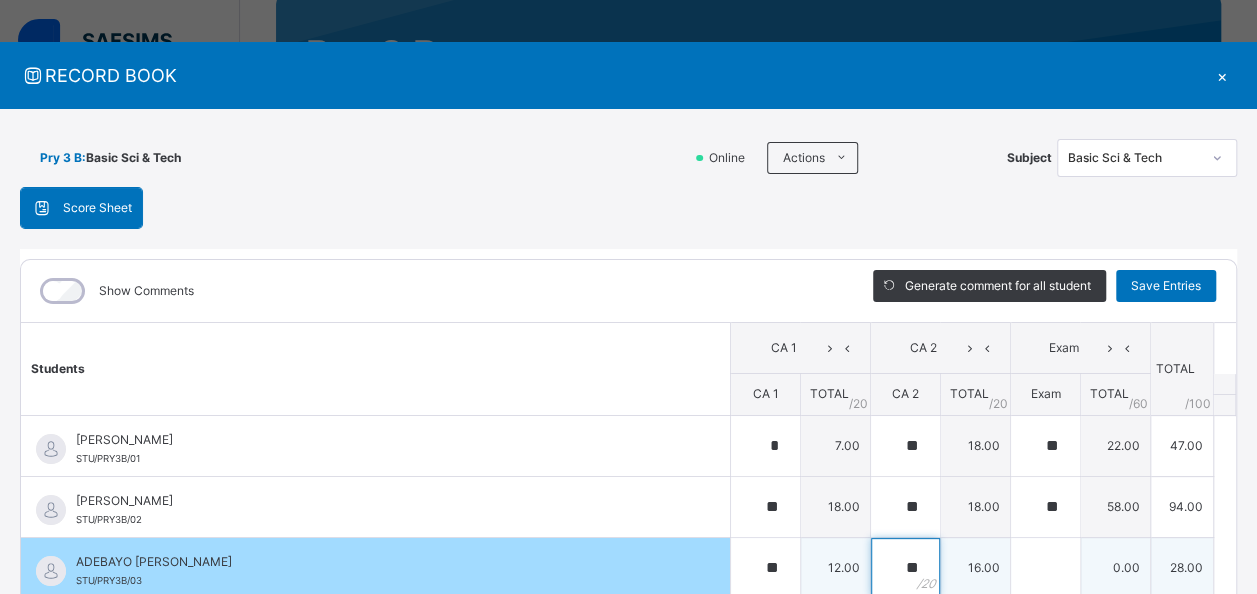 type on "**" 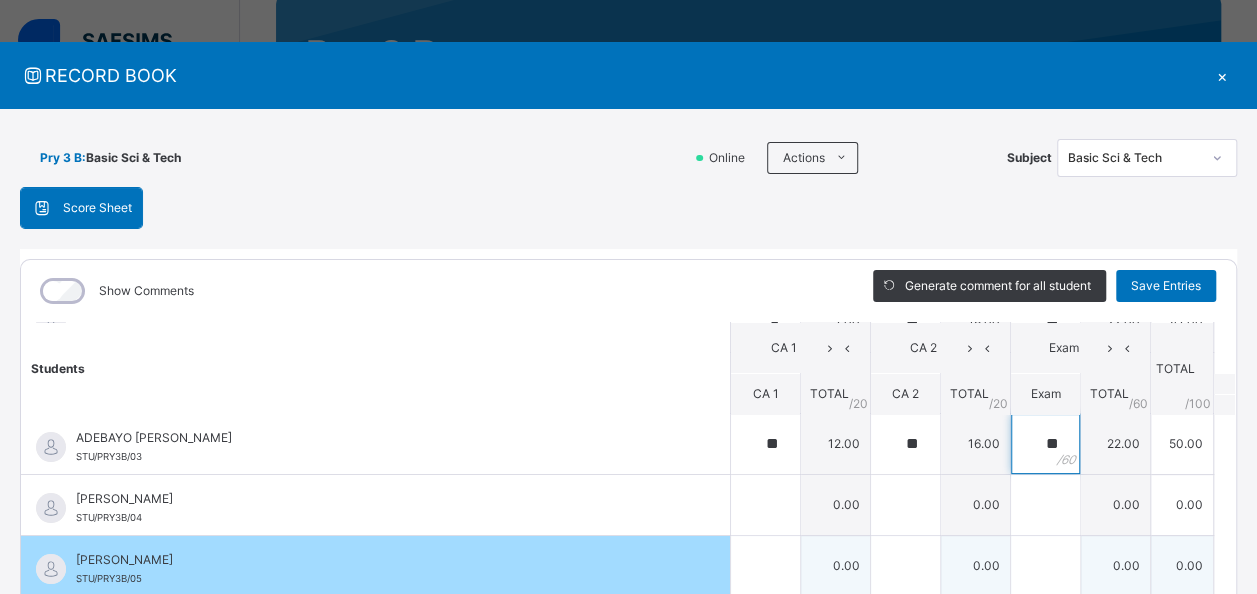 scroll, scrollTop: 100, scrollLeft: 0, axis: vertical 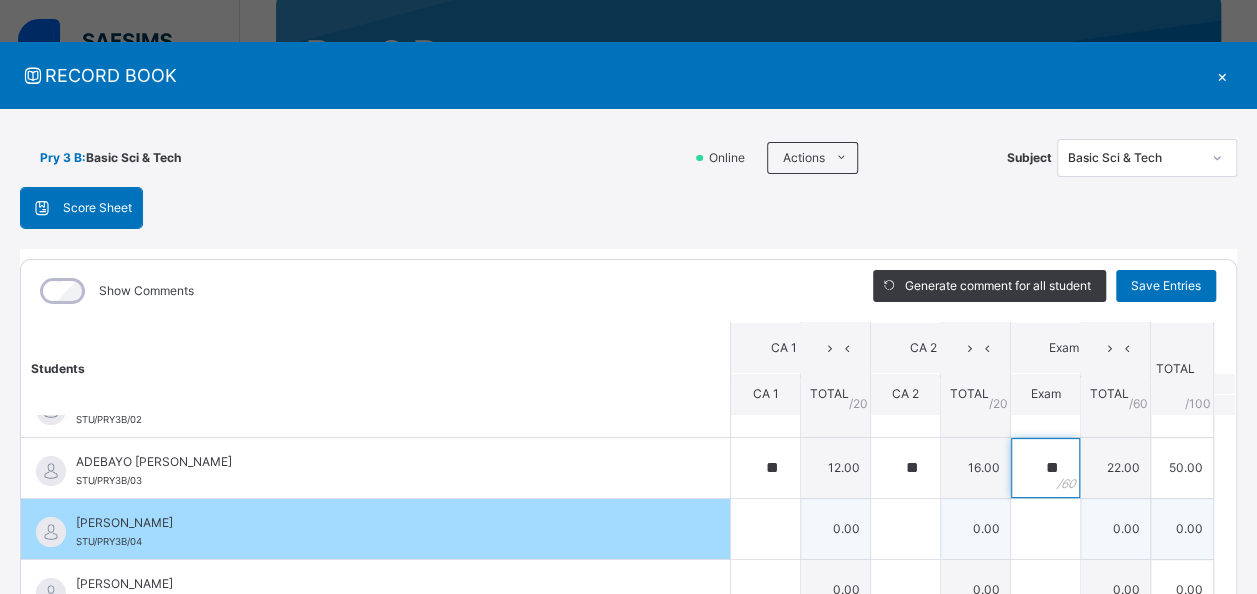 type on "**" 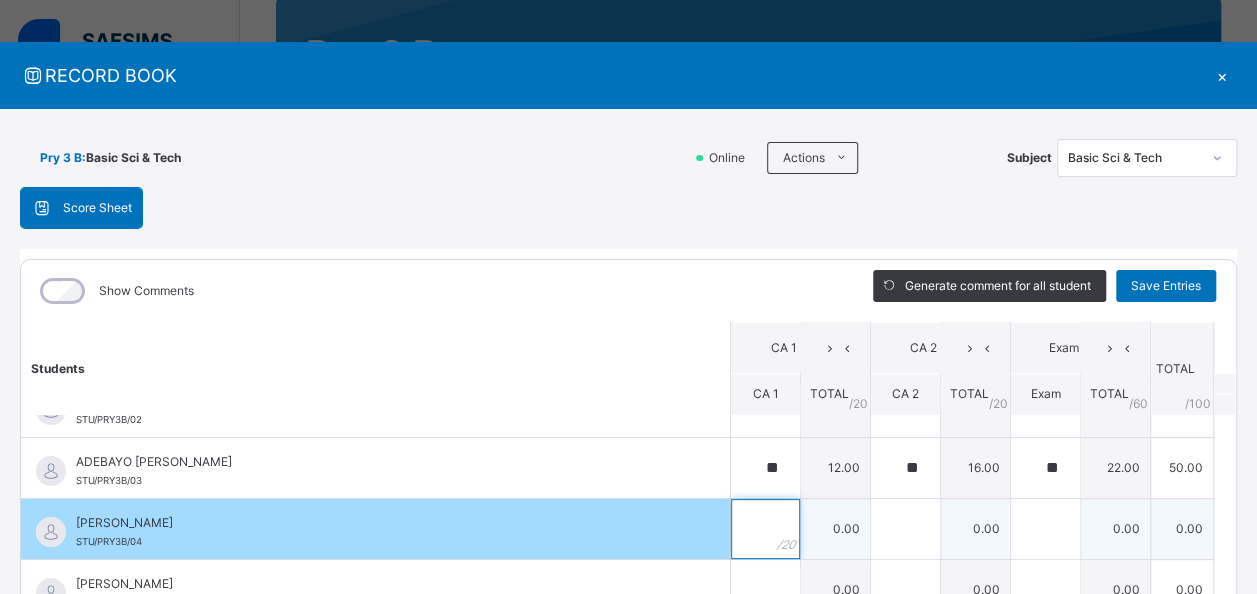 click at bounding box center (765, 529) 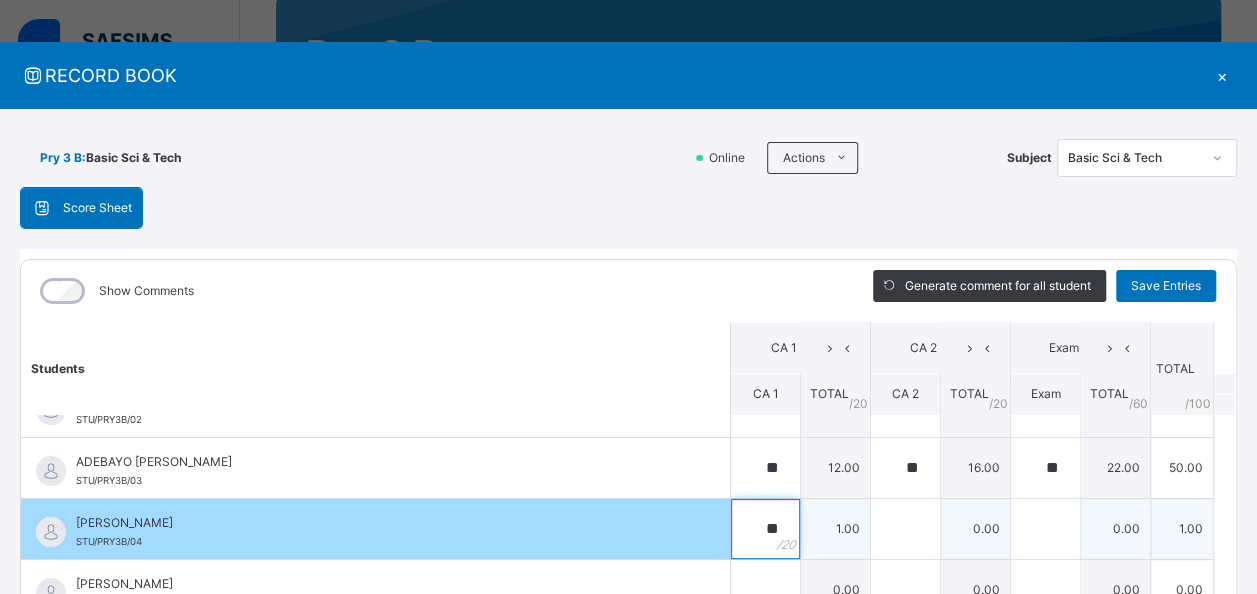 type on "**" 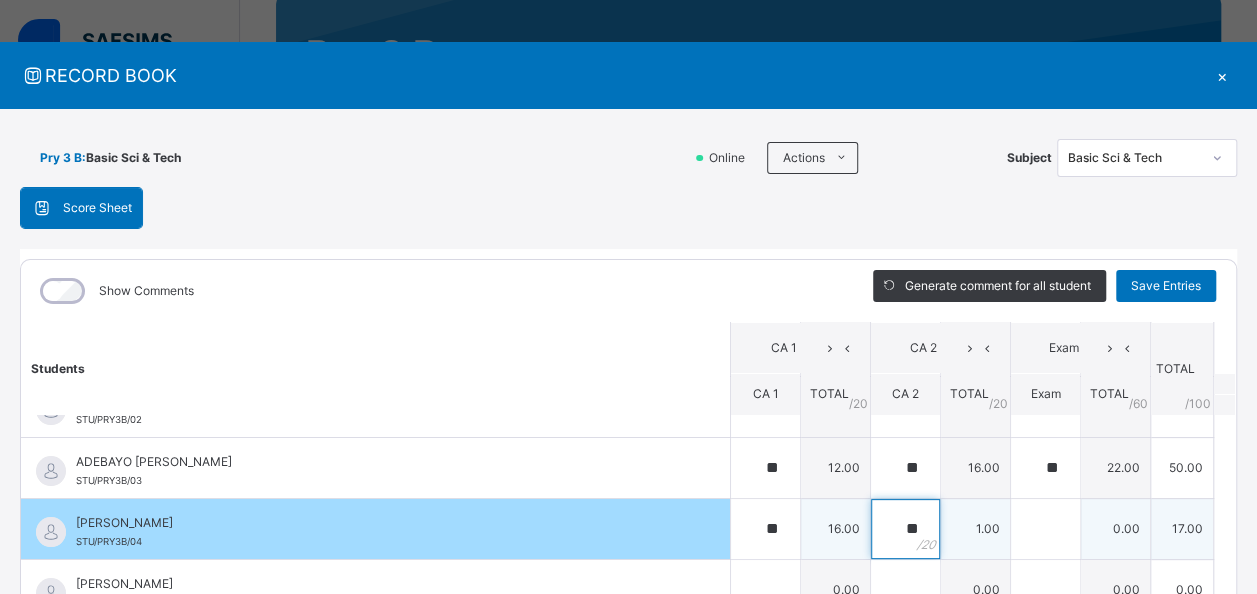 type on "**" 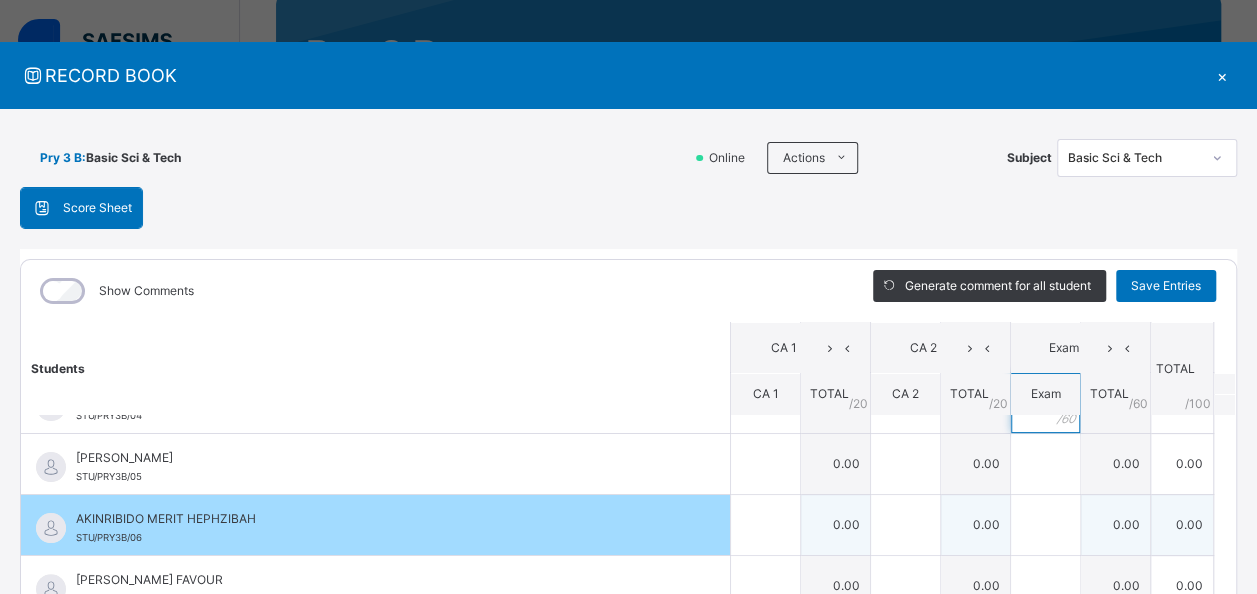 scroll, scrollTop: 100, scrollLeft: 0, axis: vertical 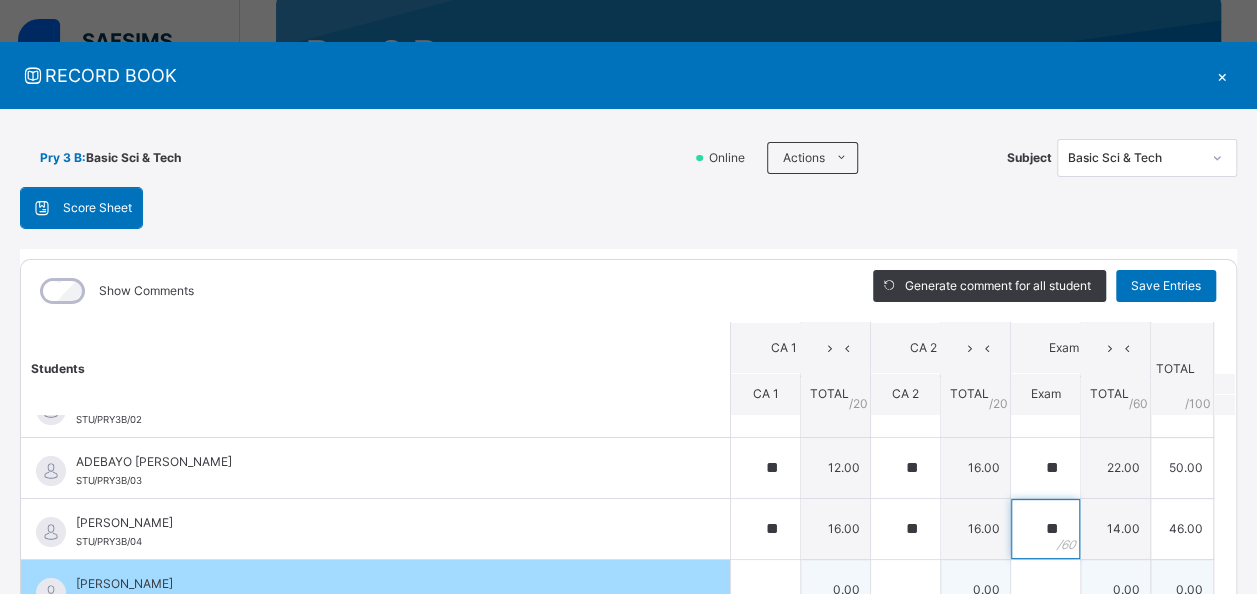 type on "**" 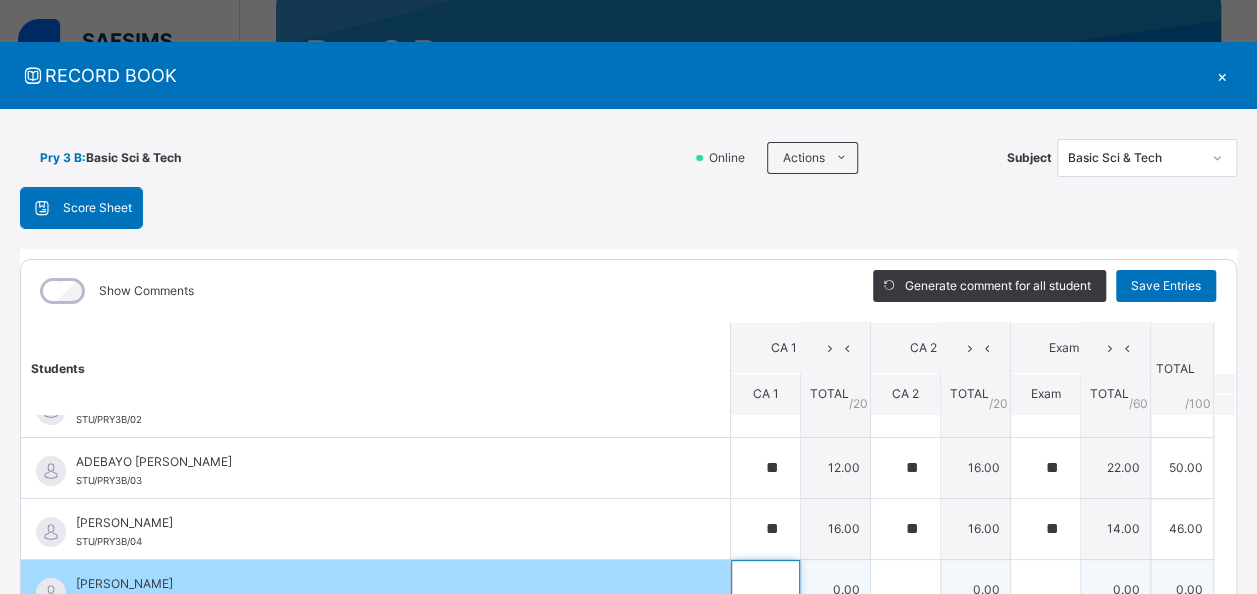 click at bounding box center [765, 590] 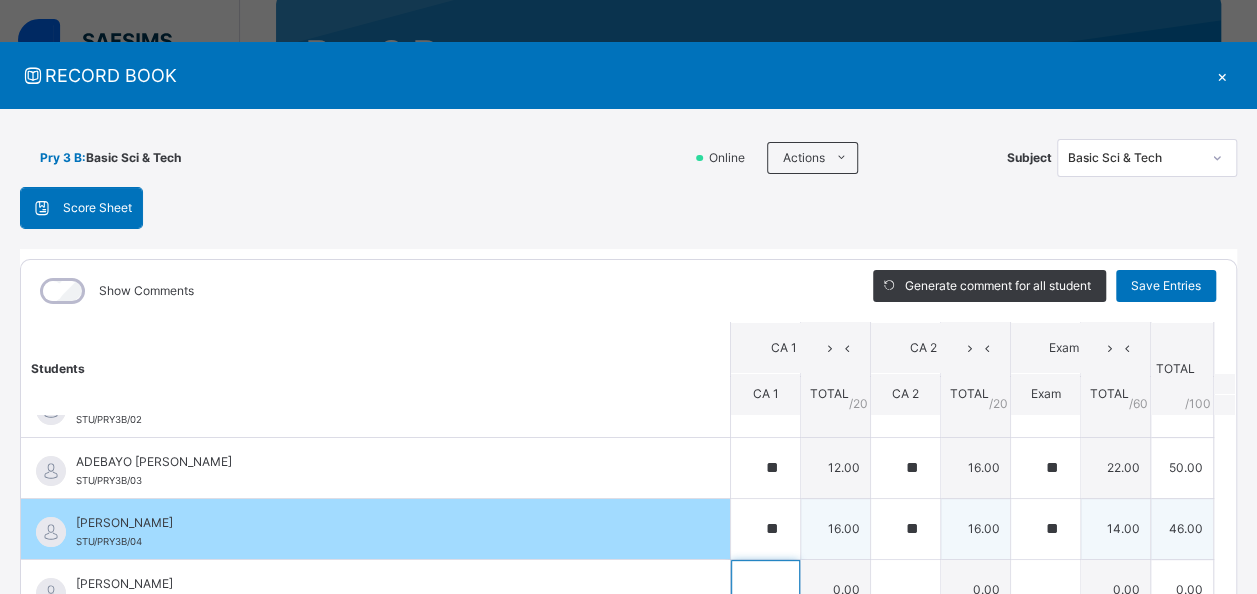 scroll, scrollTop: 200, scrollLeft: 0, axis: vertical 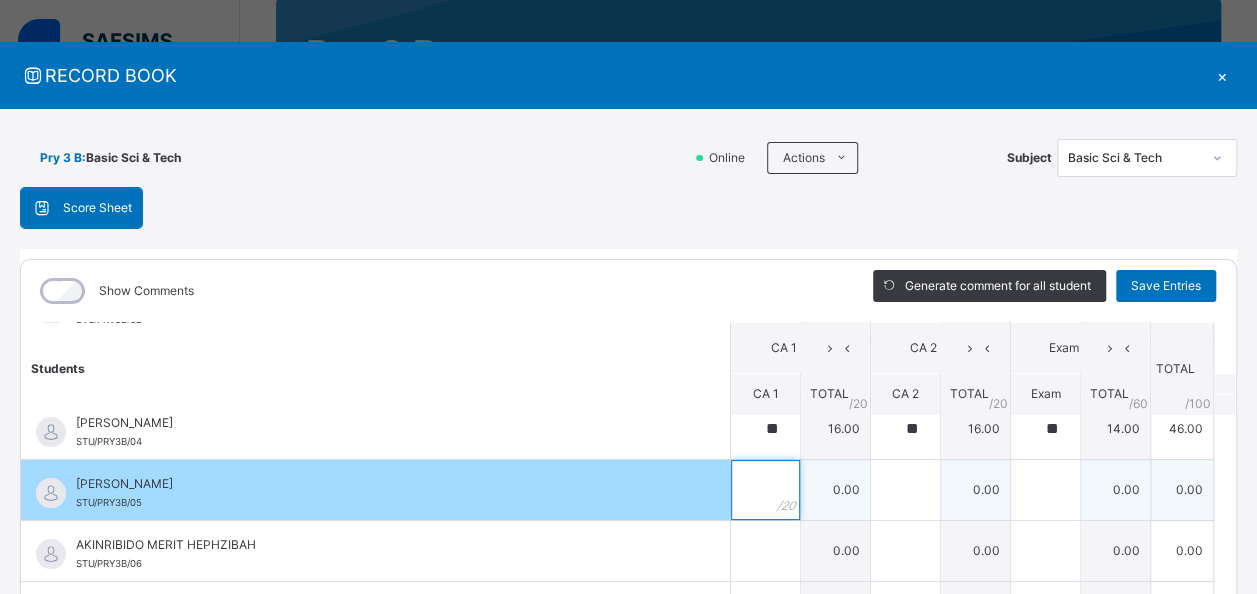 click at bounding box center [765, 490] 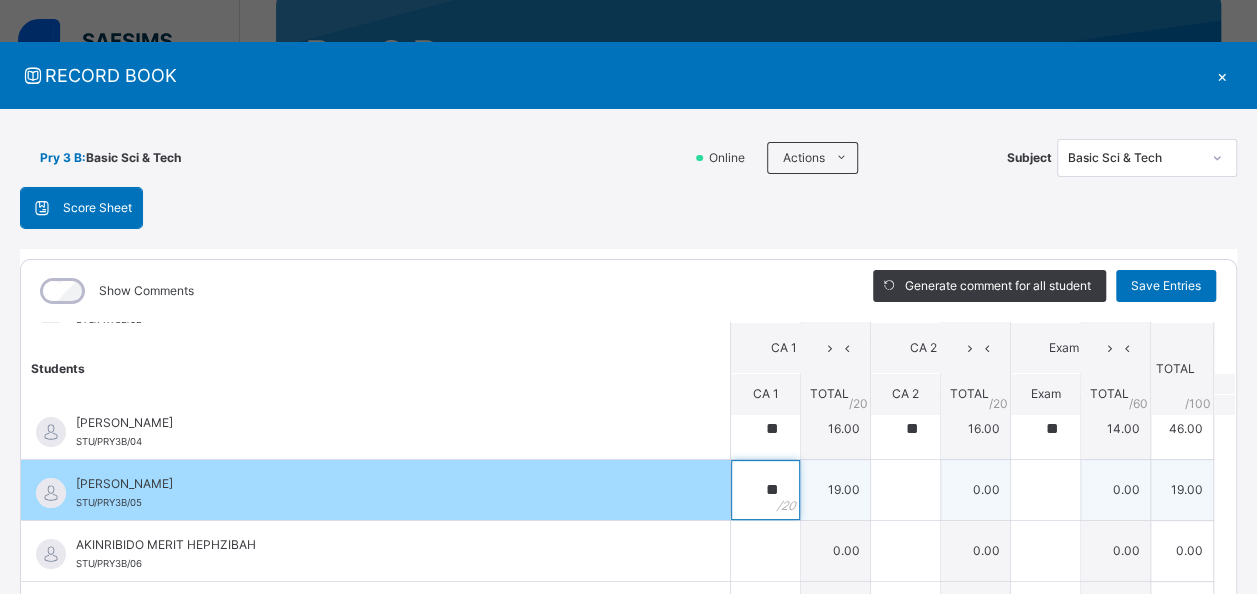 type on "**" 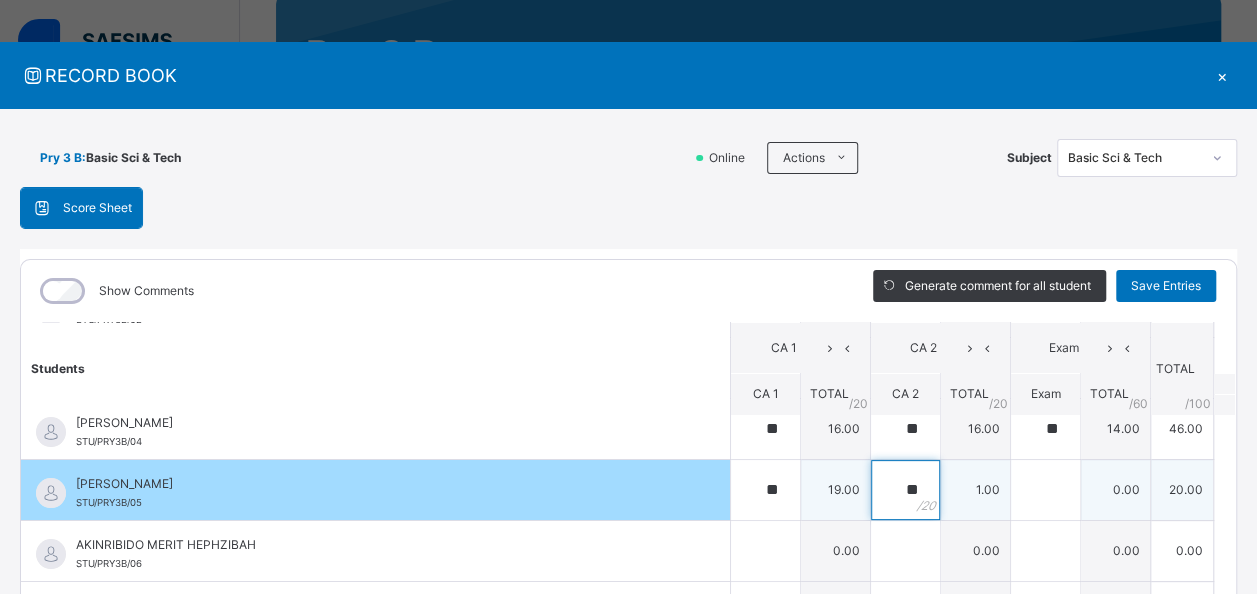 type on "**" 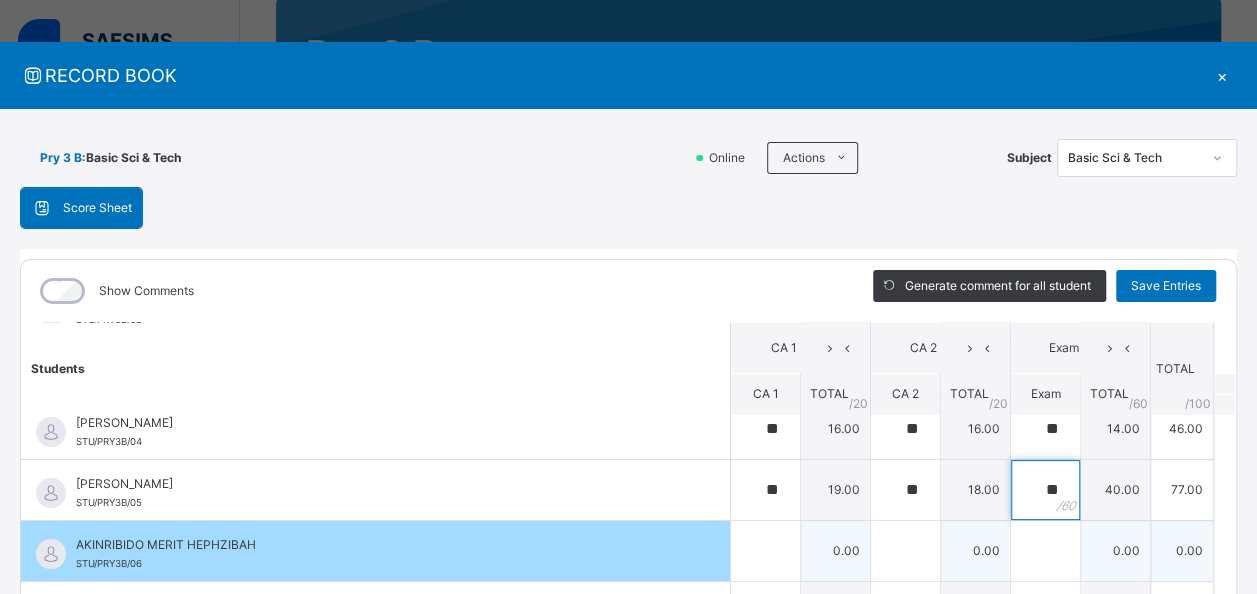 type on "**" 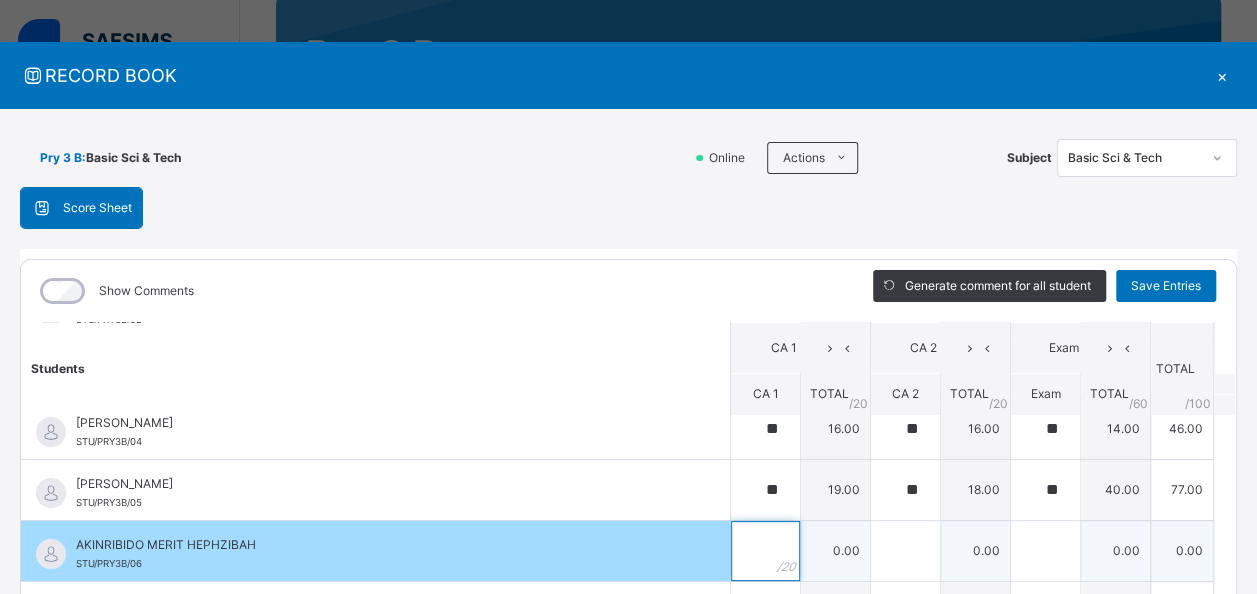 click at bounding box center [765, 551] 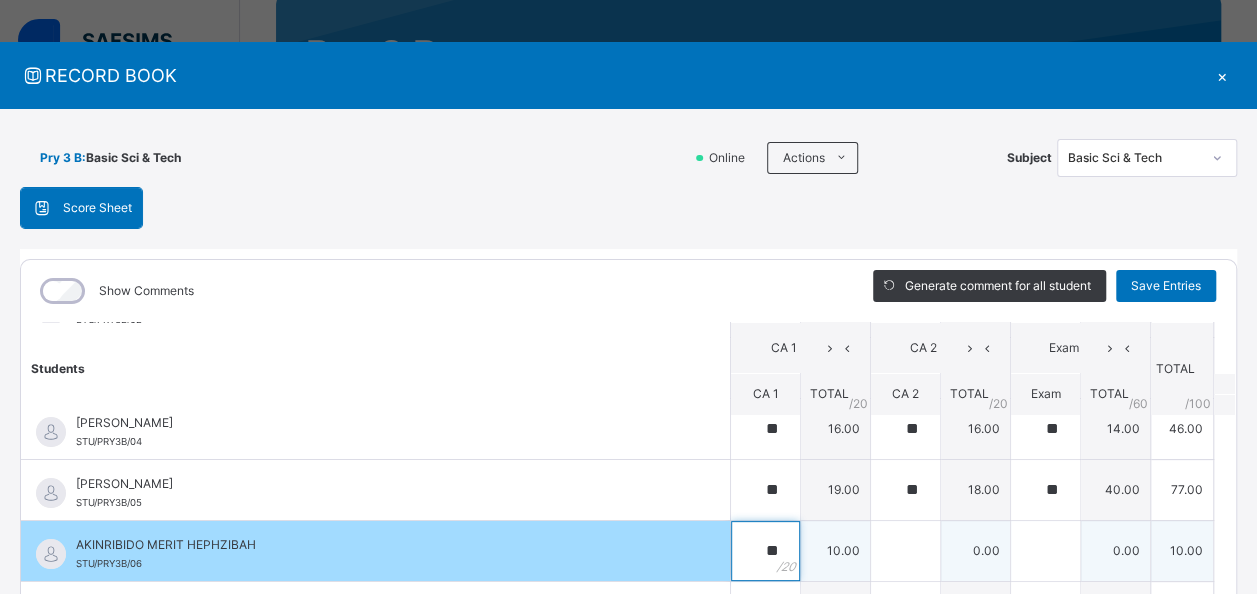 type on "**" 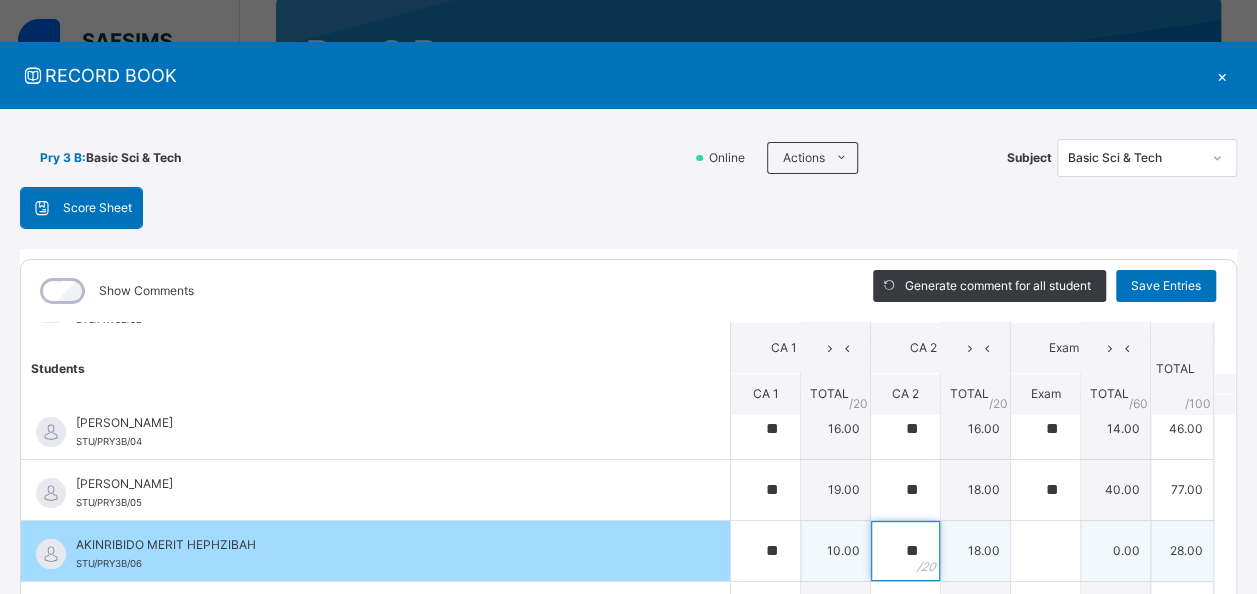 type on "**" 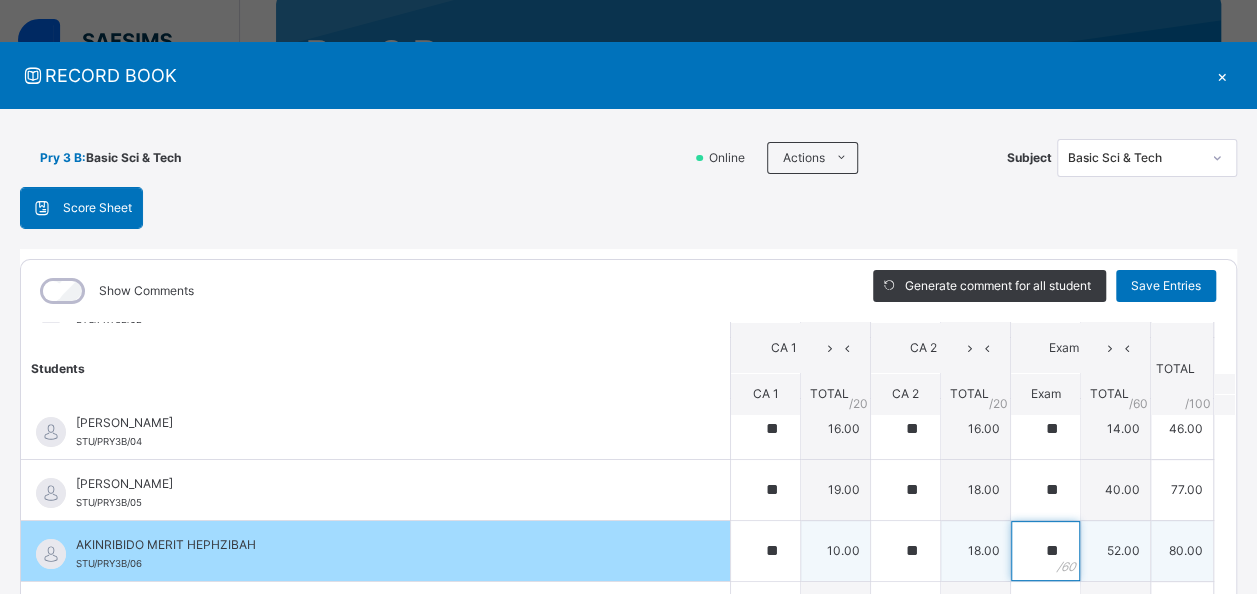 scroll, scrollTop: 300, scrollLeft: 0, axis: vertical 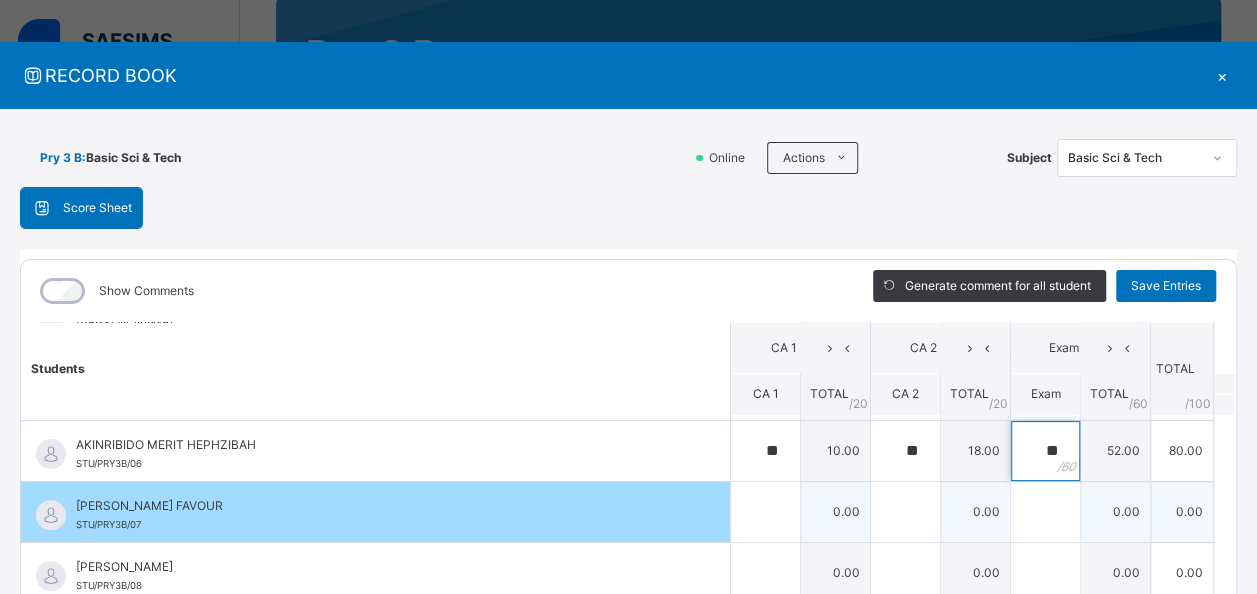 type on "**" 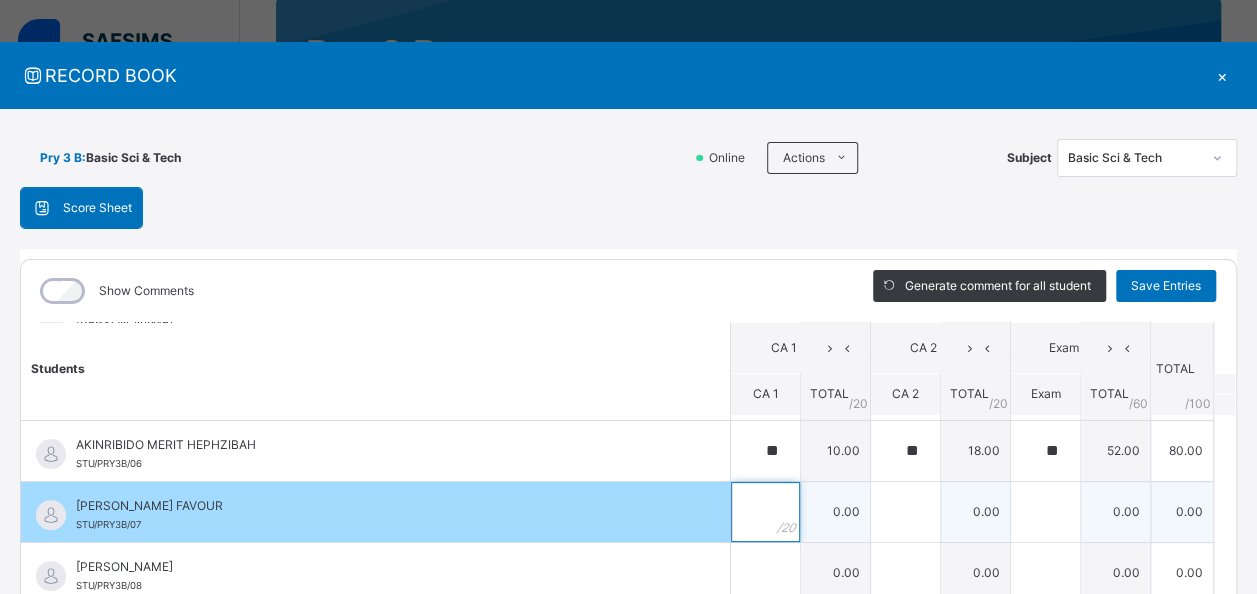 click at bounding box center (765, 512) 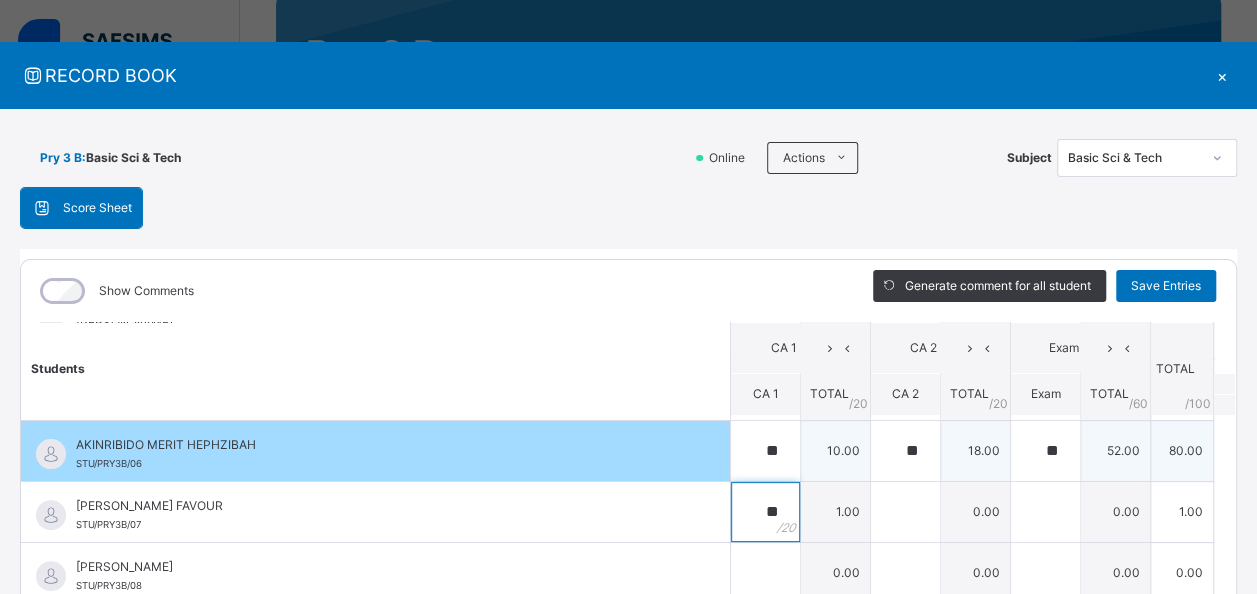 type on "**" 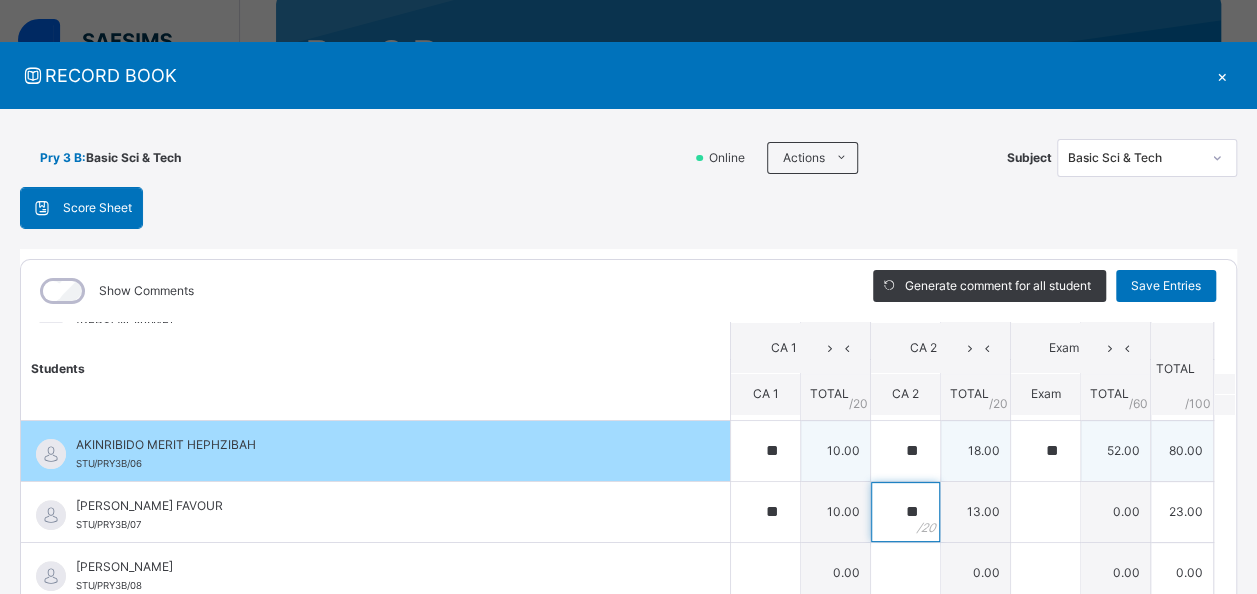 type on "**" 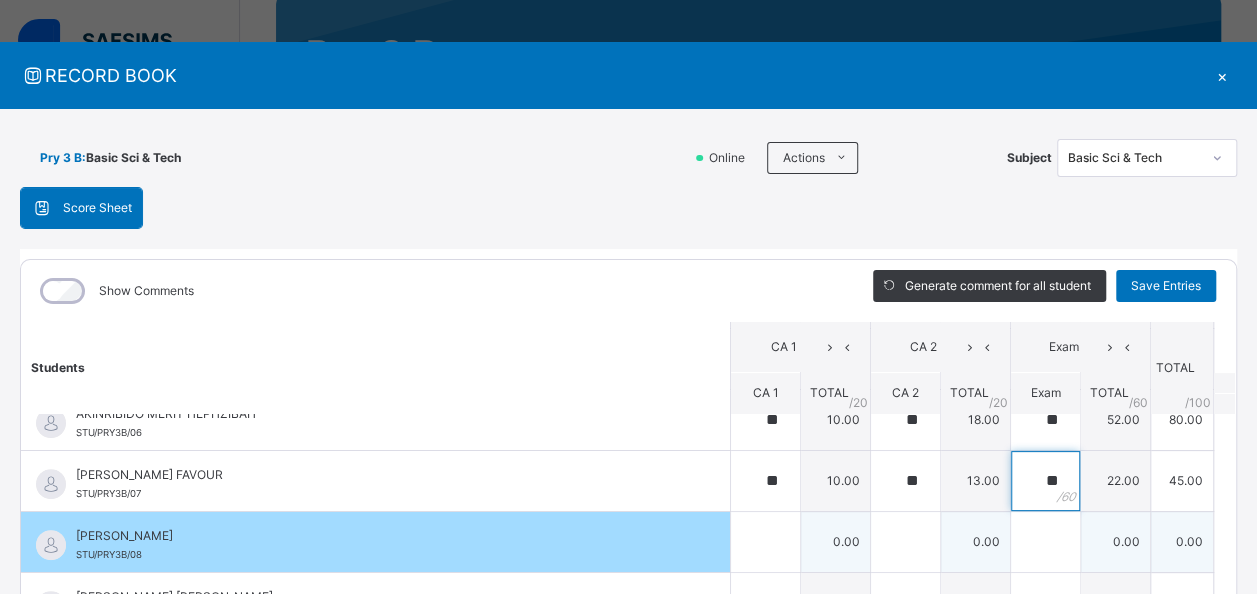 scroll, scrollTop: 300, scrollLeft: 0, axis: vertical 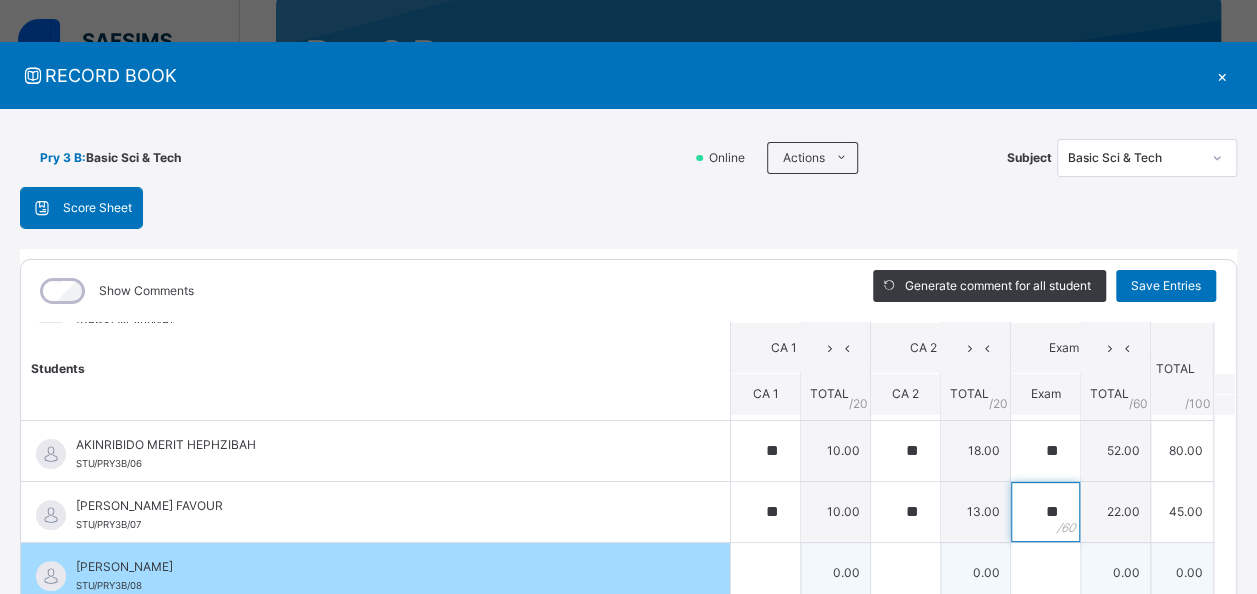type on "**" 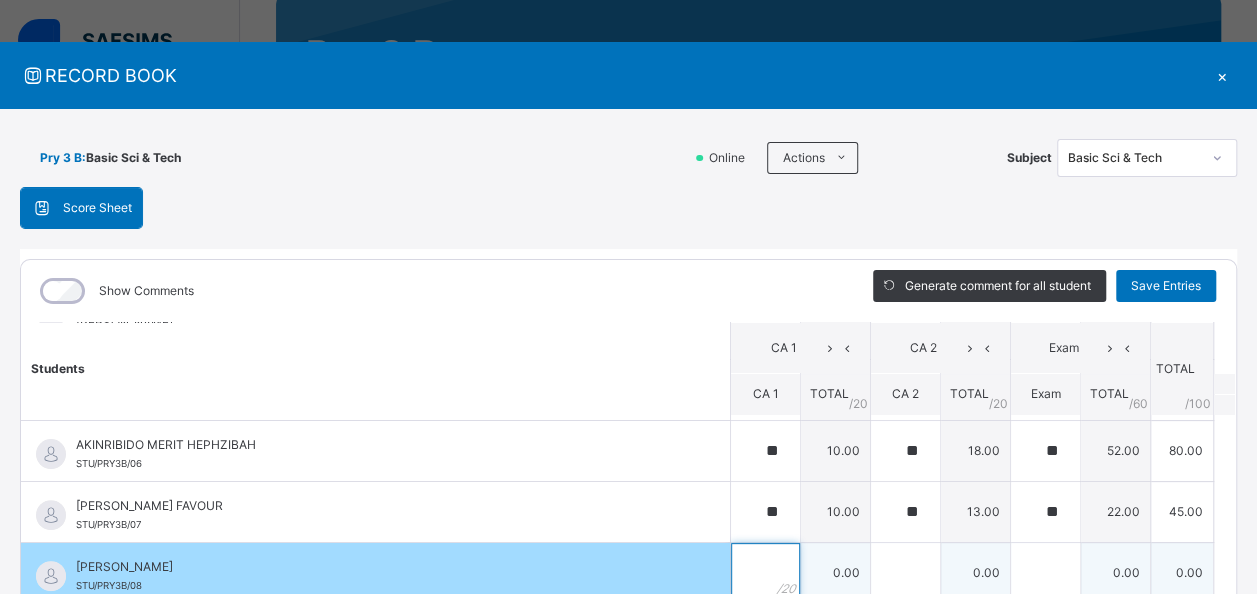 click at bounding box center [765, 573] 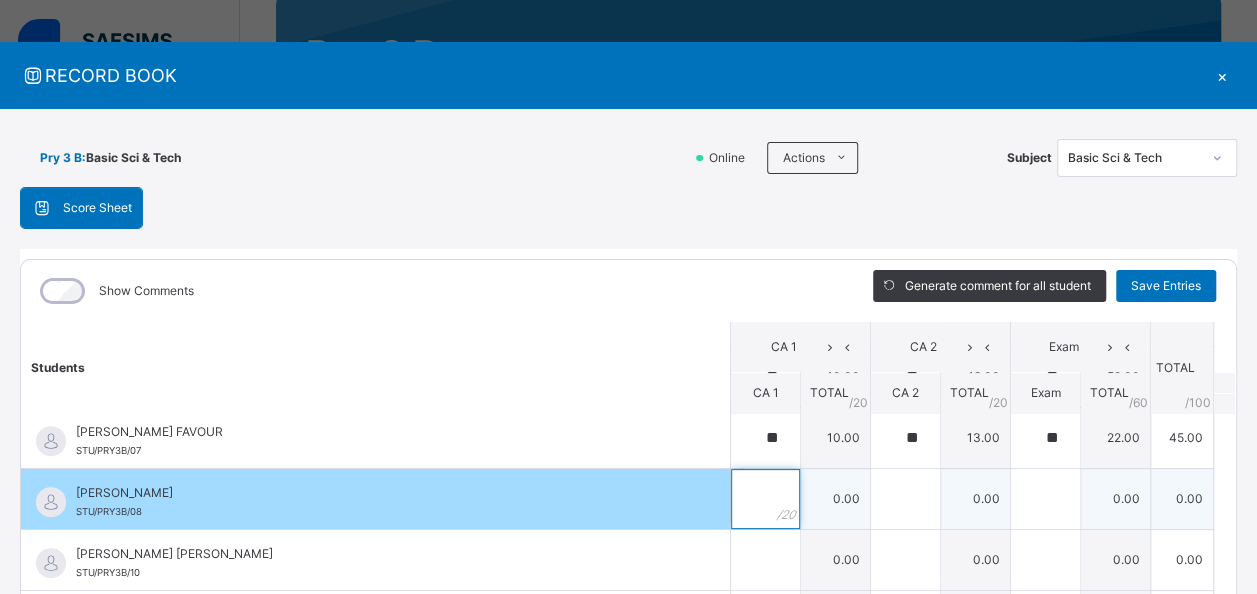 scroll, scrollTop: 400, scrollLeft: 0, axis: vertical 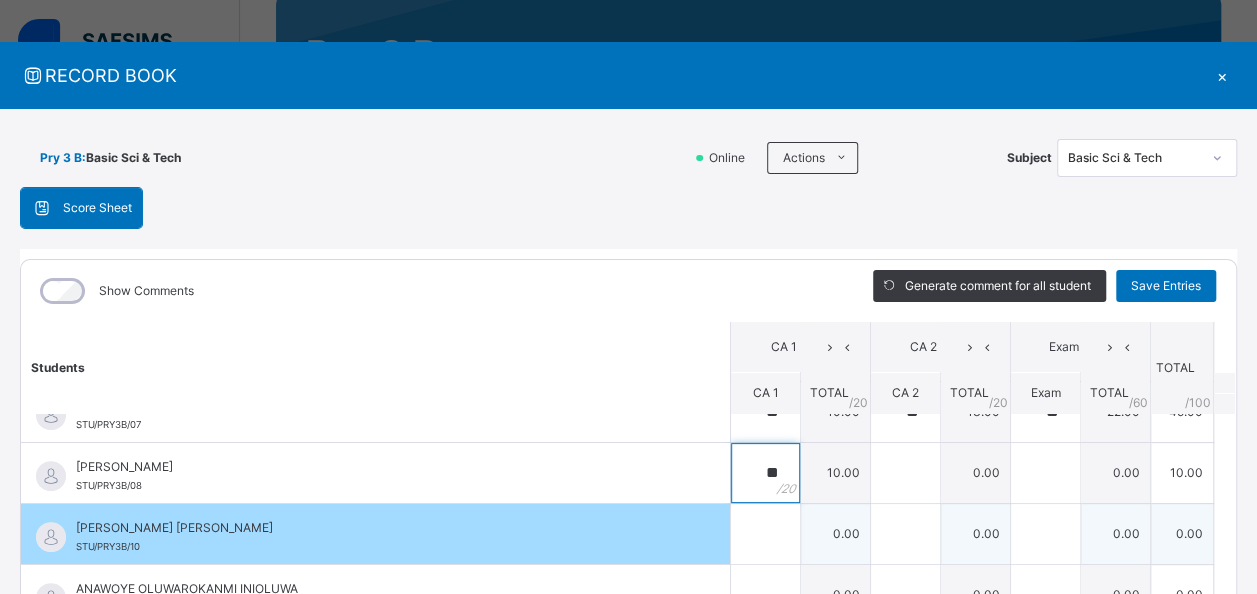 type on "**" 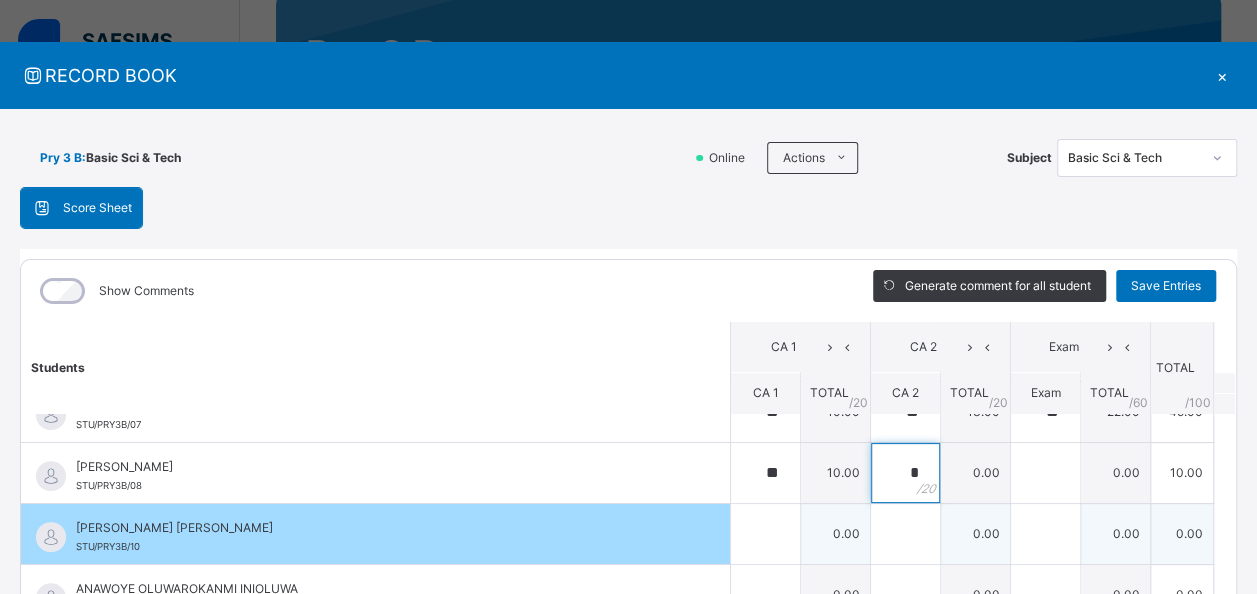 type on "*" 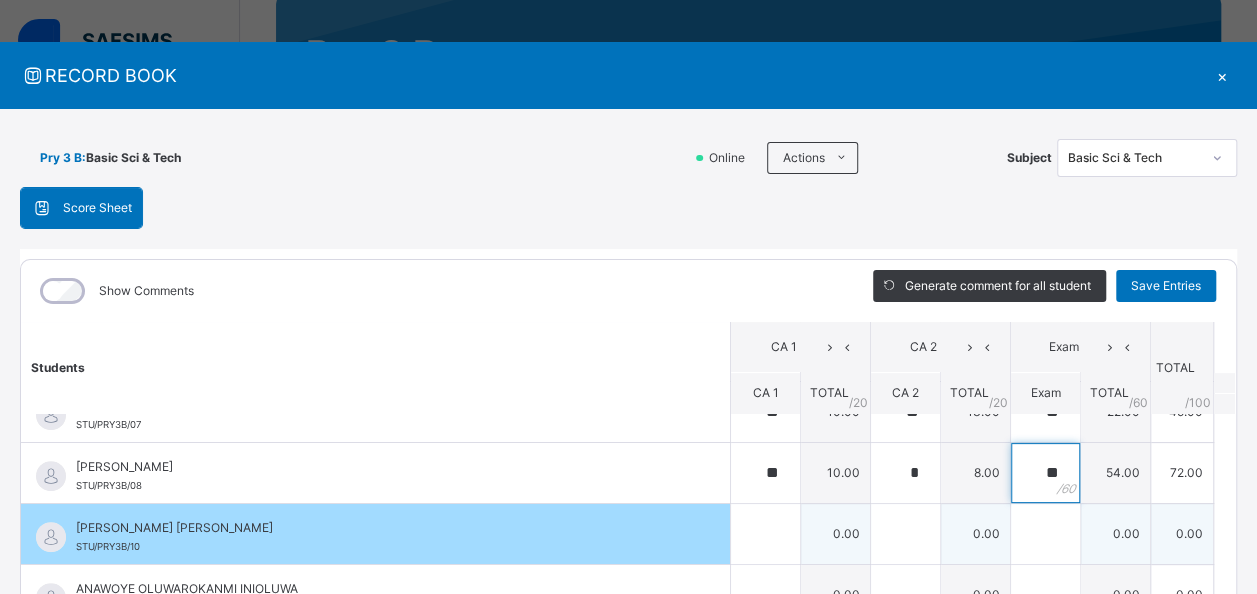 type on "**" 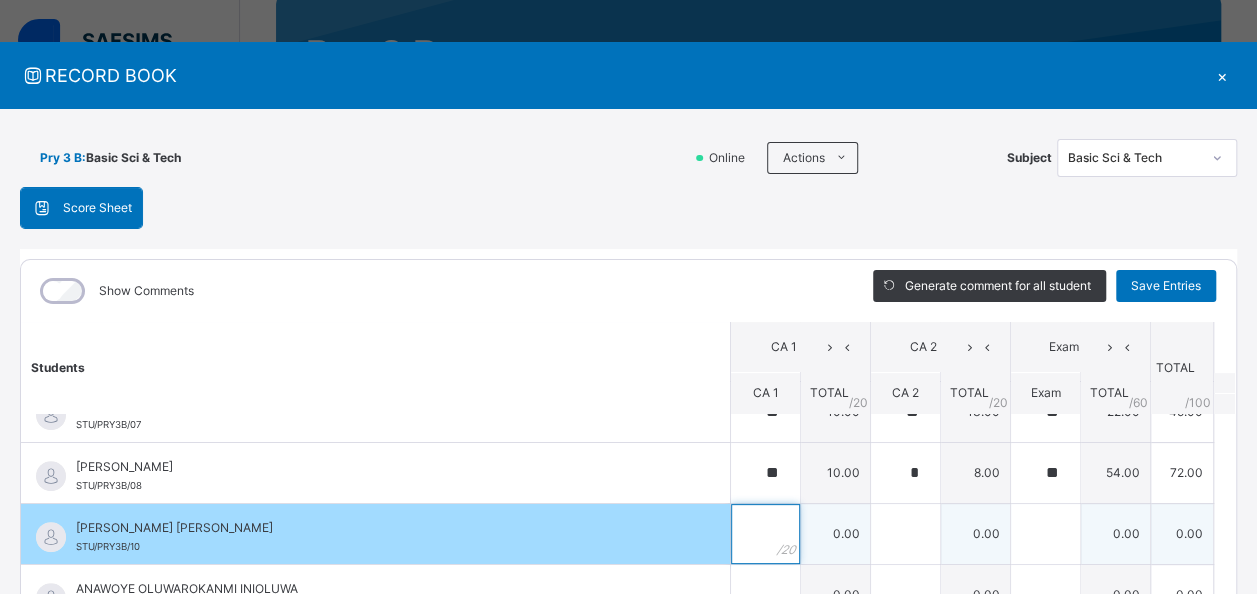 click at bounding box center (765, 534) 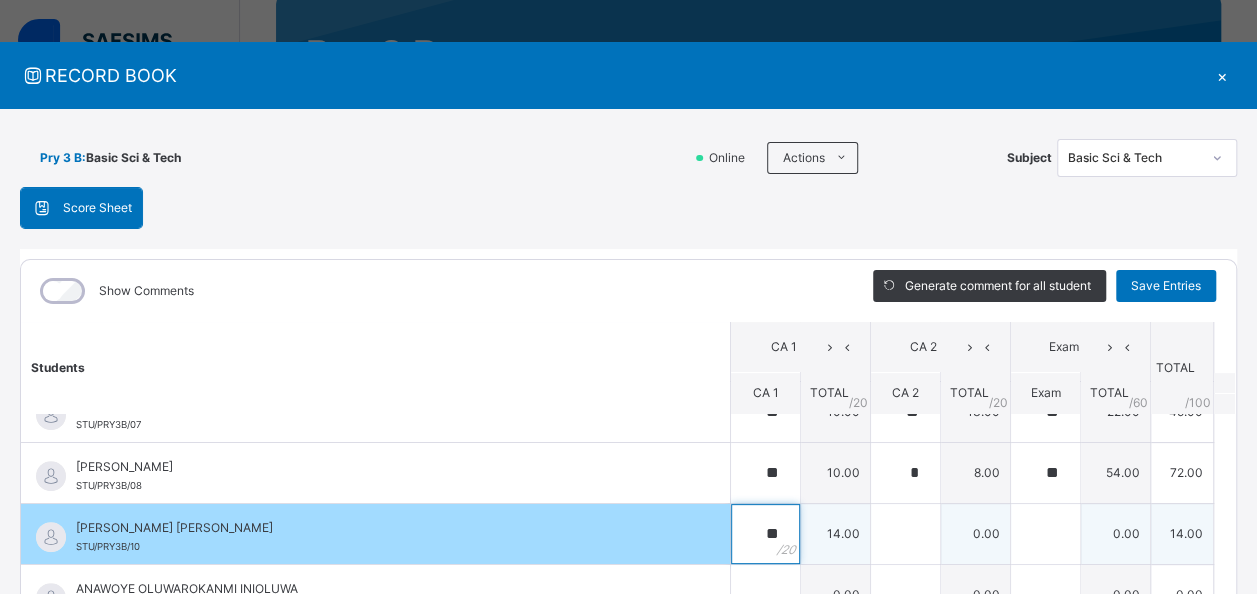 type on "**" 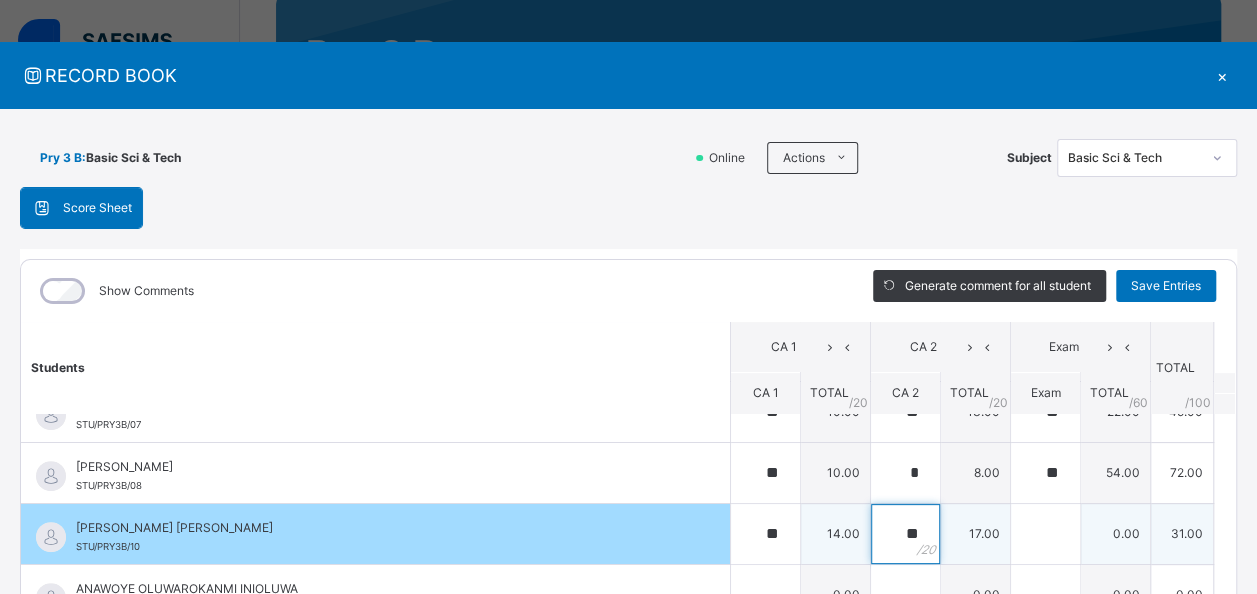 type on "**" 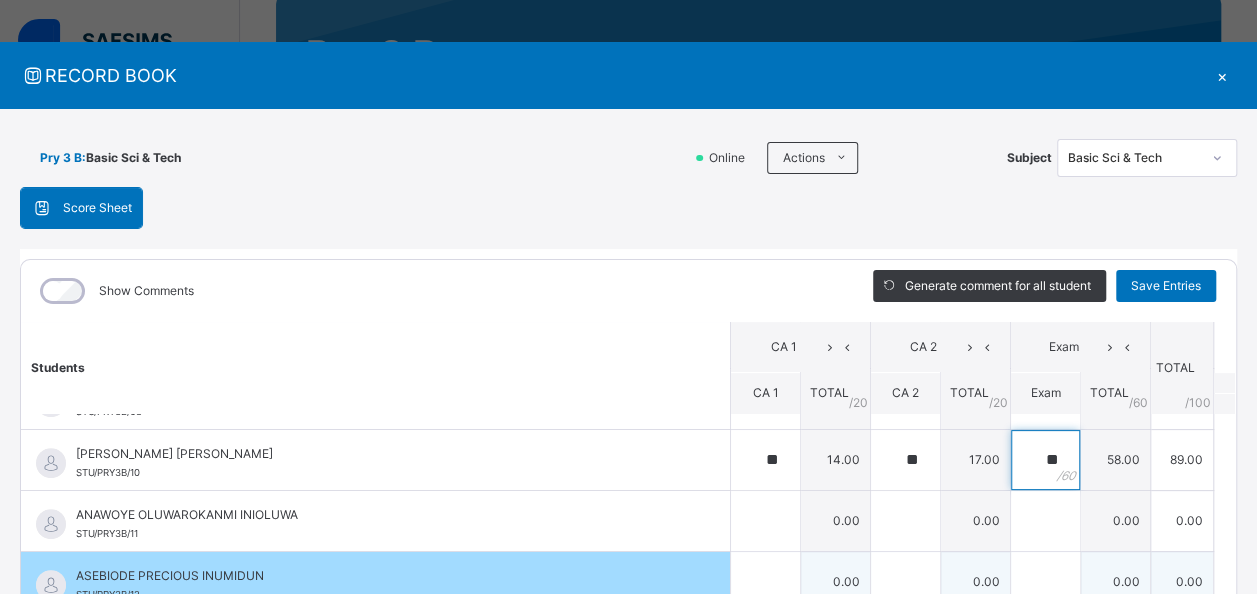scroll, scrollTop: 500, scrollLeft: 0, axis: vertical 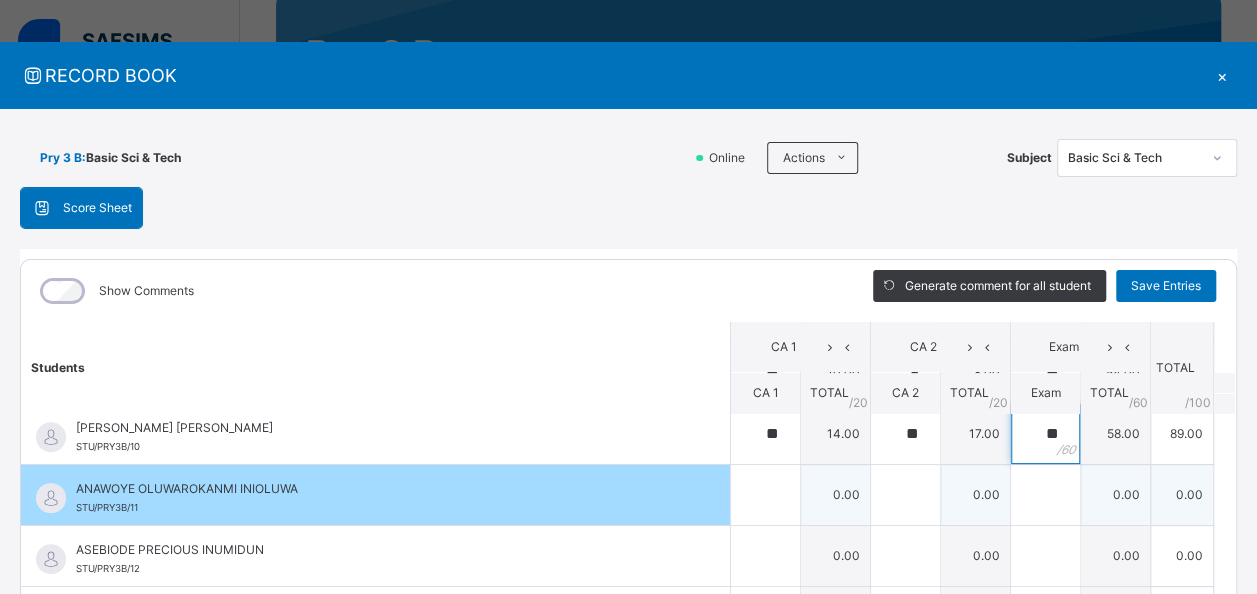 type on "**" 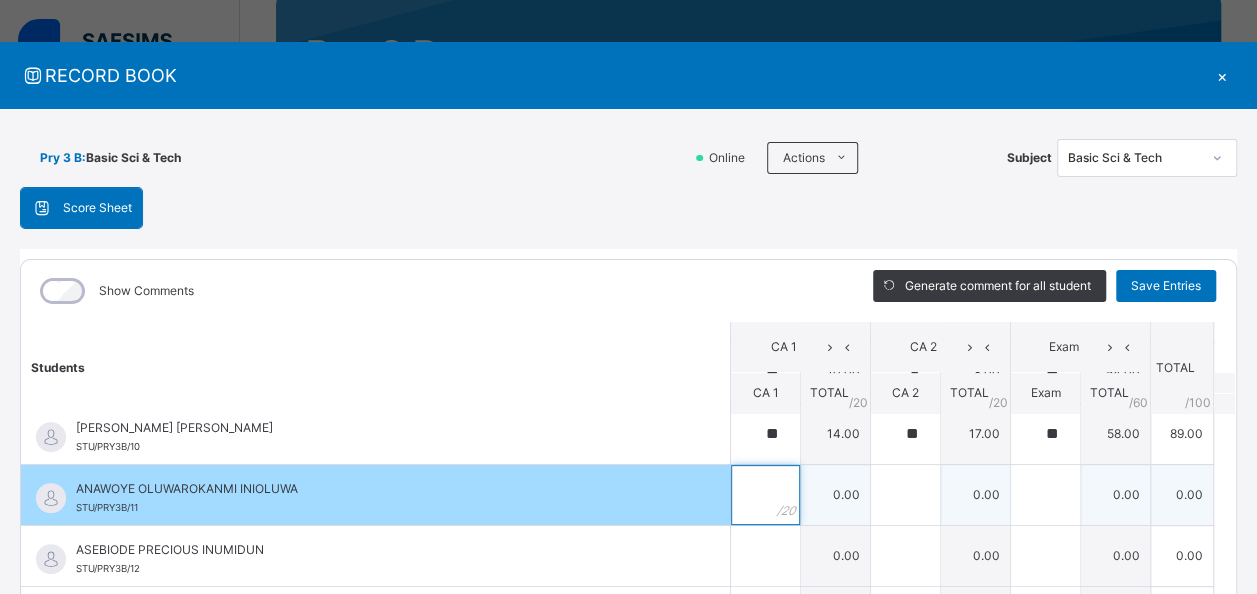 click at bounding box center [765, 495] 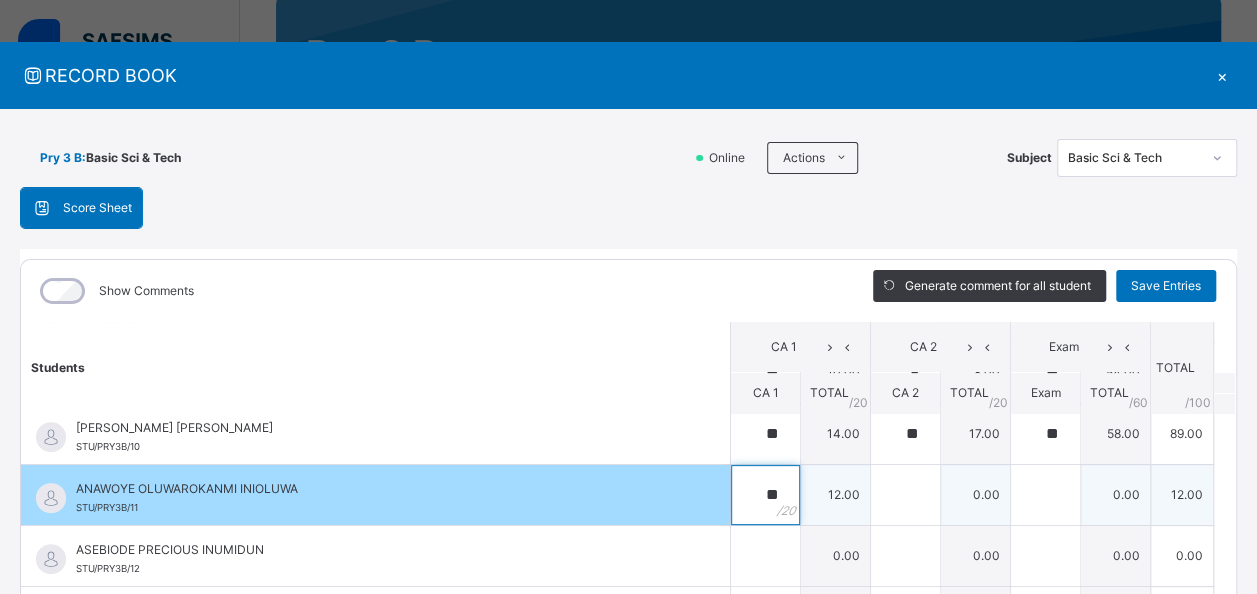type on "**" 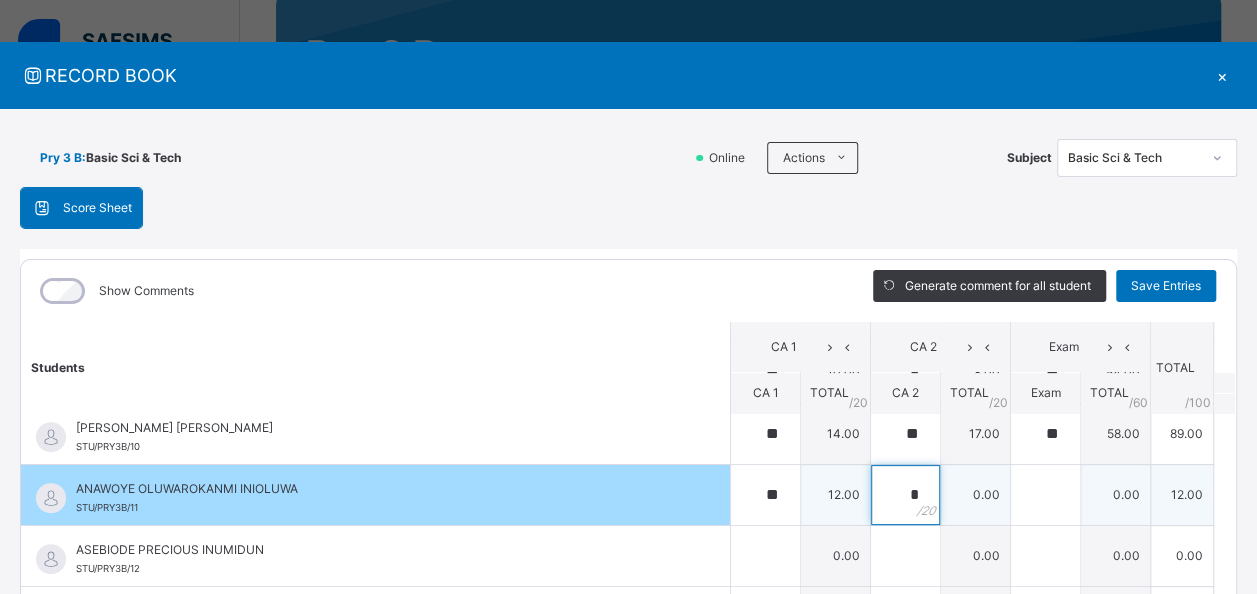 type on "*" 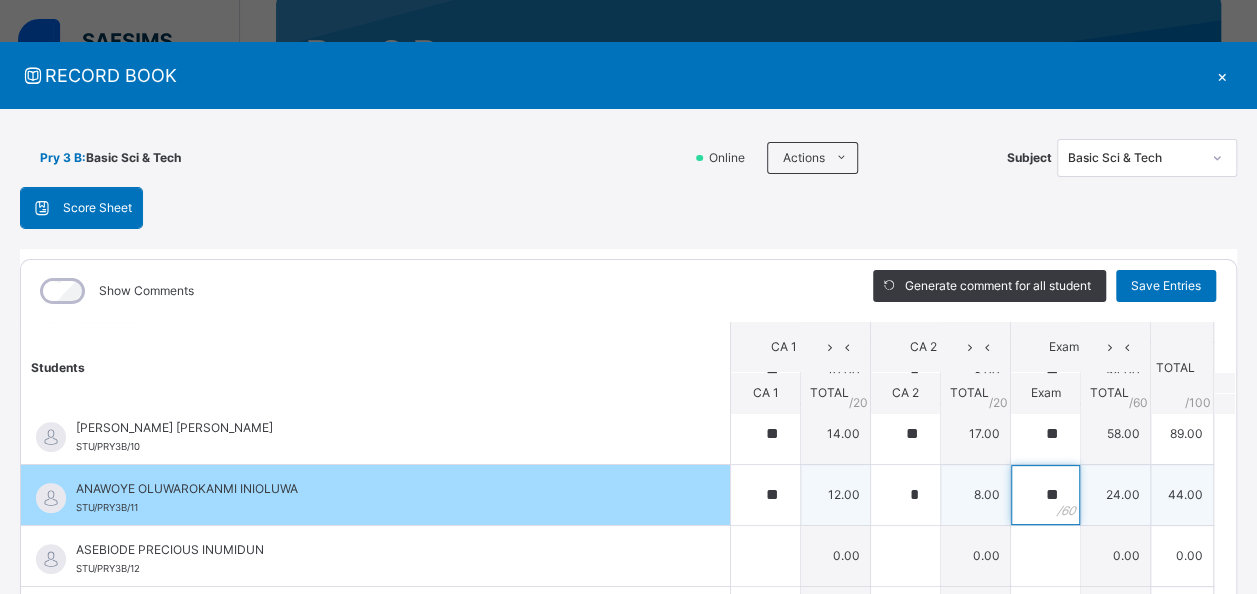 type on "**" 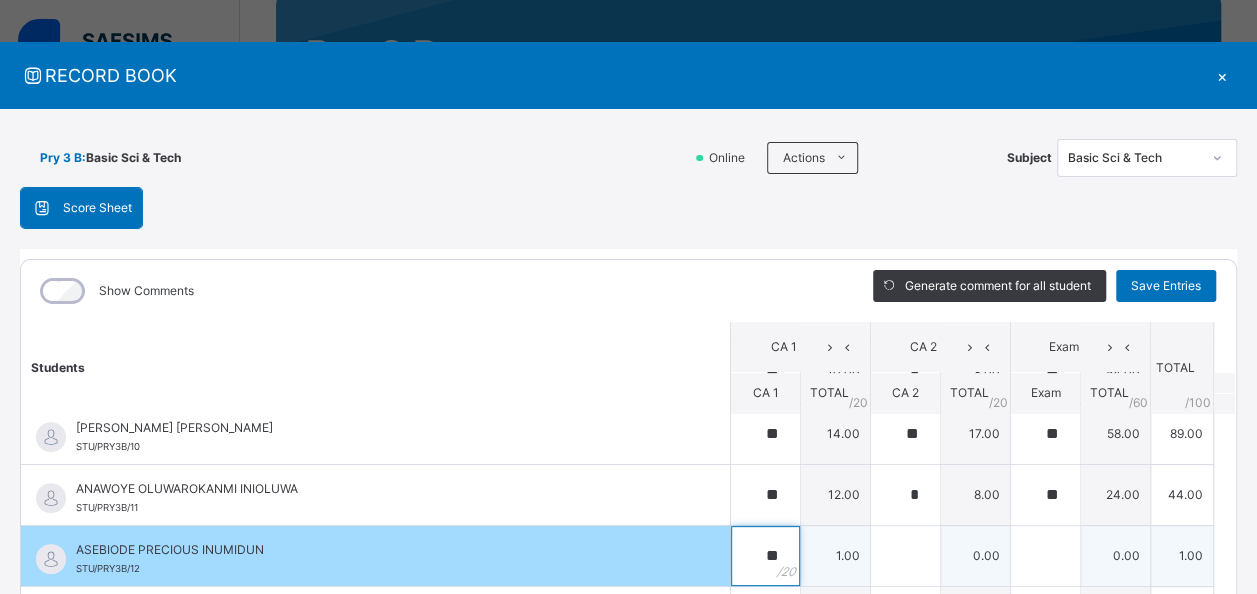 type on "**" 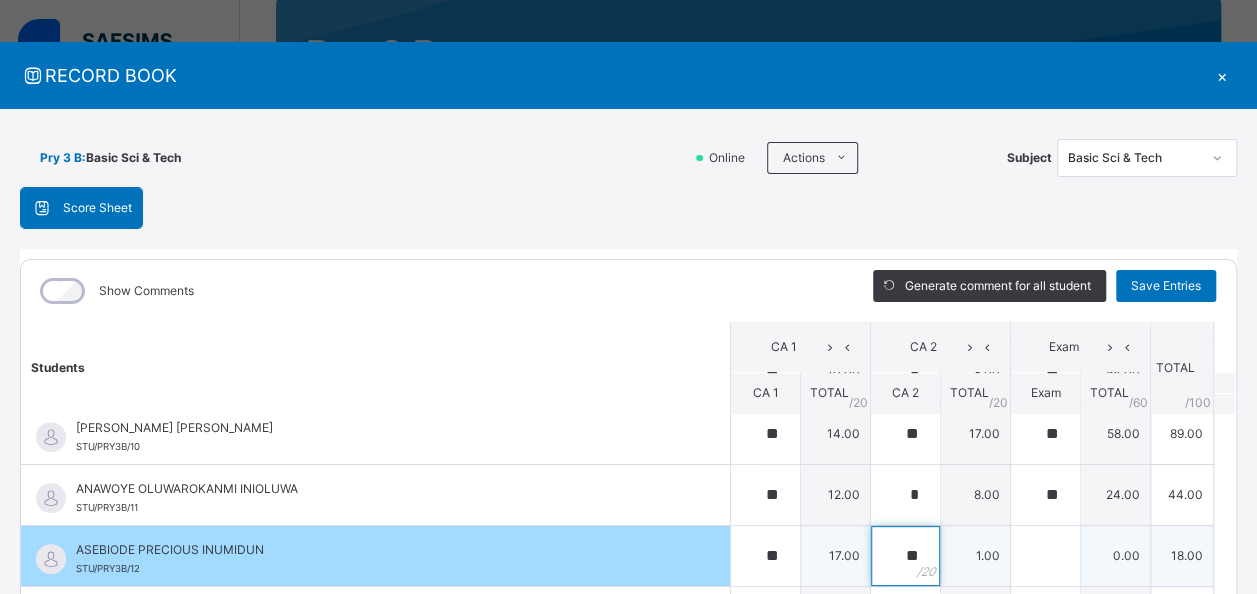 type on "**" 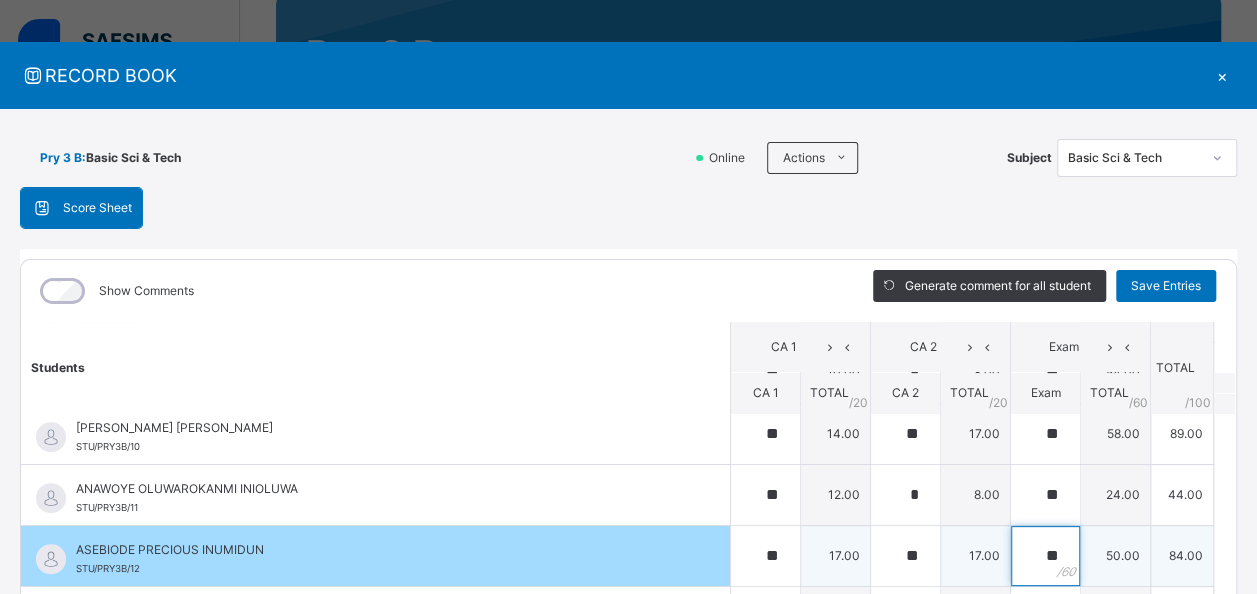 type on "**" 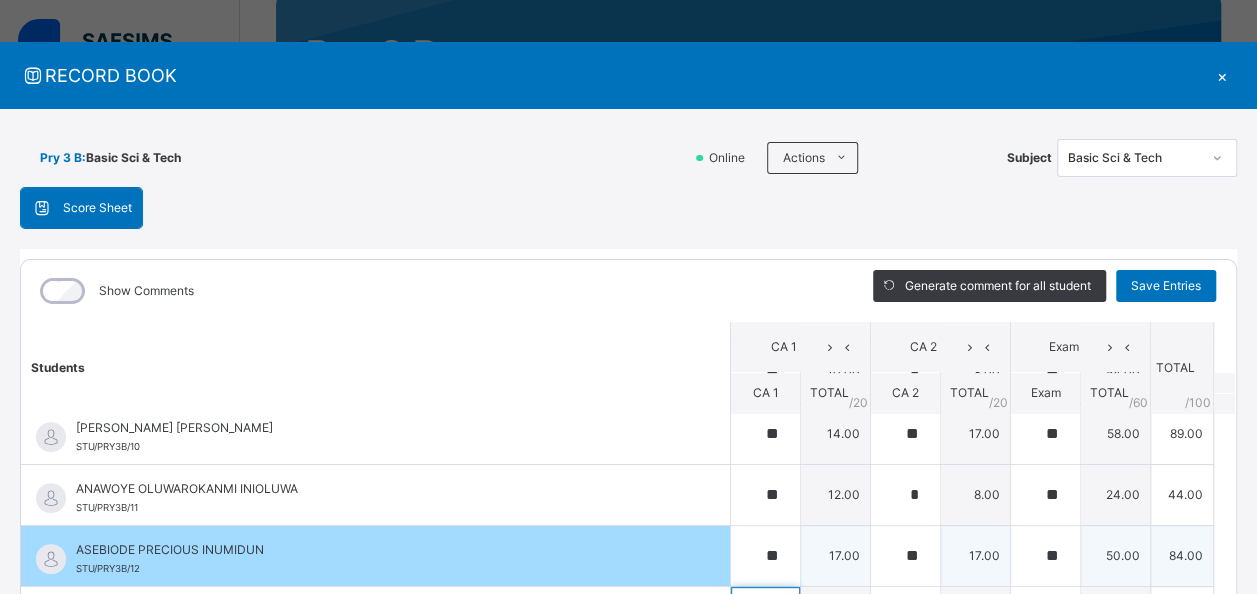 scroll, scrollTop: 54, scrollLeft: 0, axis: vertical 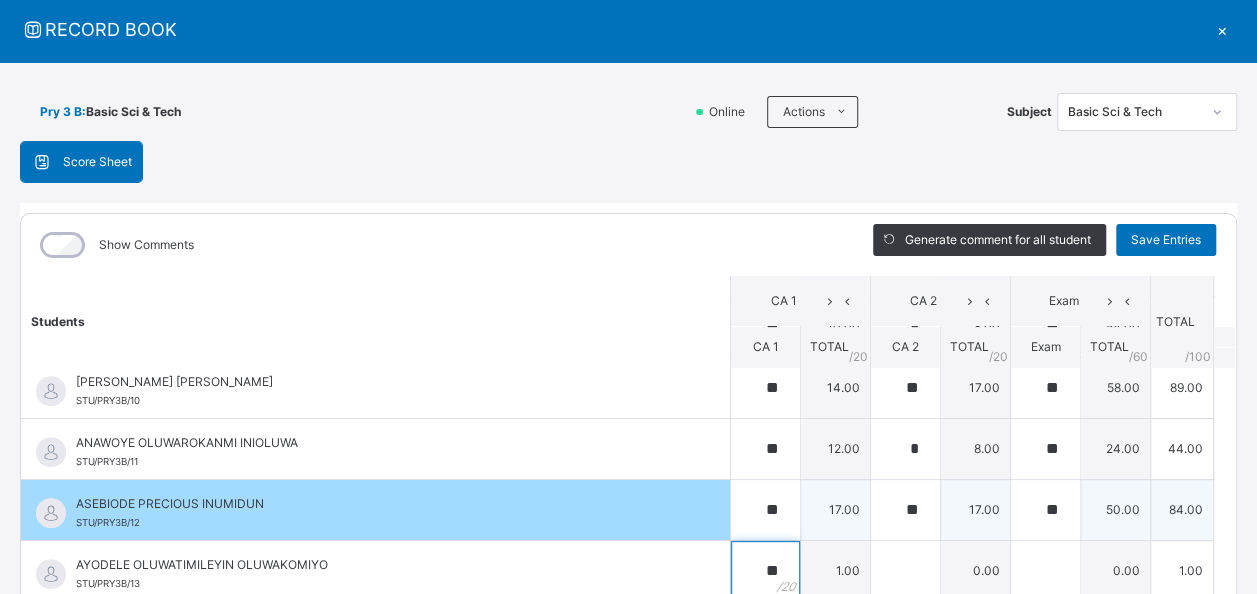 type on "**" 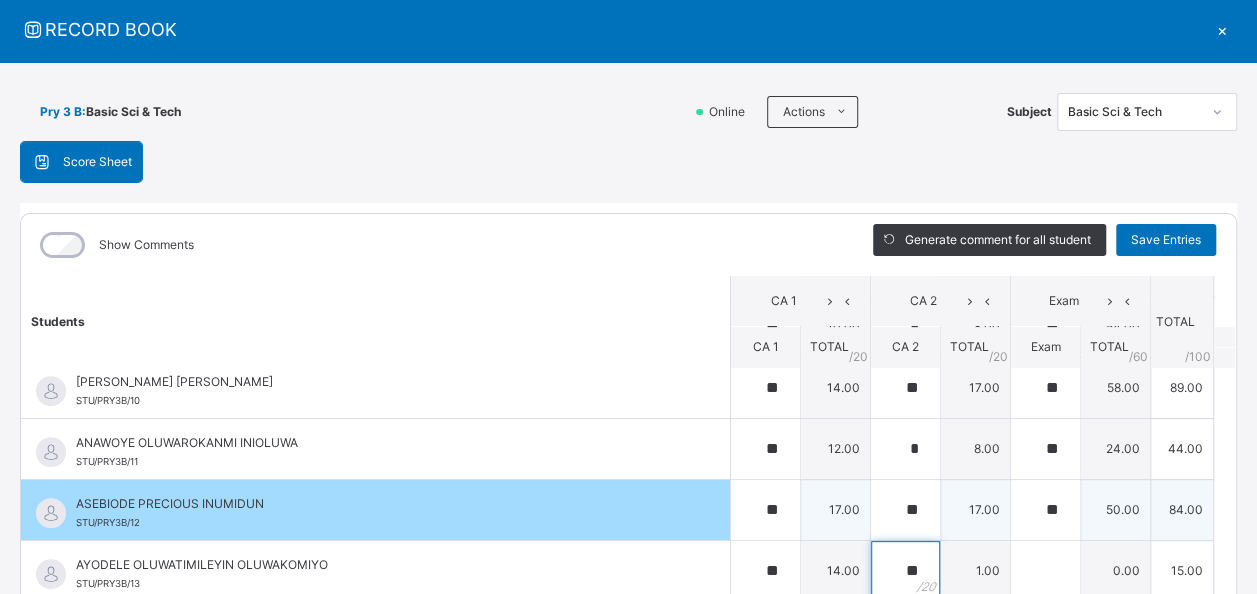 type on "**" 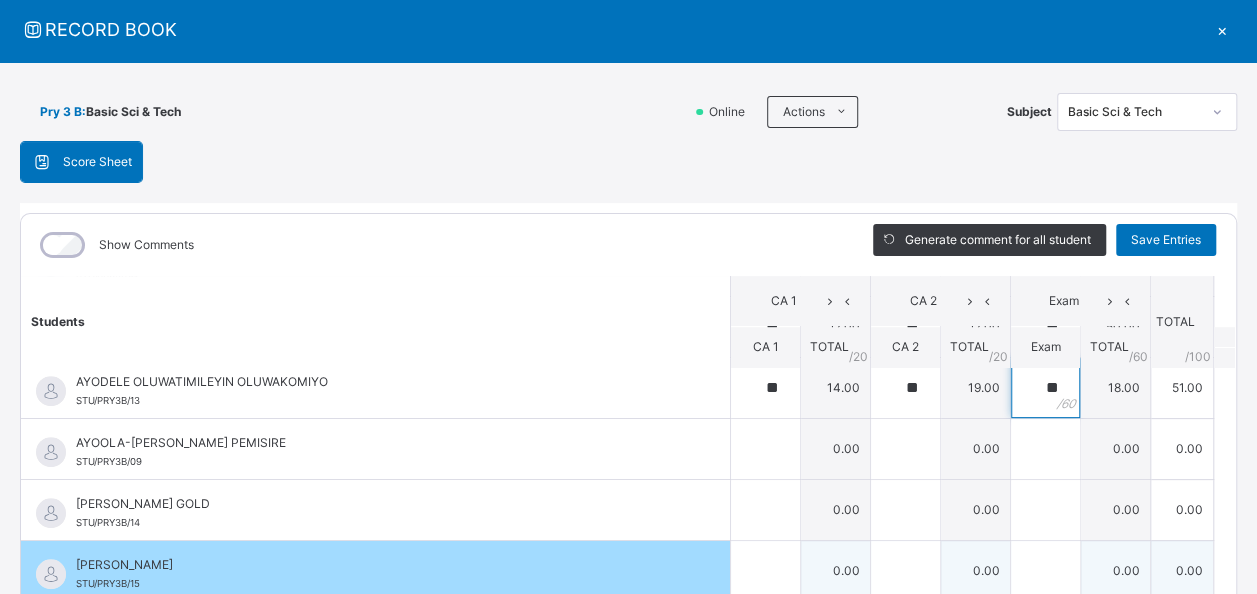 scroll, scrollTop: 700, scrollLeft: 0, axis: vertical 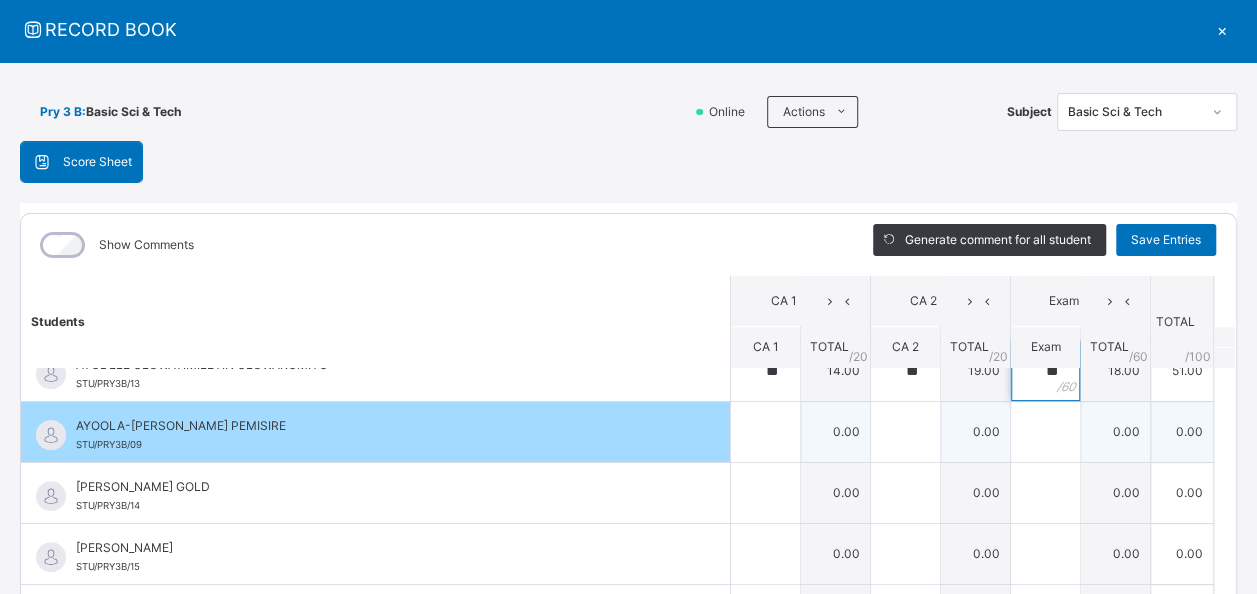 type on "**" 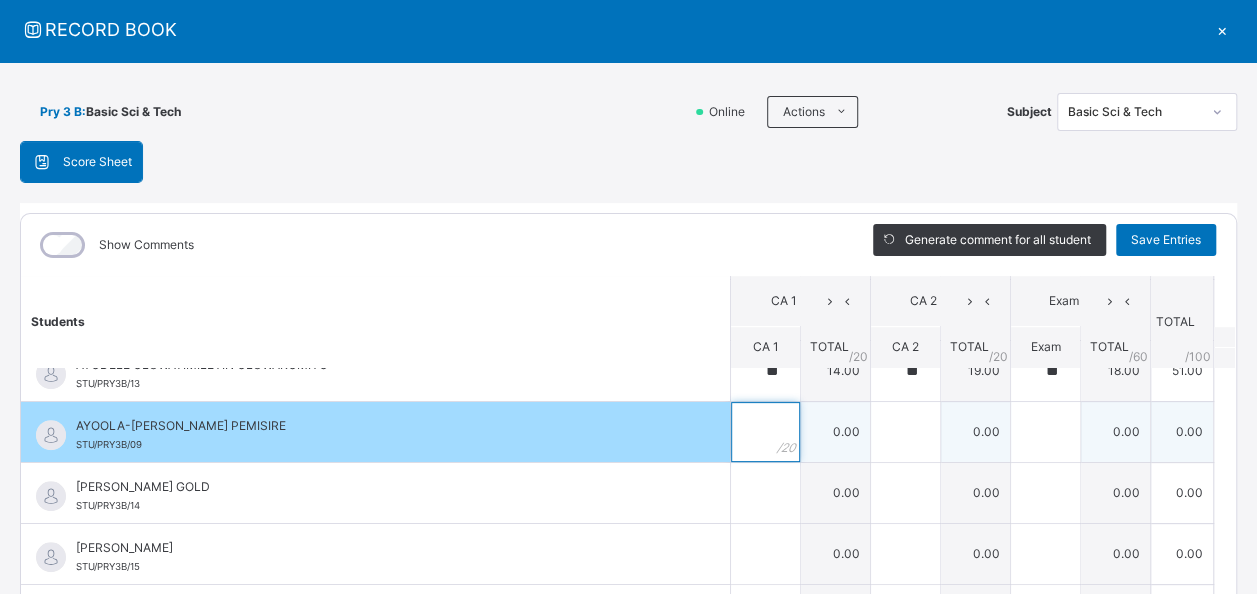 click at bounding box center (765, 432) 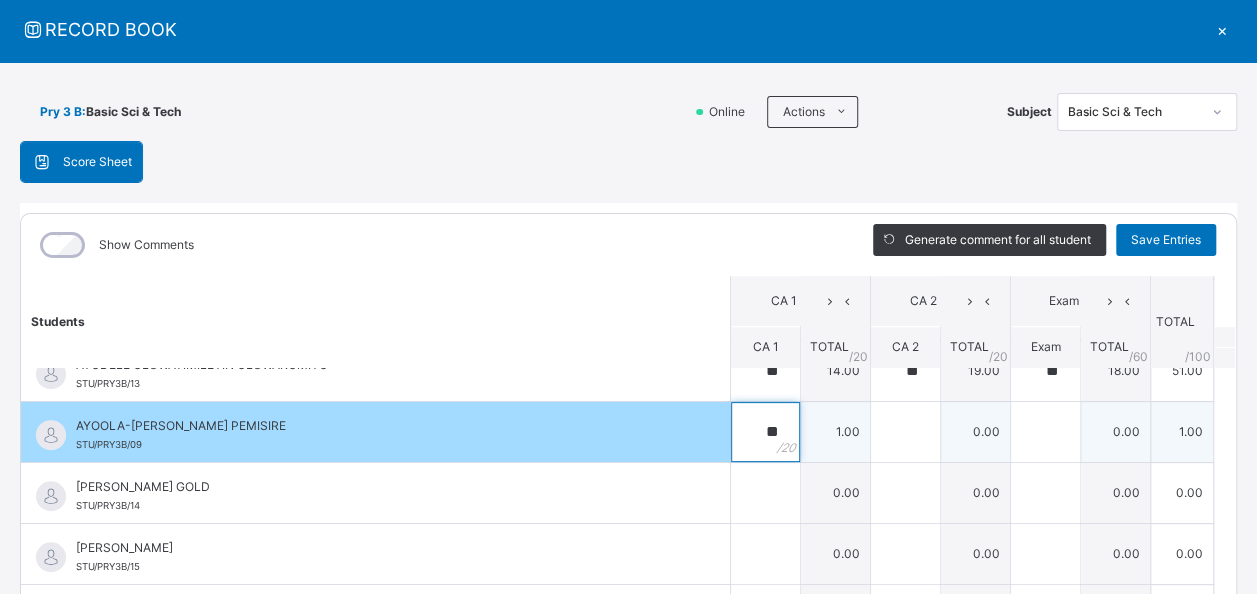 type on "**" 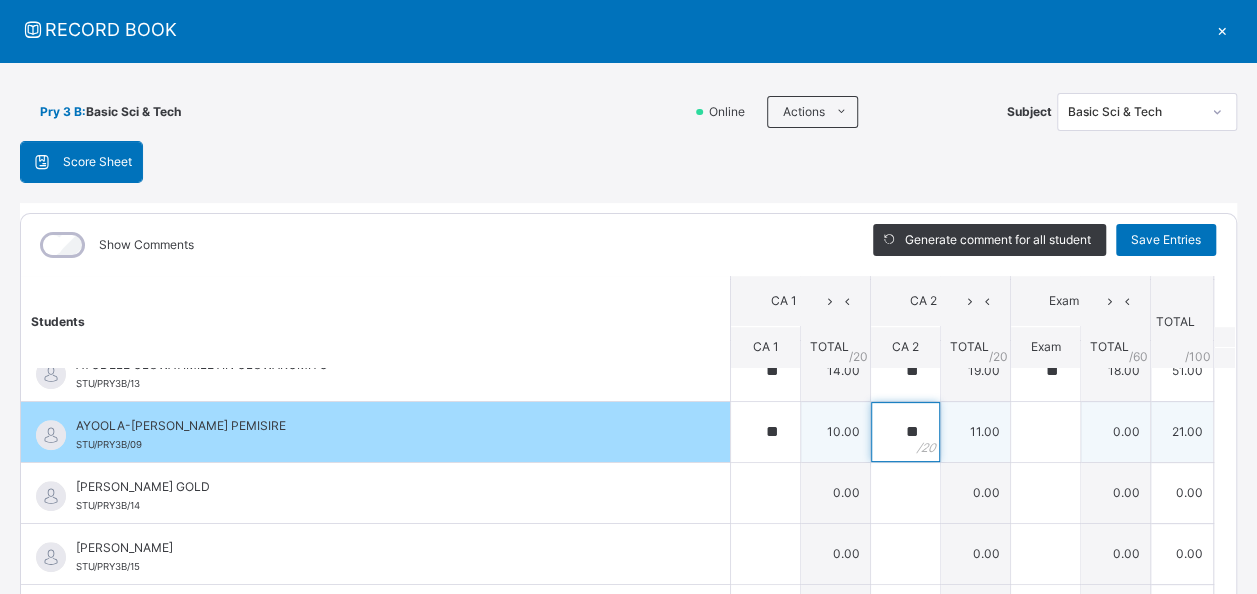 type on "**" 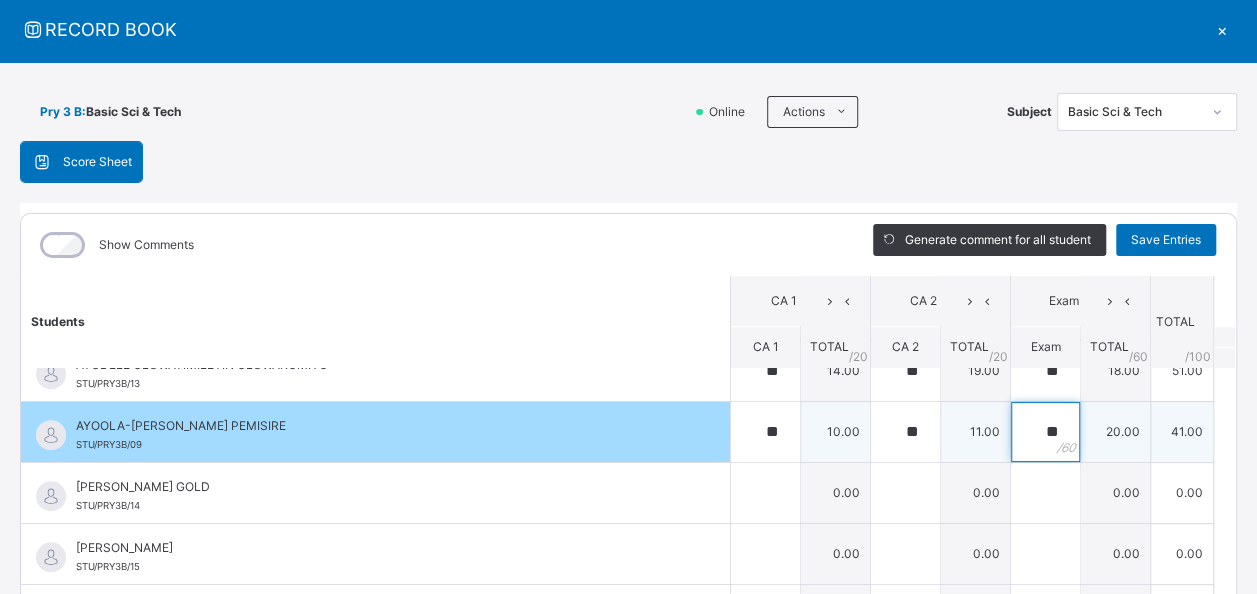 type on "**" 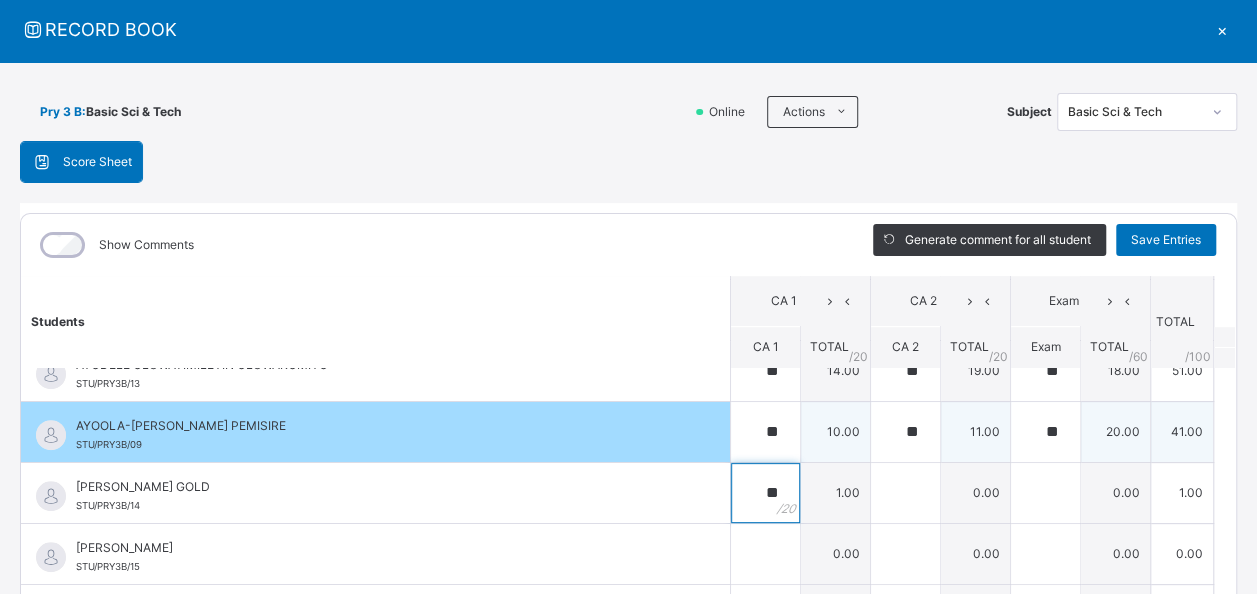 type on "**" 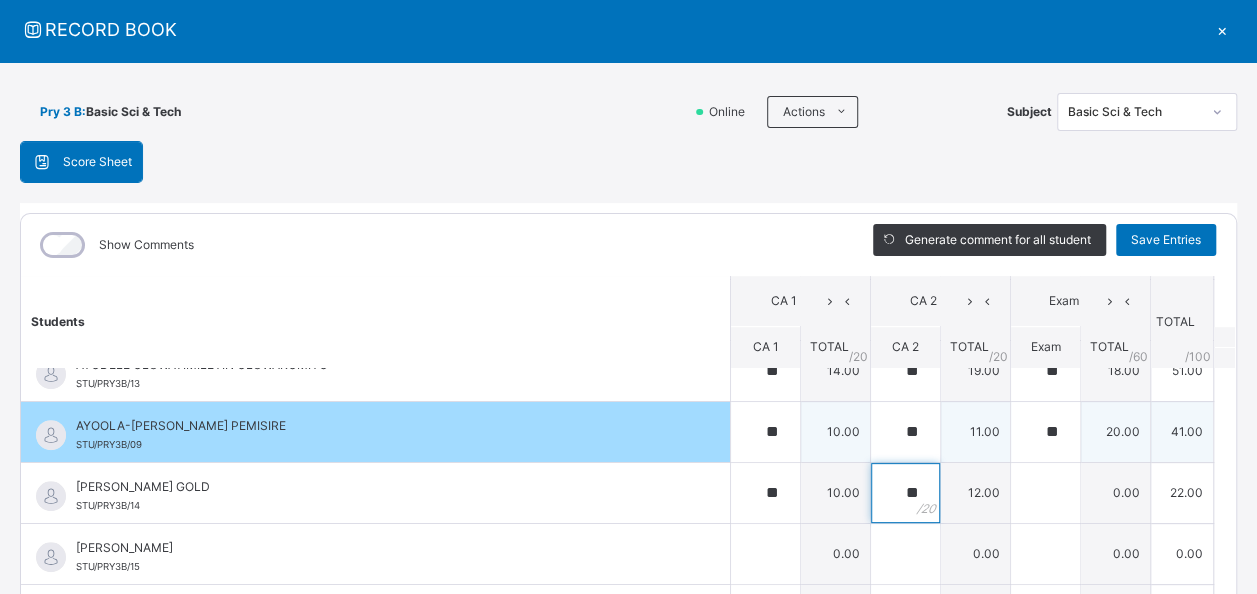 type on "**" 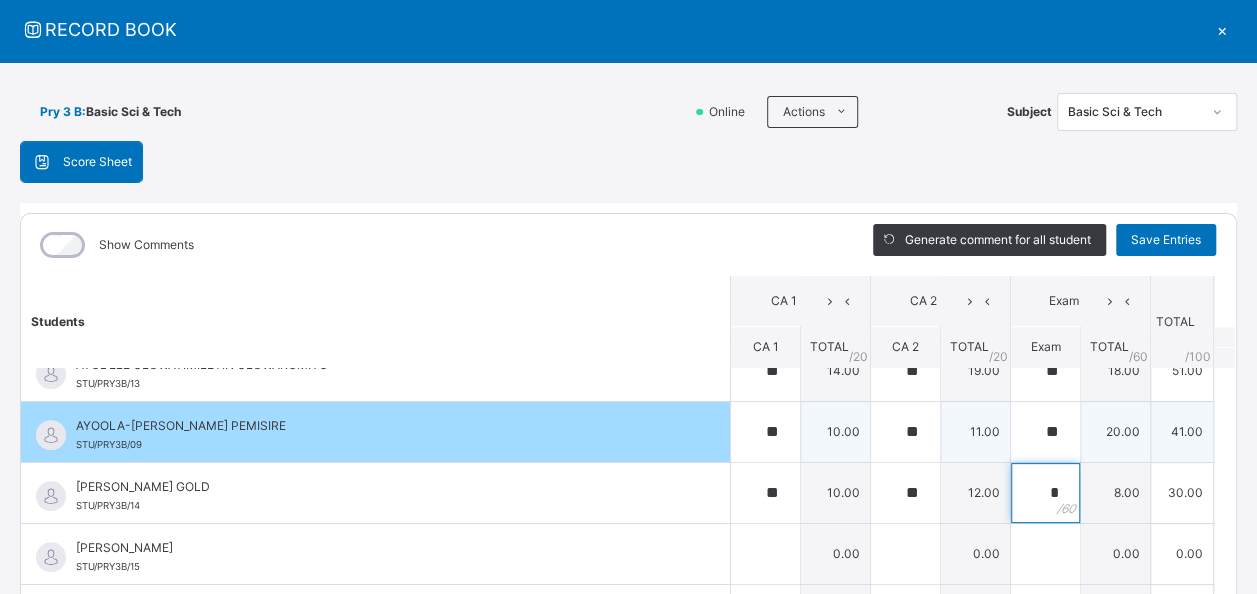 type on "*" 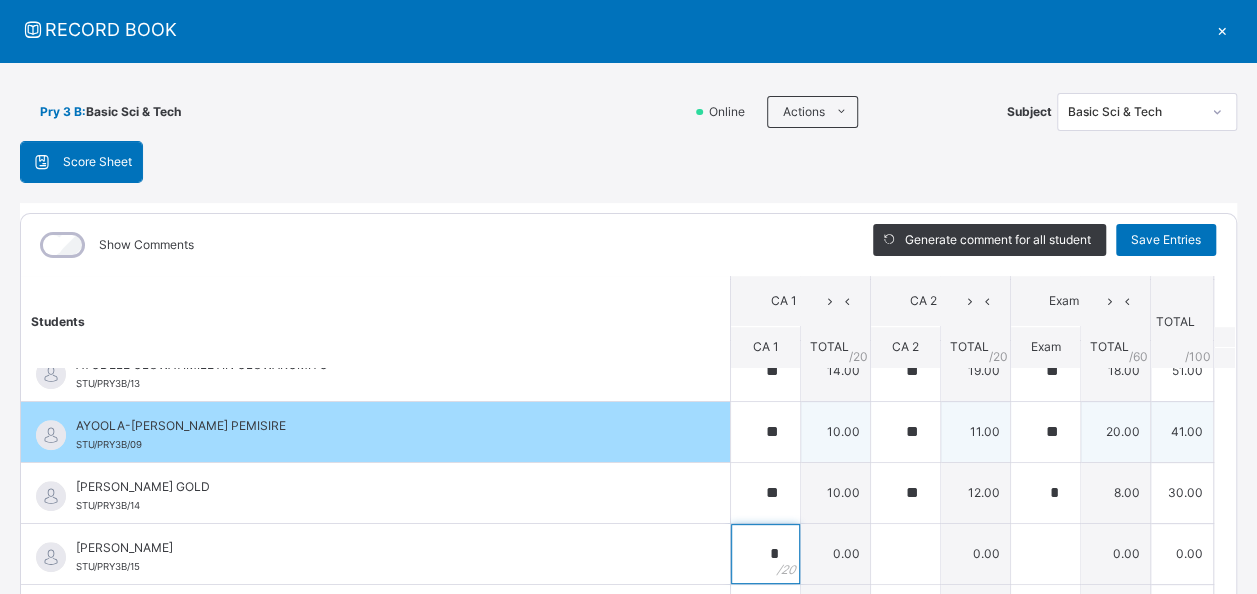 type on "*" 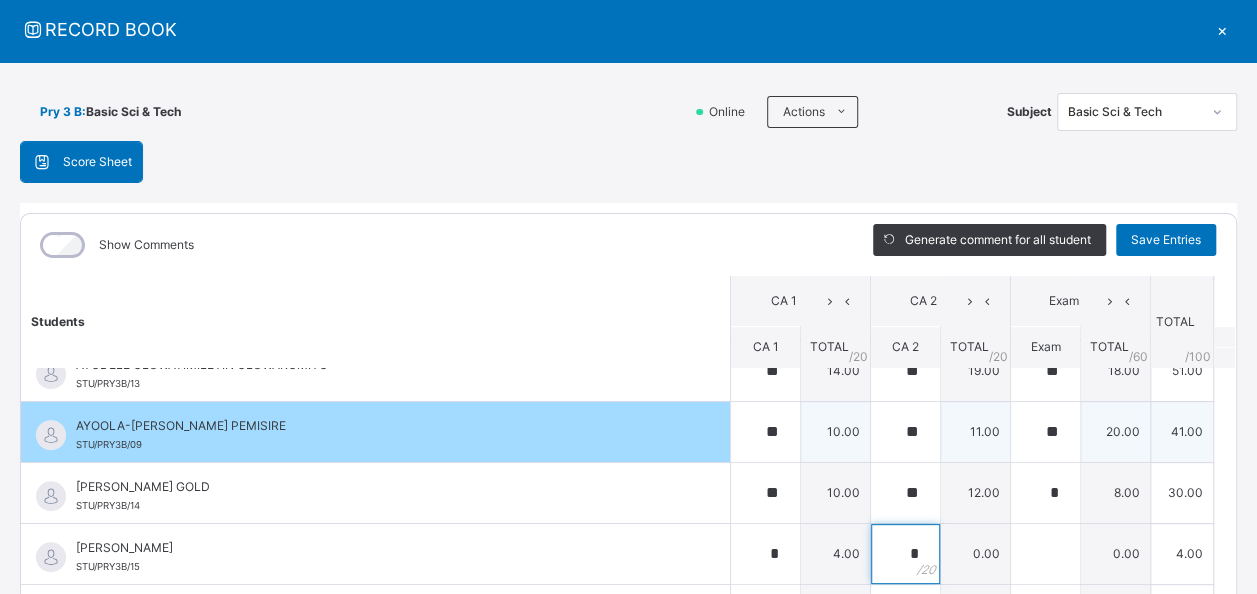 type on "*" 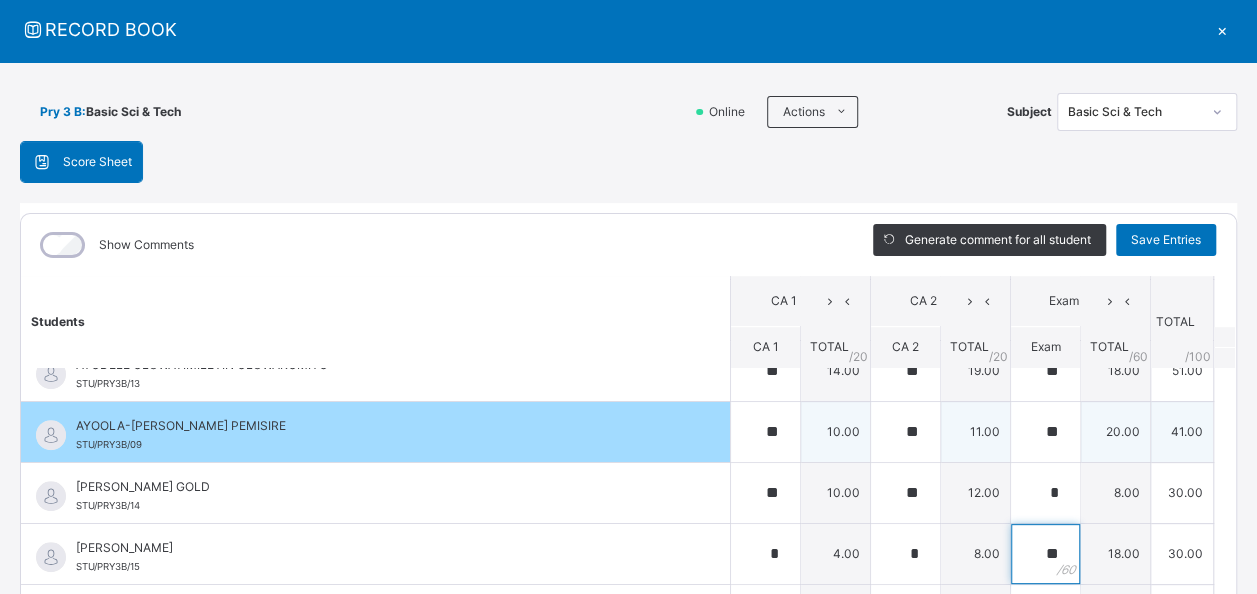 type on "**" 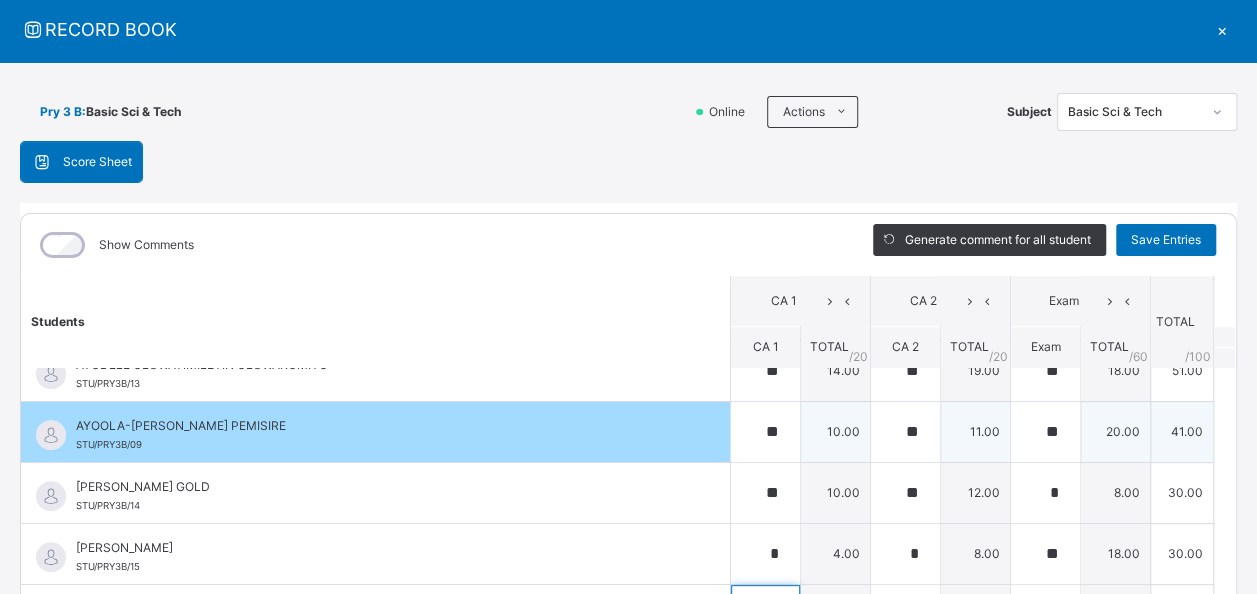 scroll, scrollTop: 97, scrollLeft: 0, axis: vertical 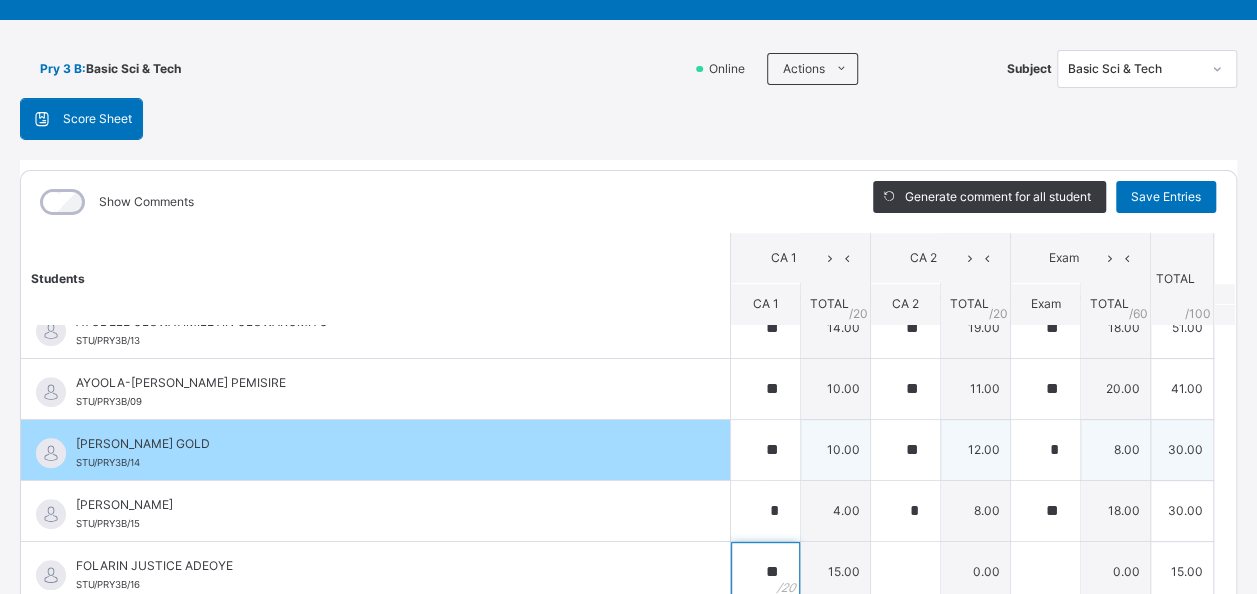 type on "**" 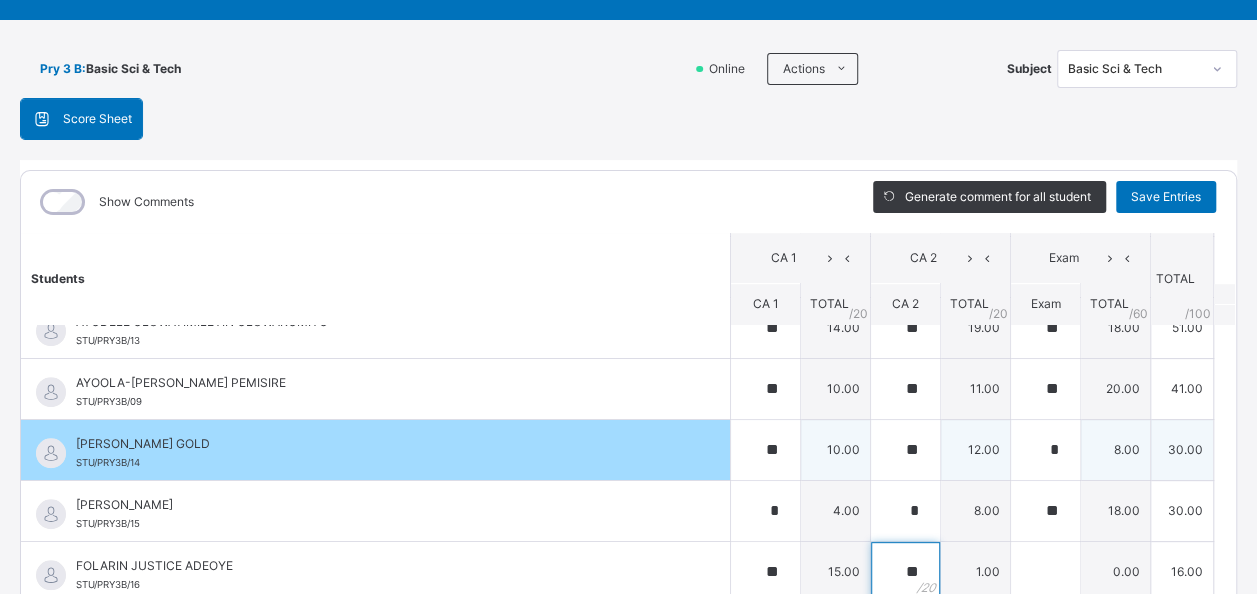 type on "**" 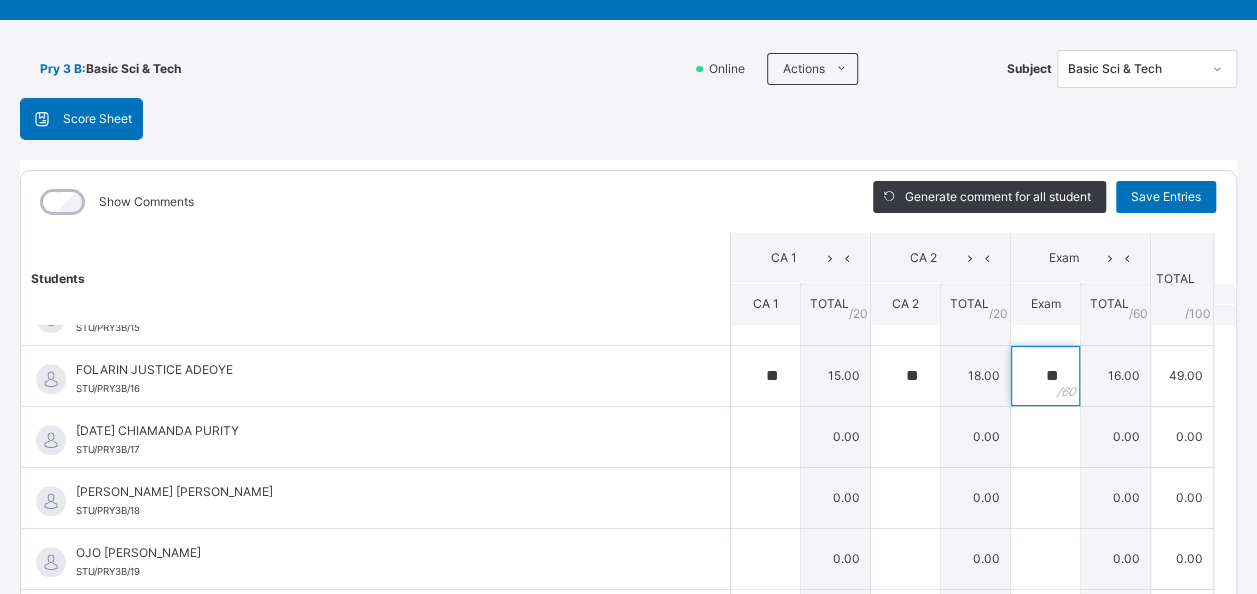 scroll, scrollTop: 900, scrollLeft: 0, axis: vertical 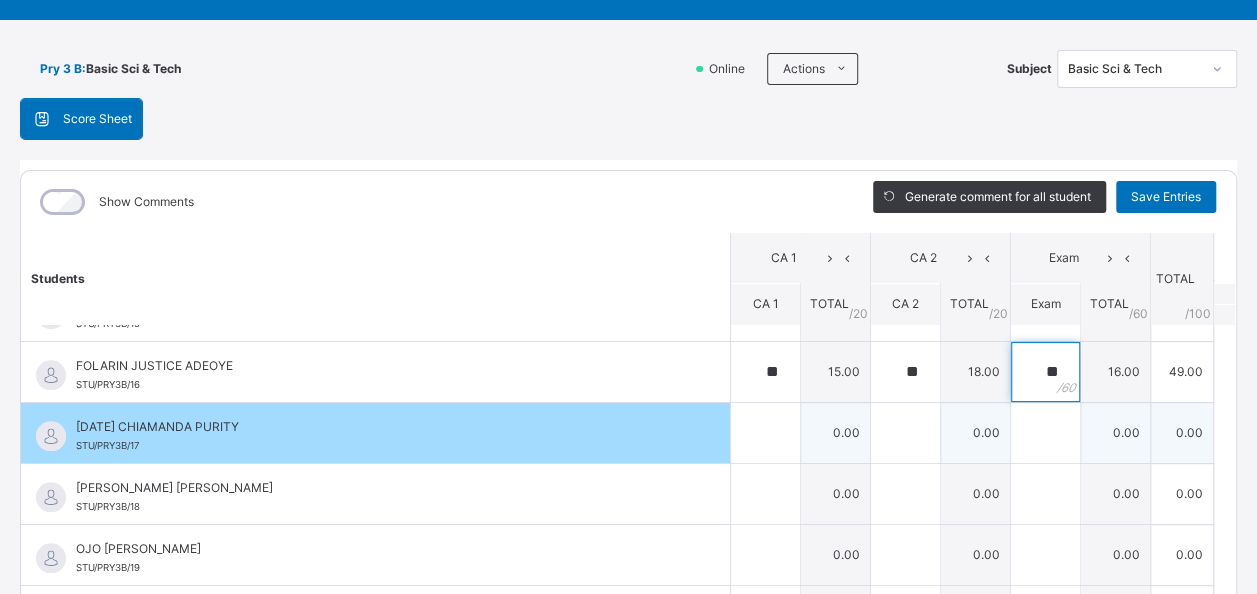 type on "**" 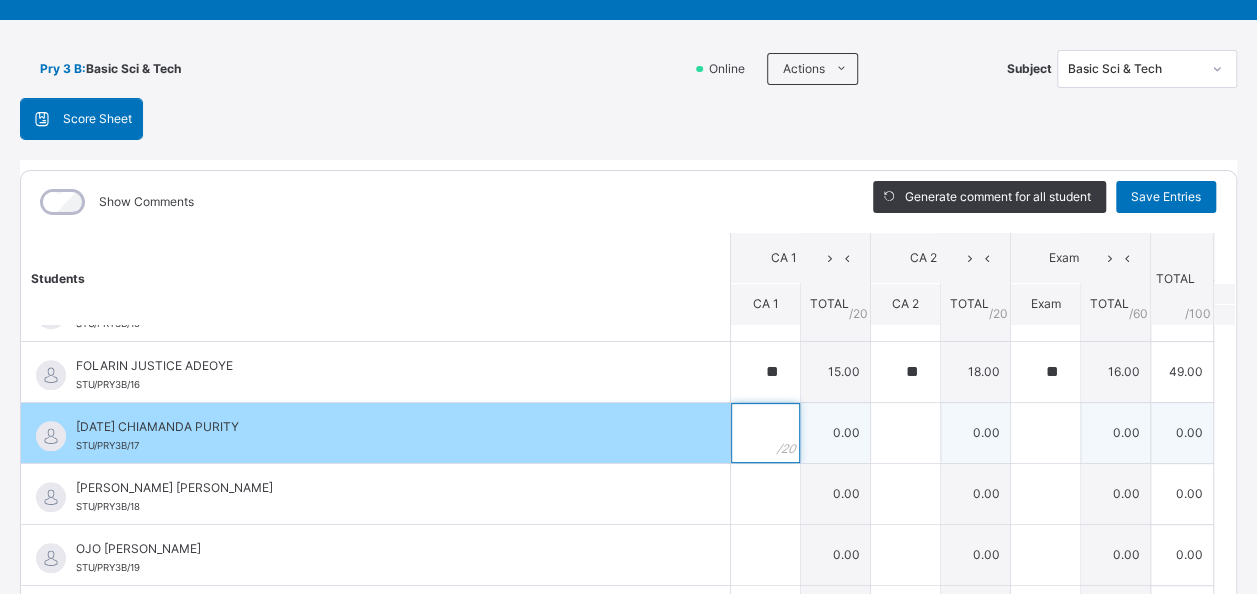 click at bounding box center (765, 433) 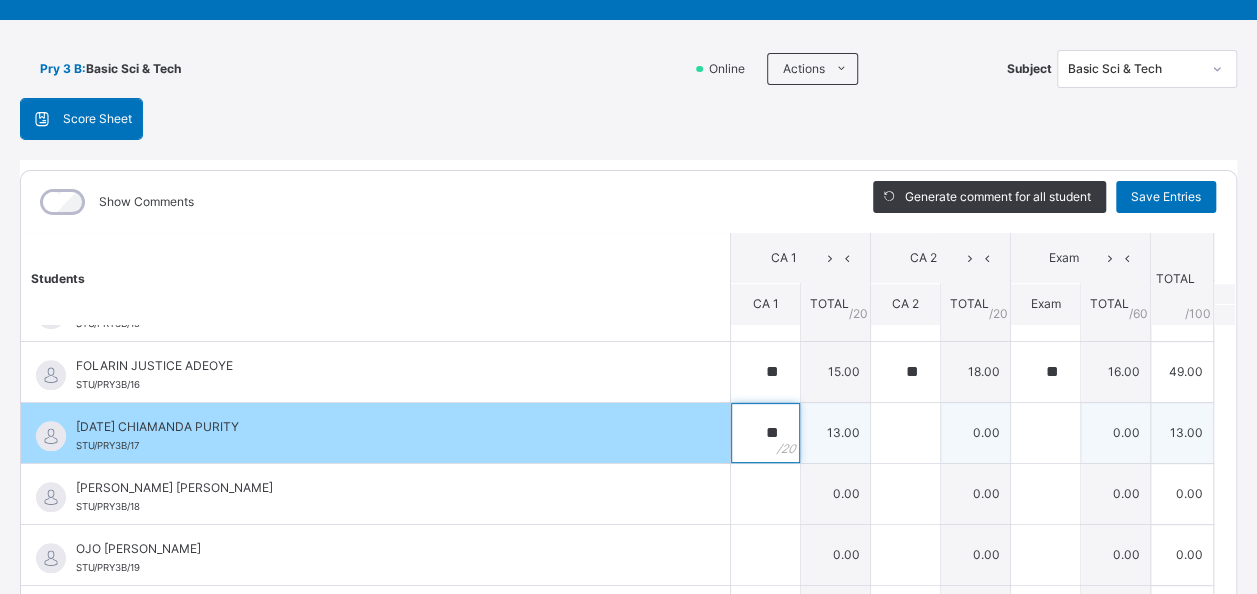 type on "**" 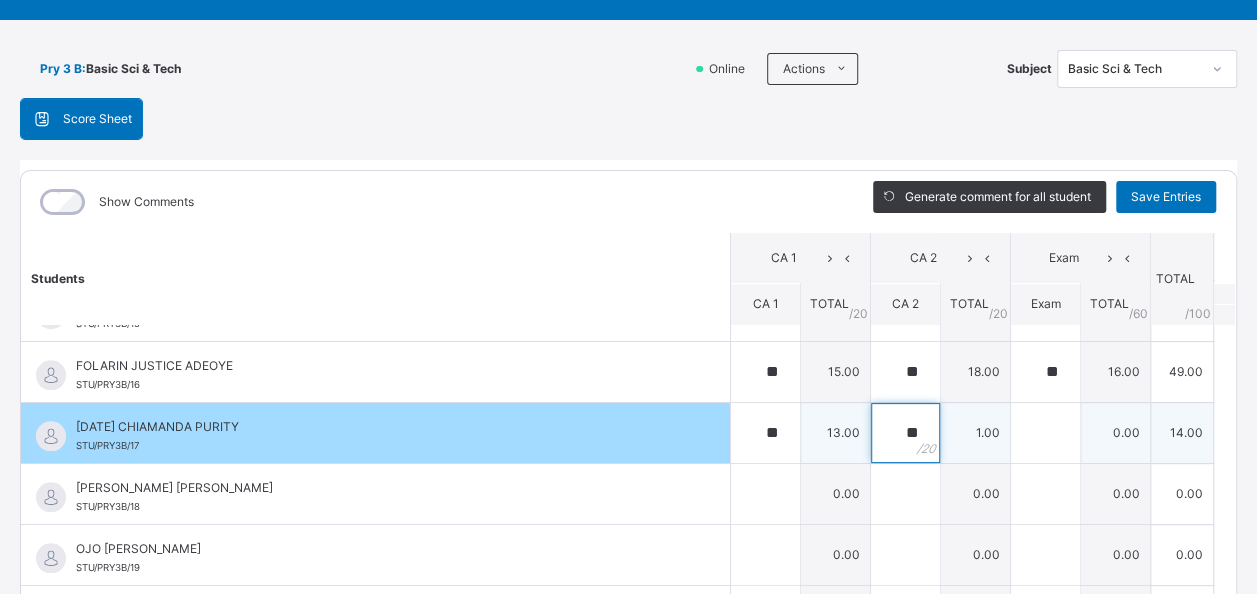 type on "**" 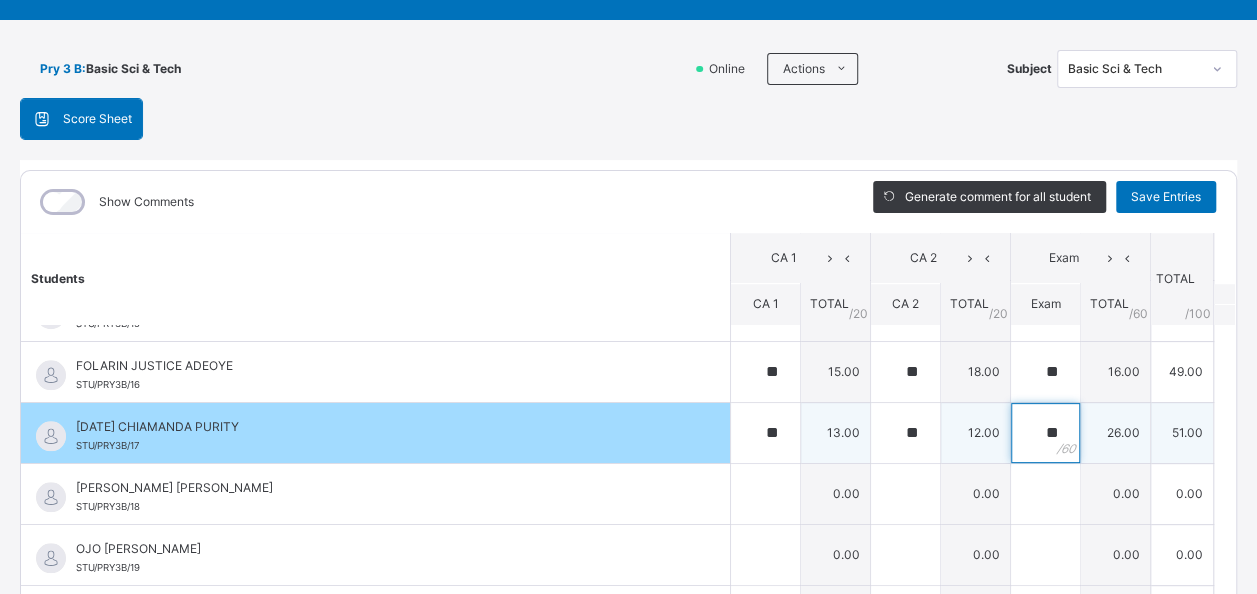 type on "**" 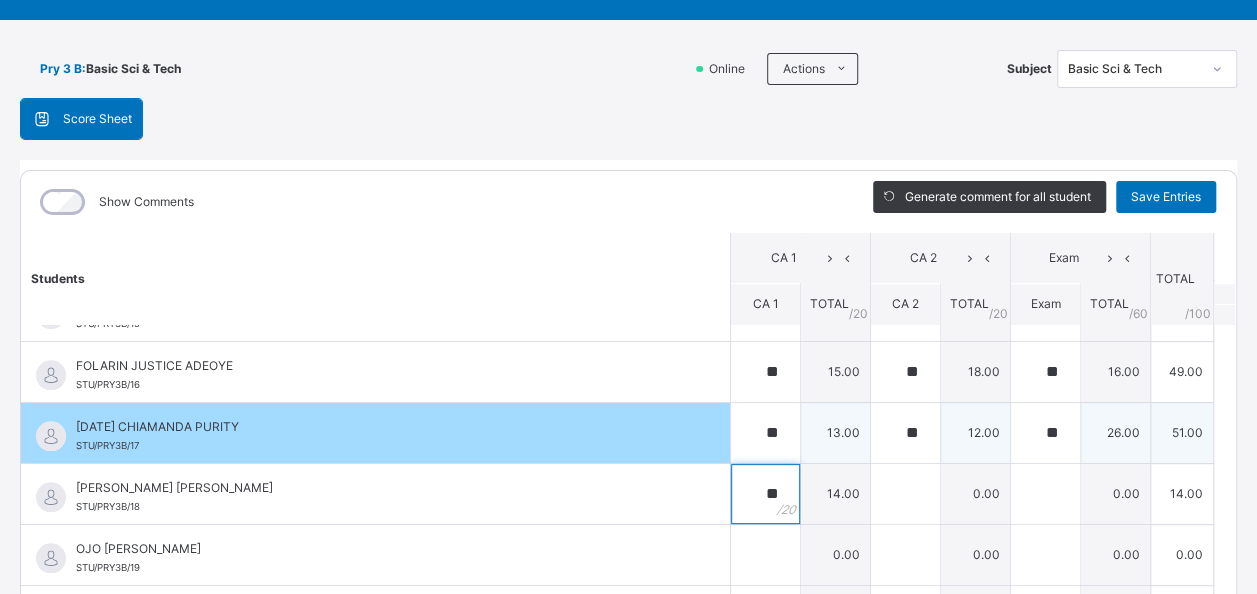 type on "**" 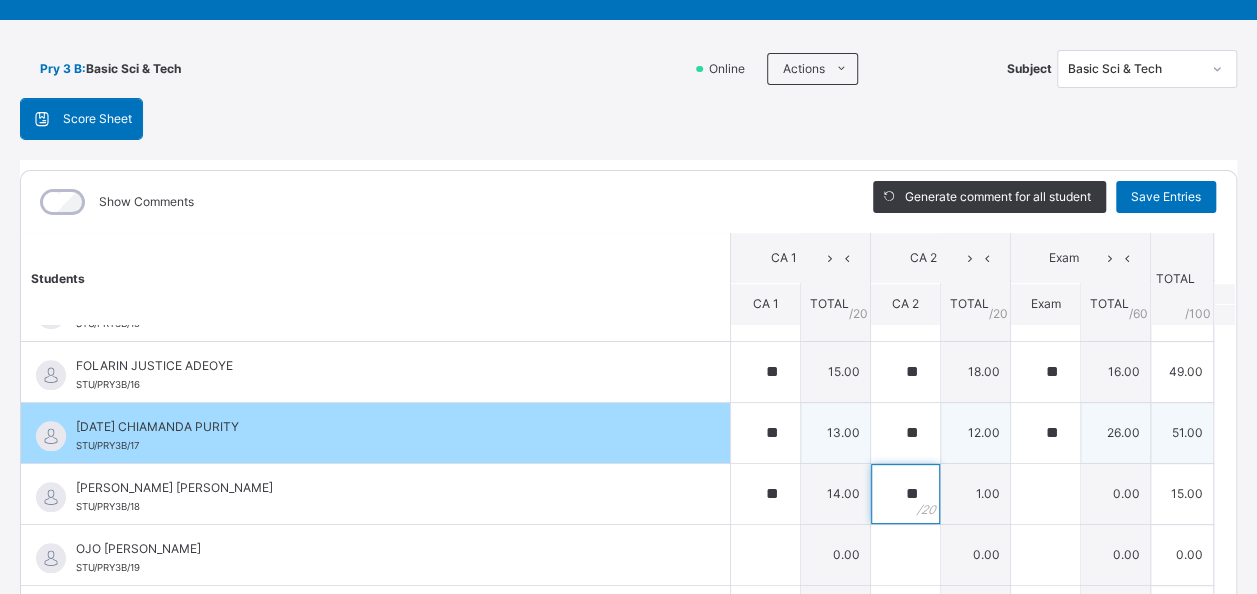 type on "**" 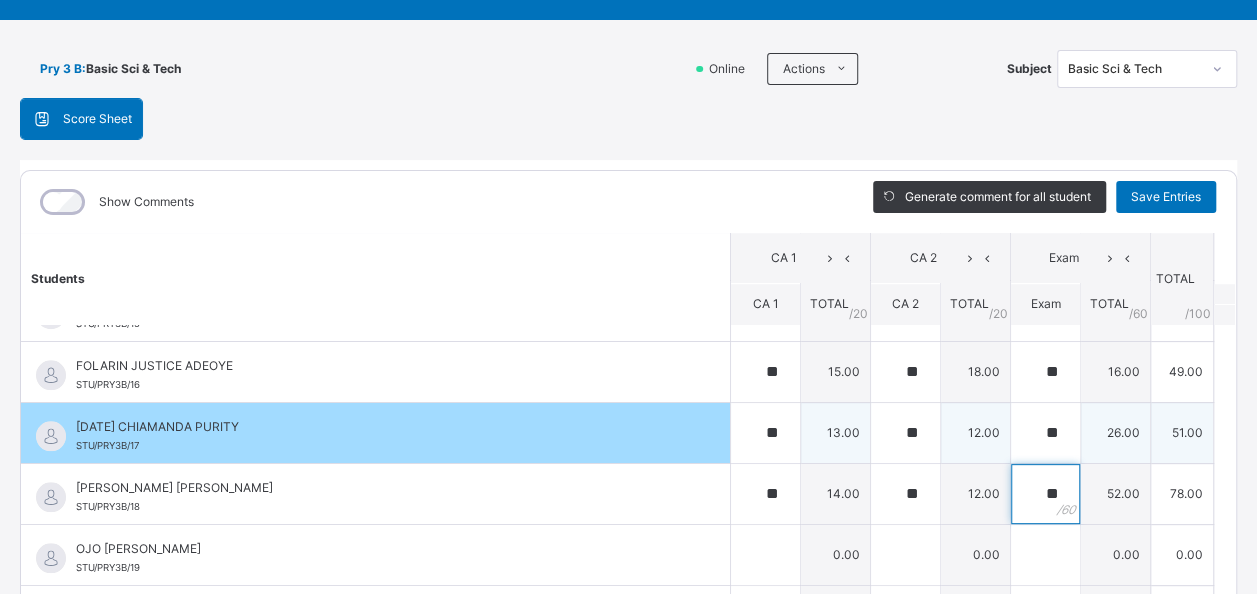 type on "**" 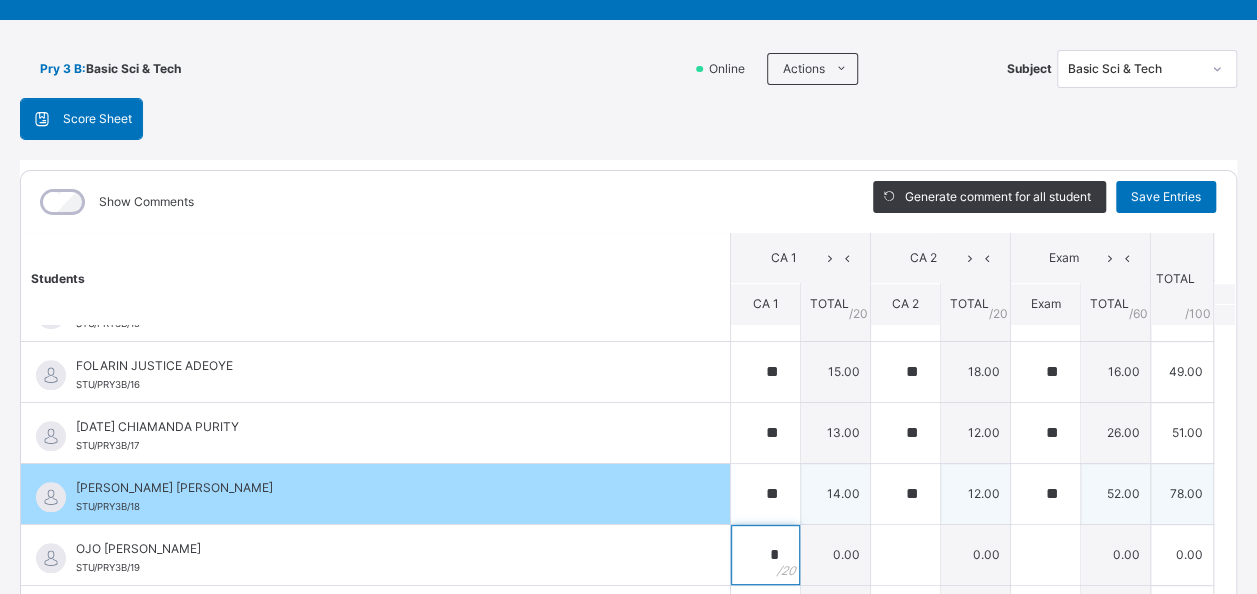 type on "*" 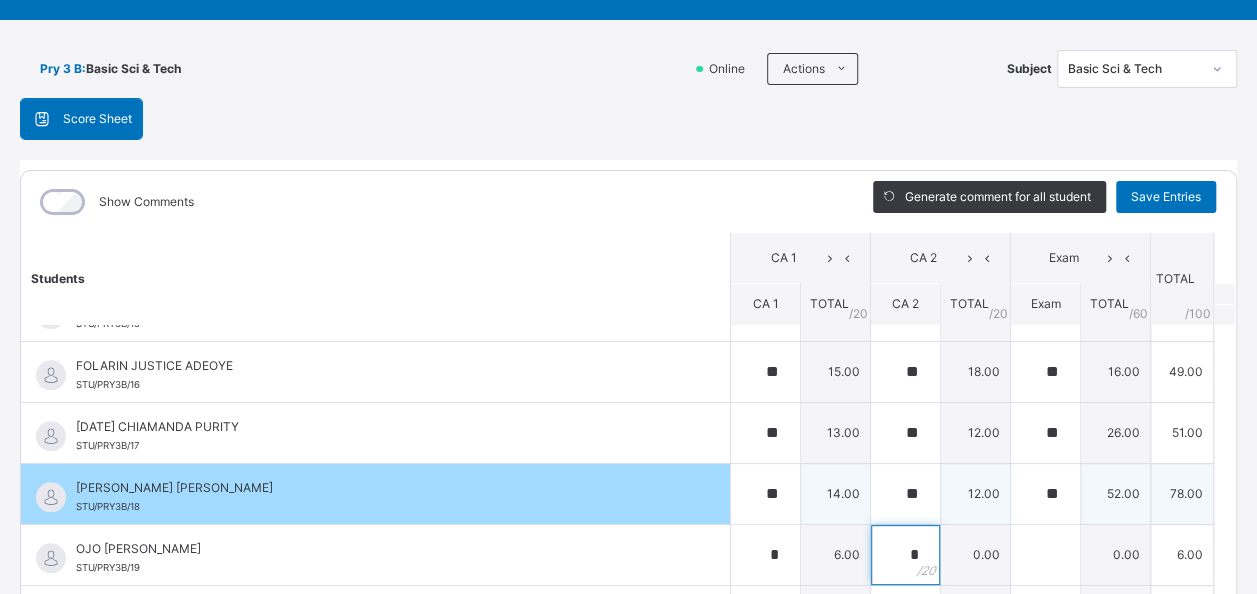 type on "*" 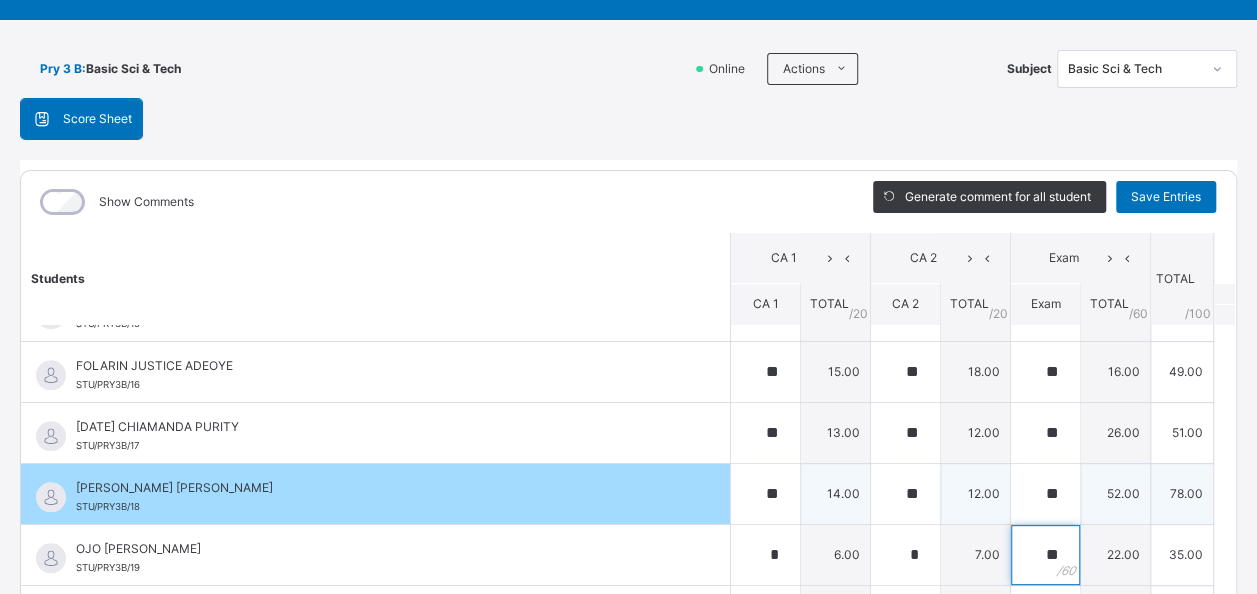 type on "**" 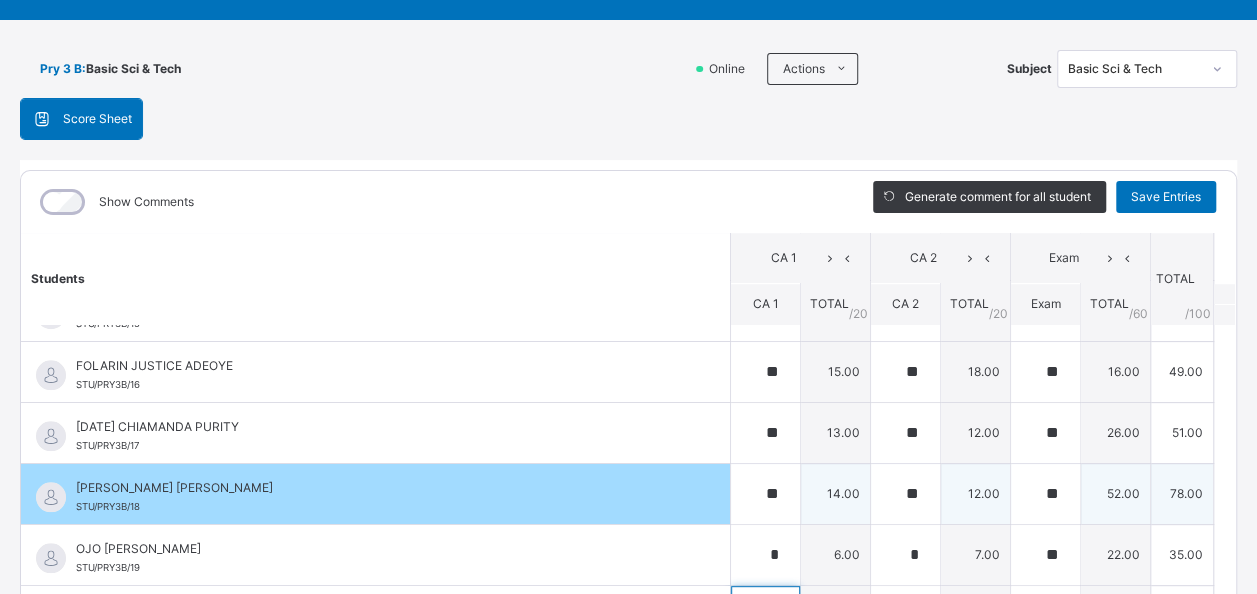 scroll, scrollTop: 140, scrollLeft: 0, axis: vertical 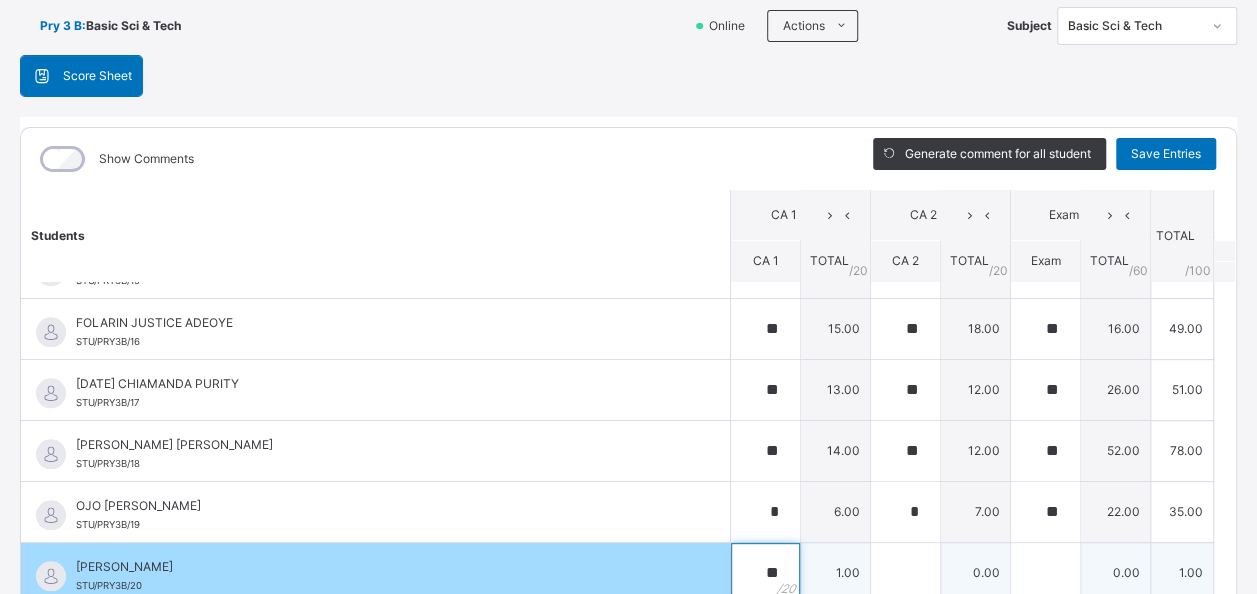 type on "**" 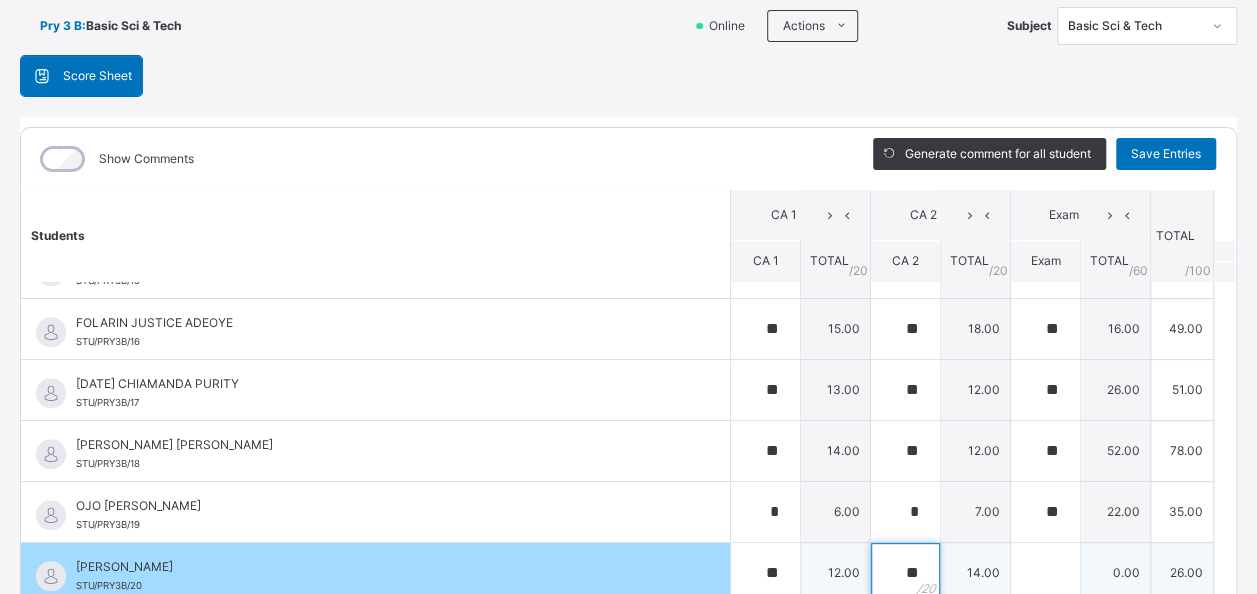 type on "**" 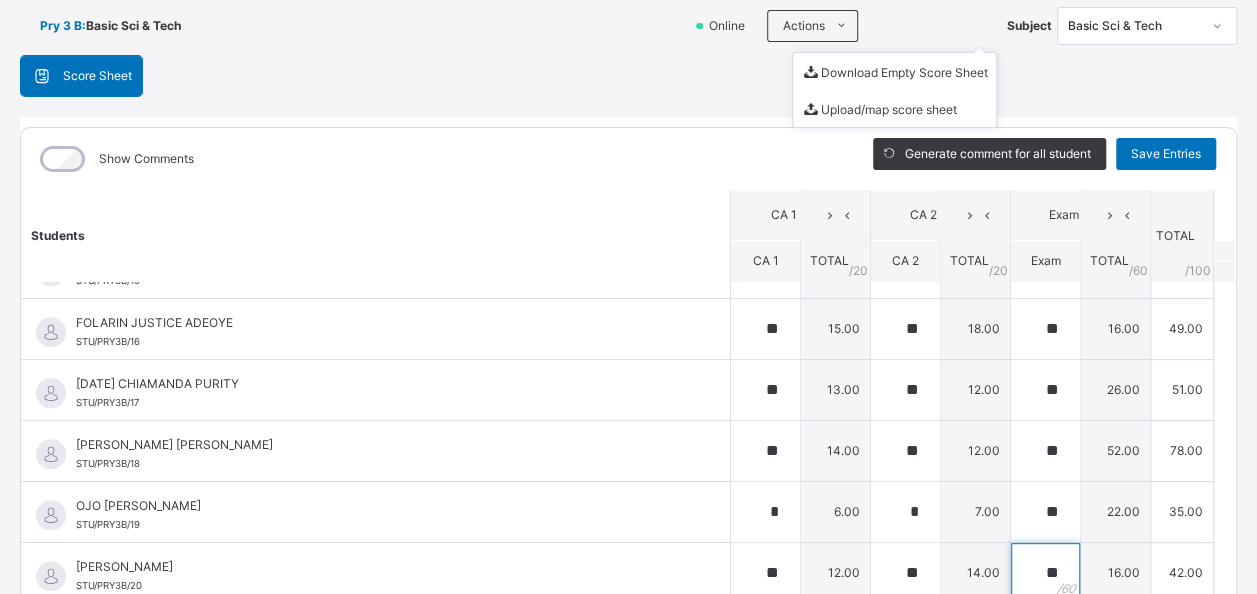 type on "**" 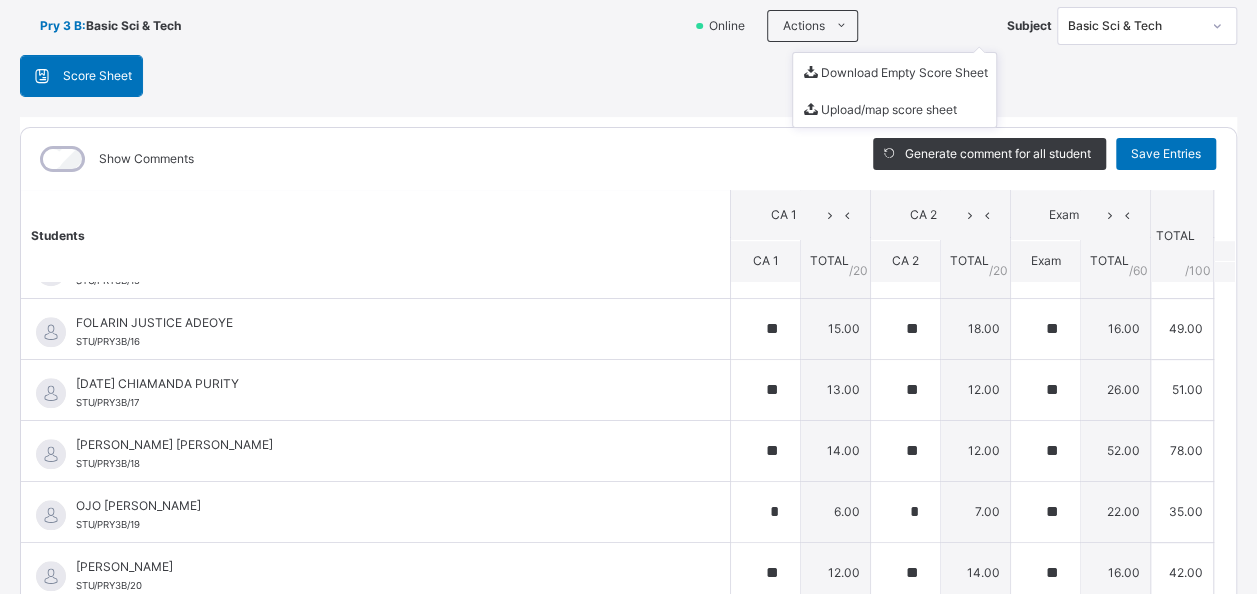 scroll, scrollTop: 316, scrollLeft: 0, axis: vertical 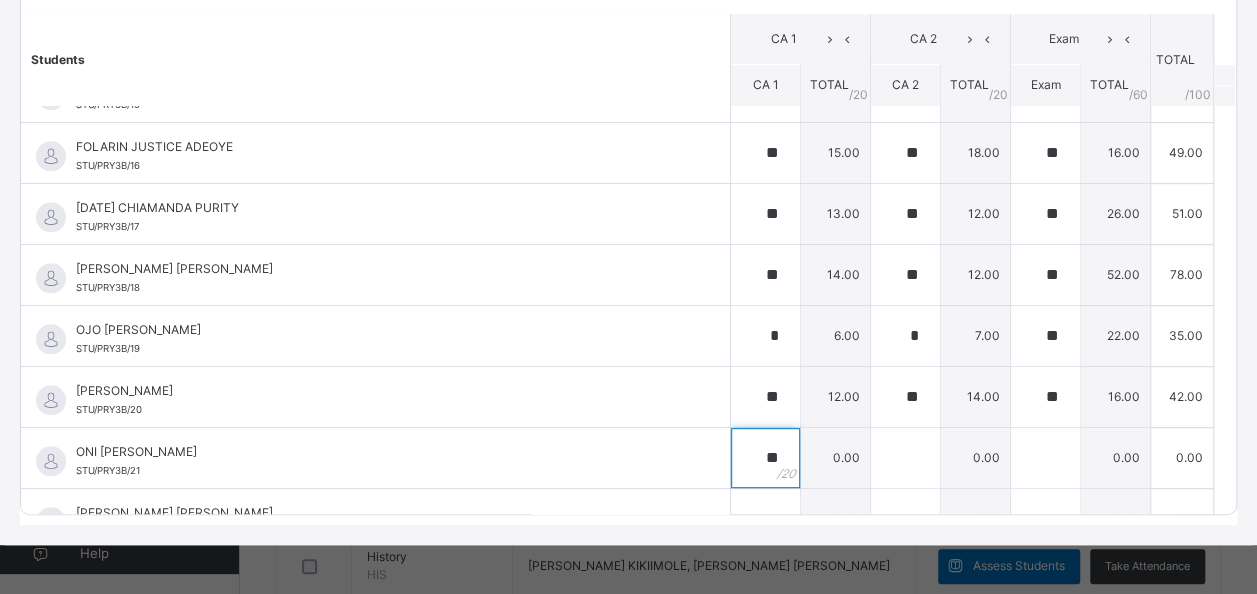 type on "**" 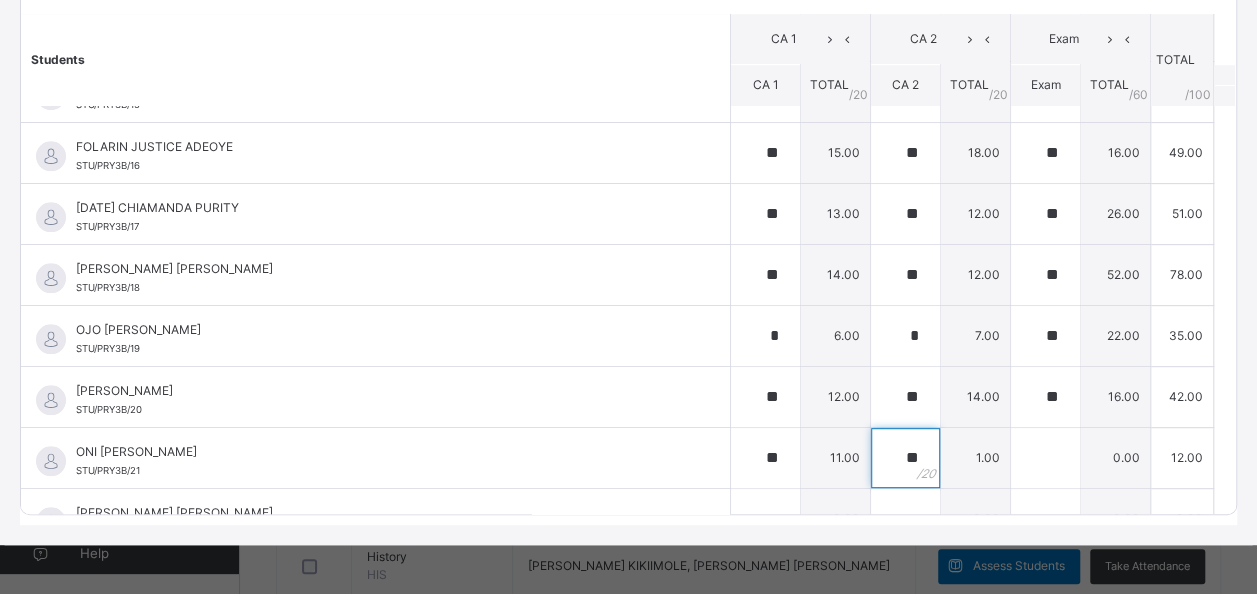 type on "**" 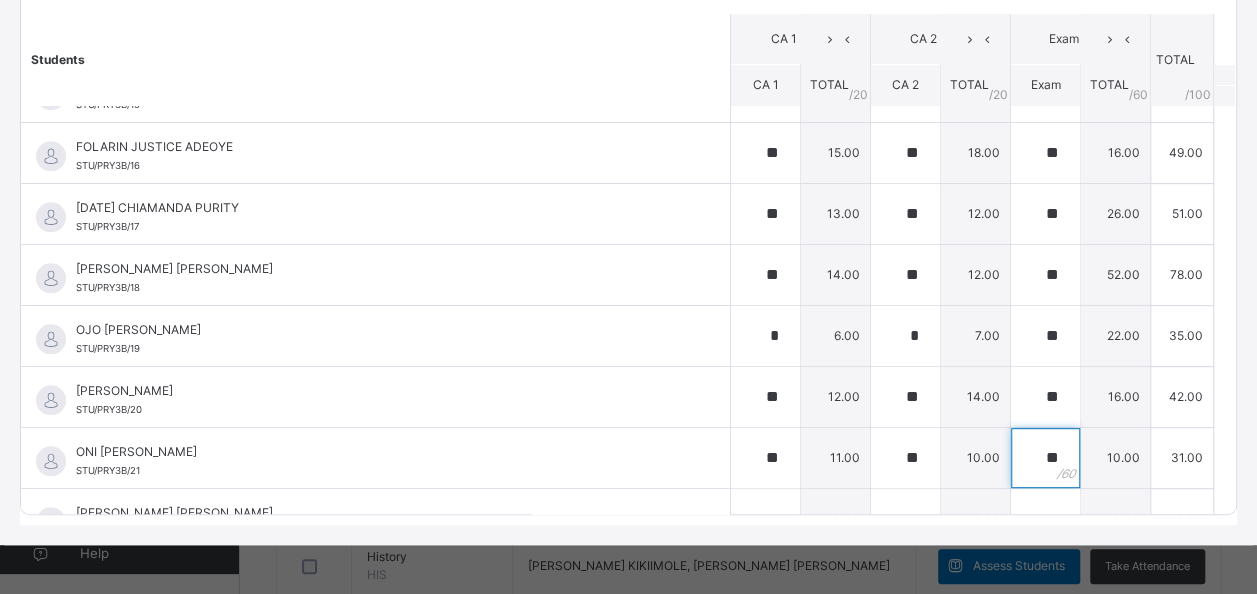 type on "**" 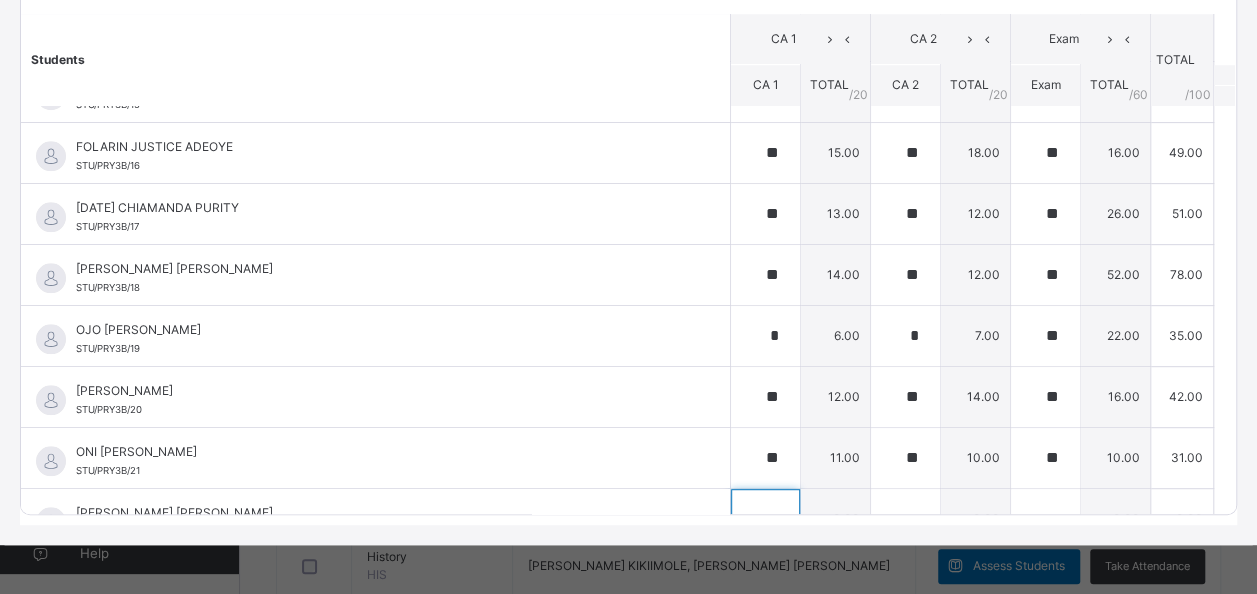 scroll, scrollTop: 926, scrollLeft: 0, axis: vertical 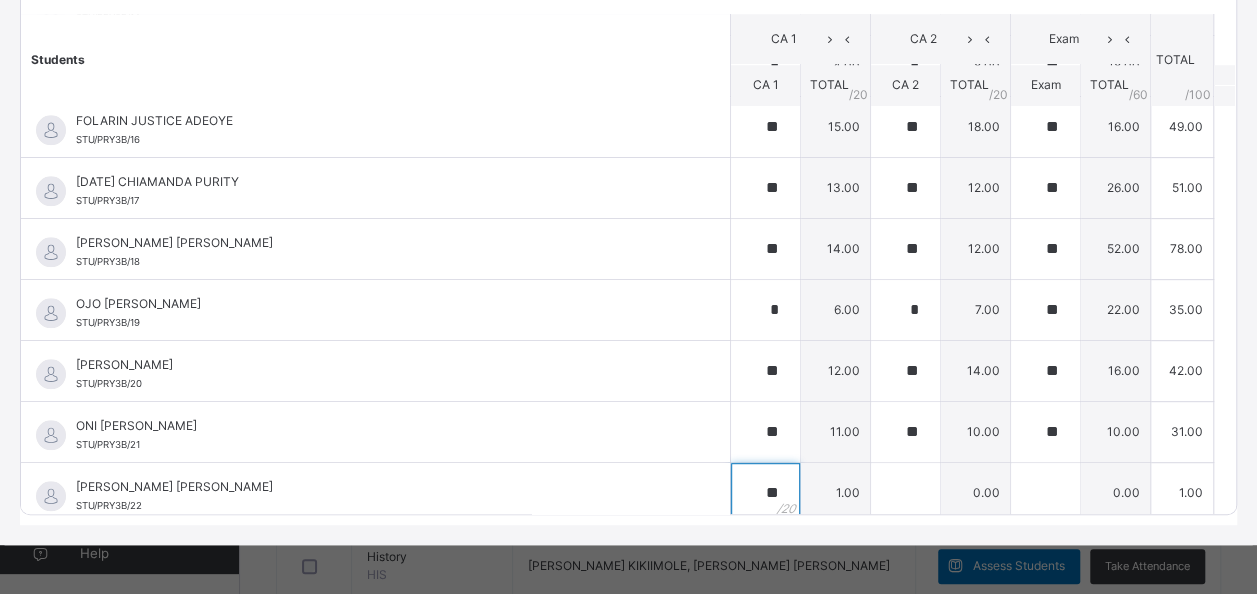 type on "**" 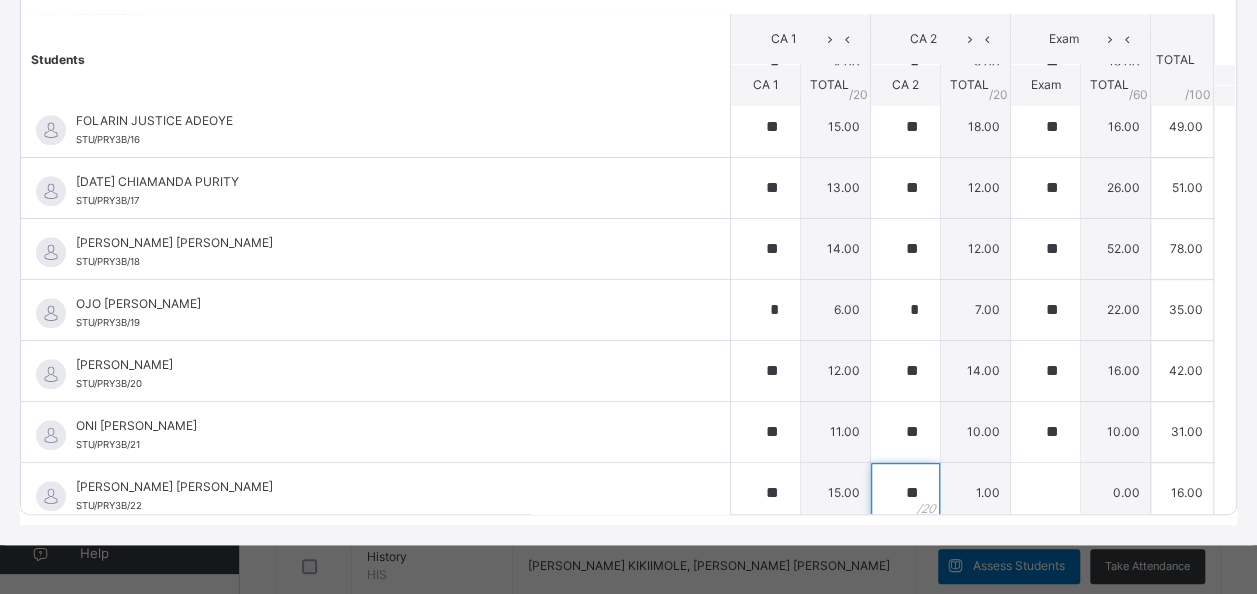 type on "**" 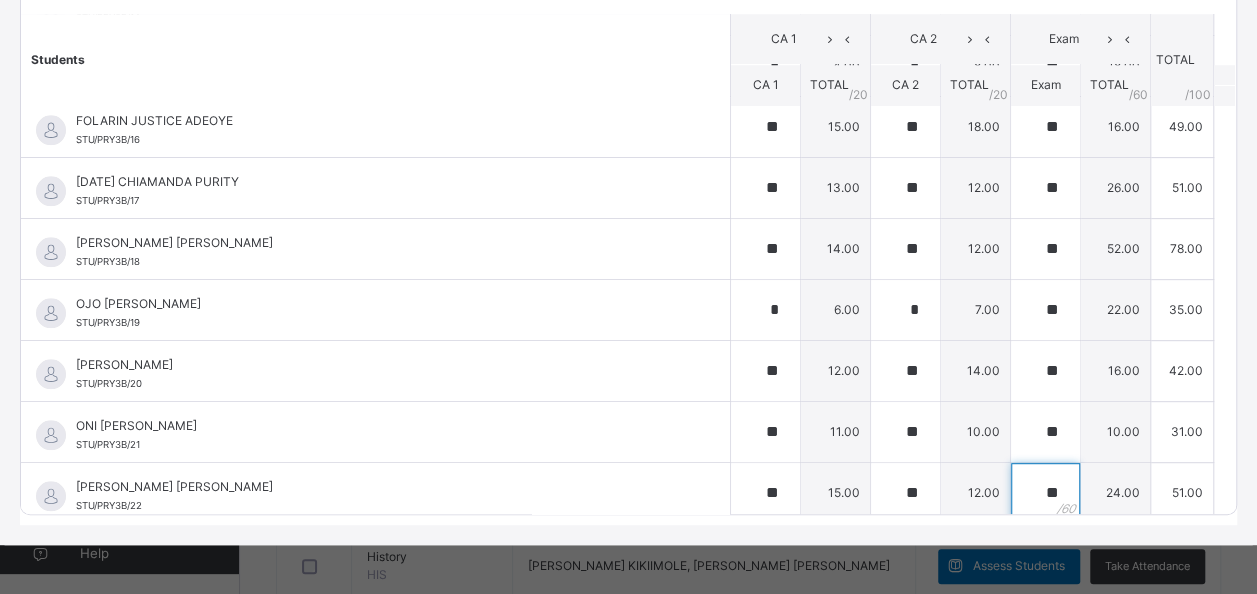 type on "**" 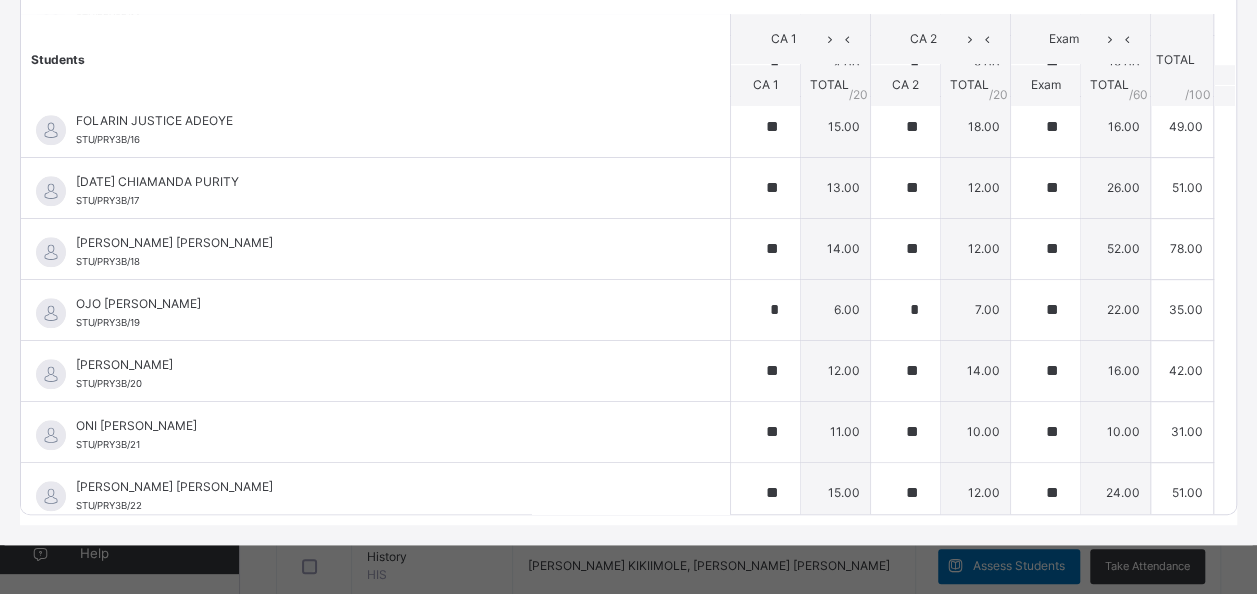 scroll, scrollTop: 1048, scrollLeft: 0, axis: vertical 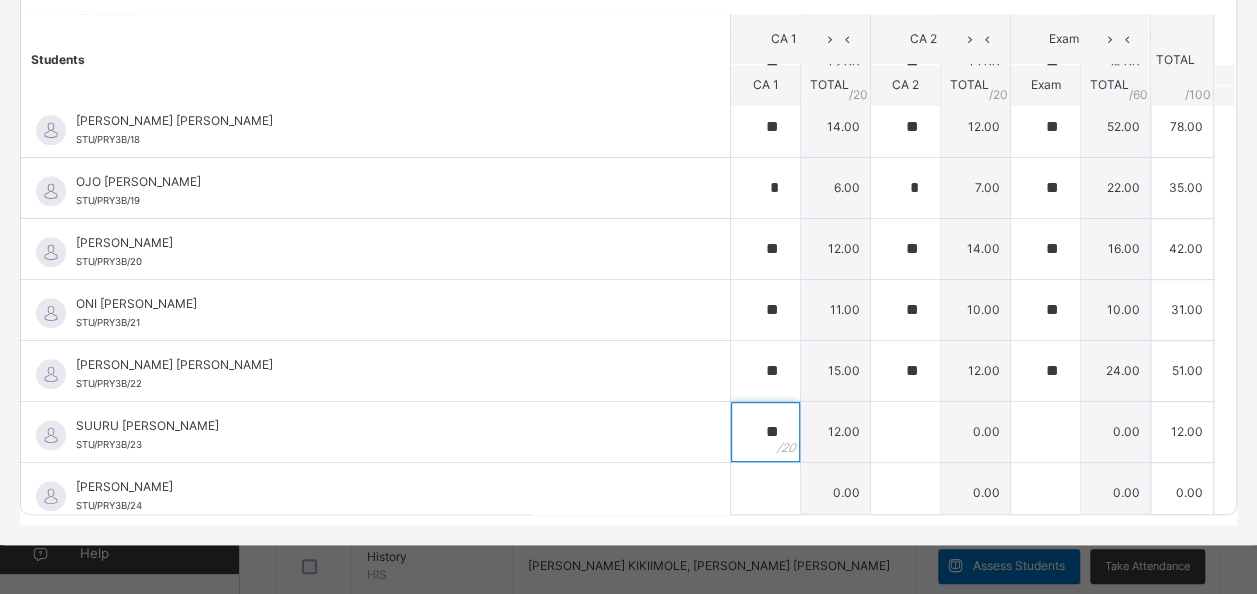 type on "**" 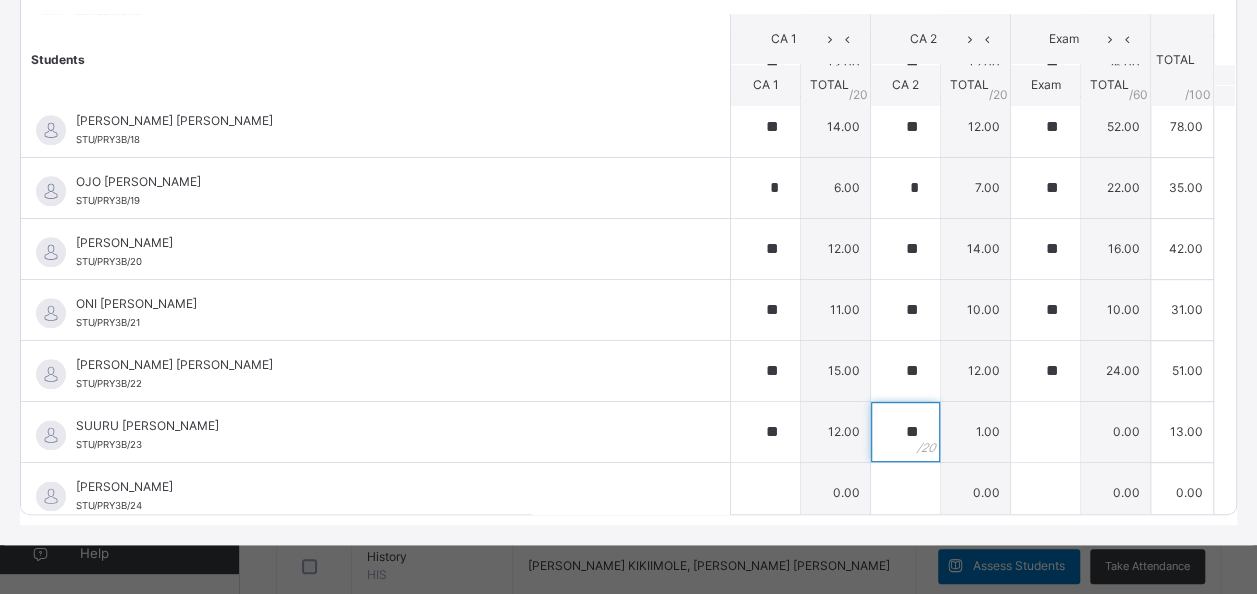 type on "**" 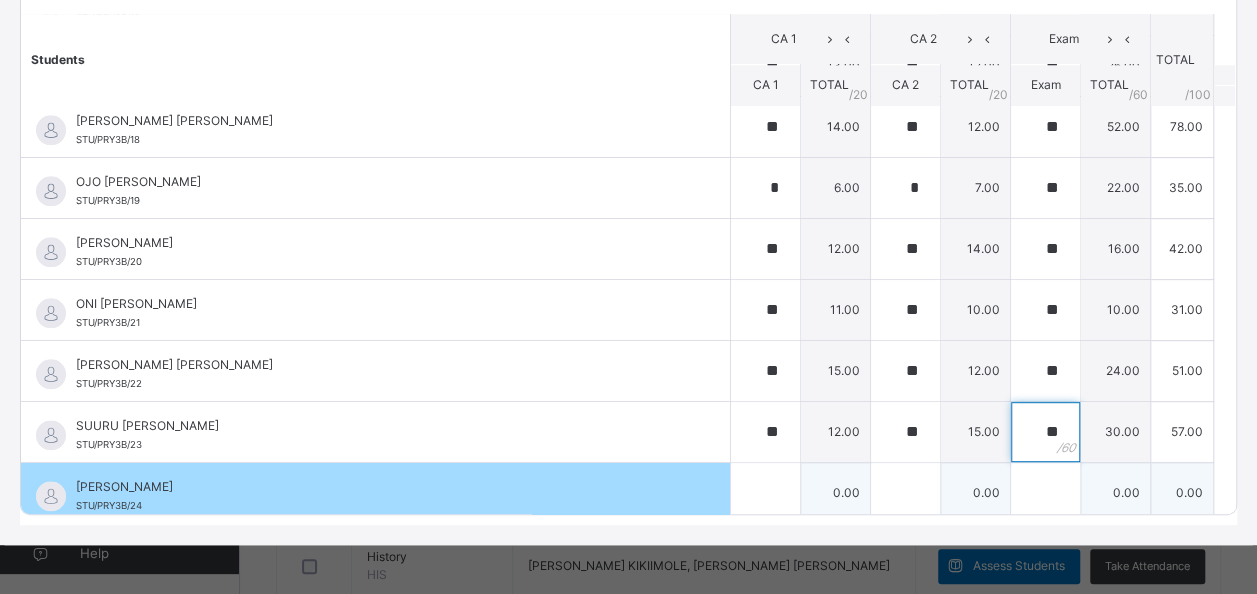 type on "**" 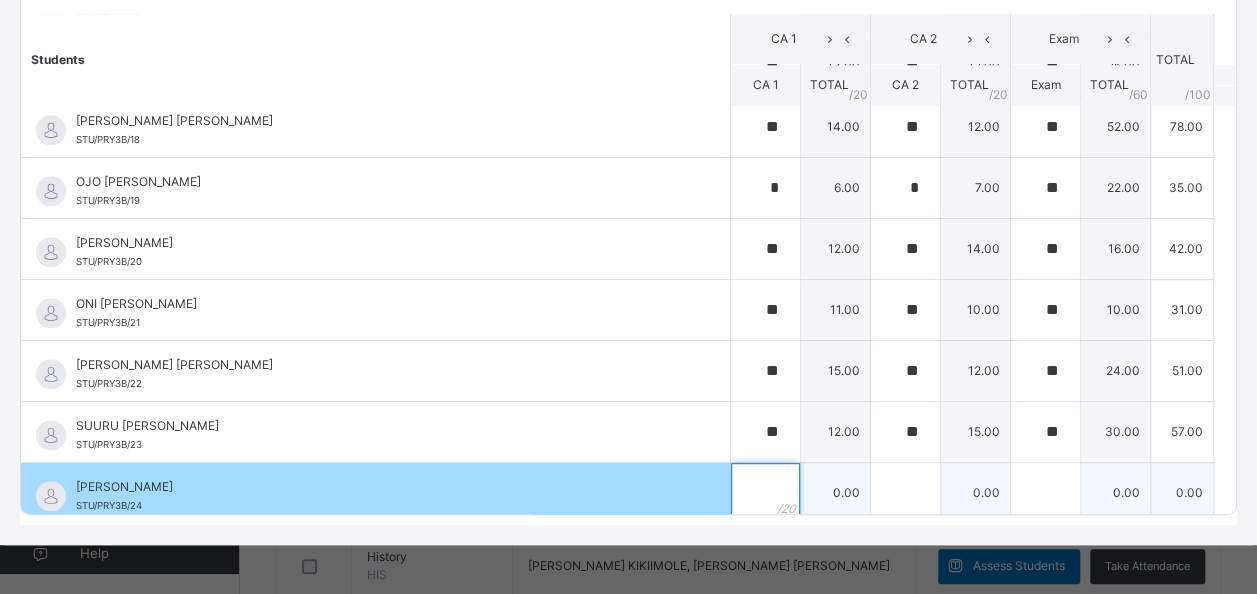 click at bounding box center (765, 493) 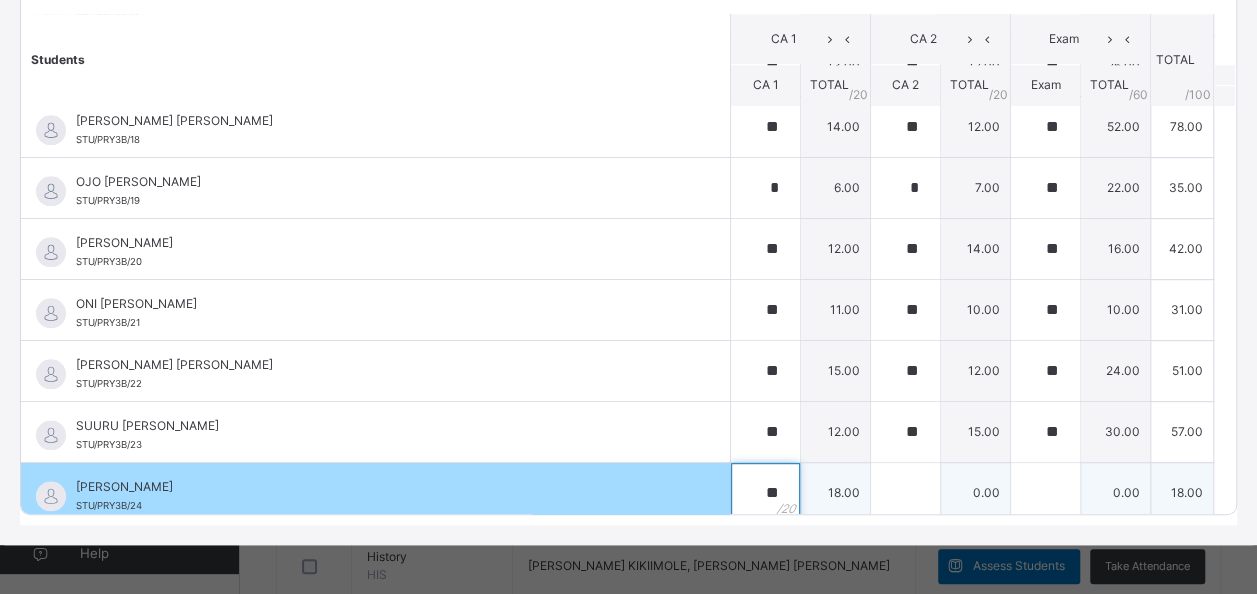 type on "**" 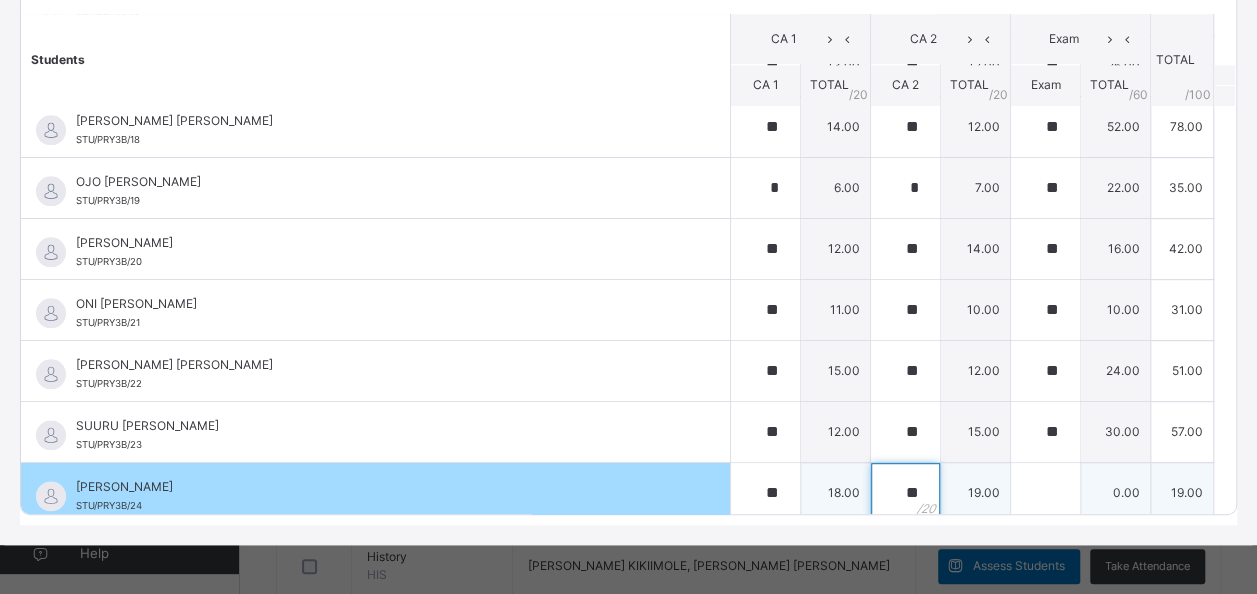 type on "**" 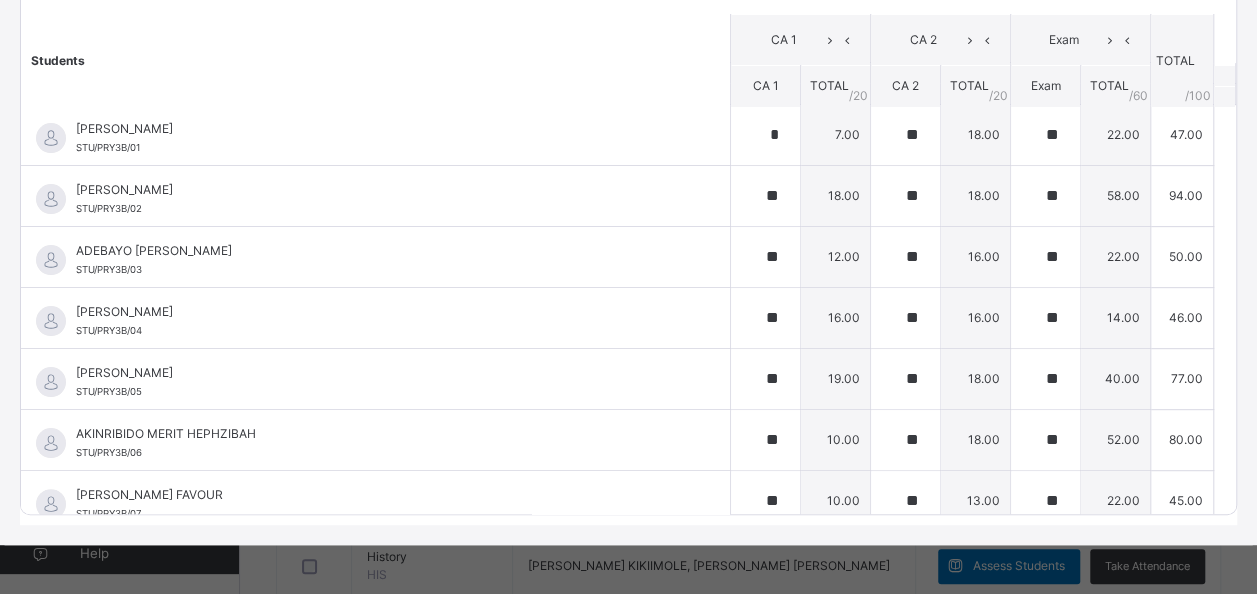 scroll, scrollTop: 0, scrollLeft: 0, axis: both 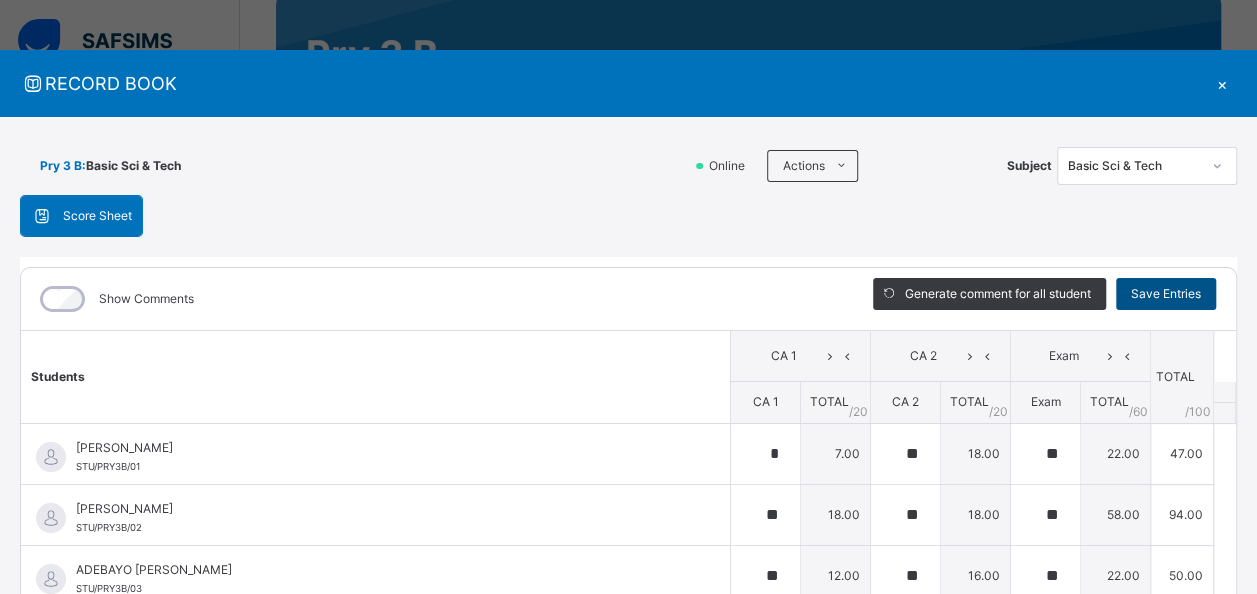 type on "**" 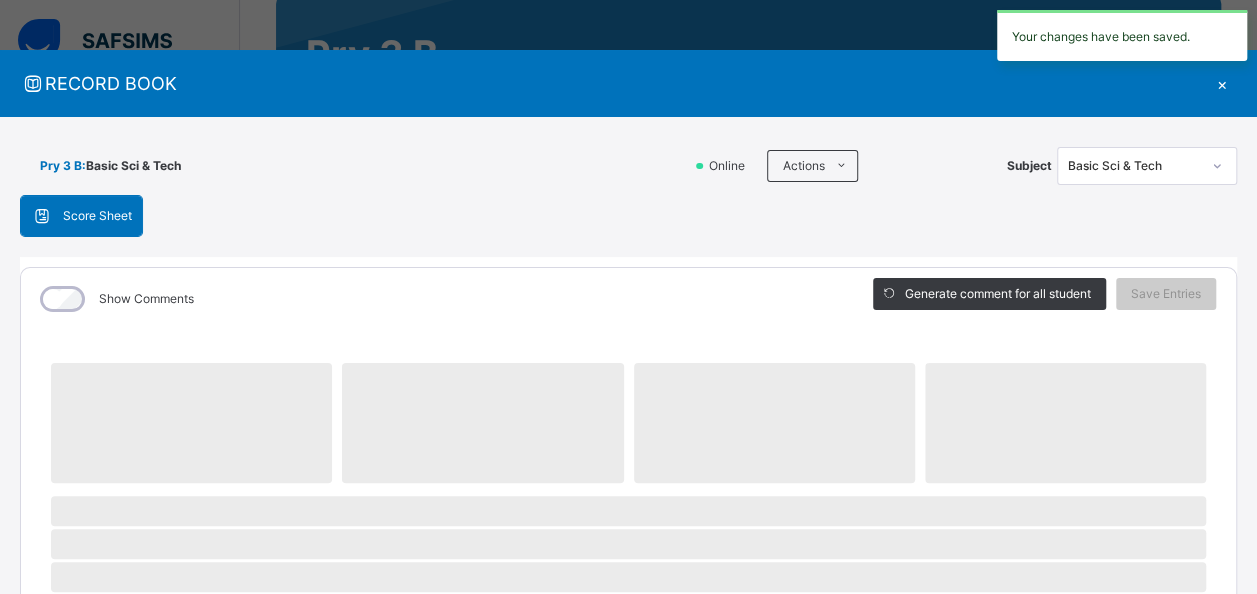 click 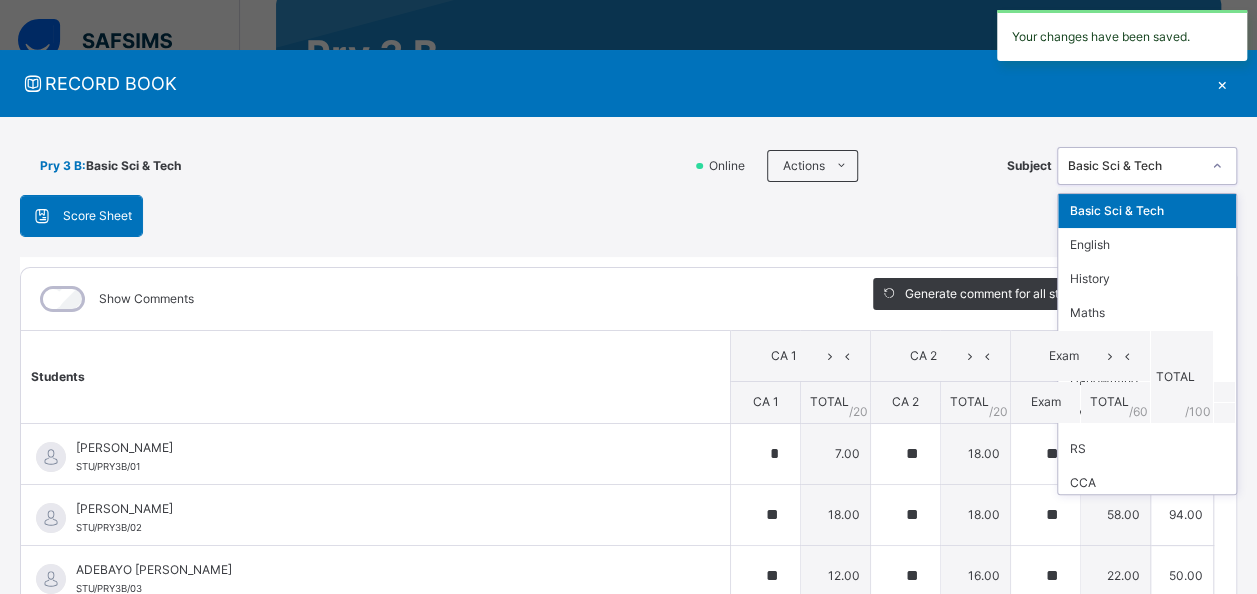 type on "*" 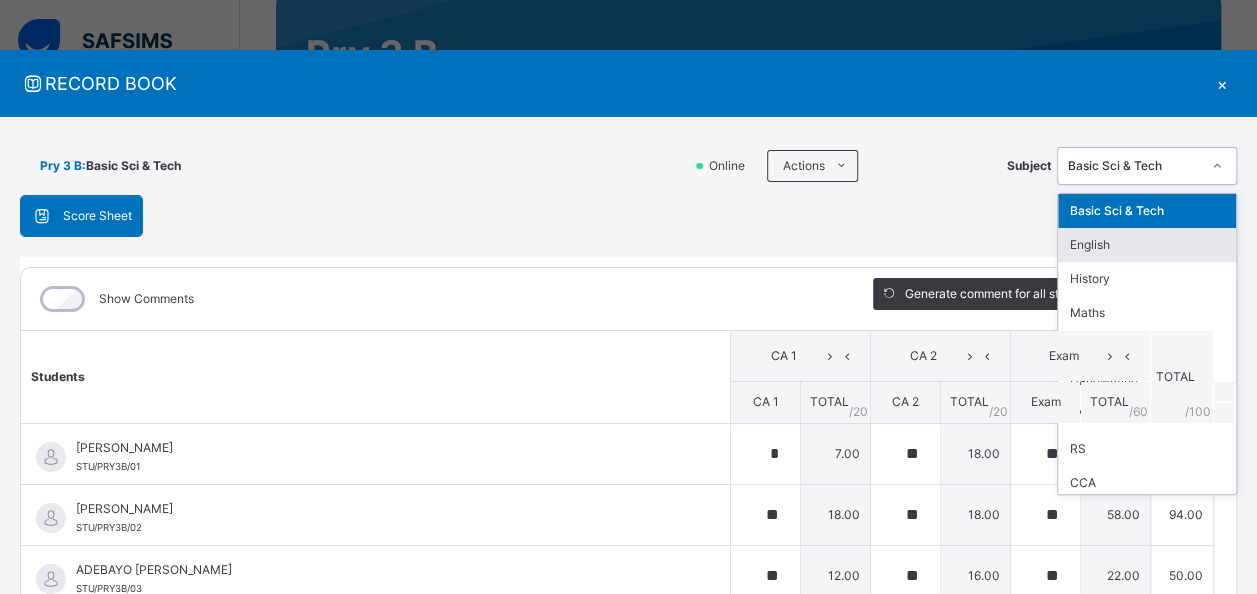 click on "English" at bounding box center (1147, 245) 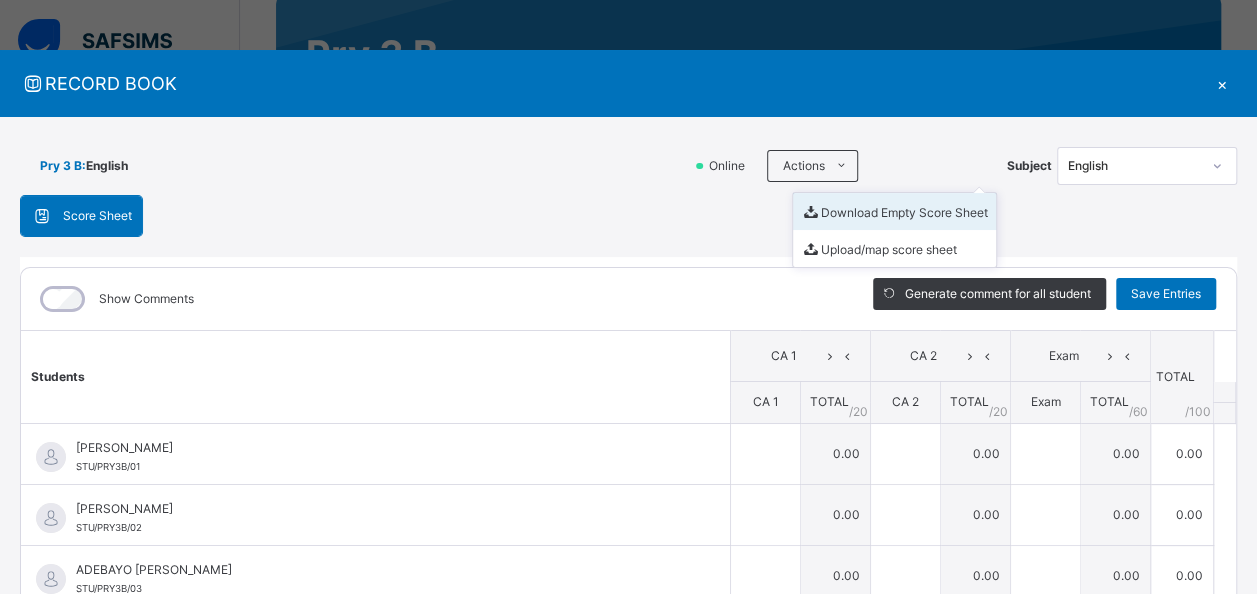 click on "Download Empty Score Sheet" at bounding box center [894, 211] 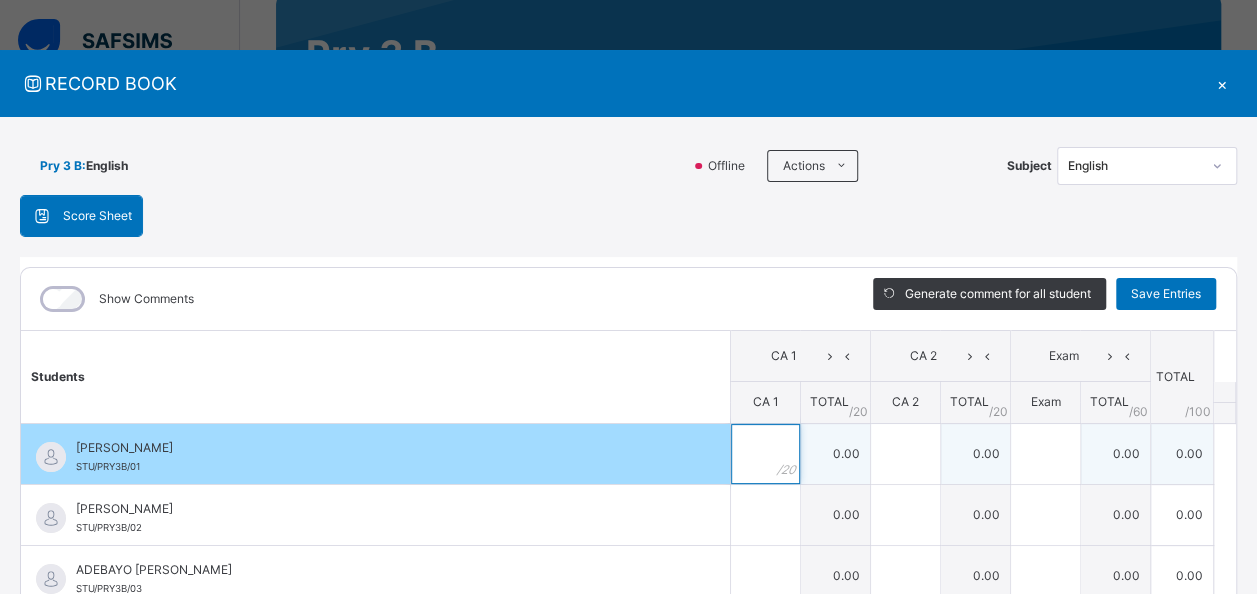 click at bounding box center (765, 454) 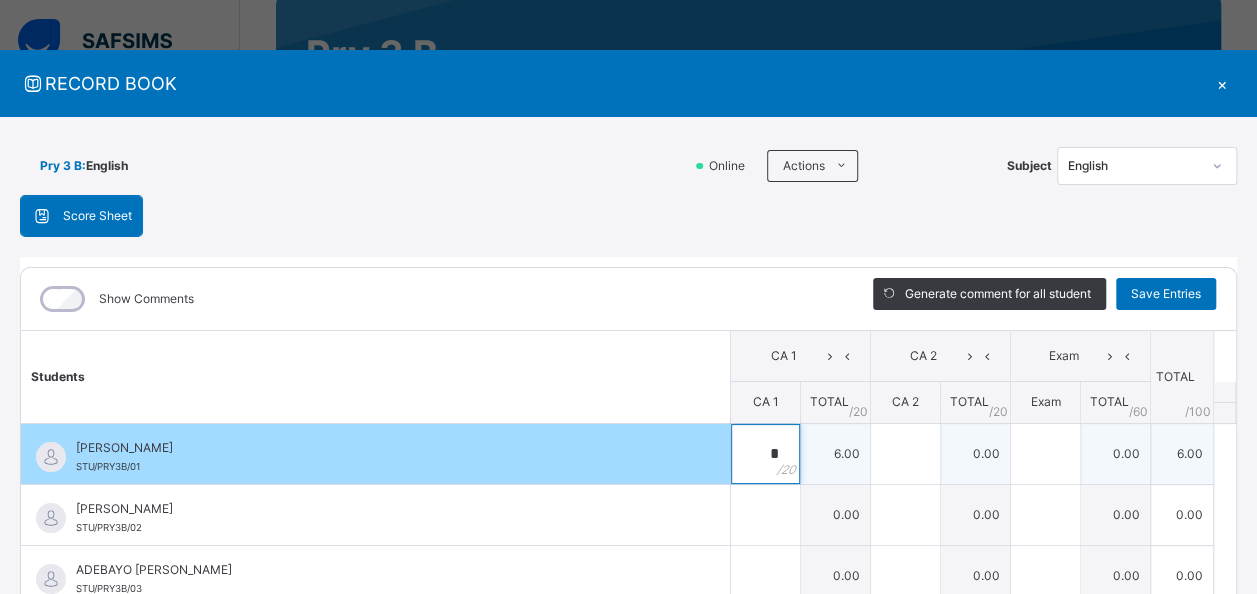 type on "*" 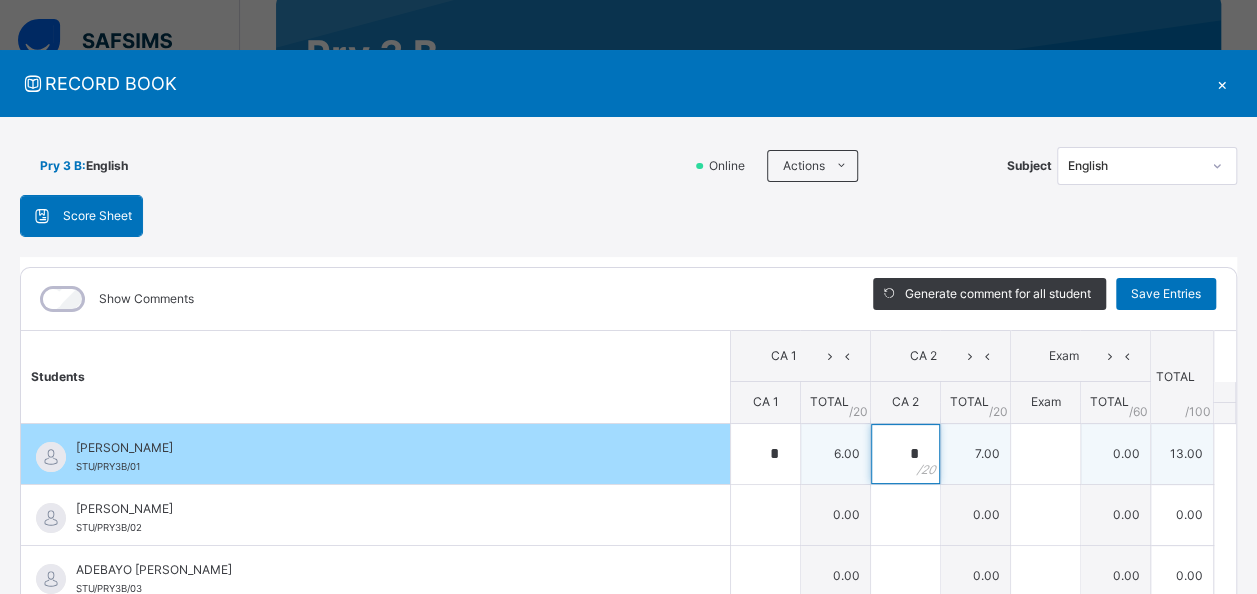type on "*" 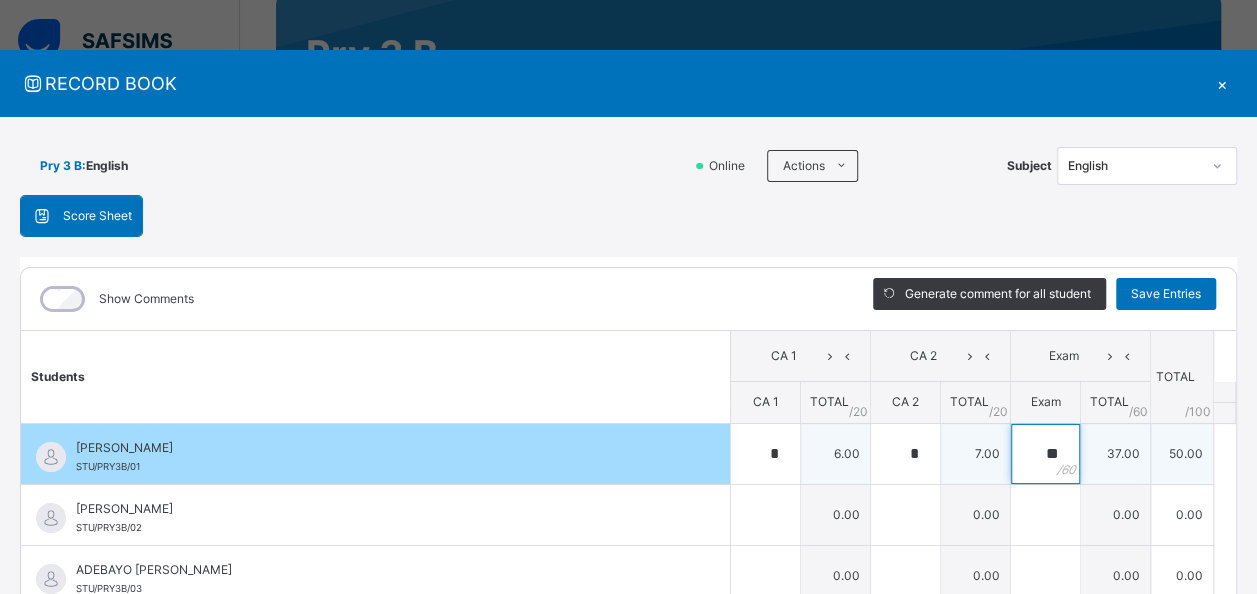 type on "**" 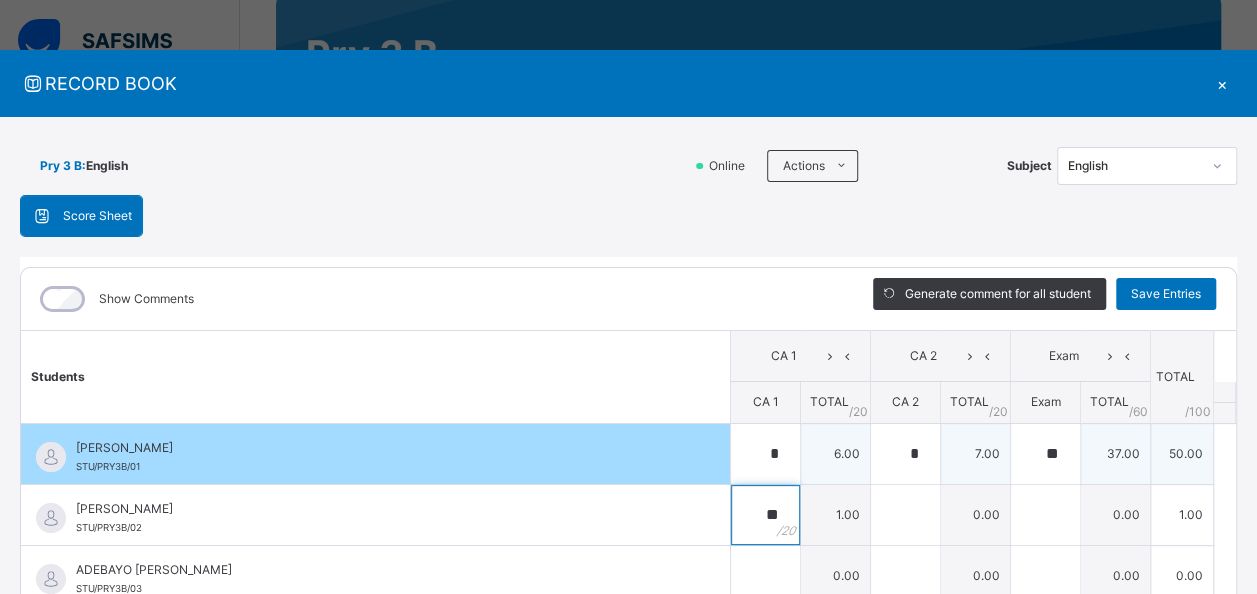 type on "**" 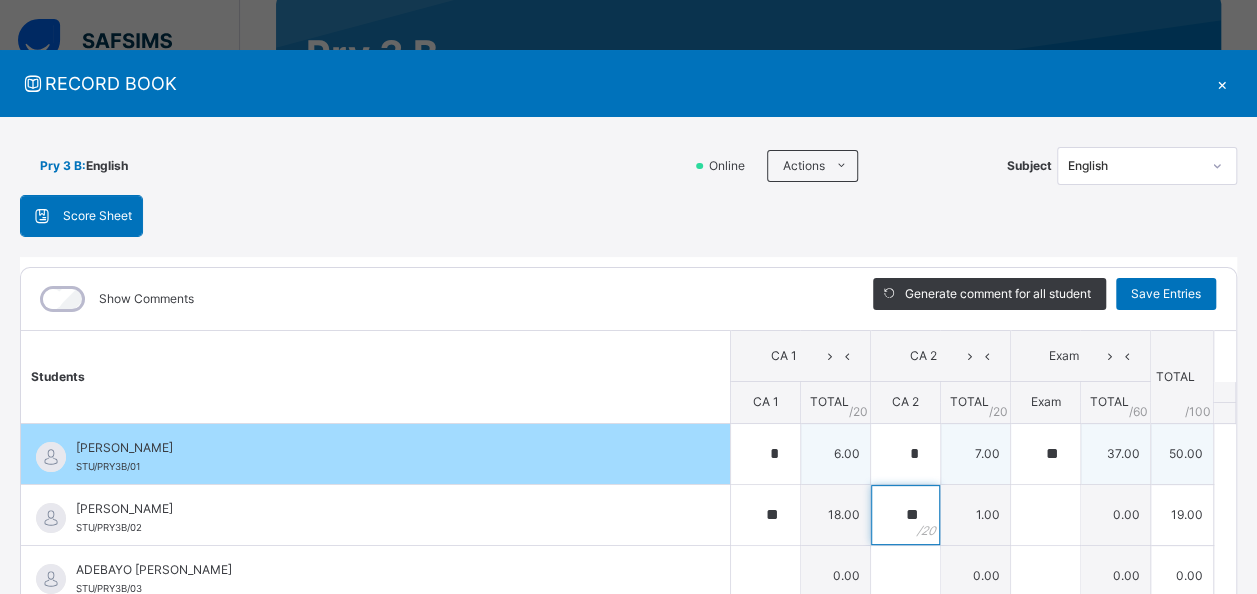 type on "**" 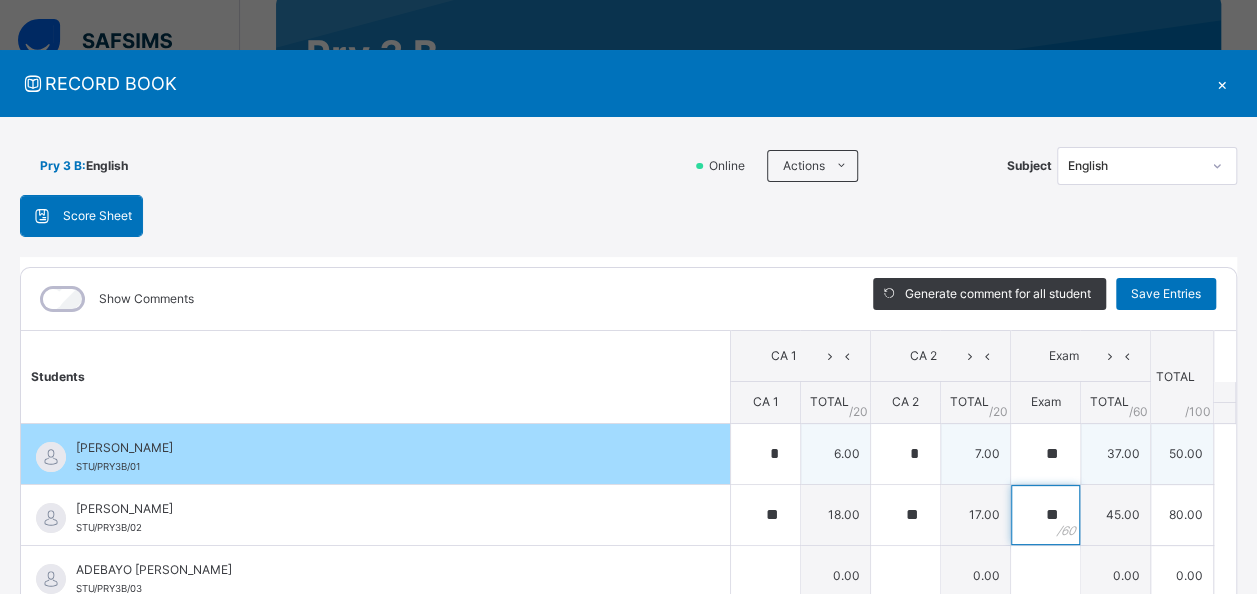 type on "**" 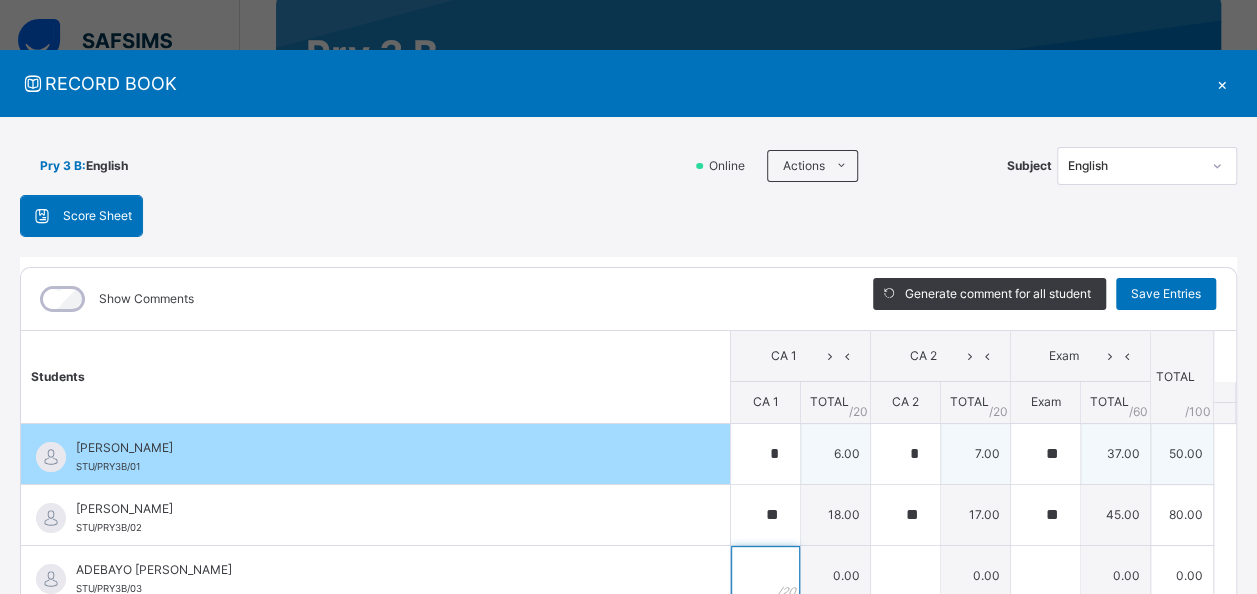 scroll, scrollTop: 8, scrollLeft: 0, axis: vertical 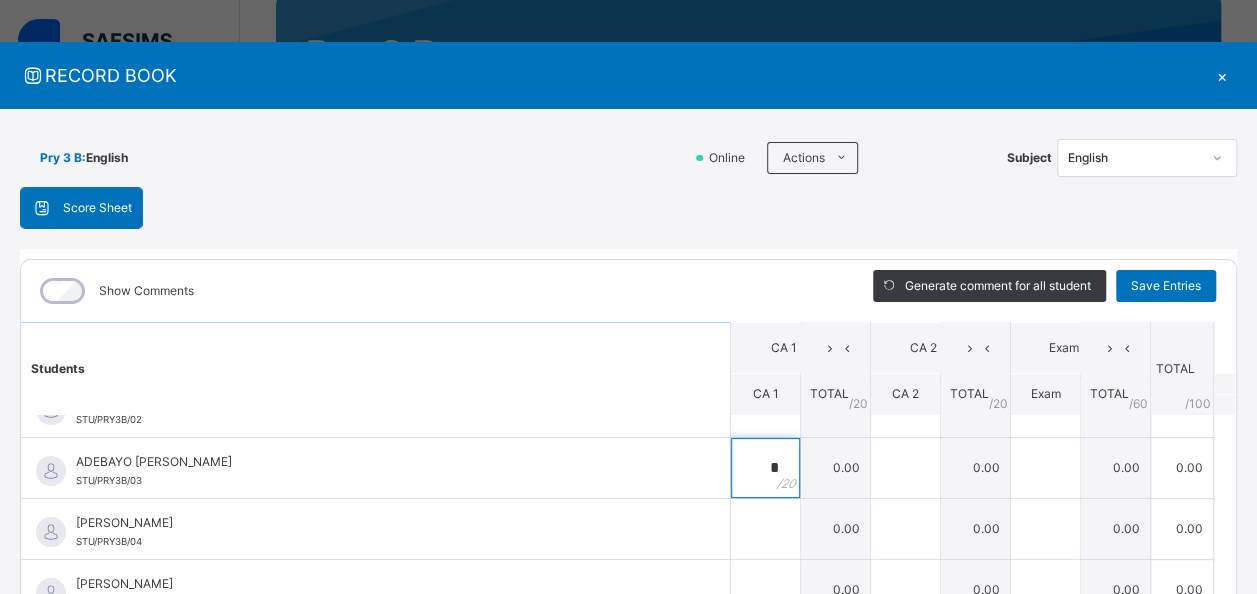 type on "*" 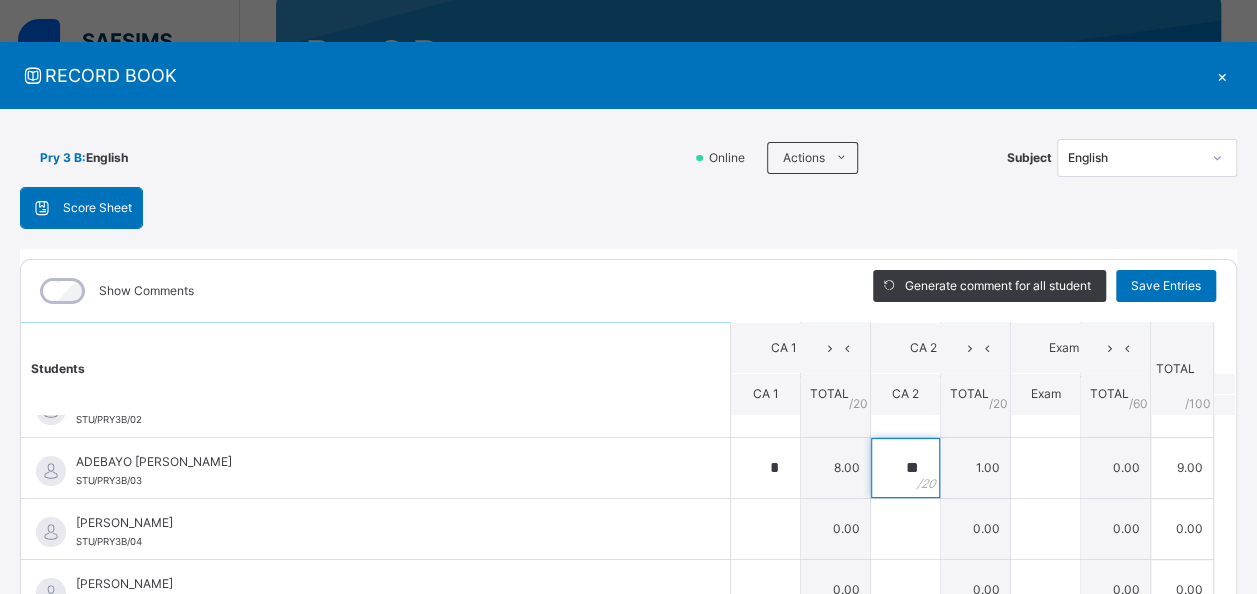type on "**" 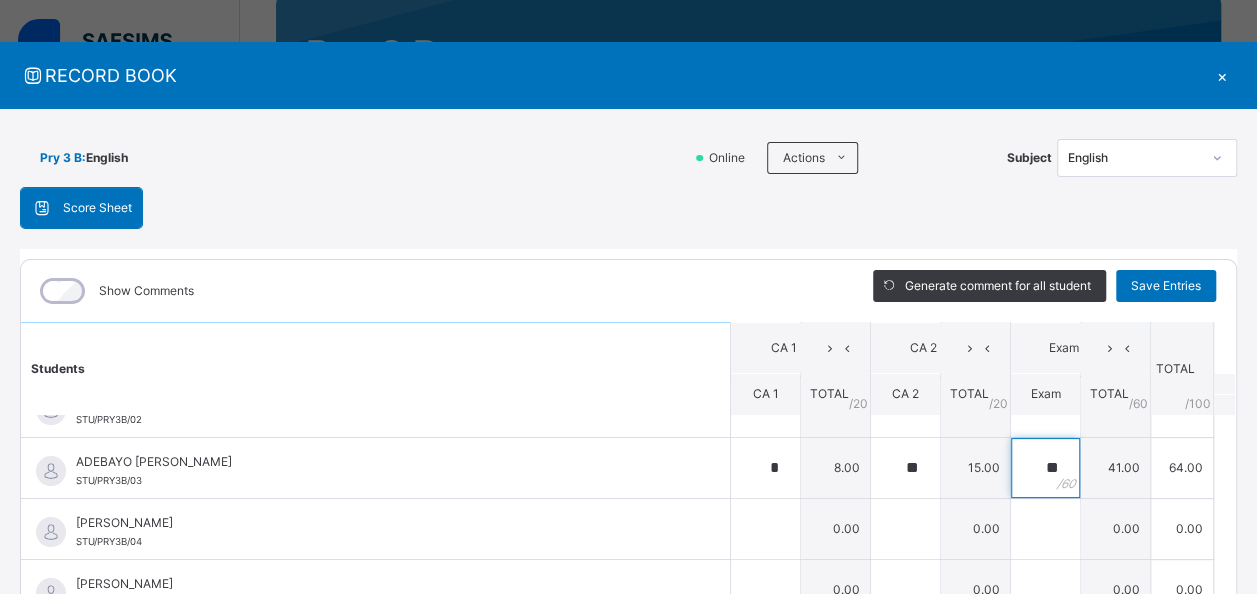 type on "**" 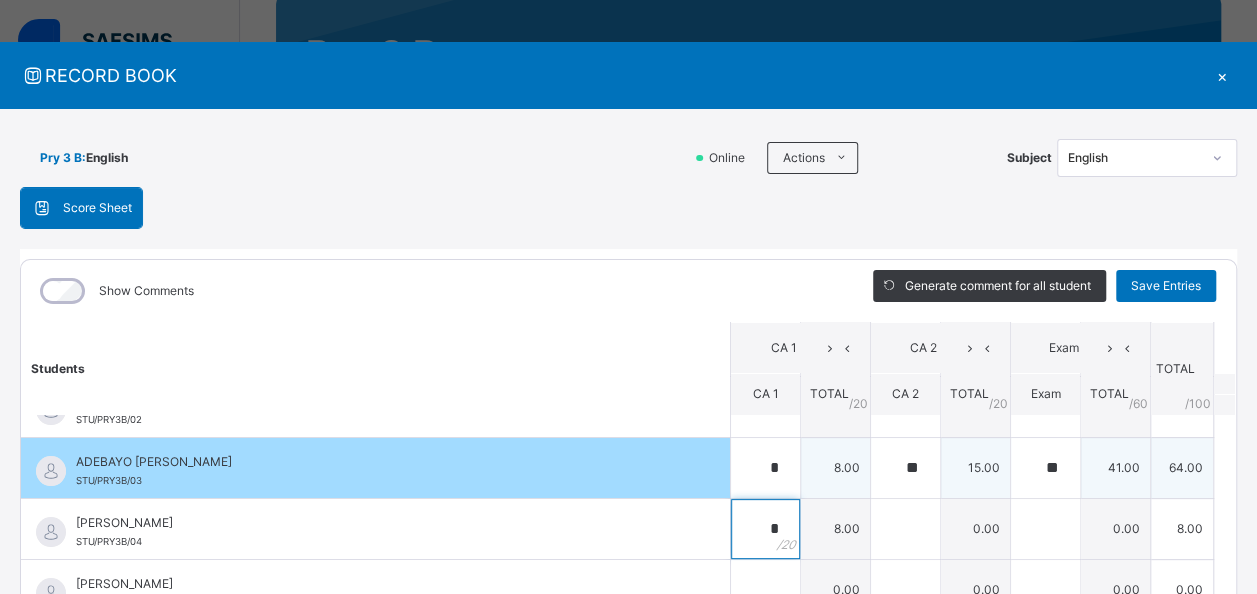 type on "*" 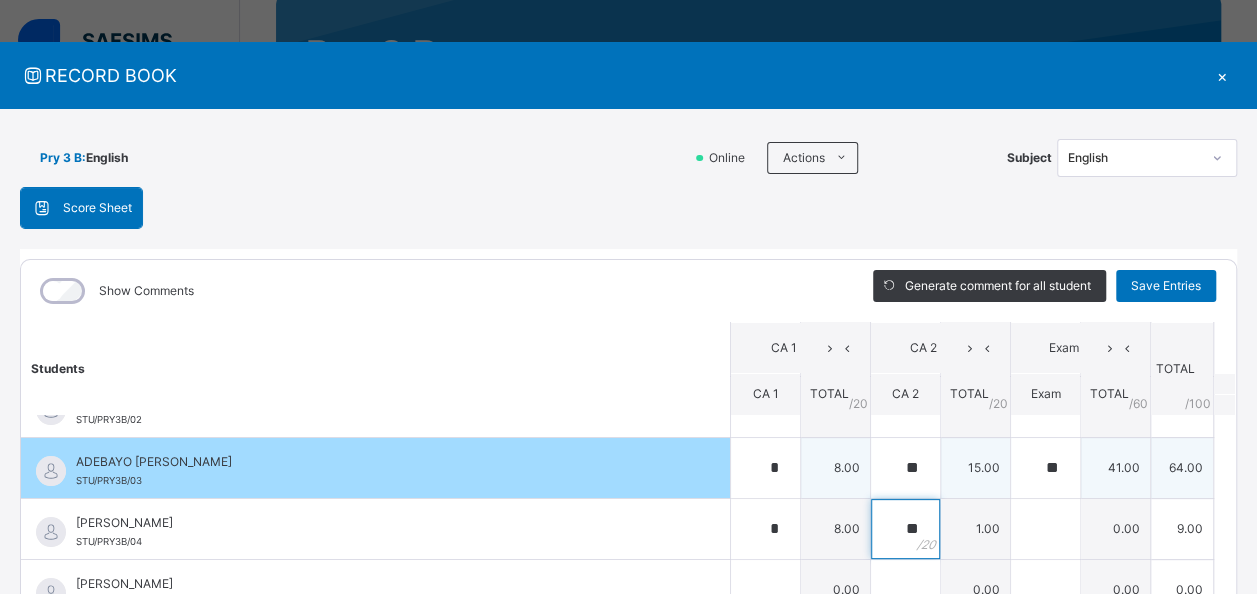 type on "**" 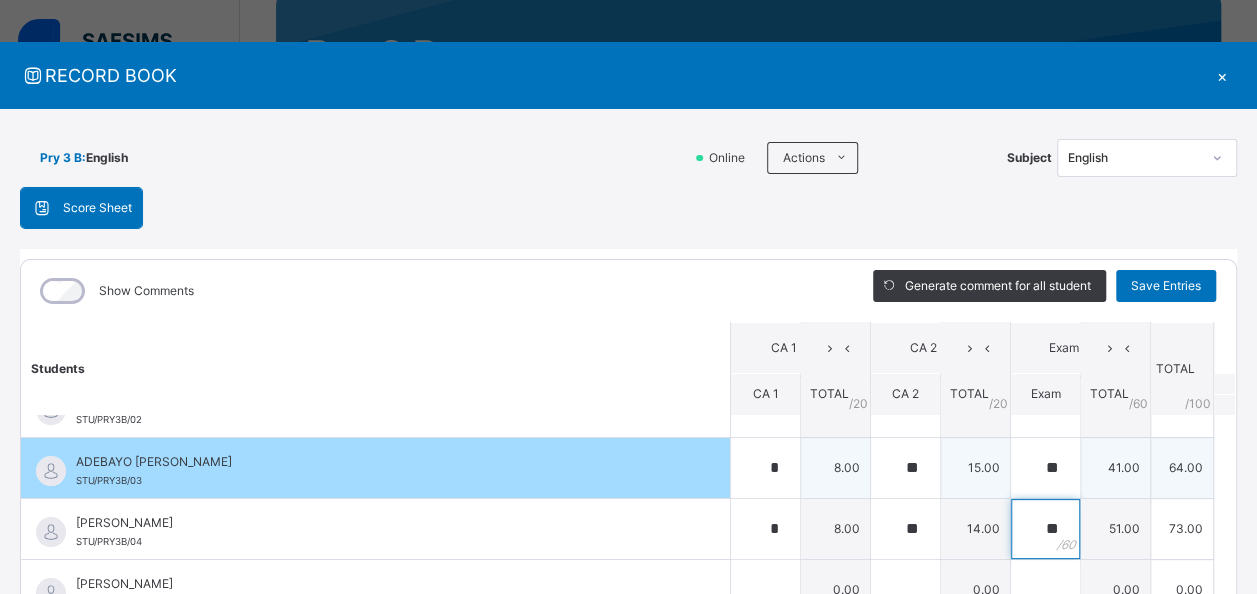 type on "**" 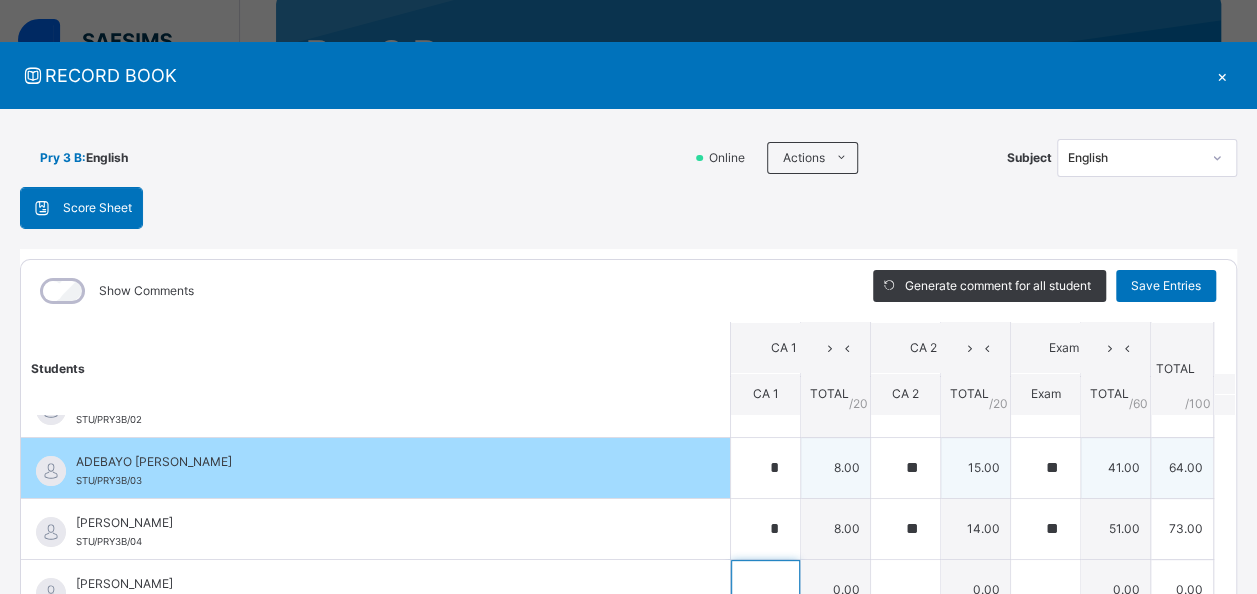 scroll, scrollTop: 30, scrollLeft: 0, axis: vertical 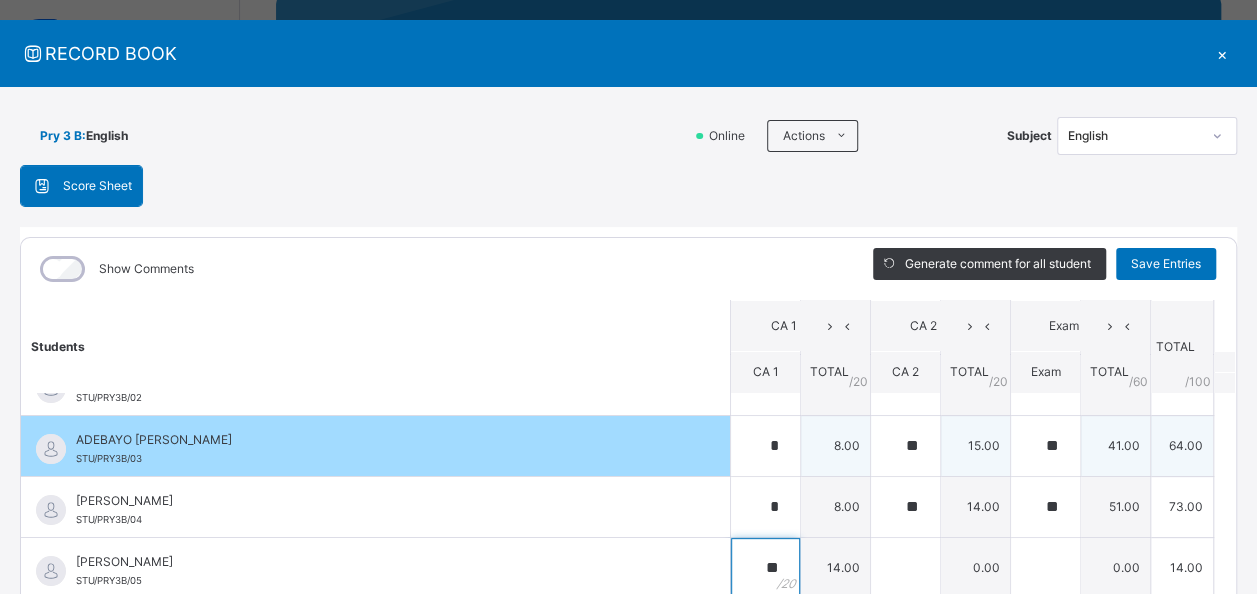 type on "**" 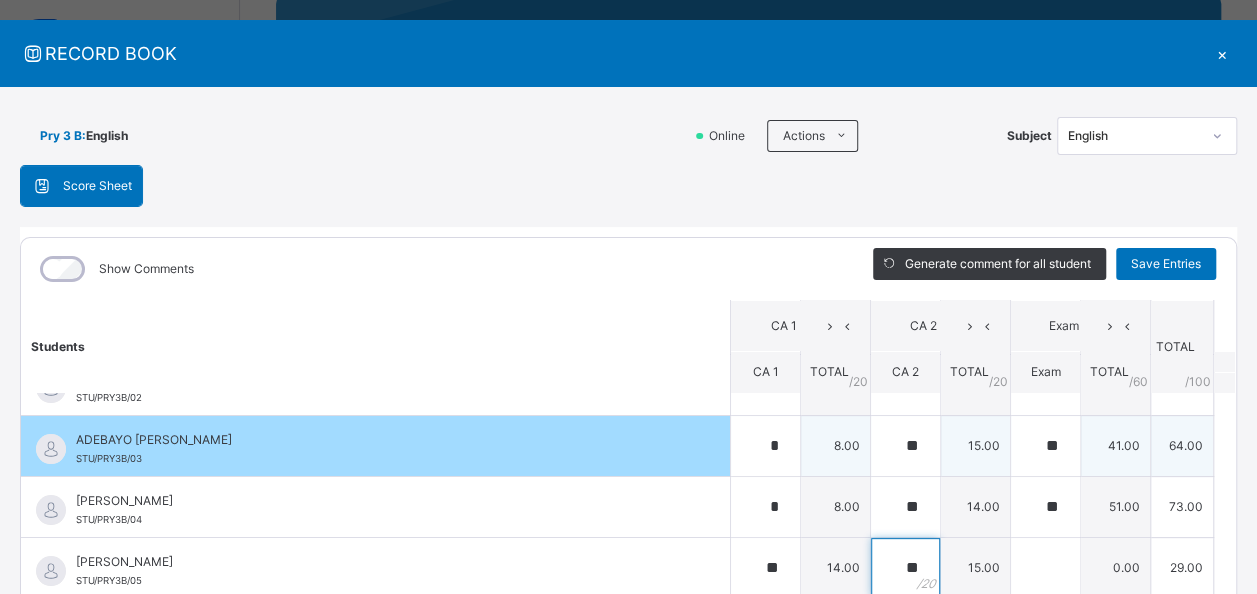 type on "**" 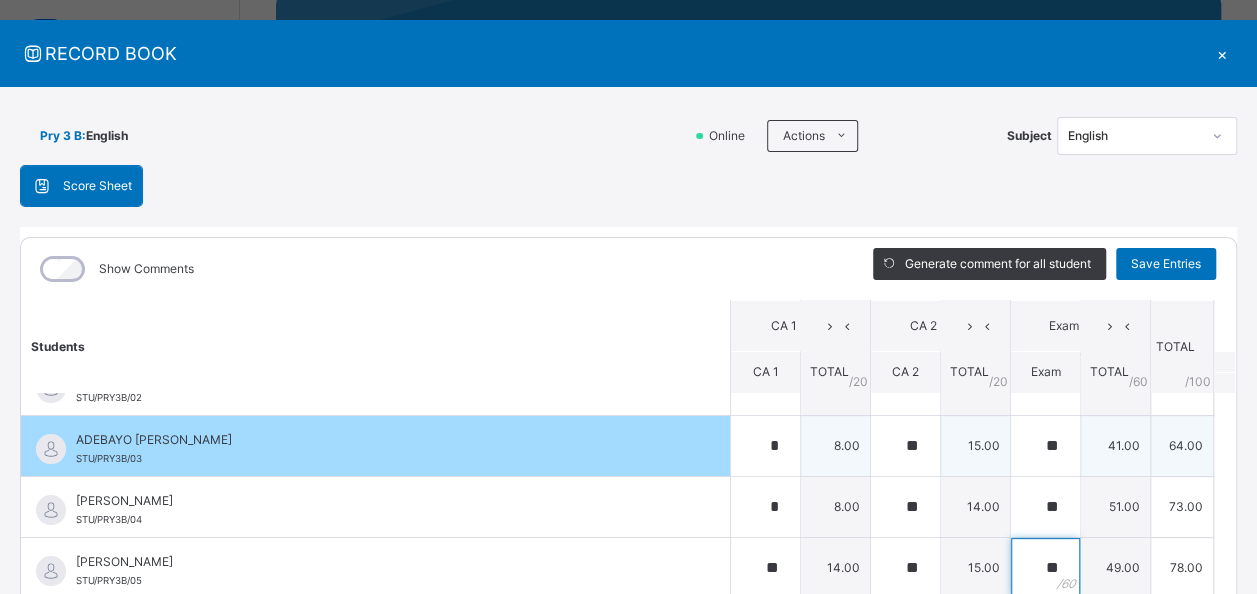 type on "**" 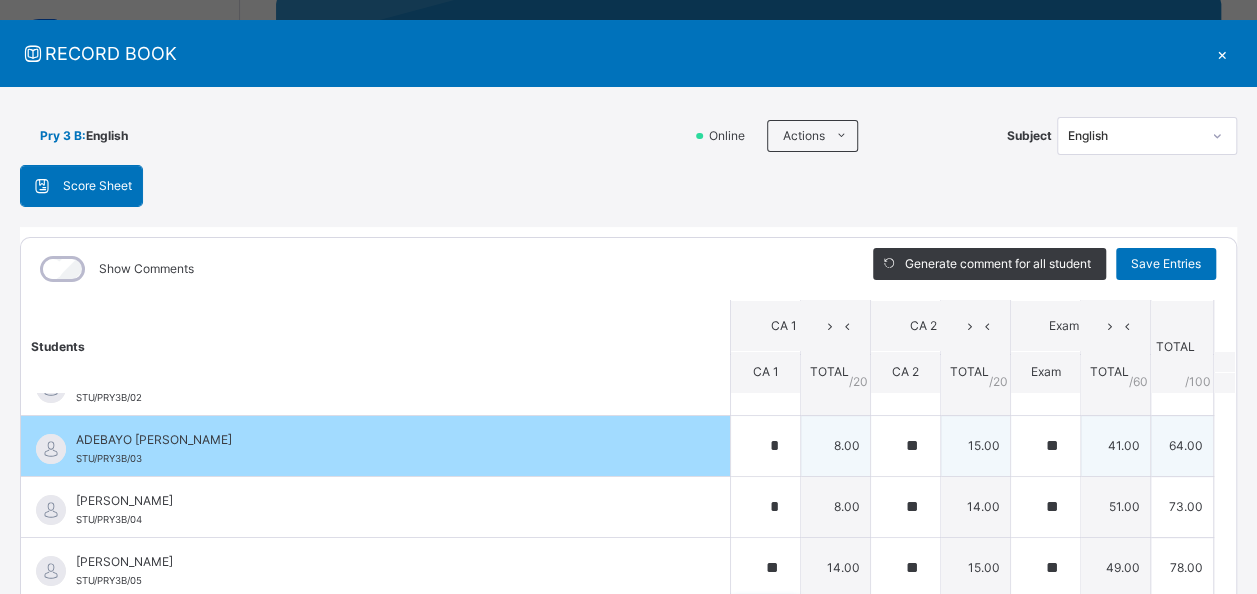 scroll, scrollTop: 316, scrollLeft: 0, axis: vertical 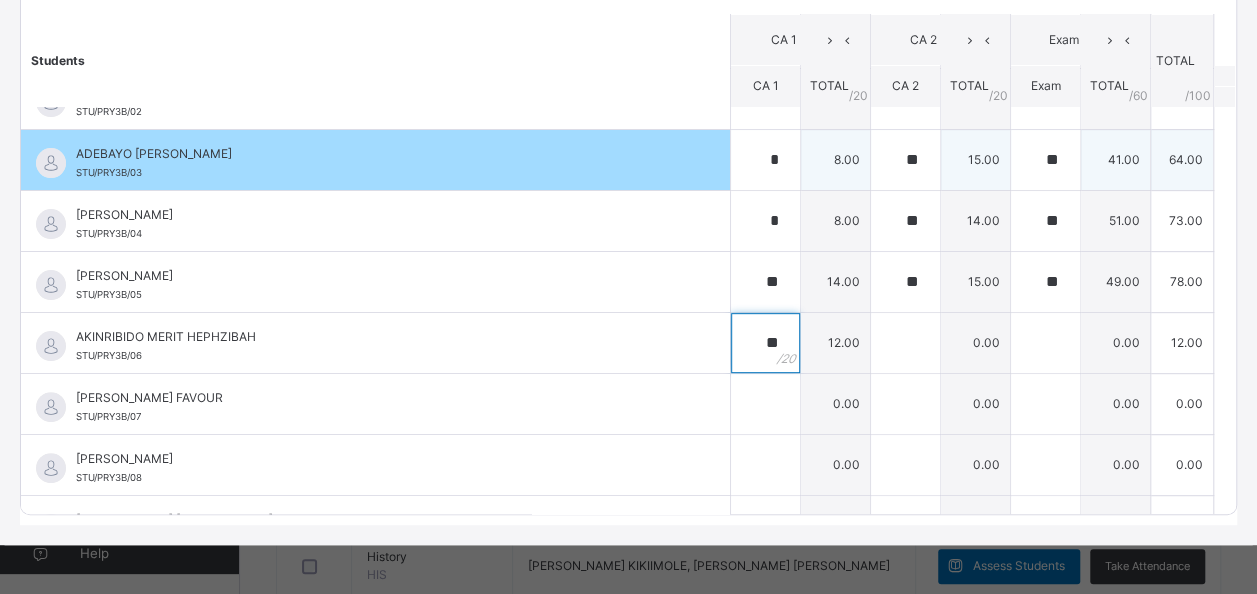 type on "**" 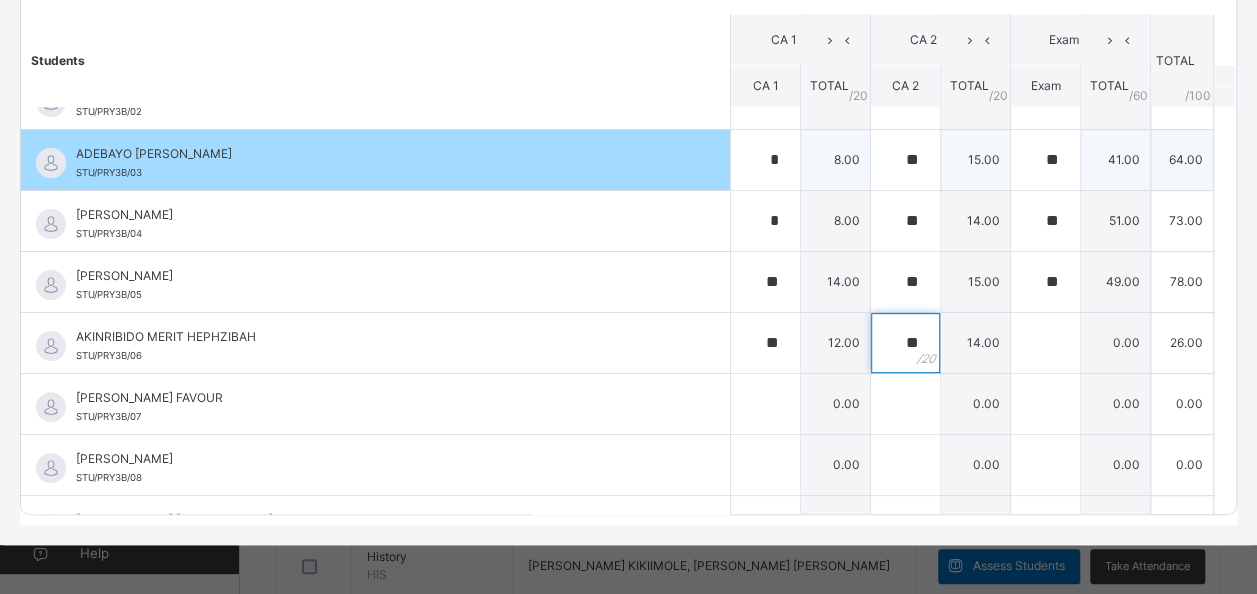 type on "**" 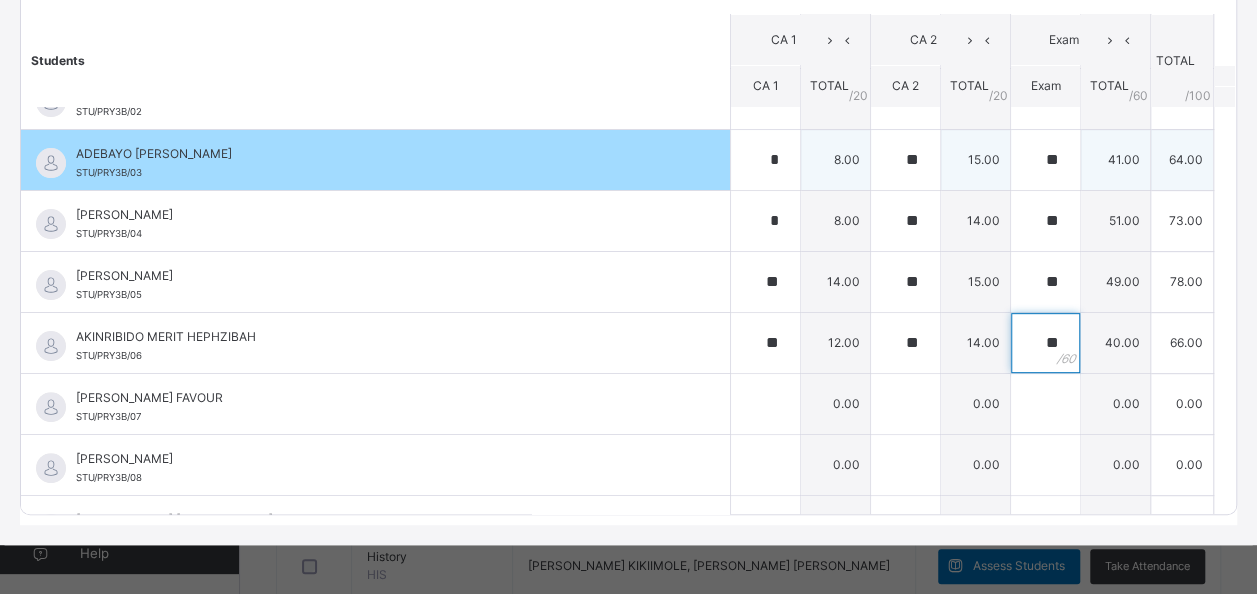 type on "**" 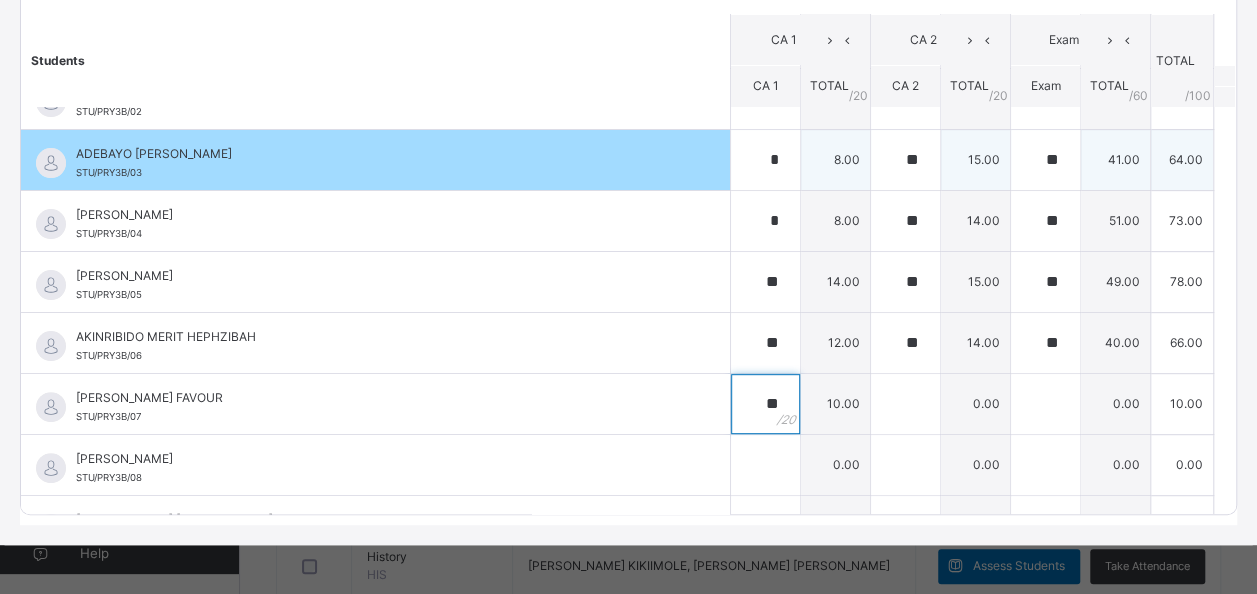 type on "**" 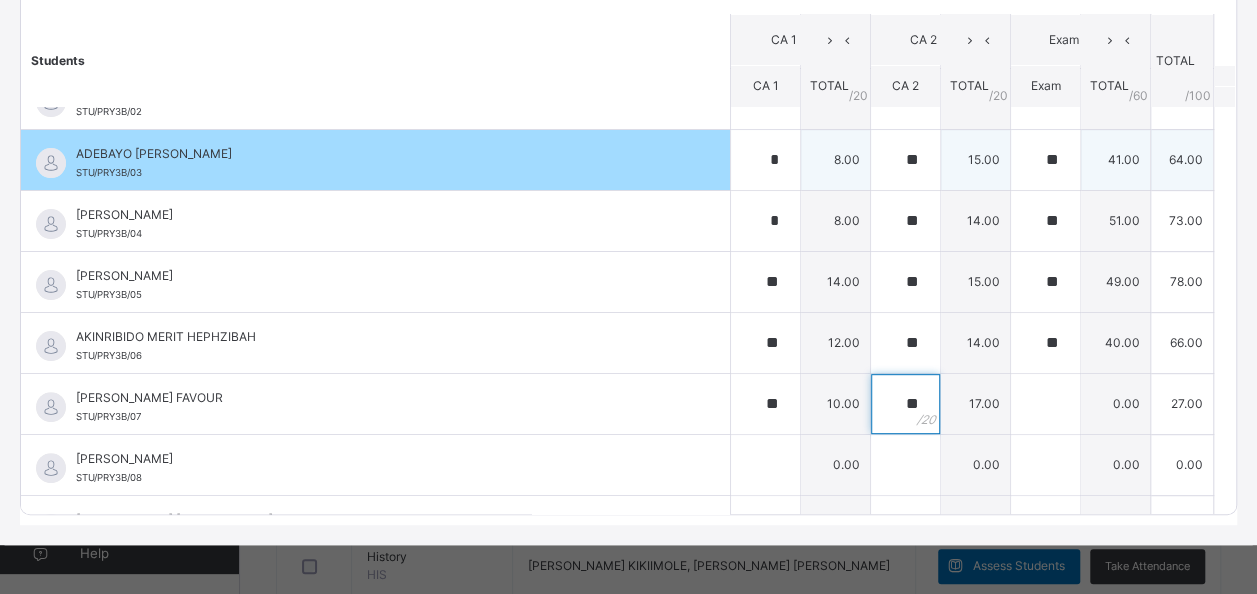 type on "**" 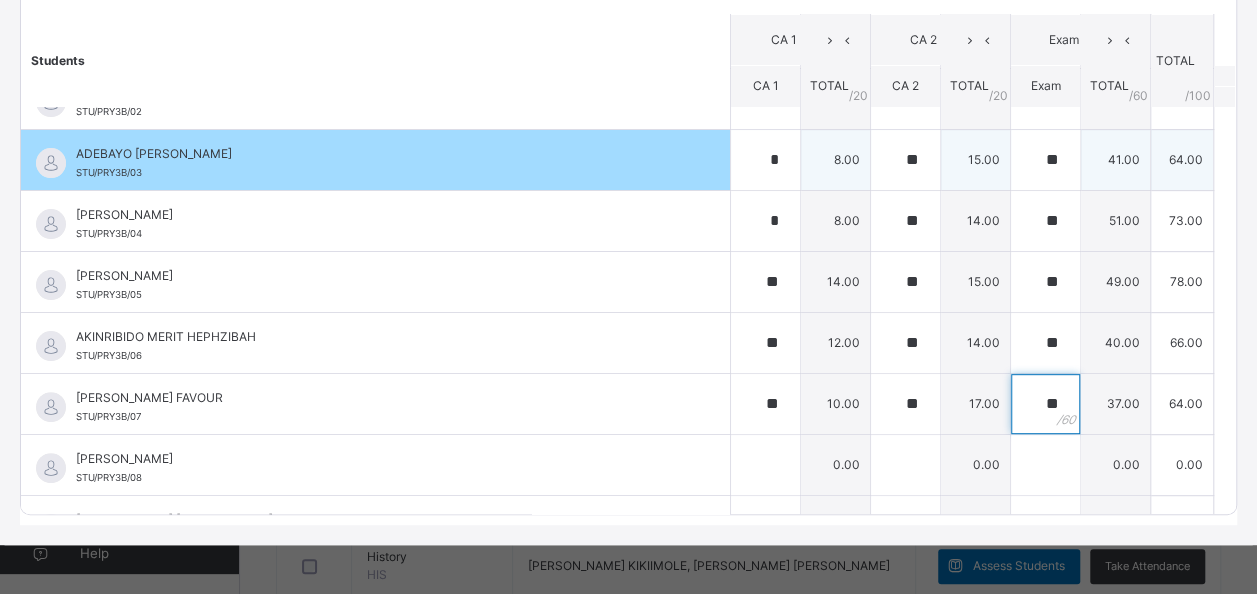 type on "**" 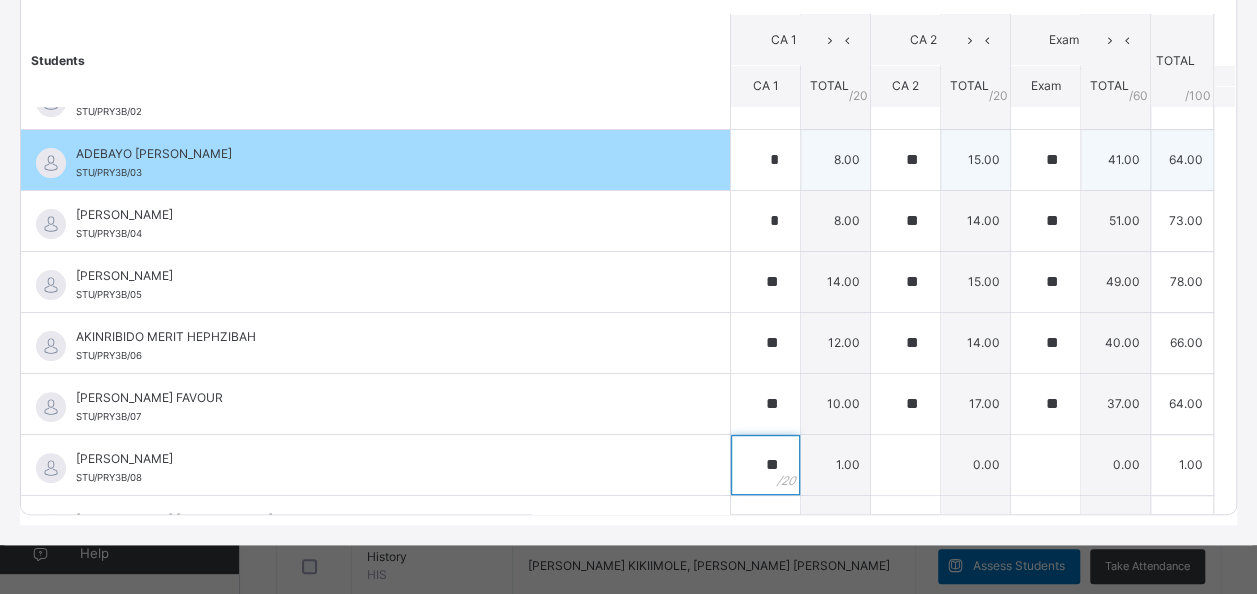 type on "**" 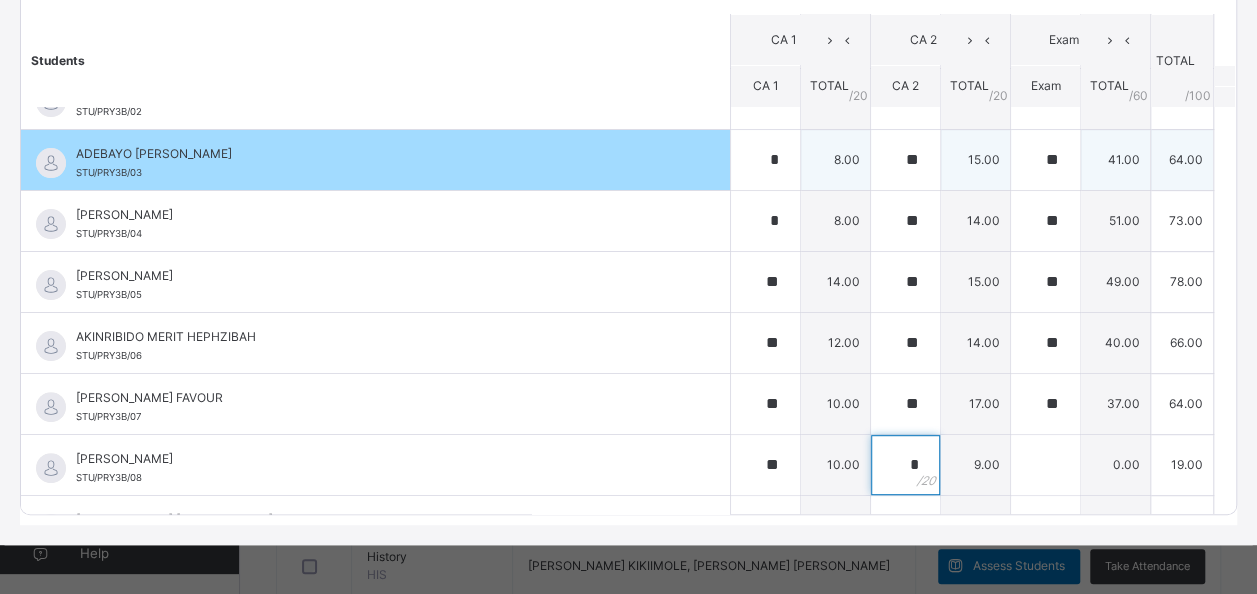 type on "*" 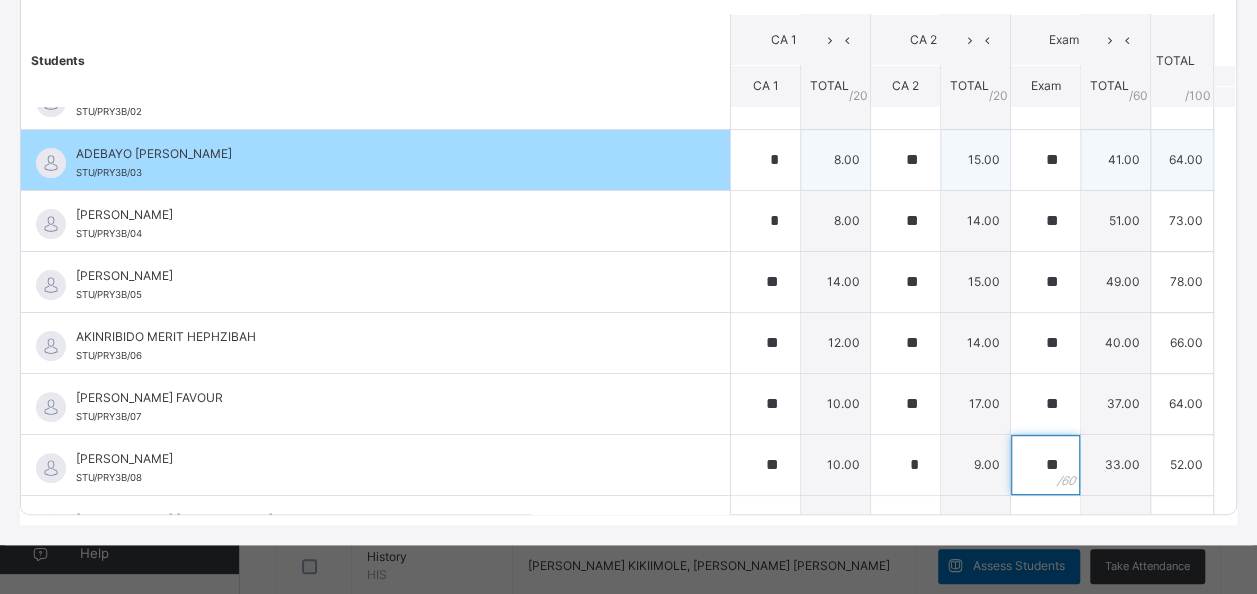 type on "**" 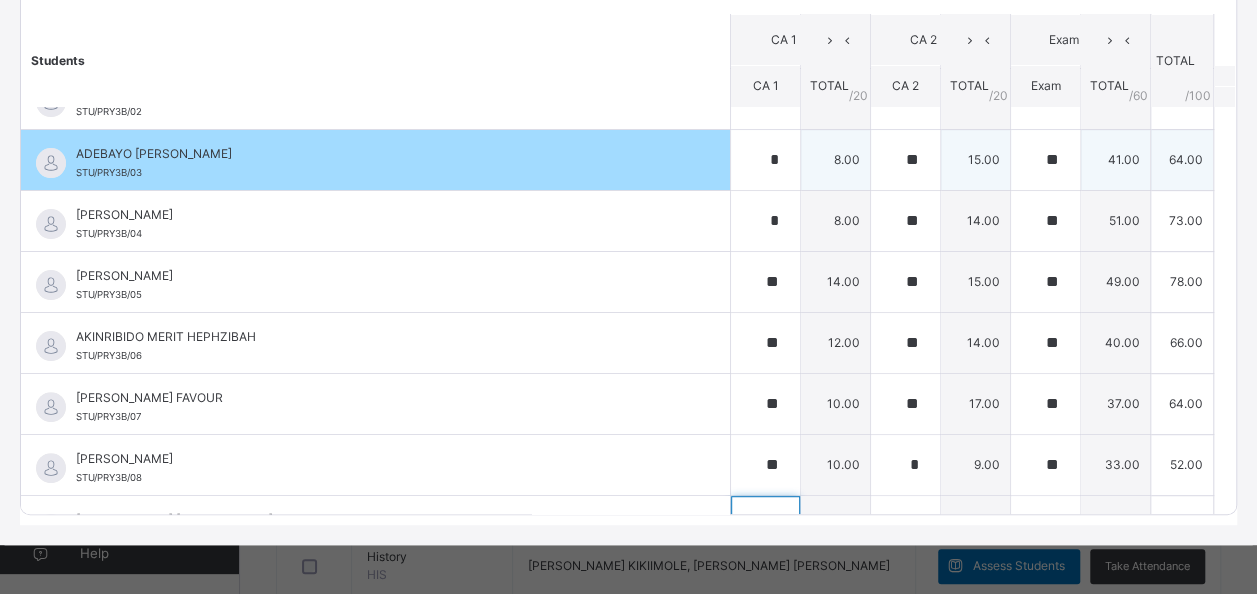 scroll, scrollTop: 138, scrollLeft: 0, axis: vertical 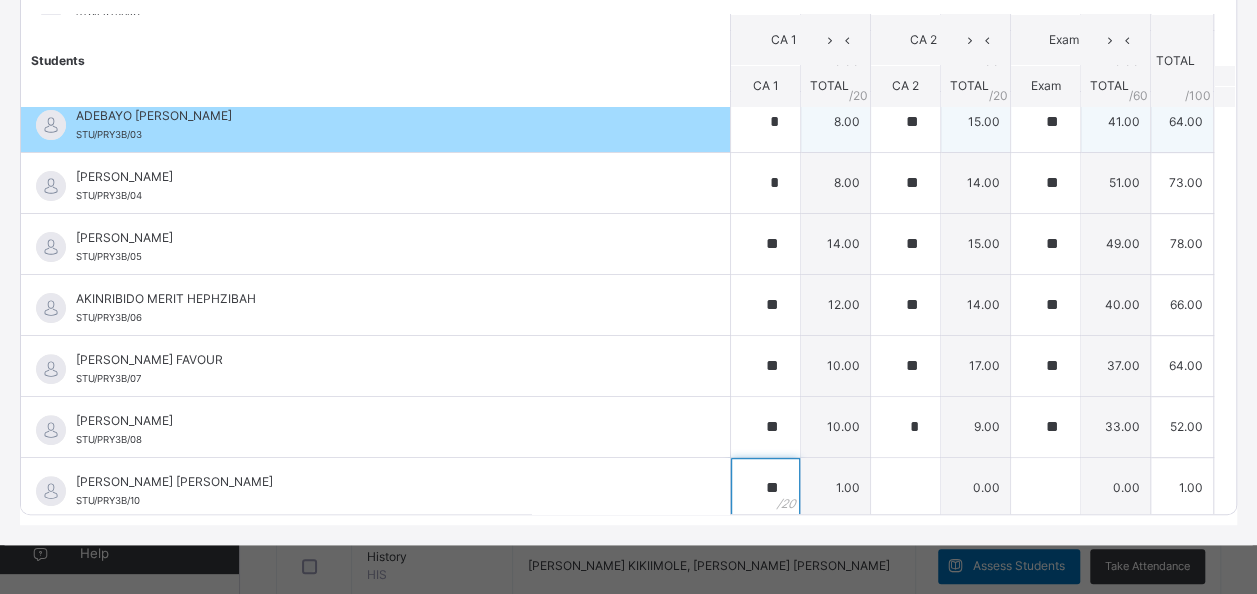 type on "**" 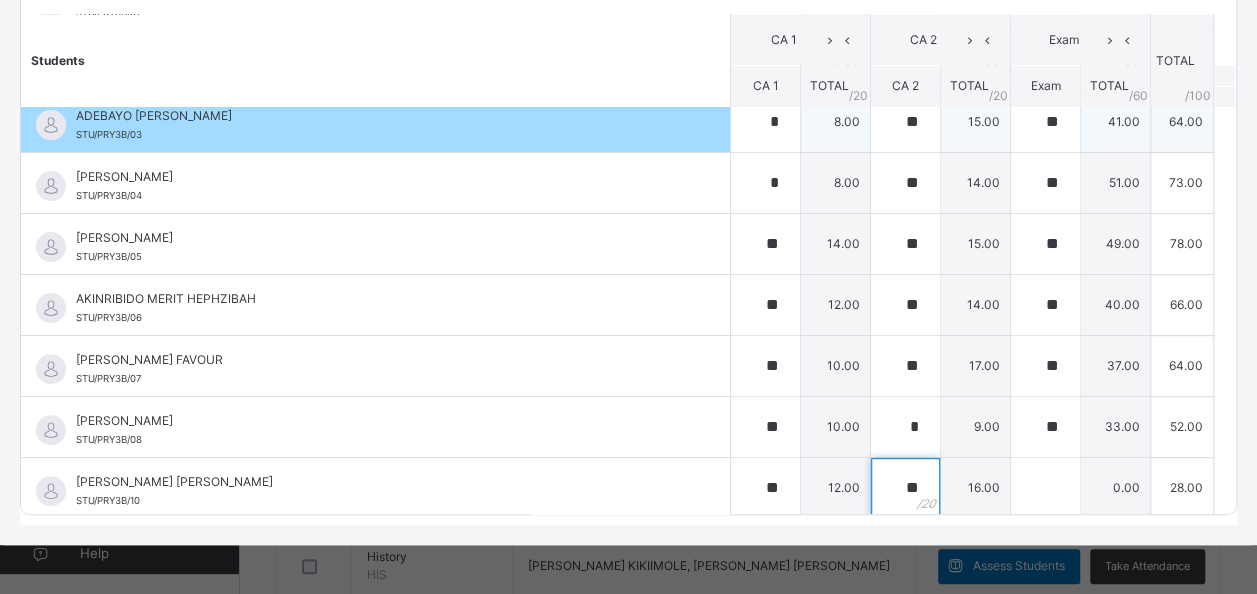 type on "**" 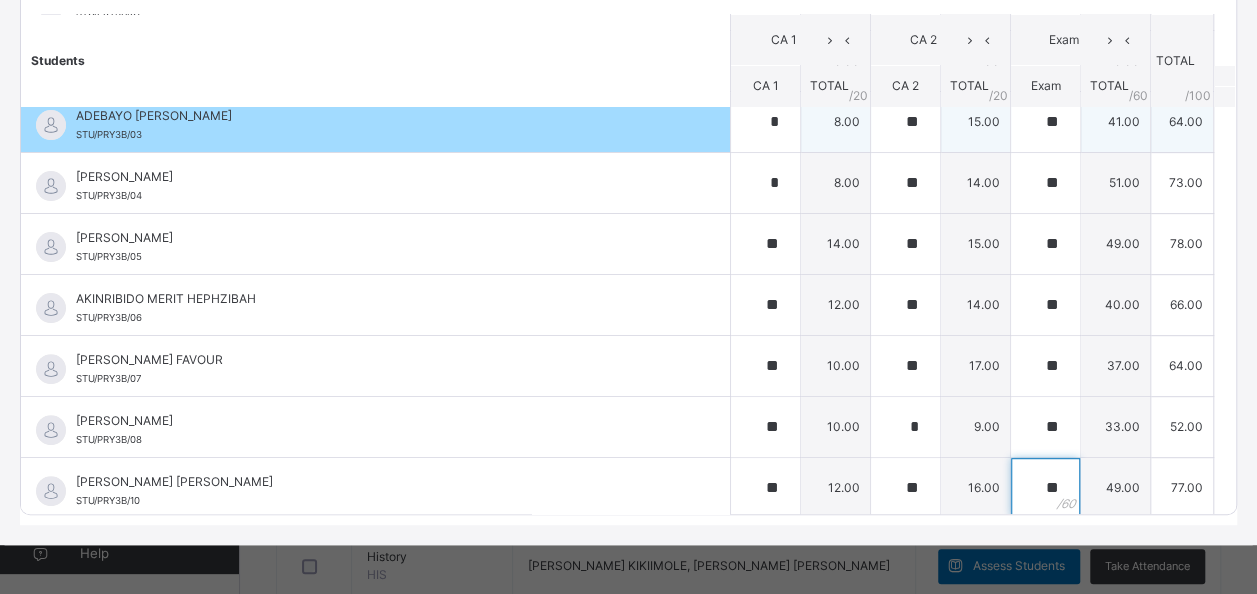 type on "**" 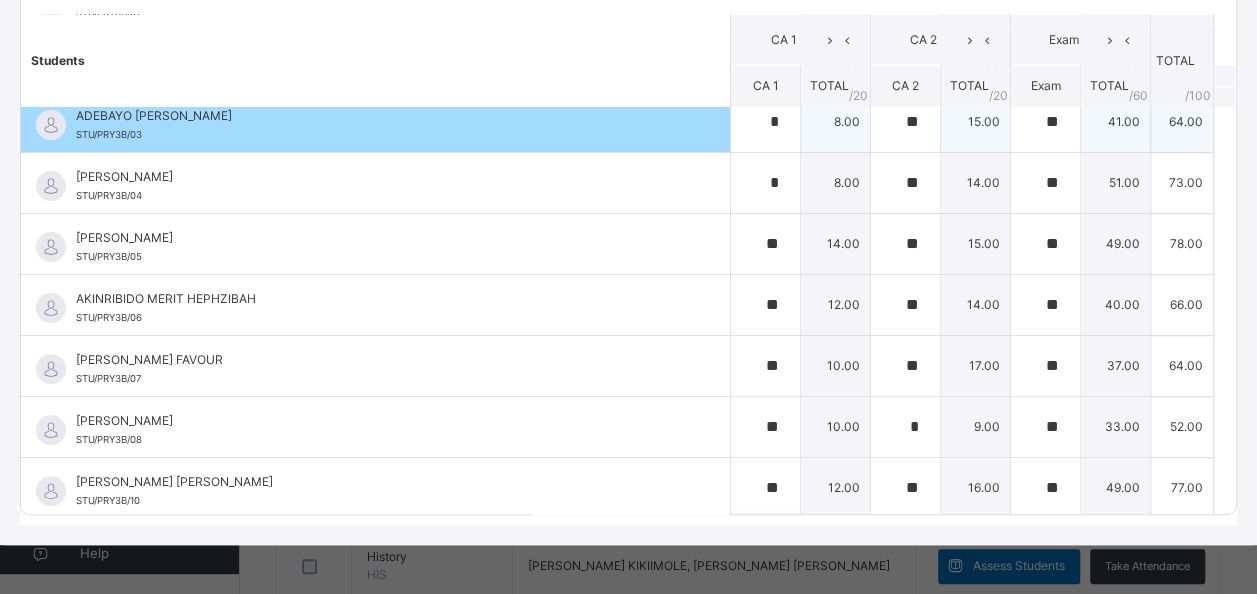 scroll, scrollTop: 418, scrollLeft: 0, axis: vertical 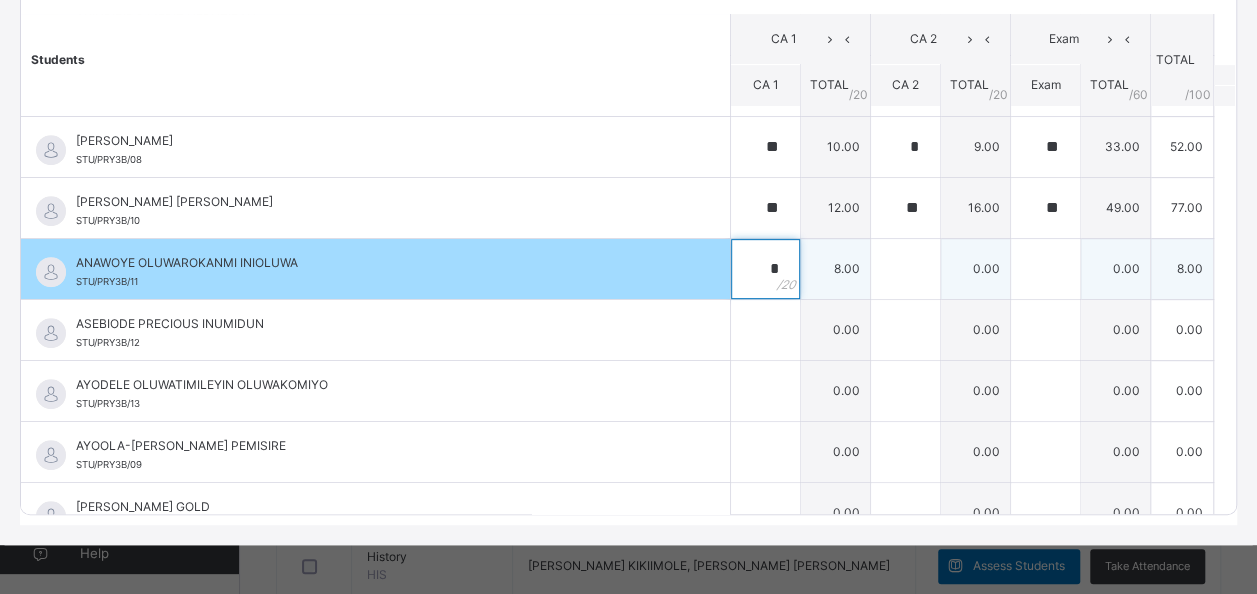 type on "*" 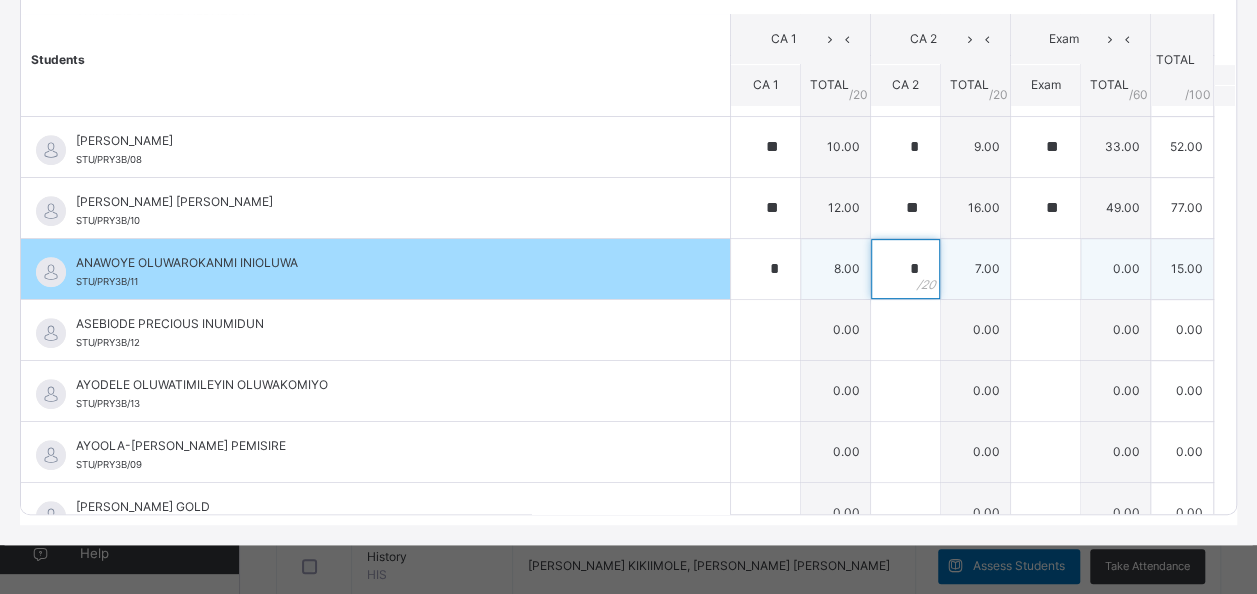 type on "*" 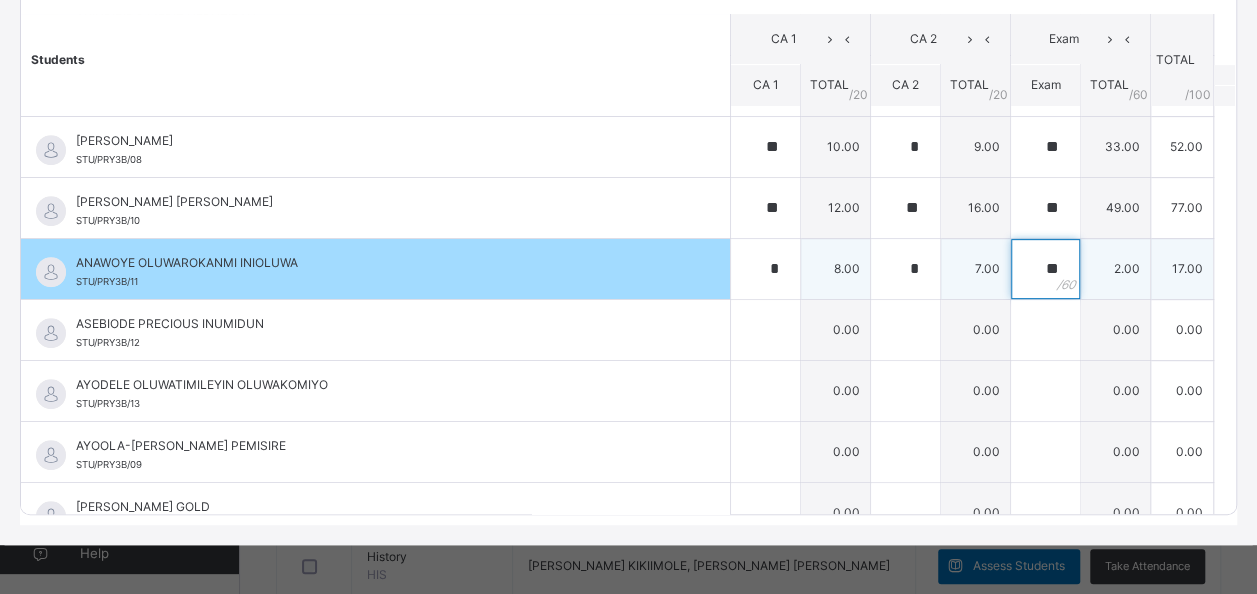 type on "**" 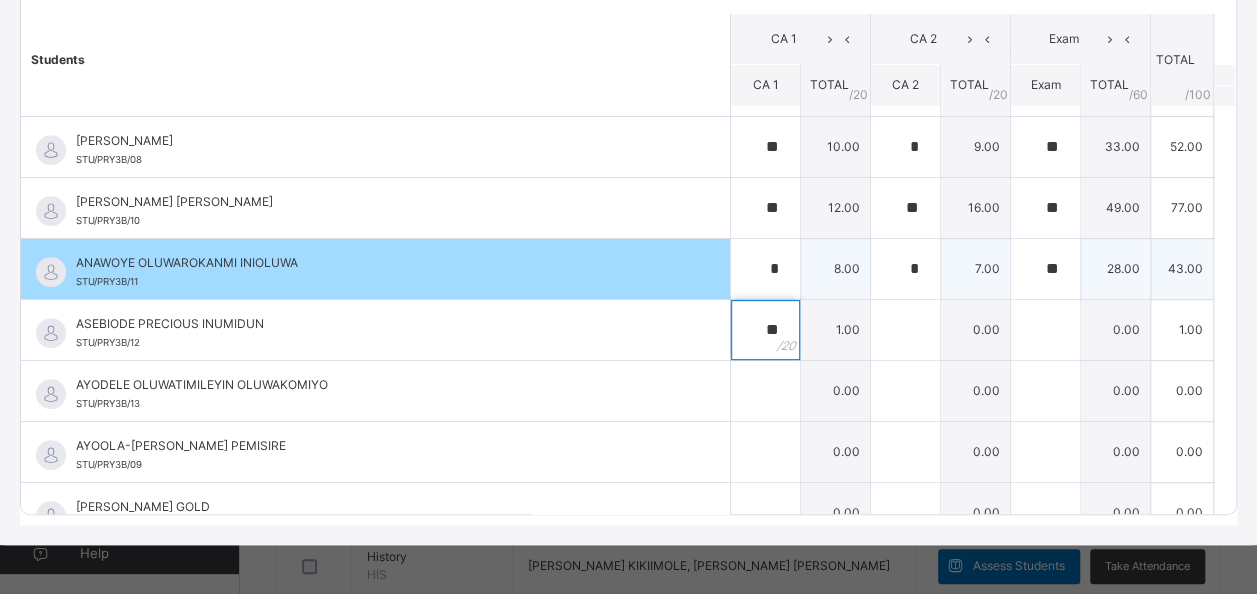 type on "**" 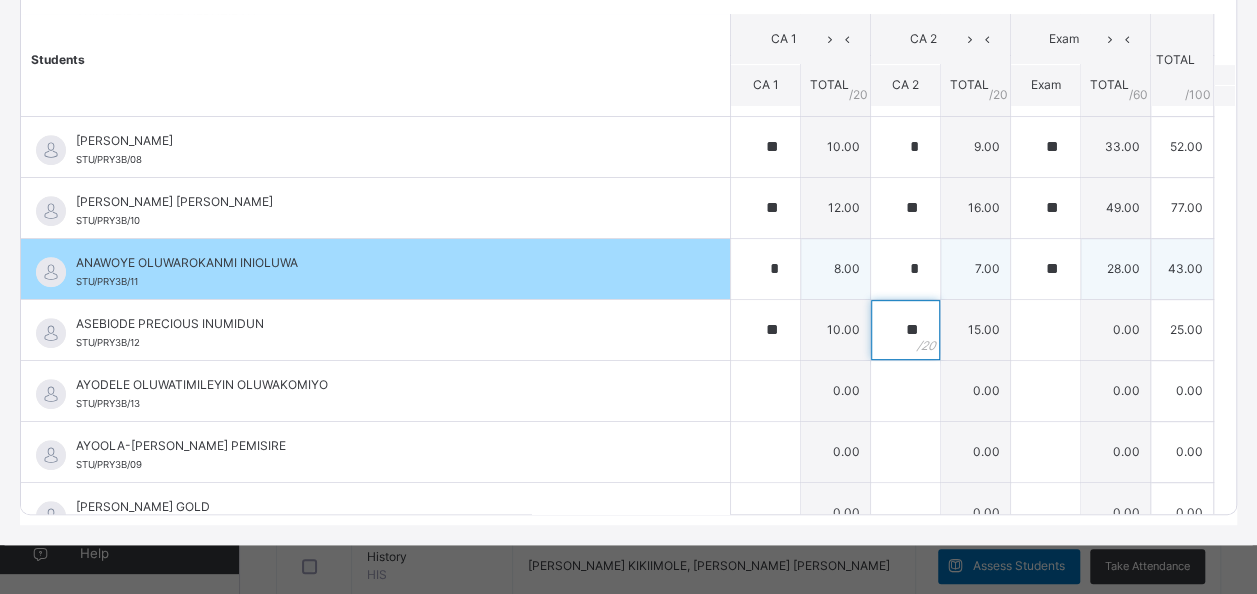 type on "**" 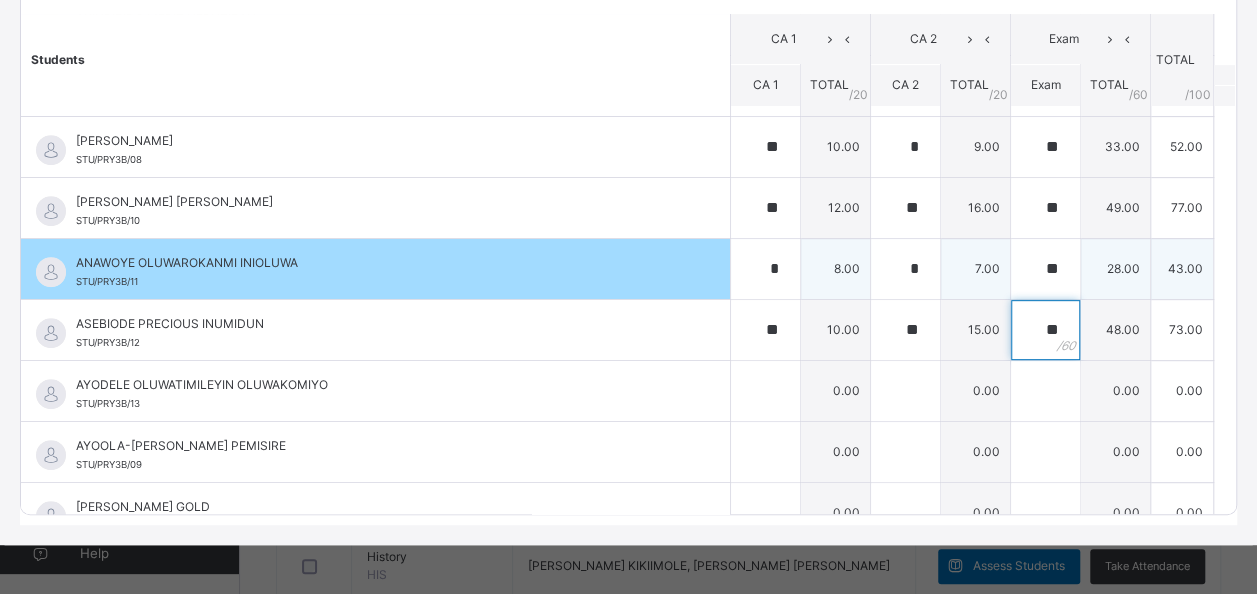 type on "**" 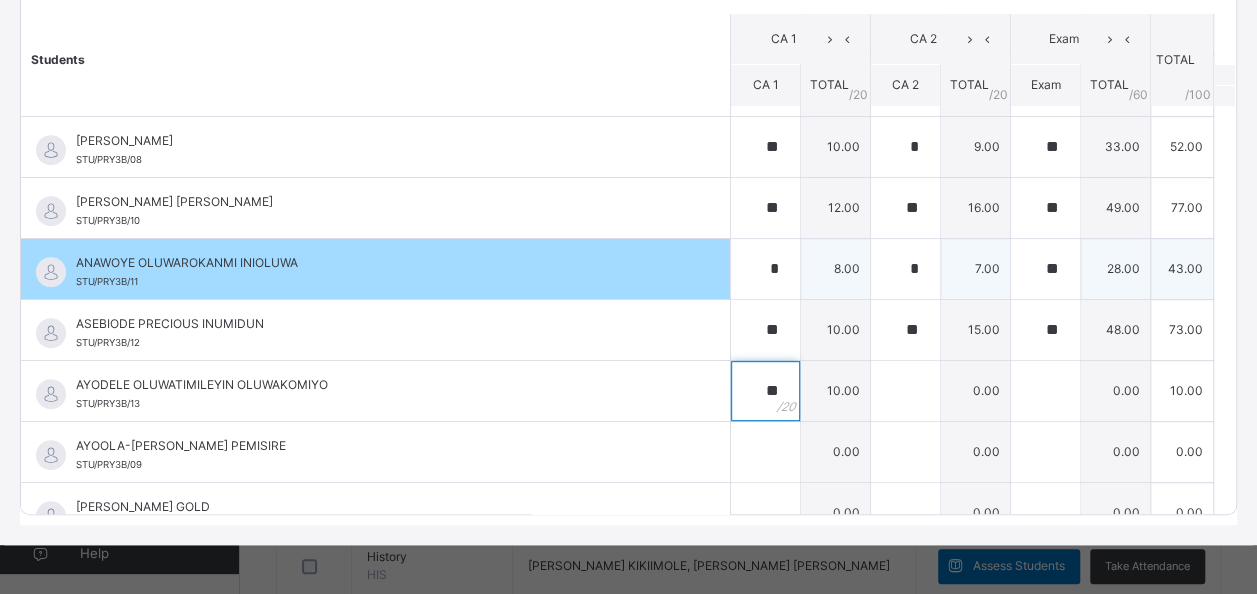 type on "**" 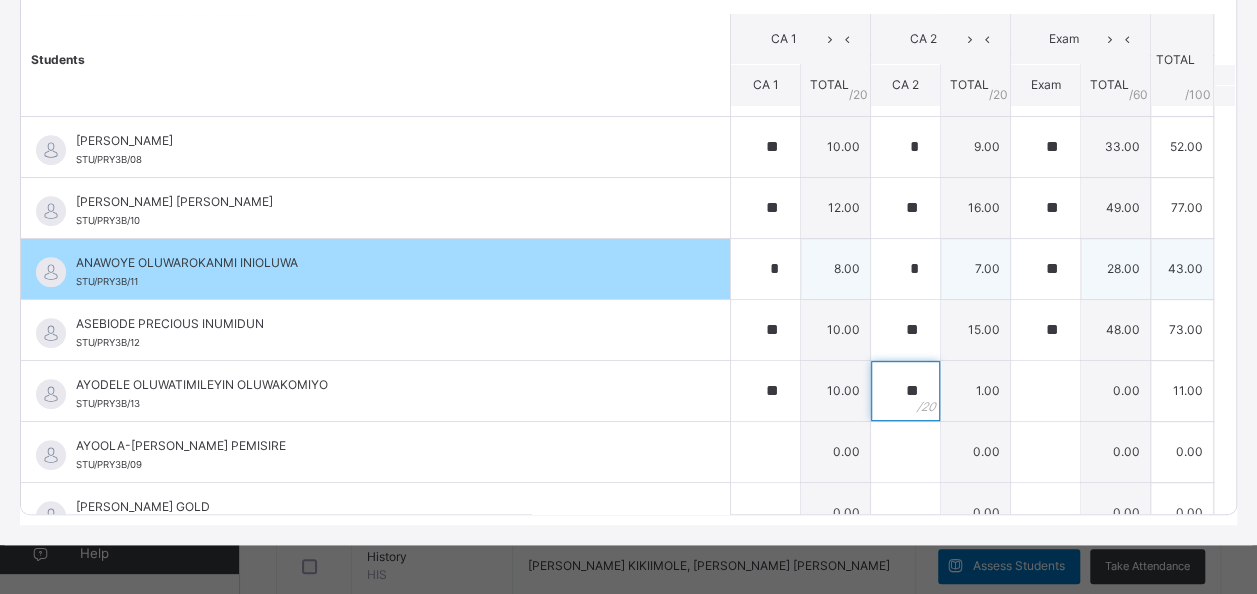 type on "**" 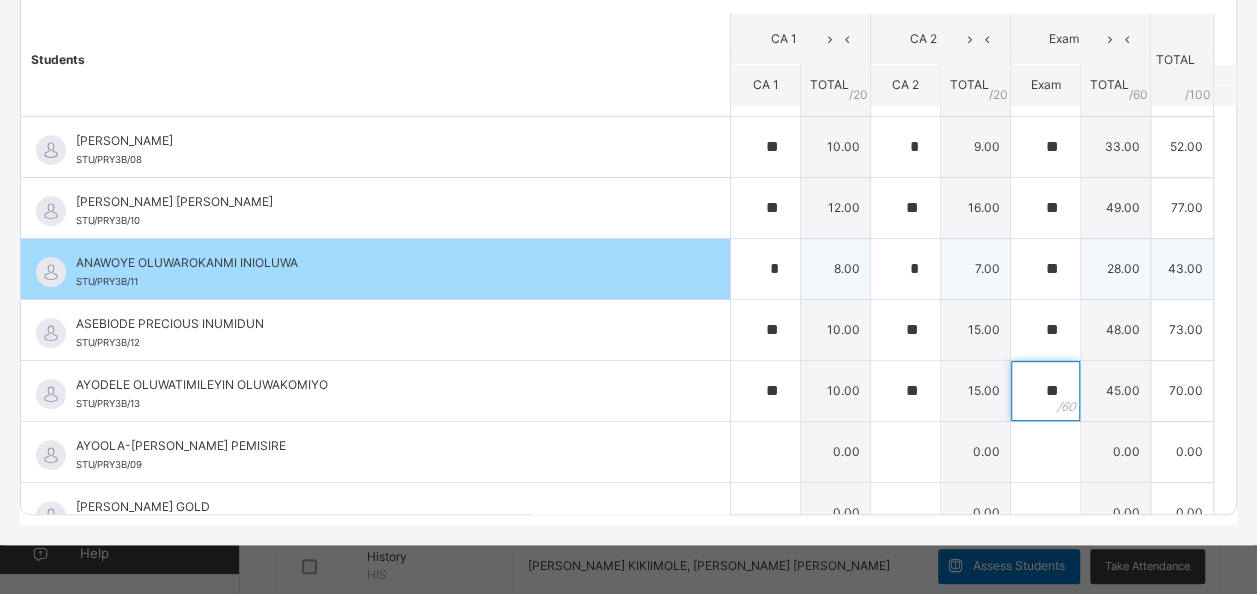type on "**" 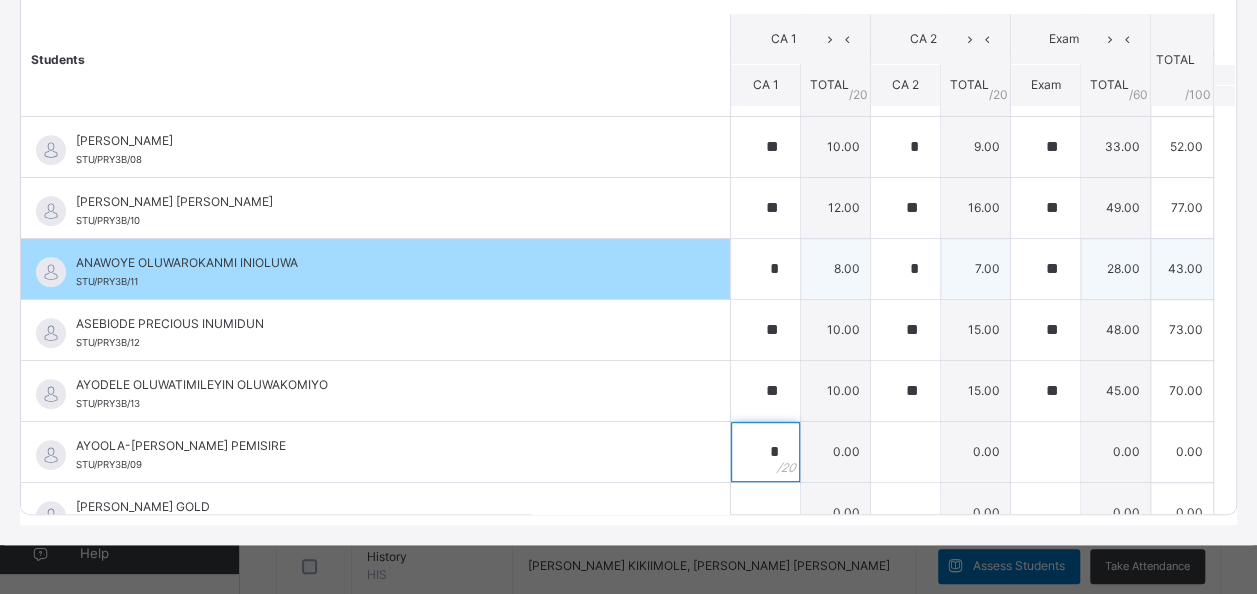 type on "*" 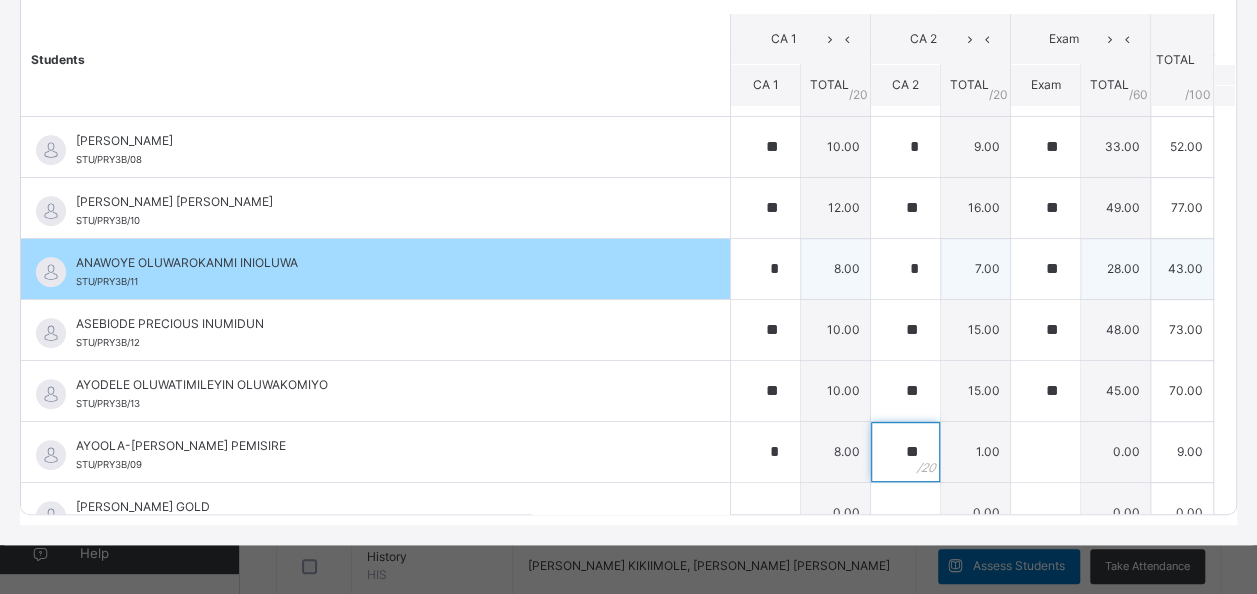 type on "**" 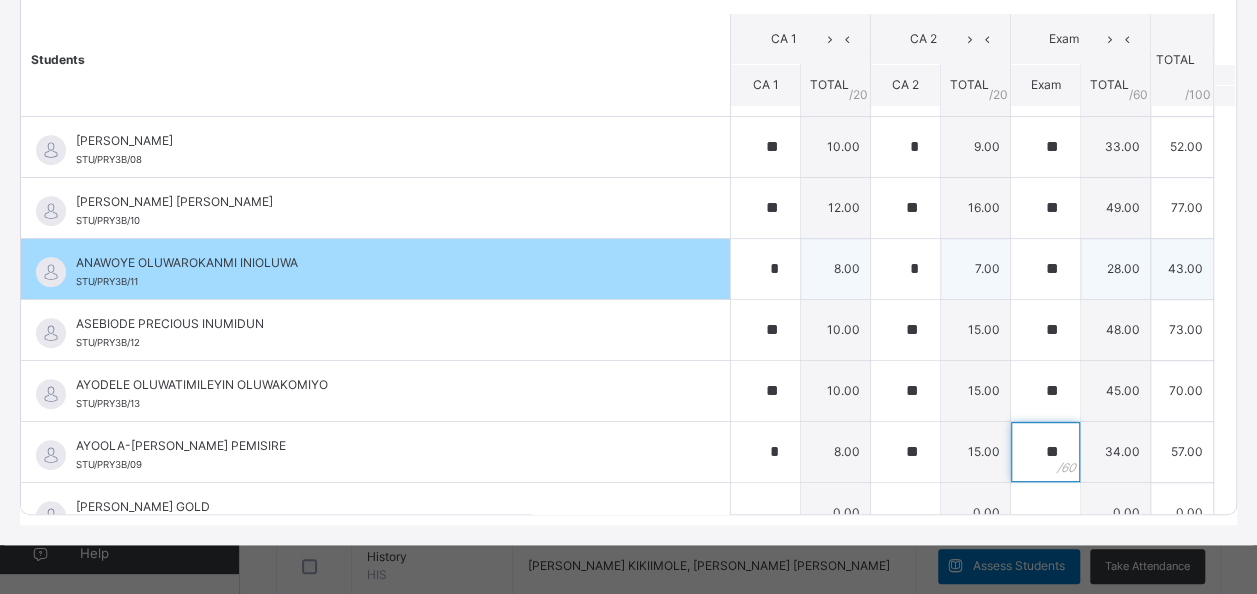 type on "**" 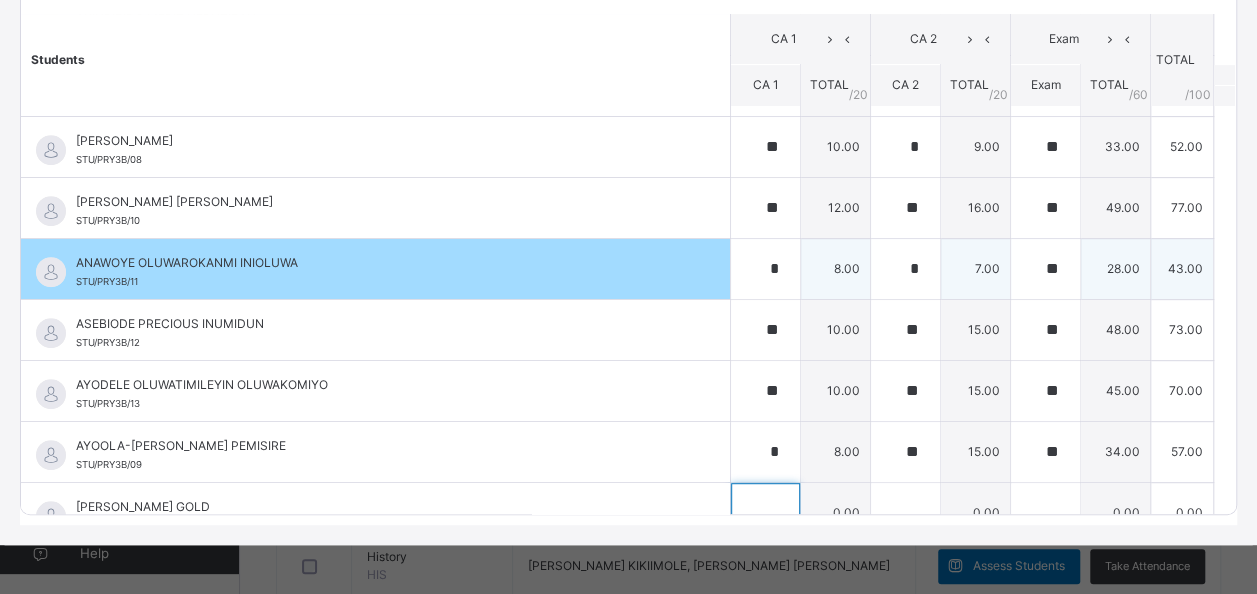scroll, scrollTop: 441, scrollLeft: 0, axis: vertical 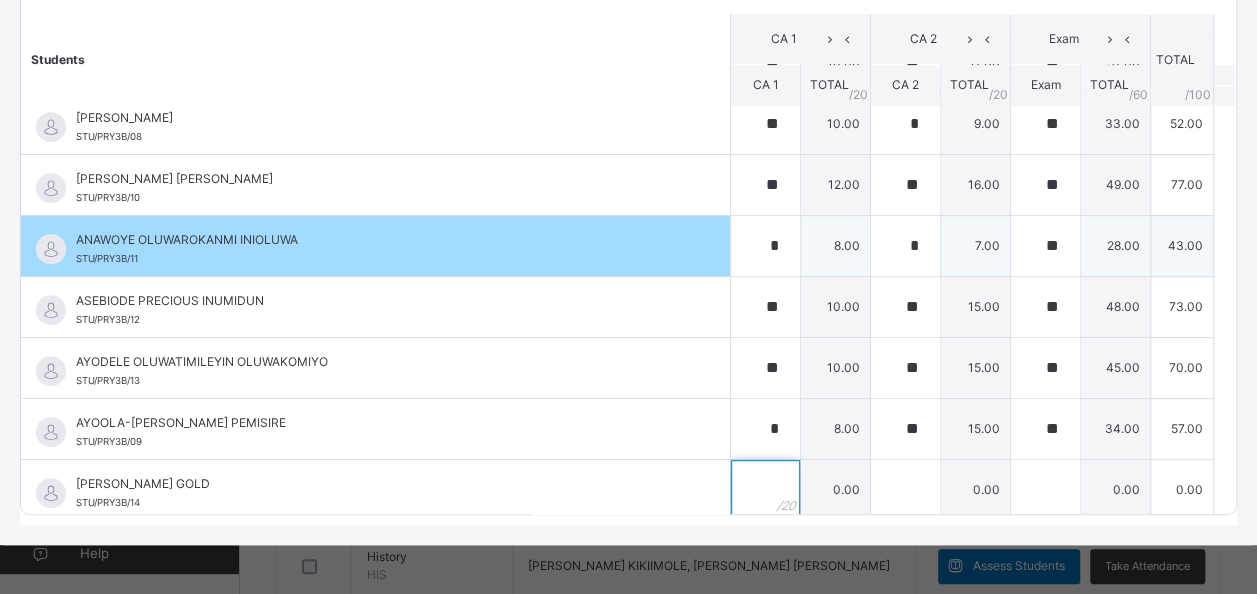 type on "*" 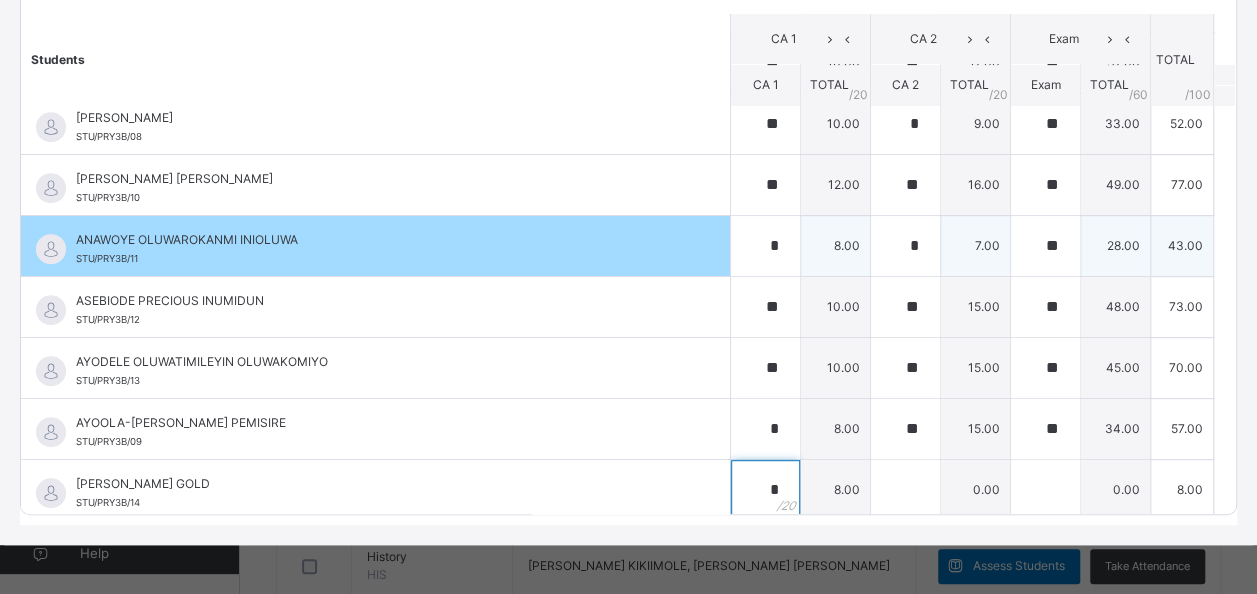 type on "*" 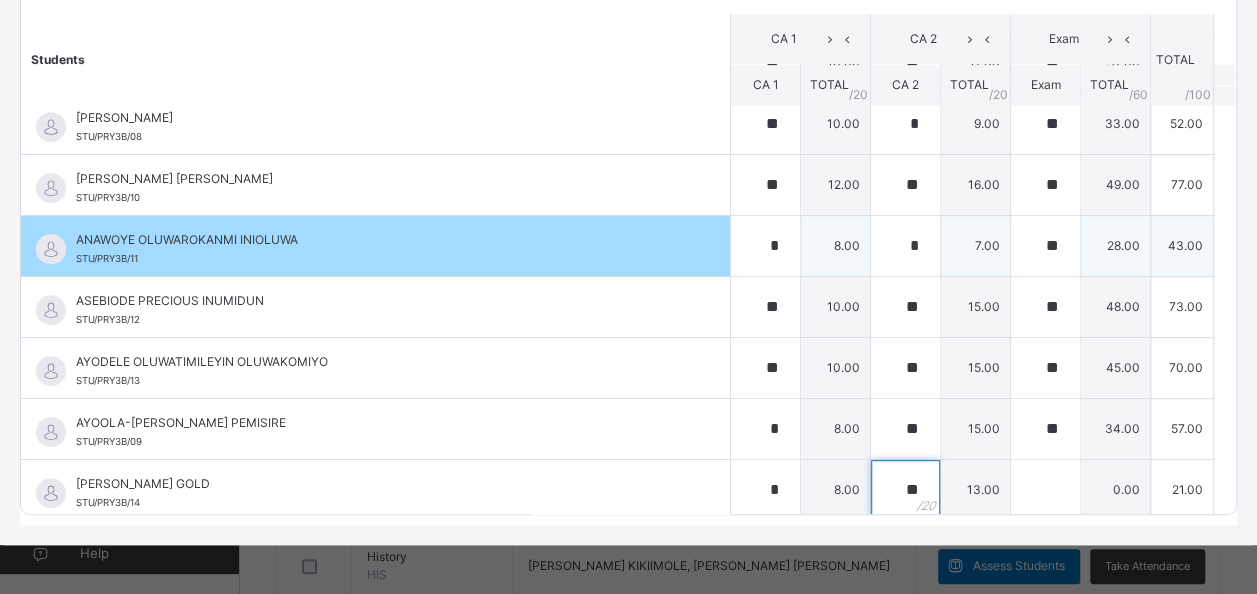 type on "**" 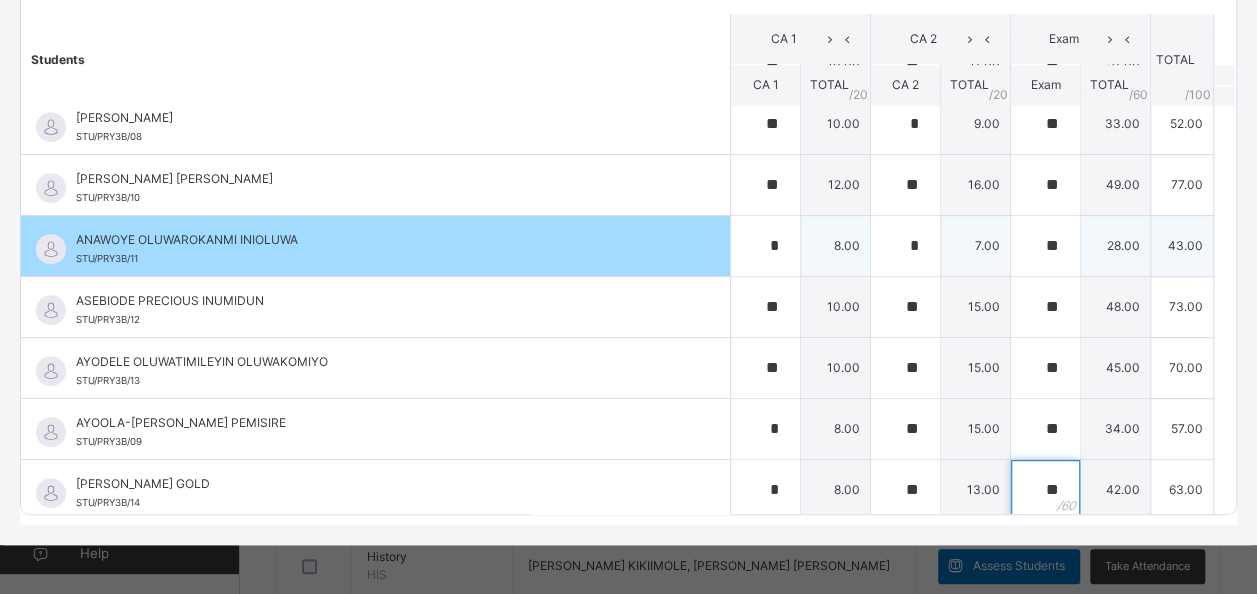 type on "**" 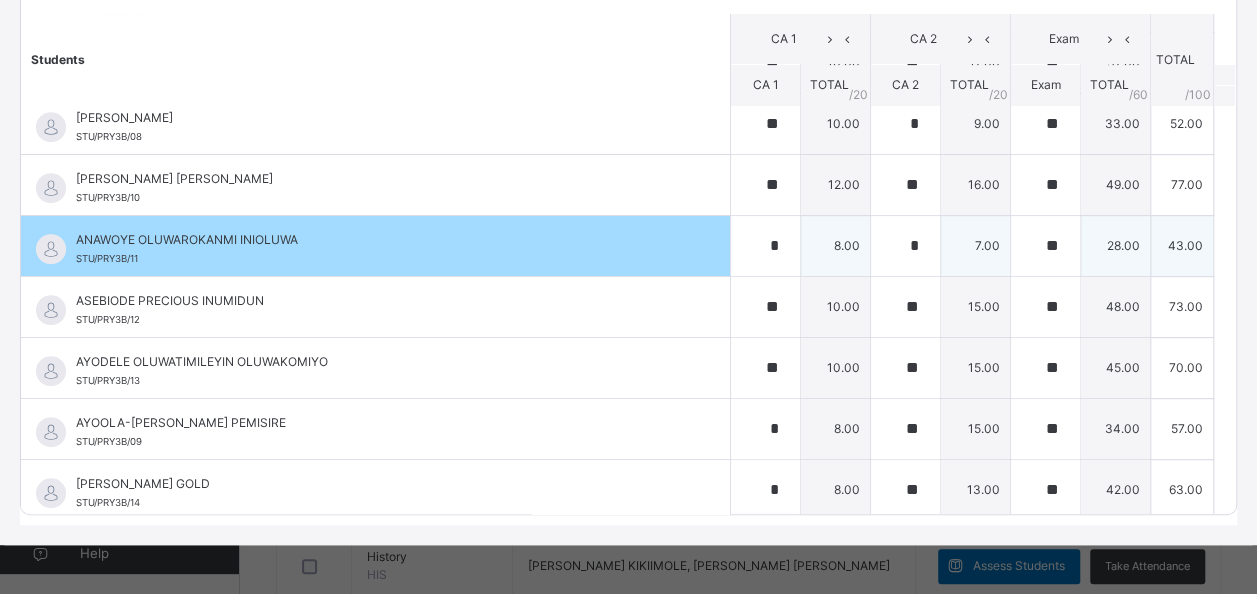 scroll, scrollTop: 722, scrollLeft: 0, axis: vertical 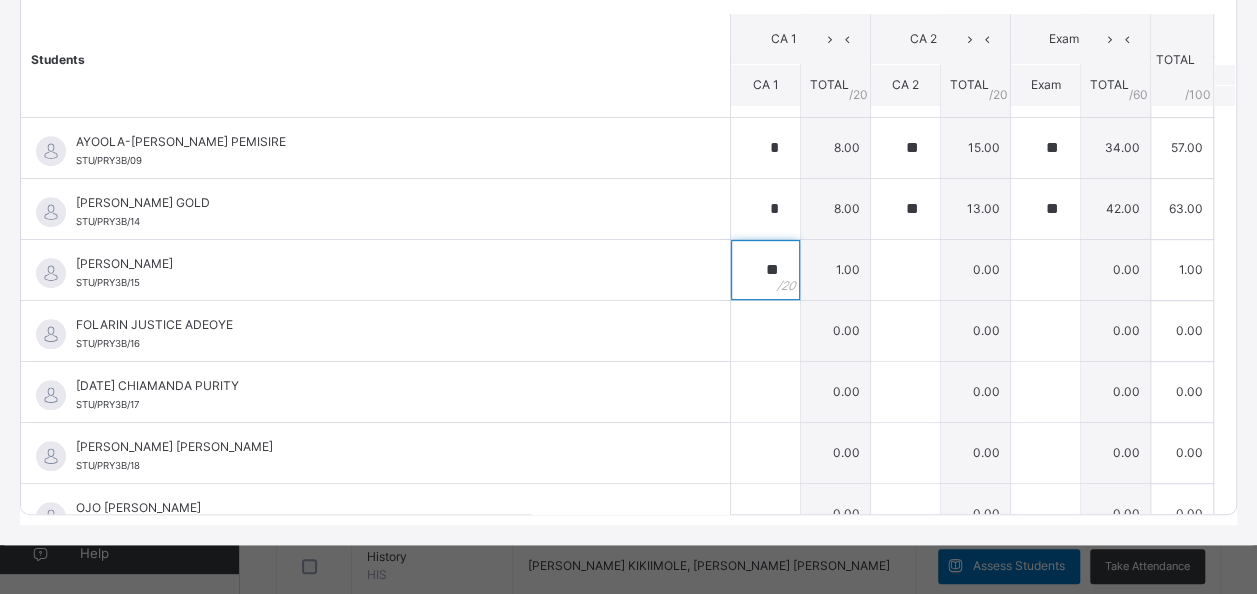 type on "**" 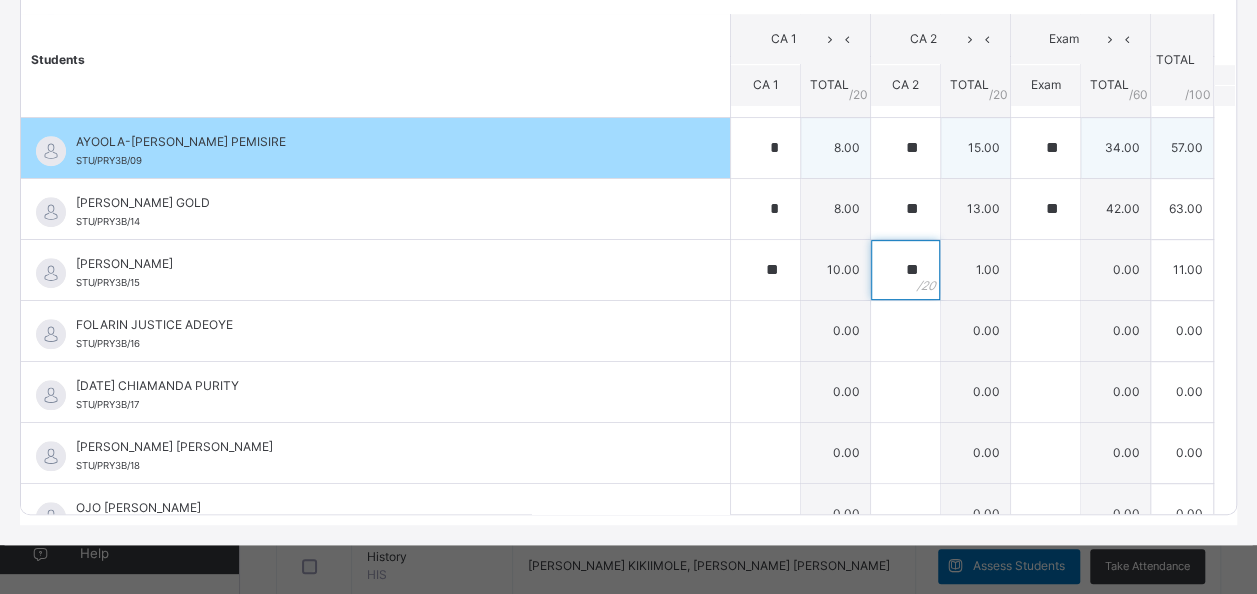 type on "**" 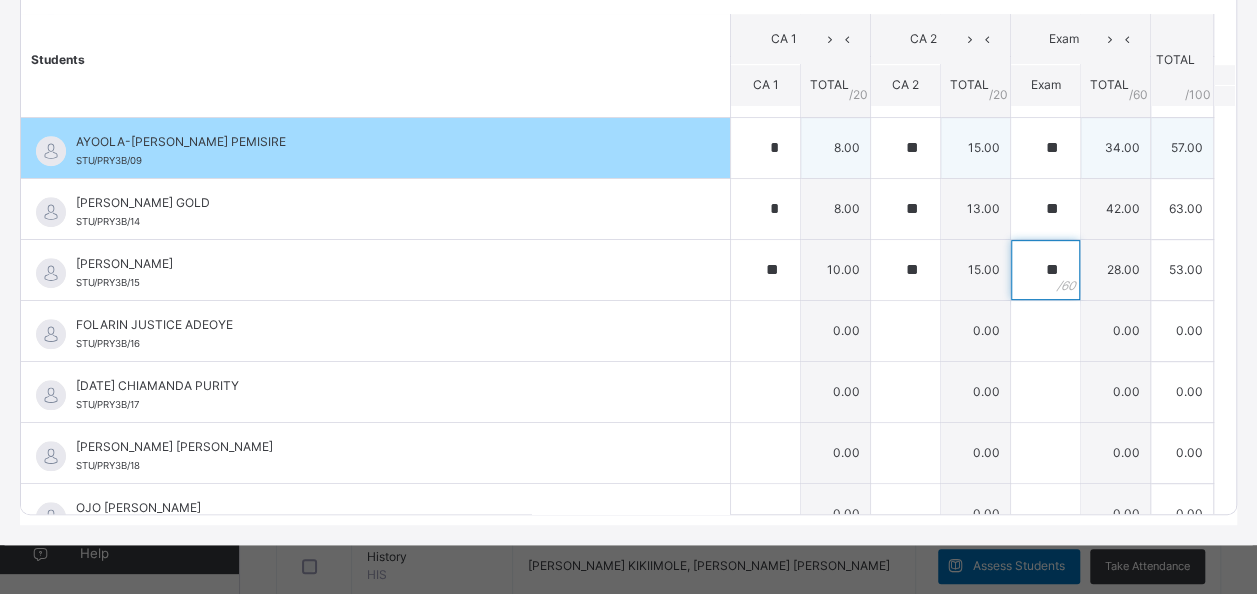 type on "**" 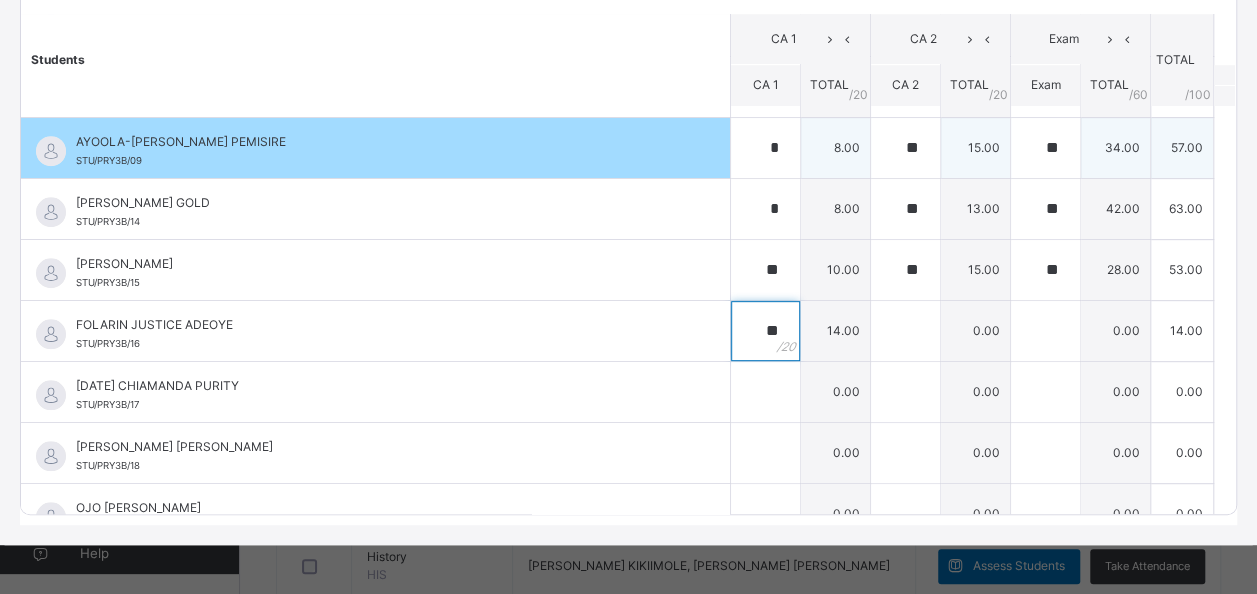 type on "**" 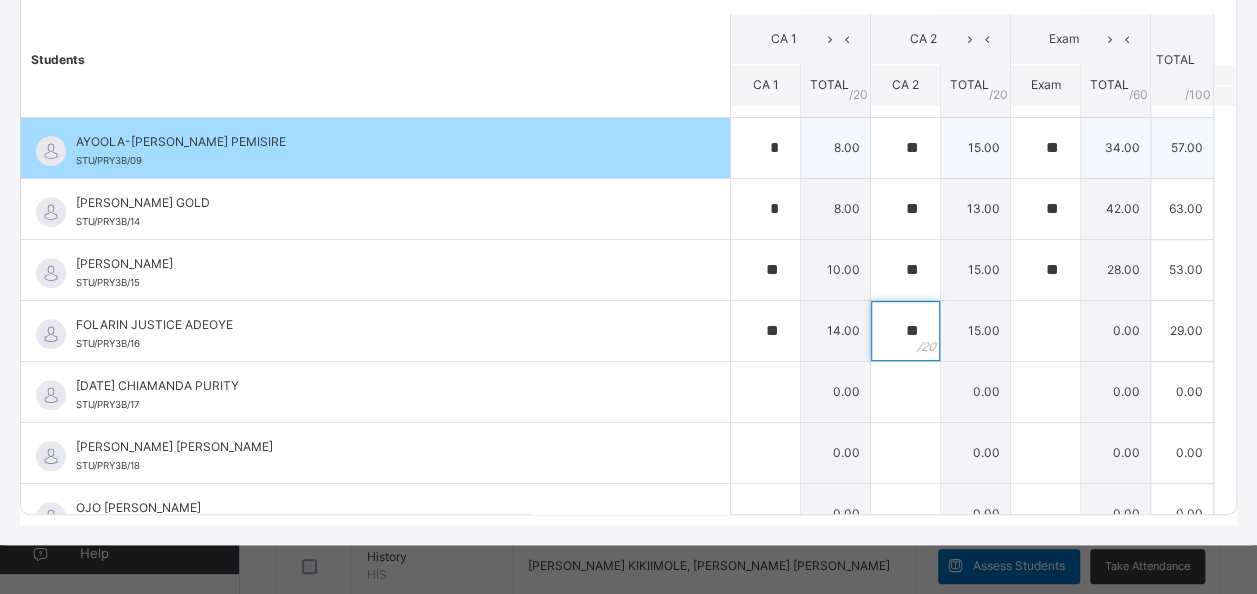 type on "**" 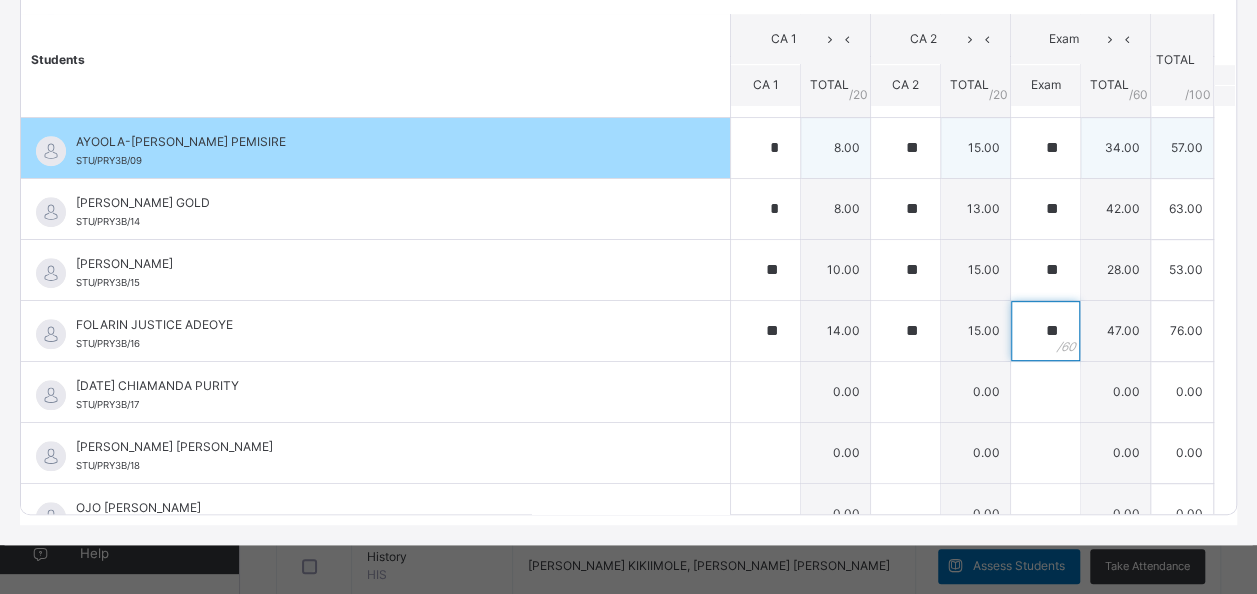 type on "**" 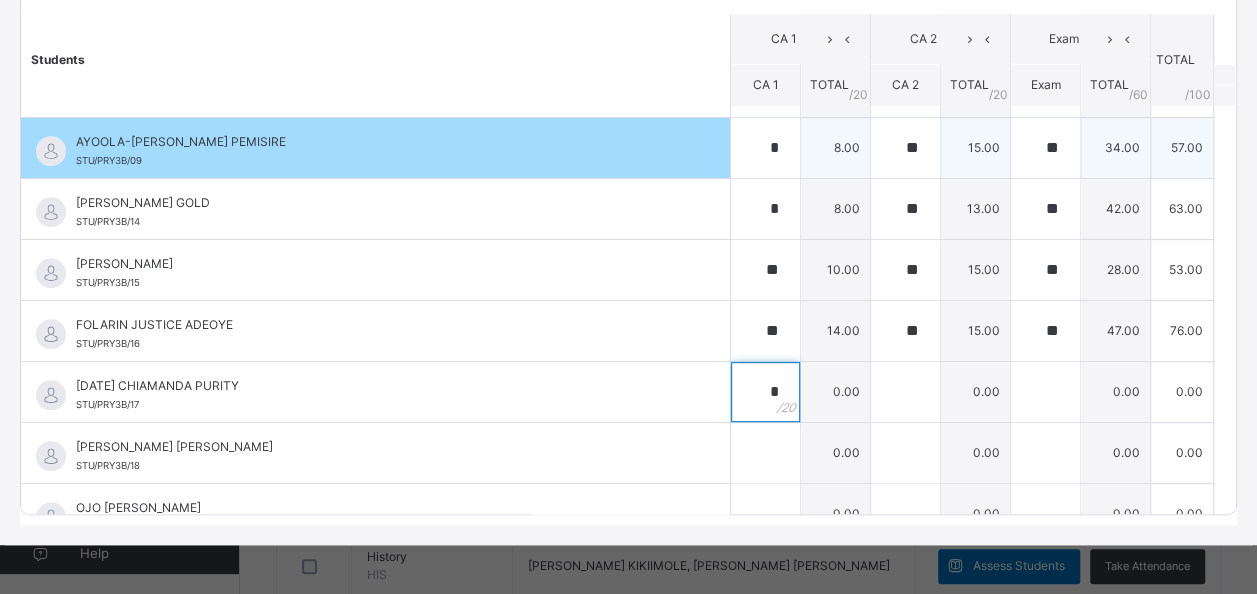 type on "*" 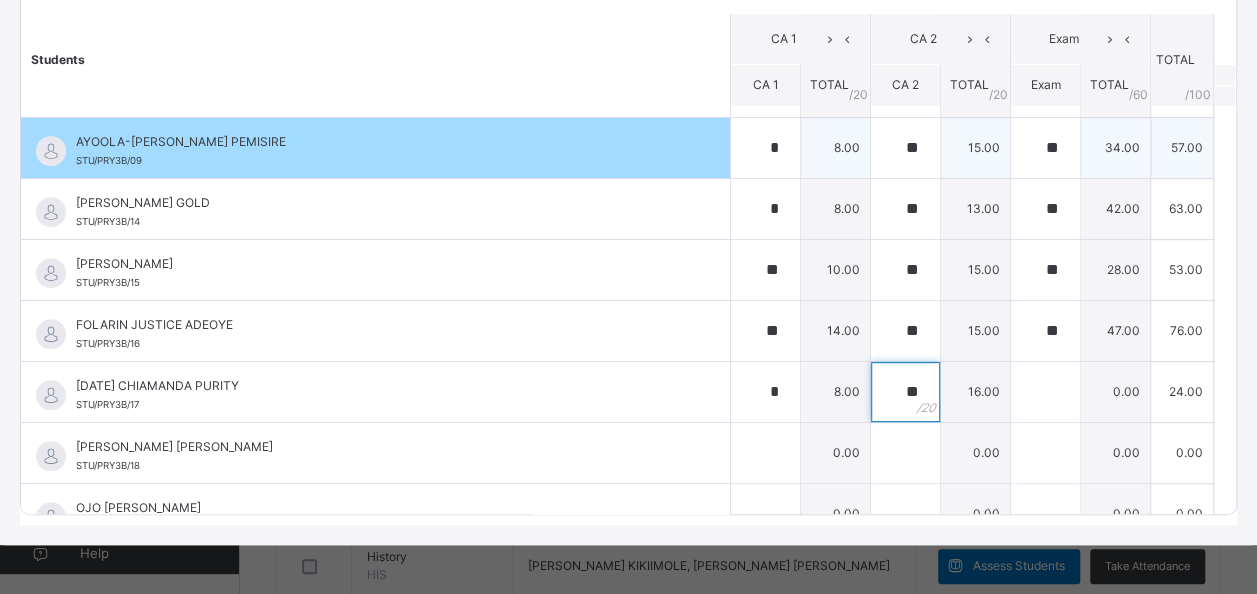 type on "**" 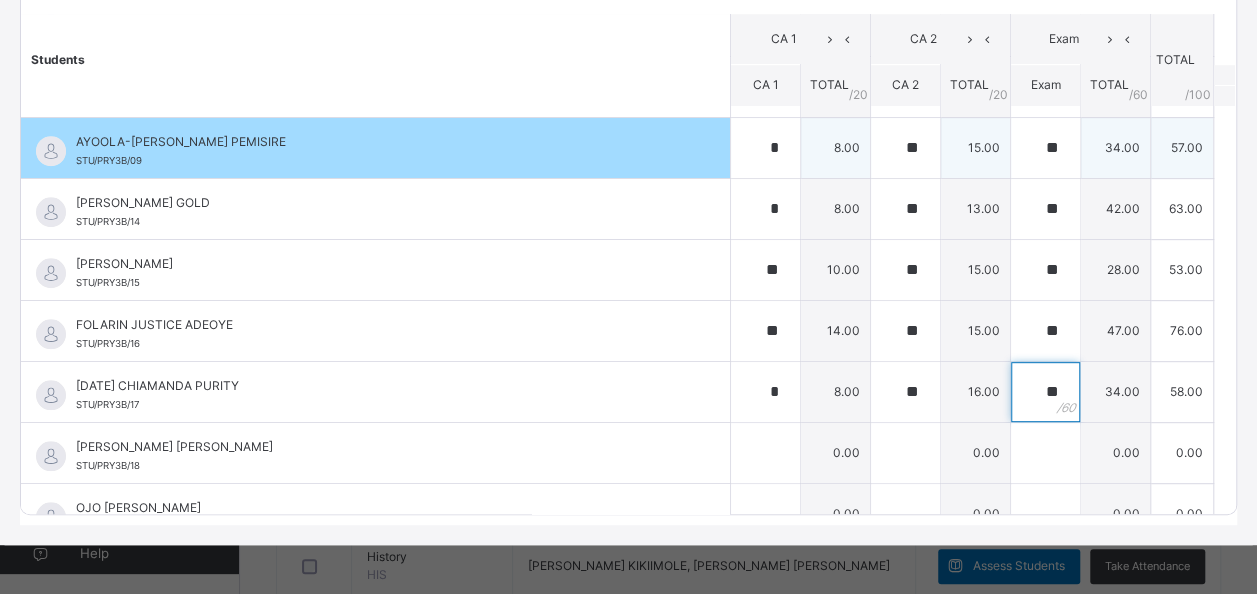 type on "**" 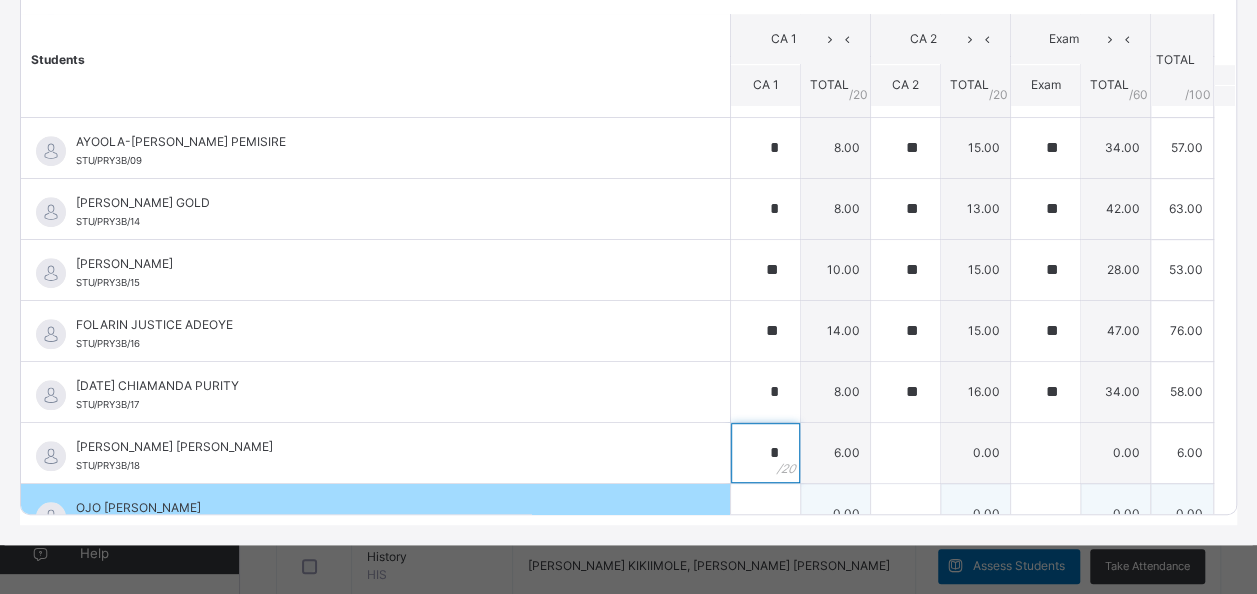 type on "*" 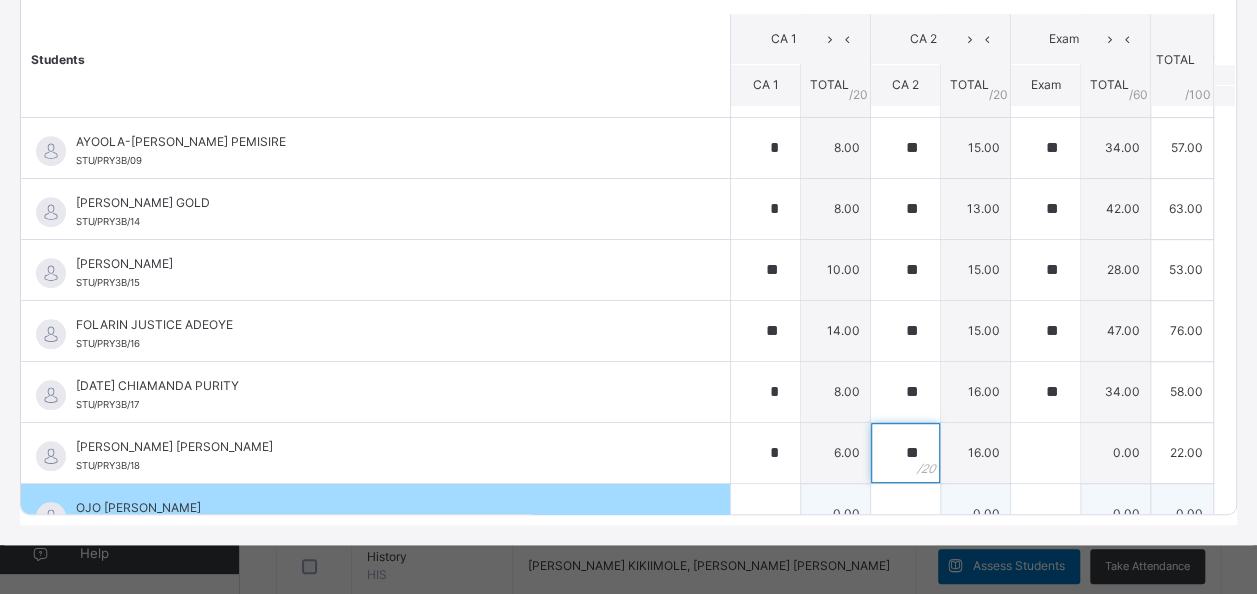 type on "**" 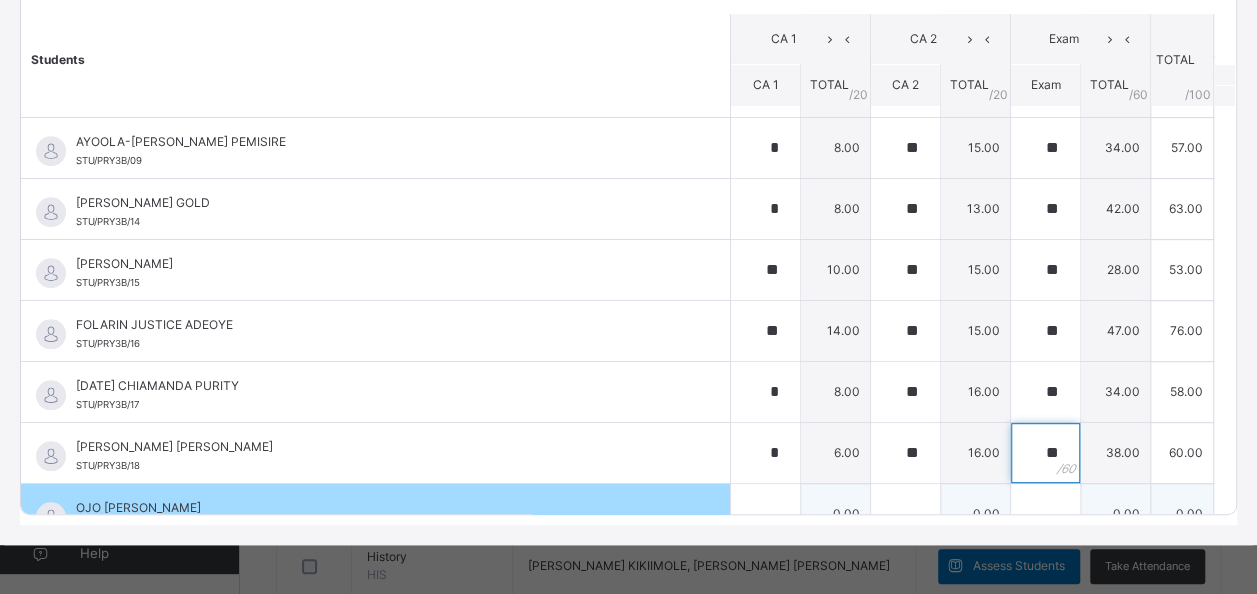 type on "**" 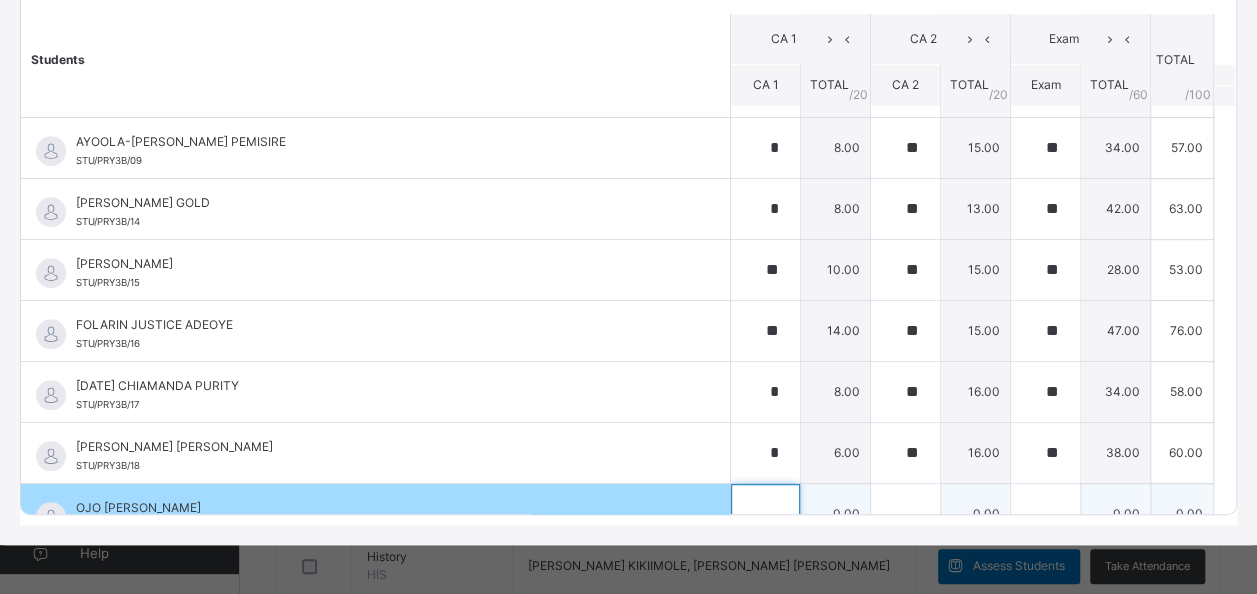 scroll, scrollTop: 744, scrollLeft: 0, axis: vertical 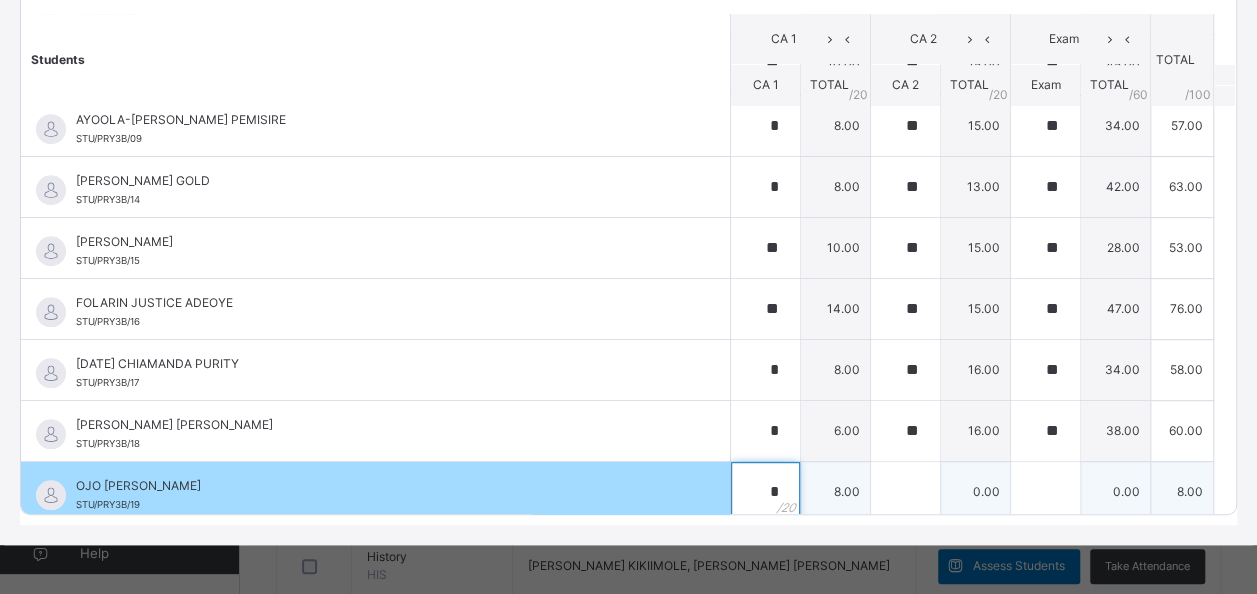 type on "*" 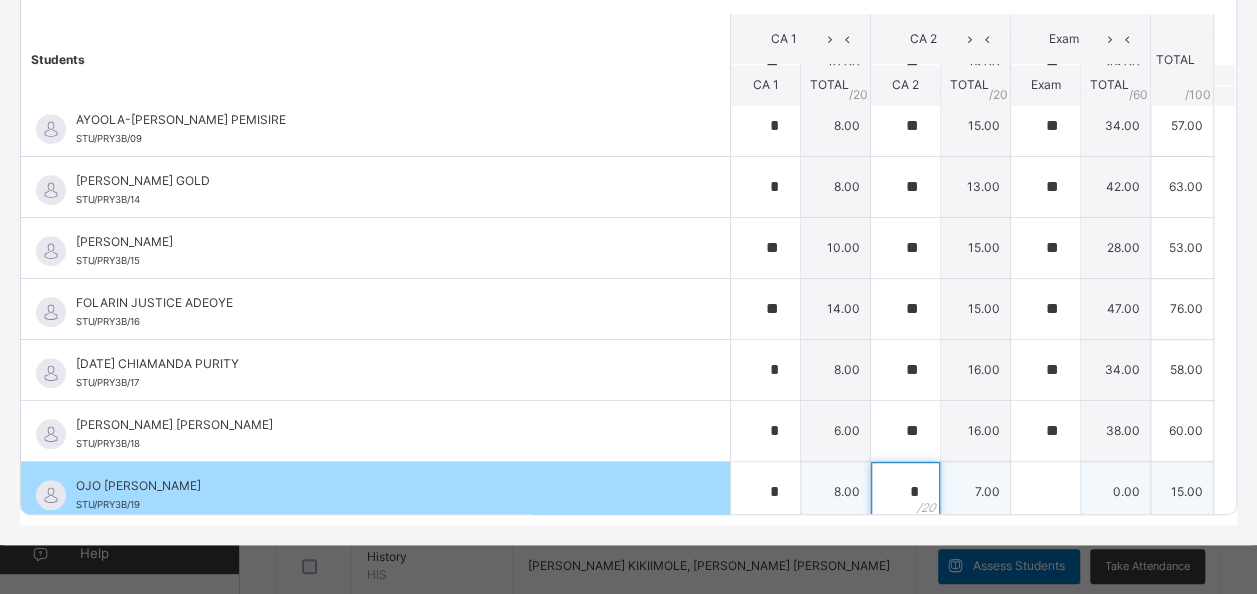 type 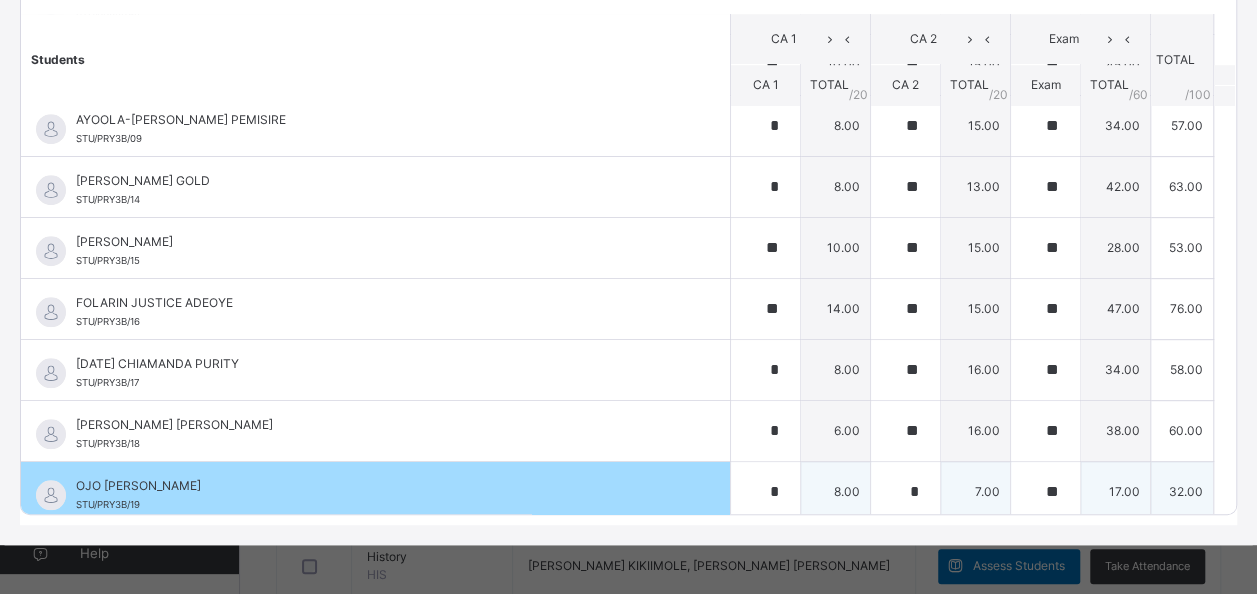 scroll, scrollTop: 1025, scrollLeft: 0, axis: vertical 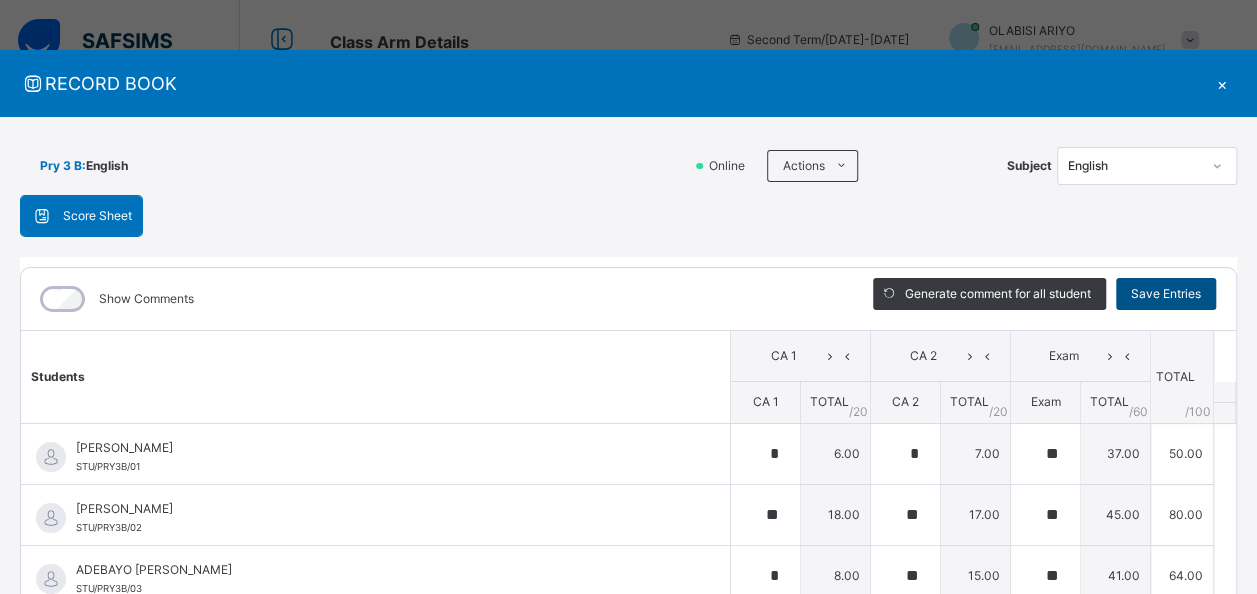 click on "Save Entries" at bounding box center (1166, 294) 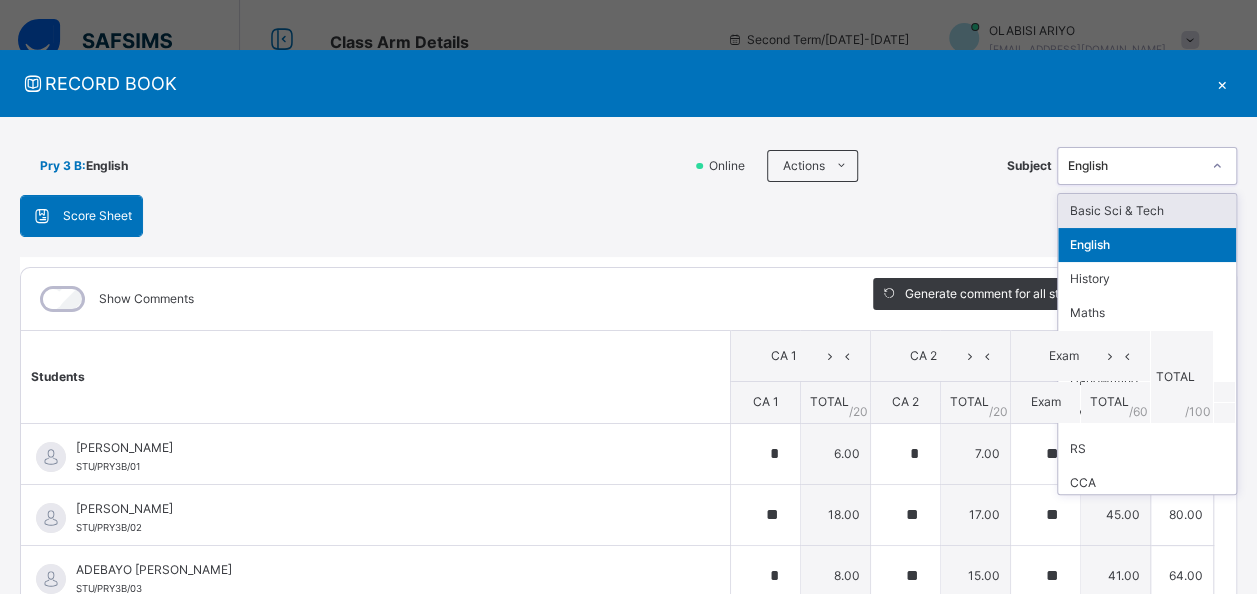 click 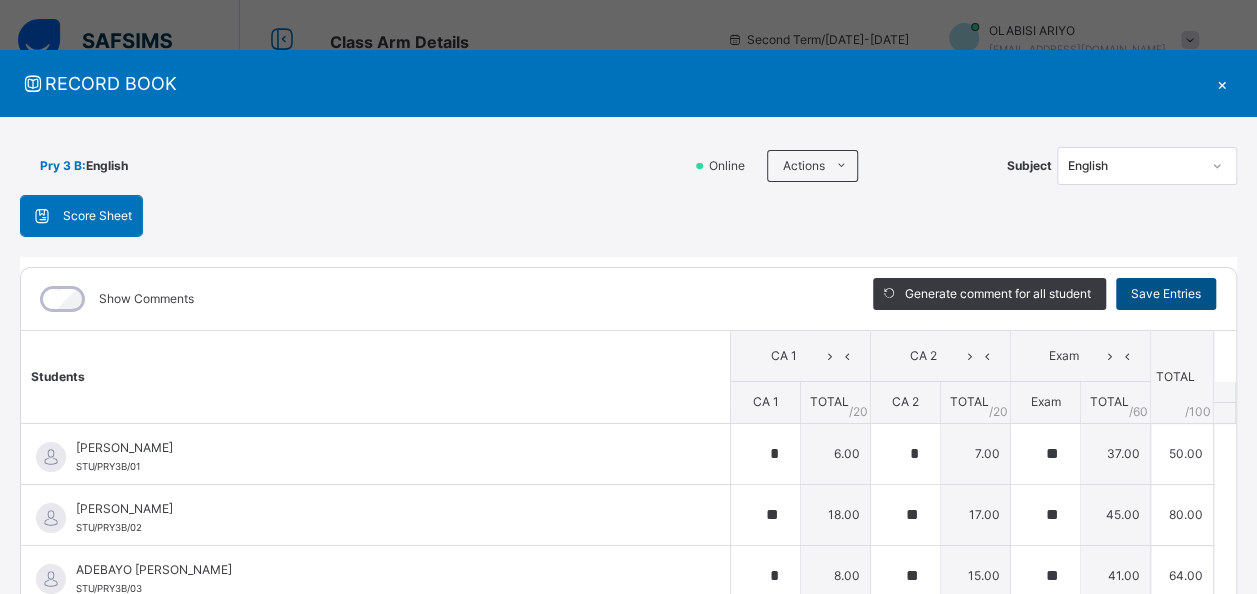 click on "Save Entries" at bounding box center (1166, 294) 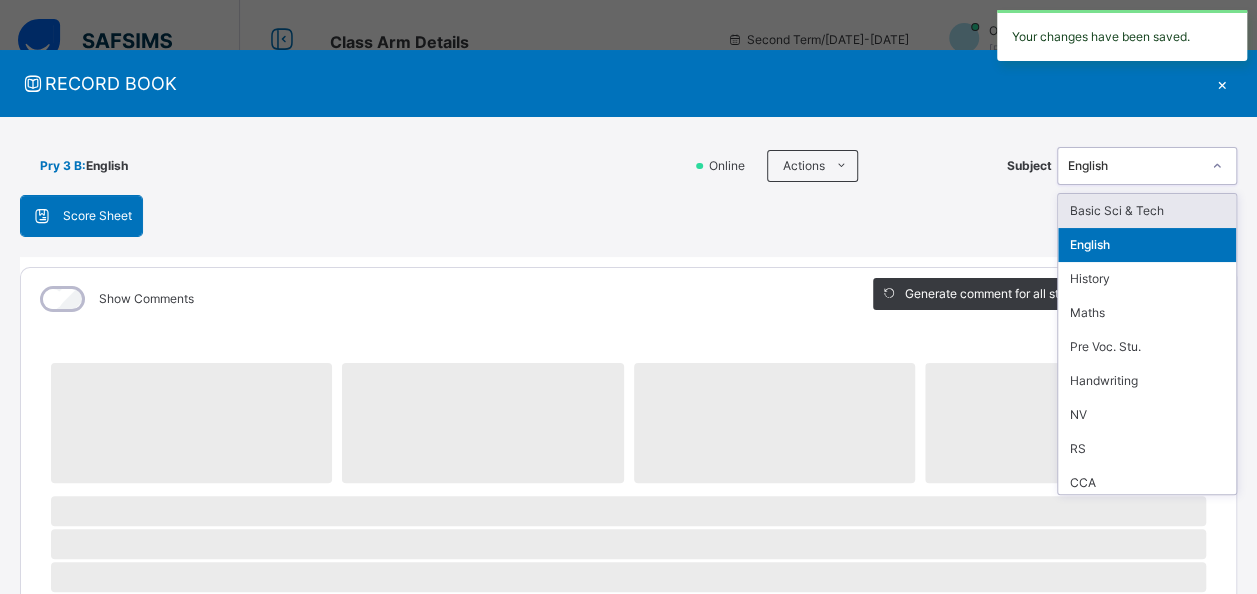 click at bounding box center [1217, 166] 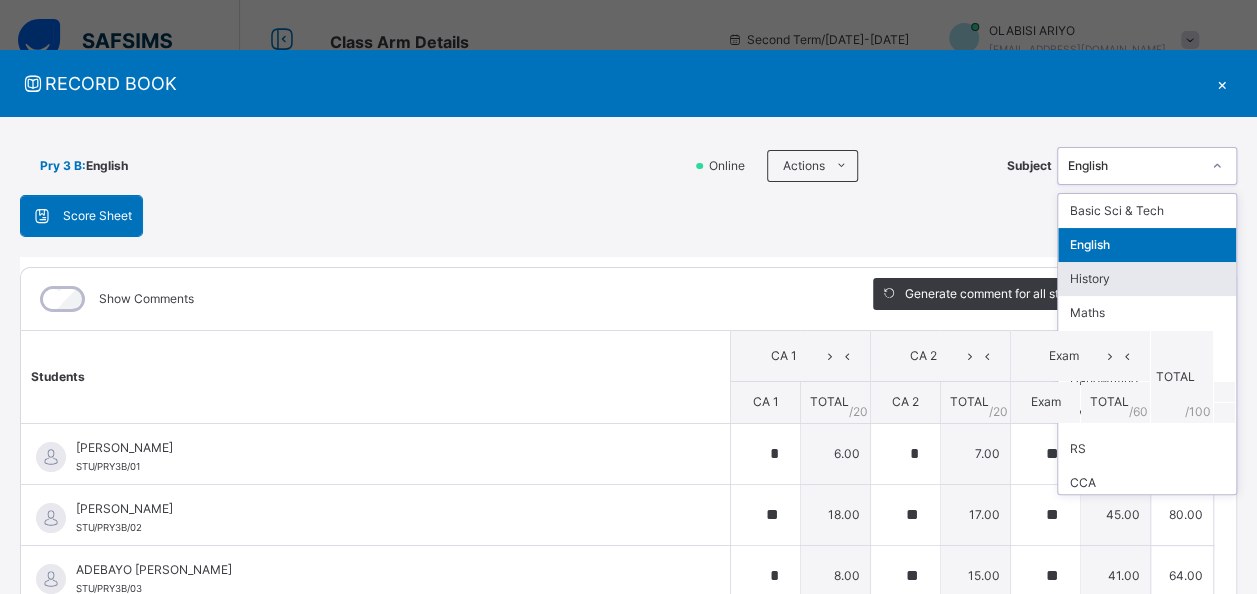 click on "History" at bounding box center (1147, 279) 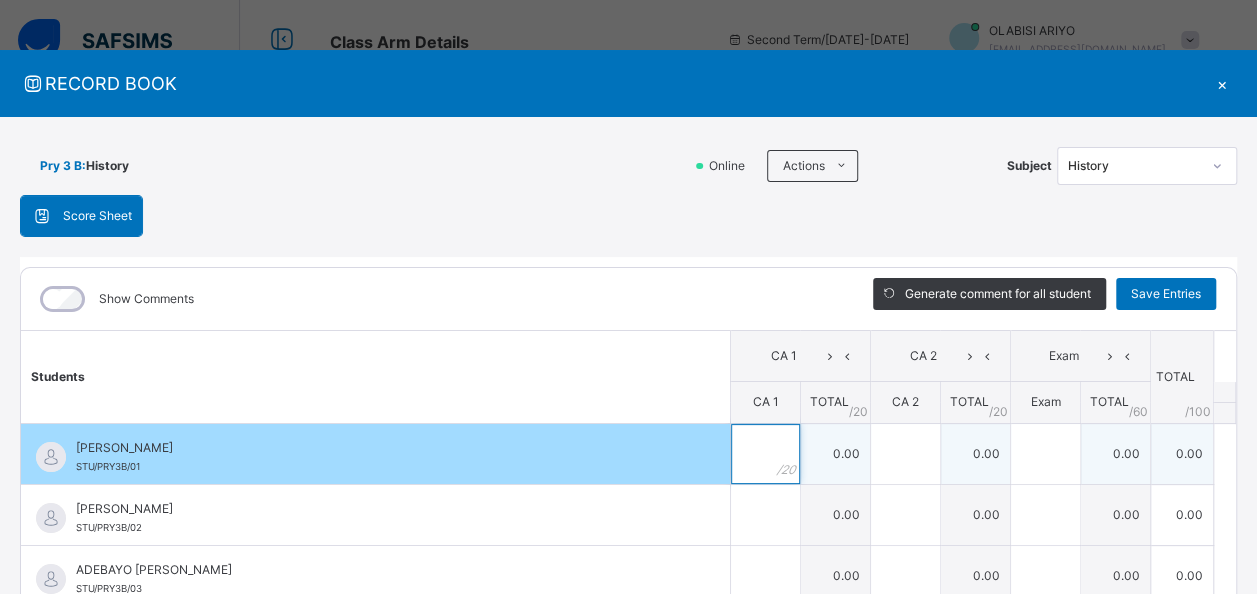 click at bounding box center [765, 454] 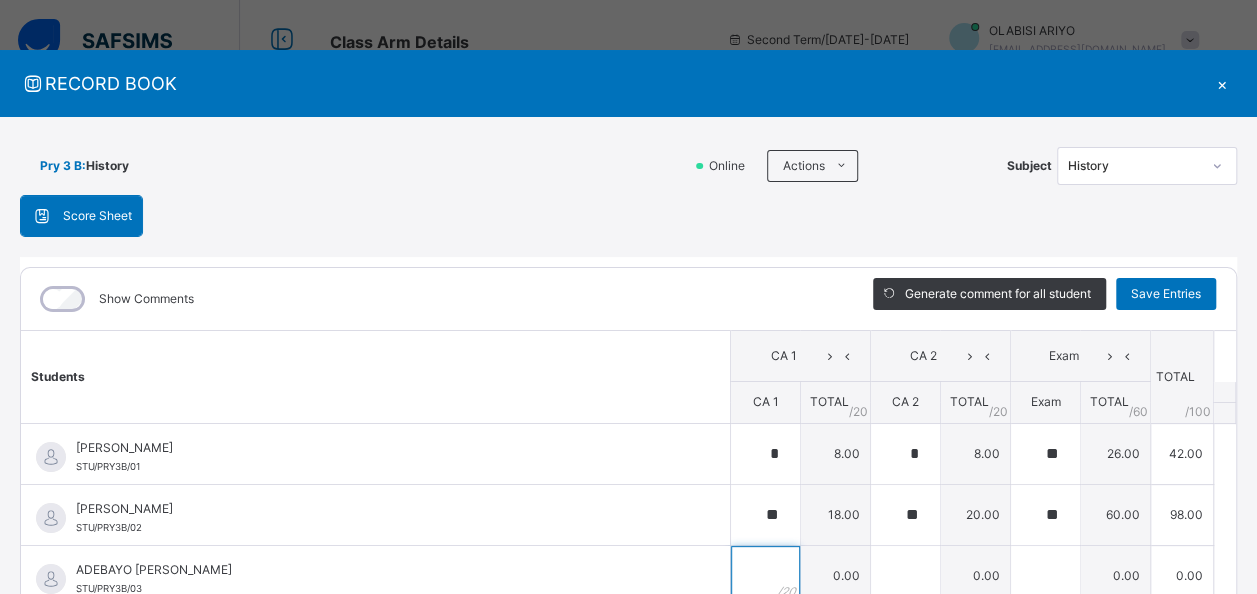 scroll, scrollTop: 8, scrollLeft: 0, axis: vertical 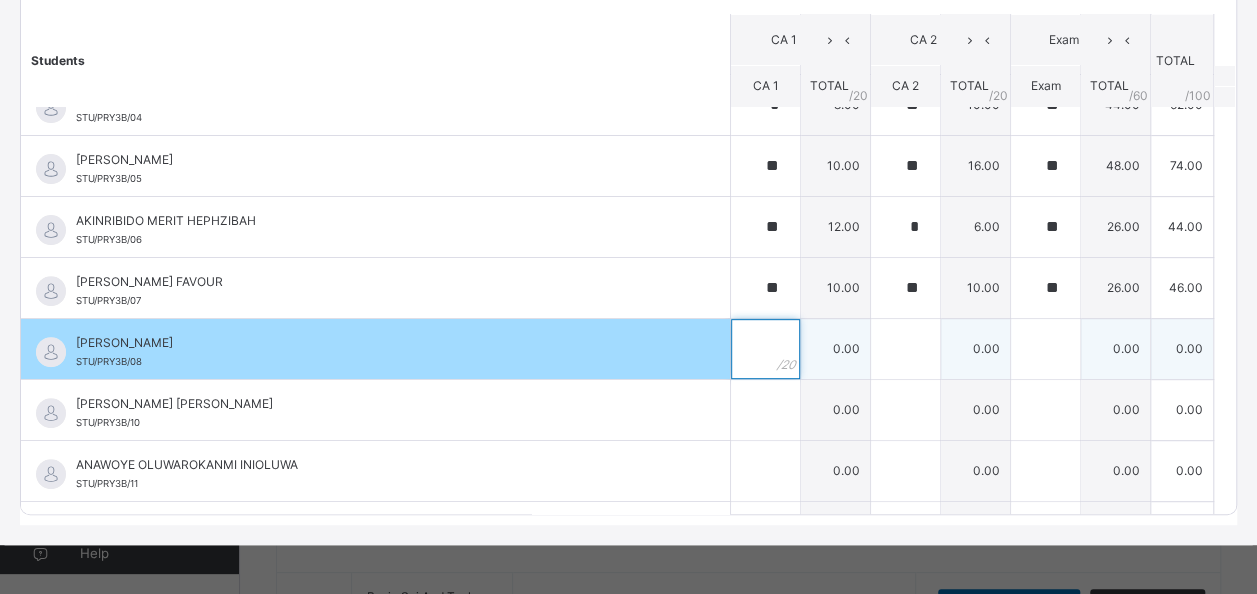 click at bounding box center [765, 349] 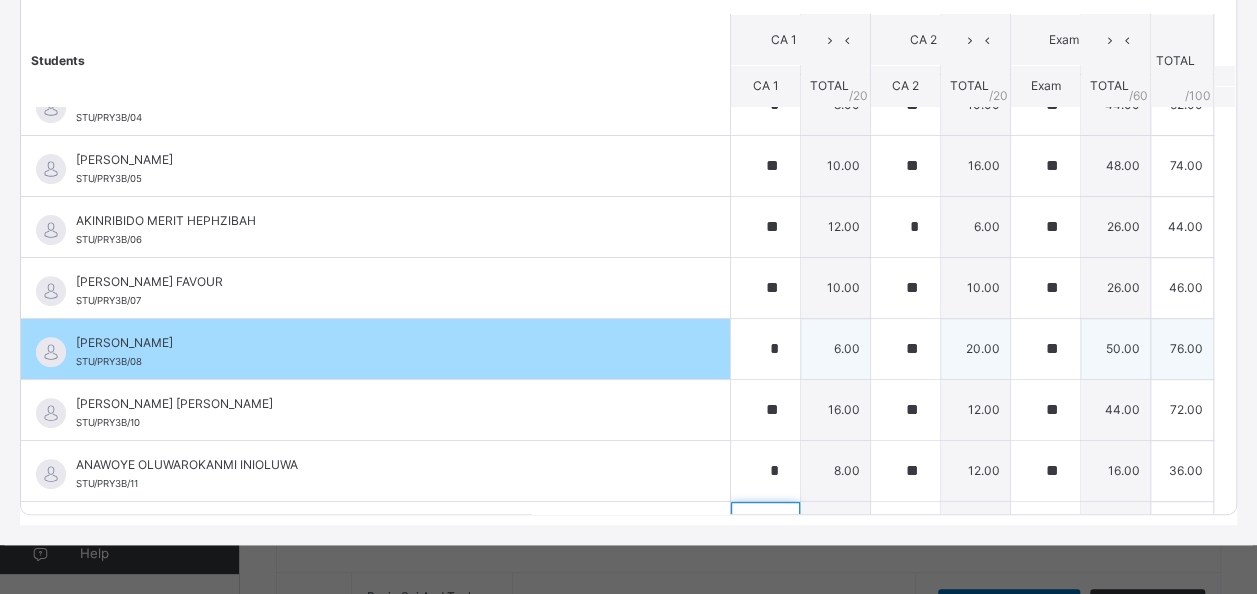 scroll, scrollTop: 259, scrollLeft: 0, axis: vertical 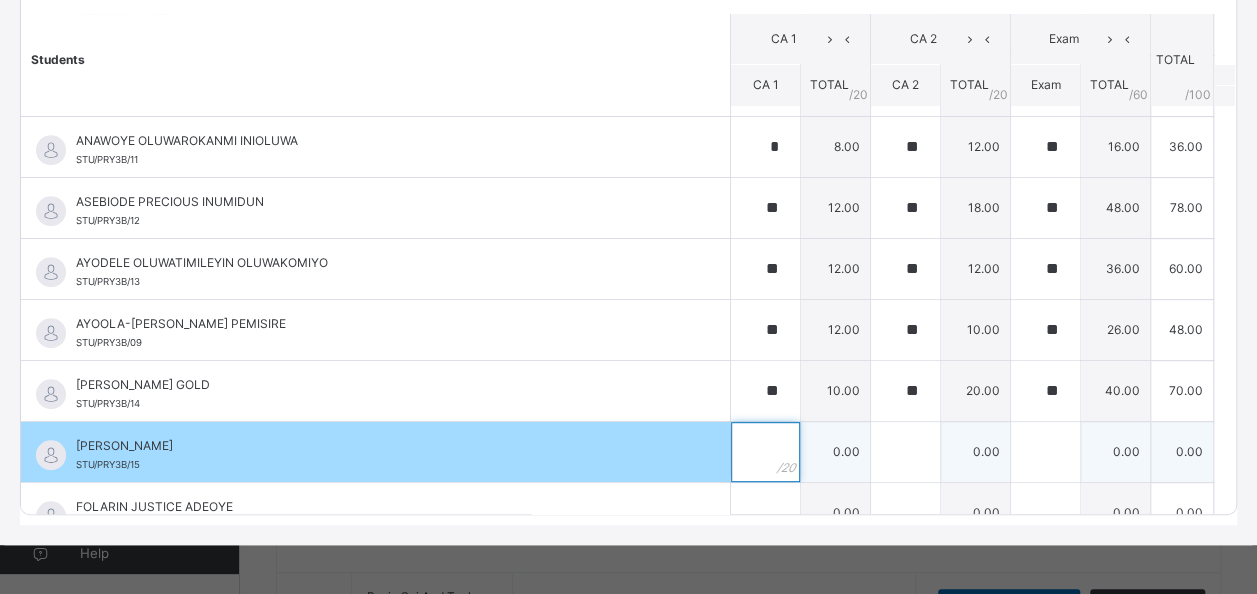 click at bounding box center (765, 452) 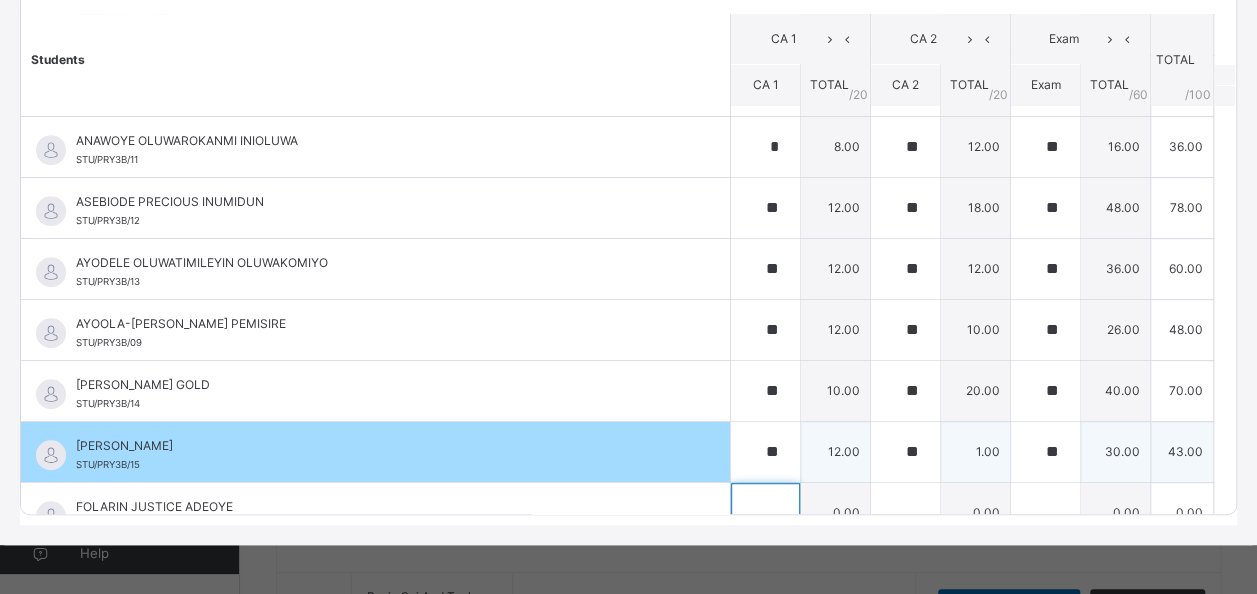 scroll, scrollTop: 562, scrollLeft: 0, axis: vertical 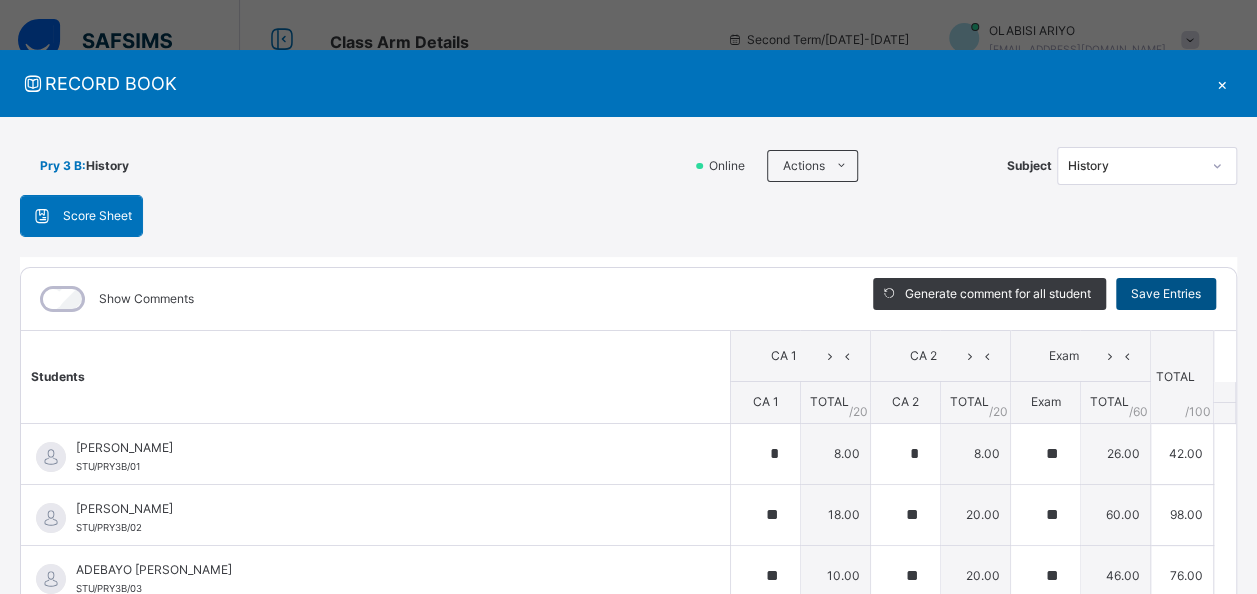 click on "Save Entries" at bounding box center [1166, 294] 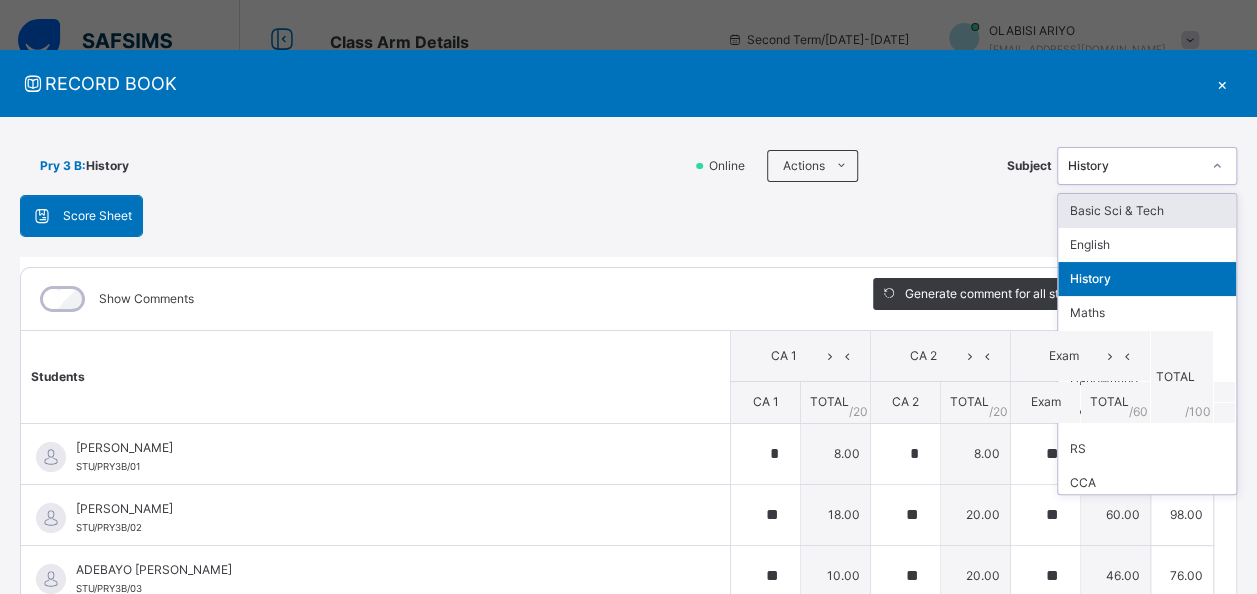 click on "History" at bounding box center (1134, 166) 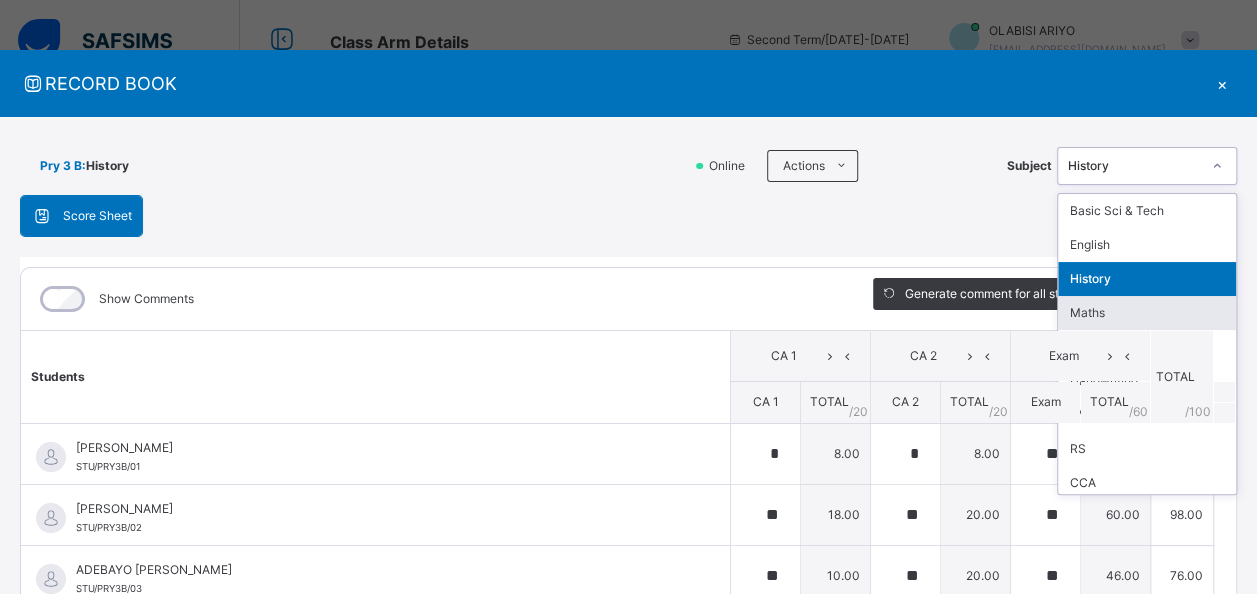 click on "Maths" at bounding box center [1147, 313] 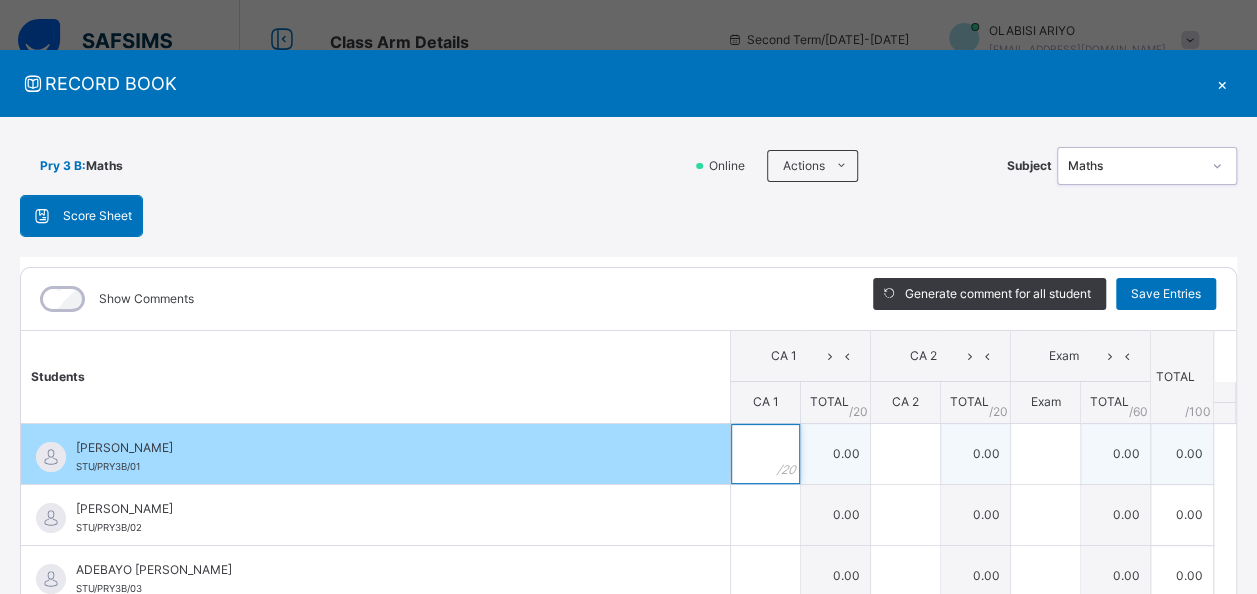 click at bounding box center (765, 454) 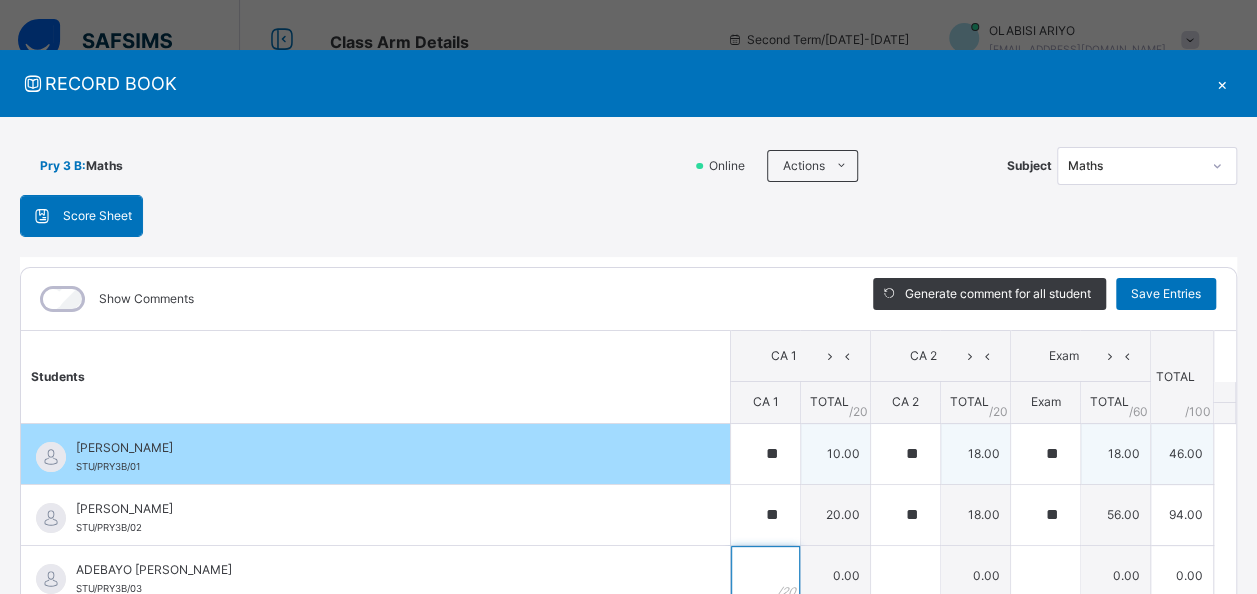 scroll, scrollTop: 8, scrollLeft: 0, axis: vertical 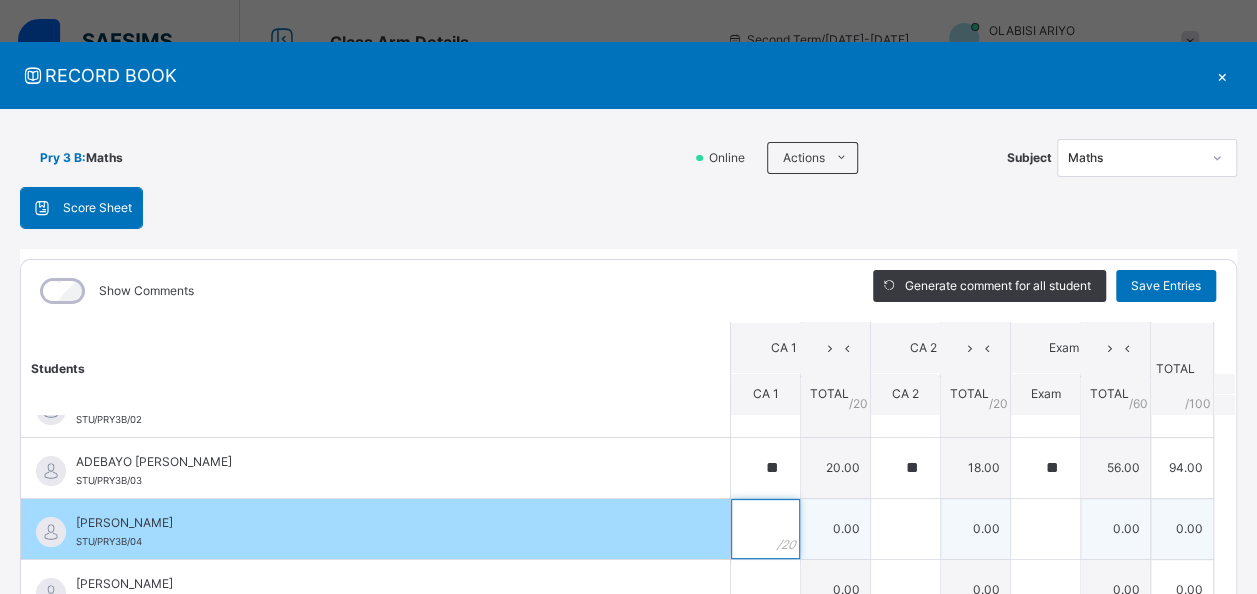 click at bounding box center [765, 529] 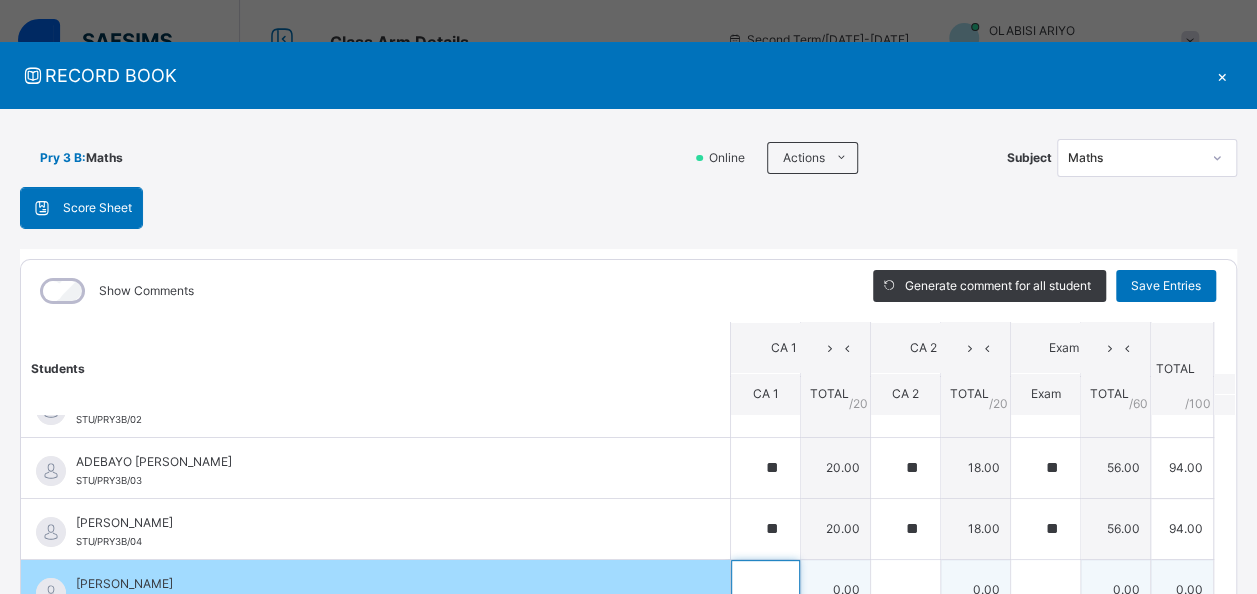 click at bounding box center [765, 590] 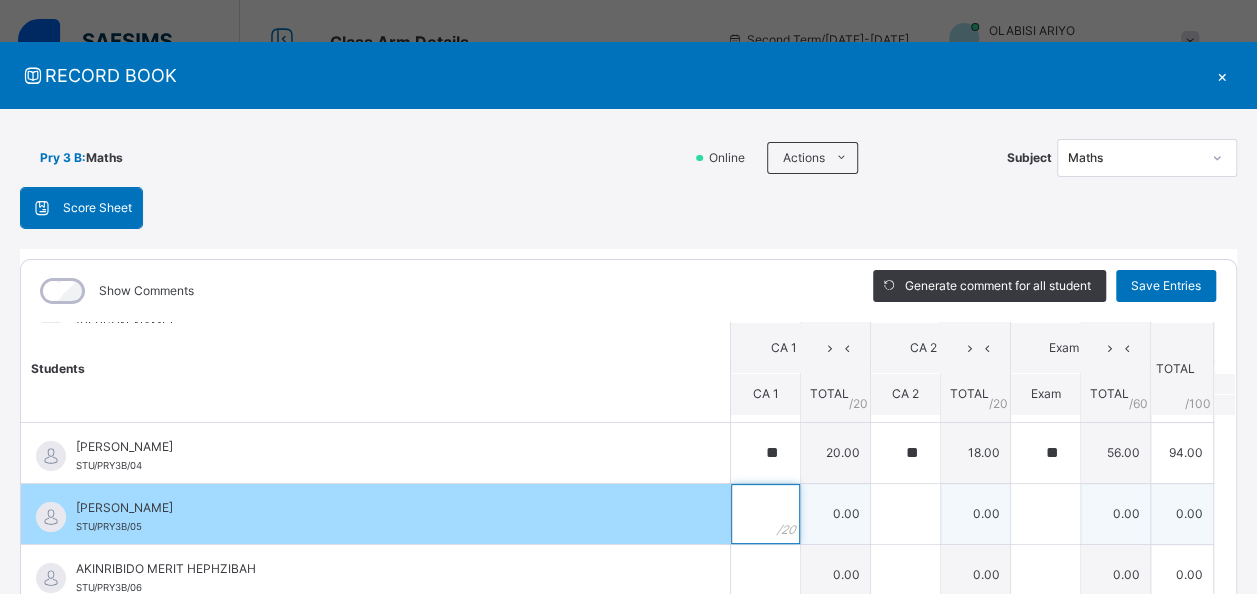 scroll, scrollTop: 200, scrollLeft: 0, axis: vertical 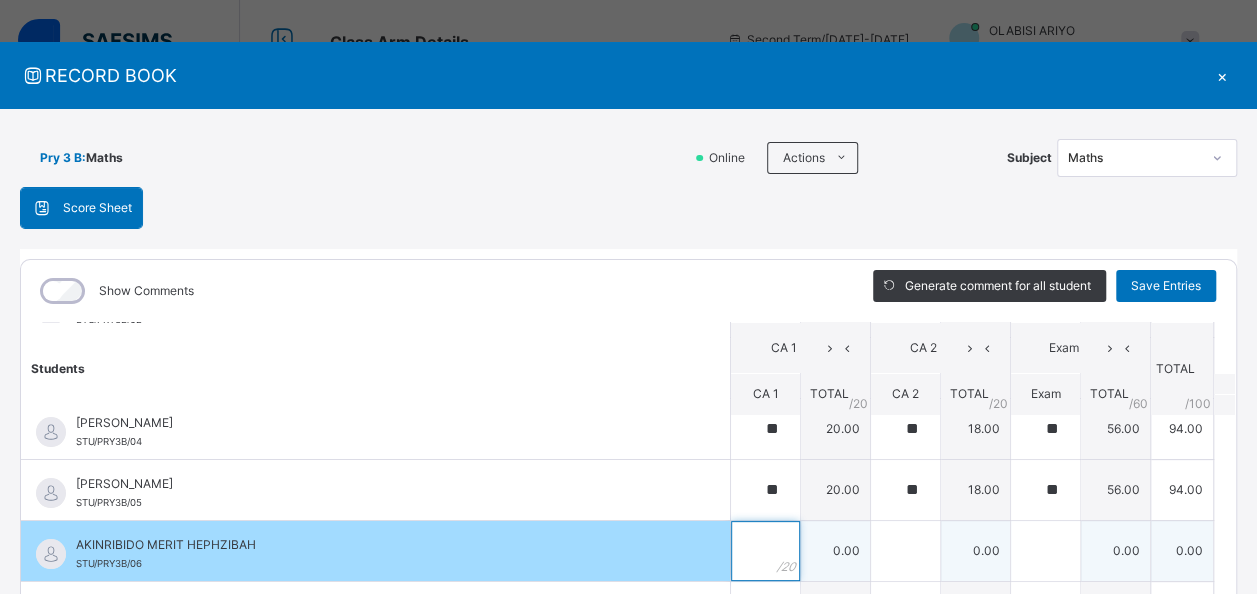 click at bounding box center (765, 551) 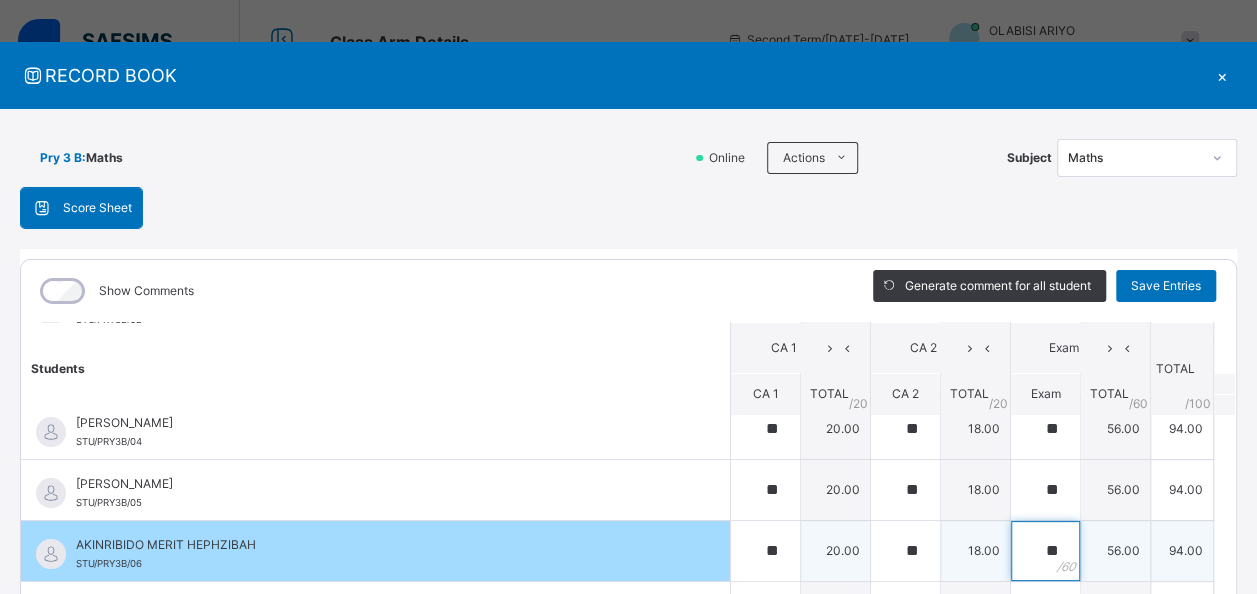 scroll, scrollTop: 300, scrollLeft: 0, axis: vertical 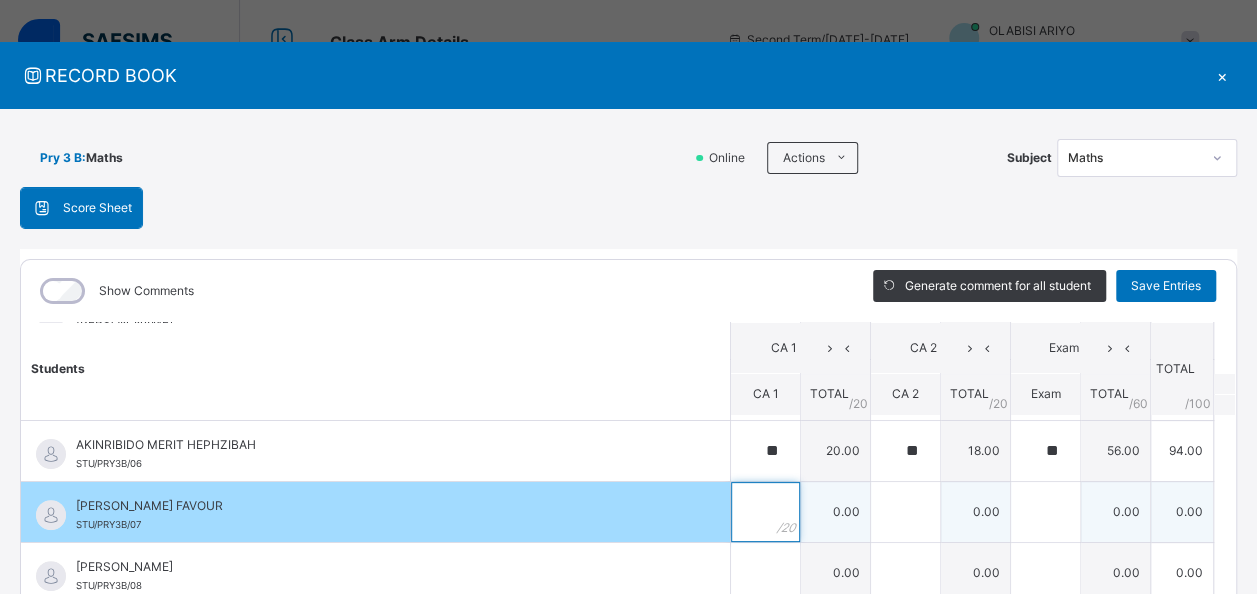 click at bounding box center [765, 512] 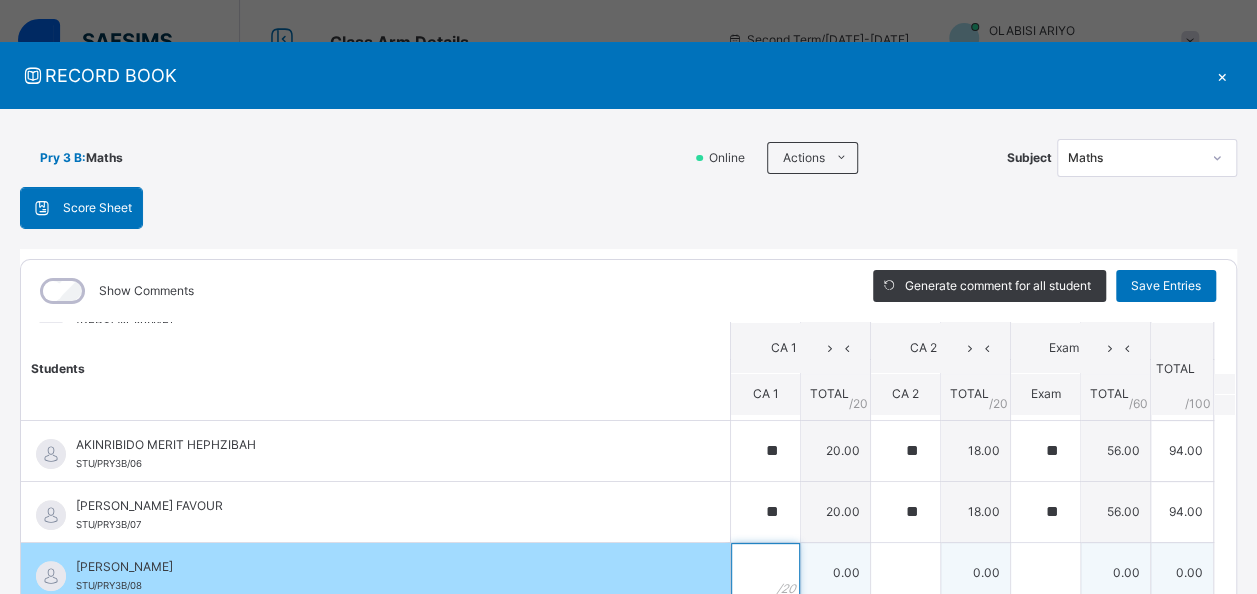 click at bounding box center [765, 573] 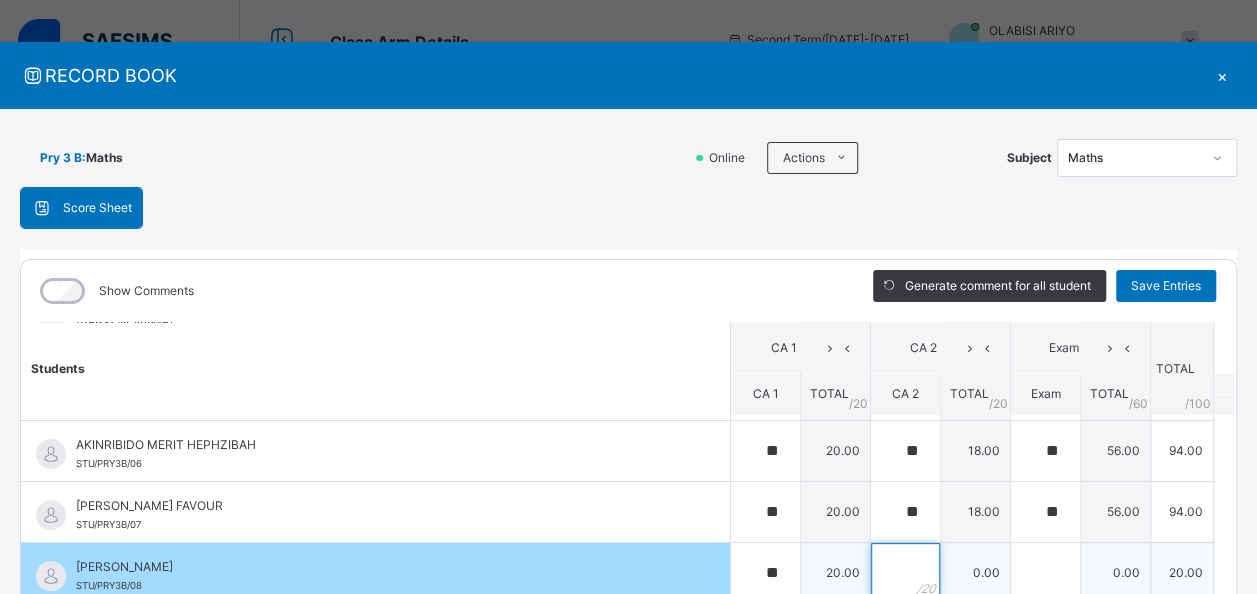 scroll, scrollTop: 12, scrollLeft: 0, axis: vertical 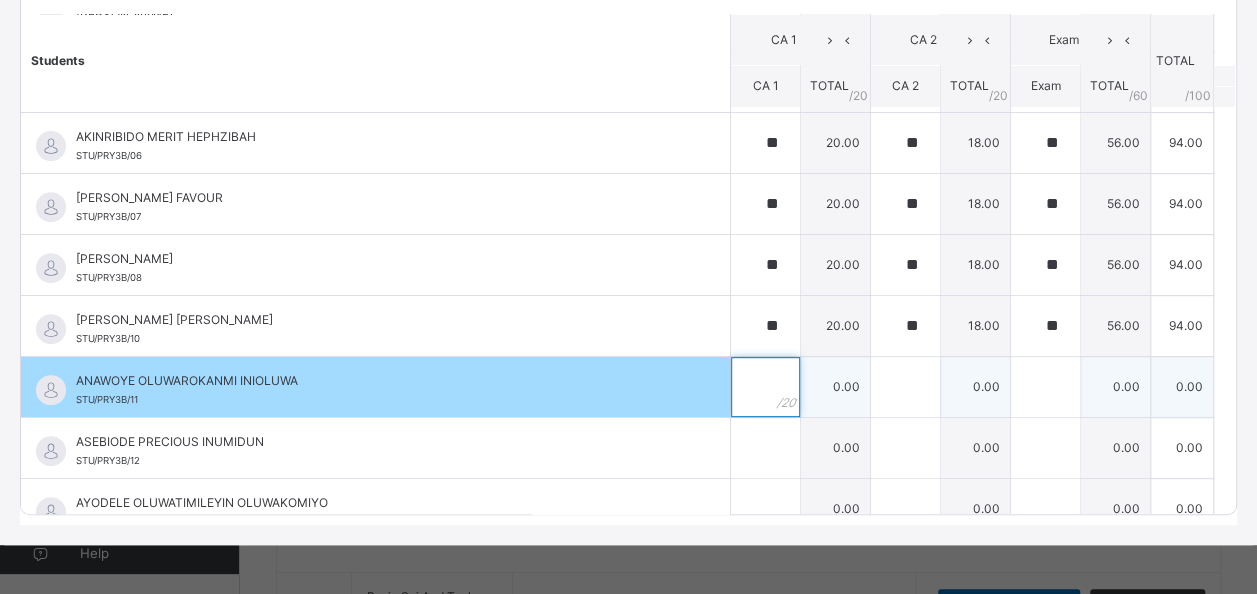 click at bounding box center (765, 387) 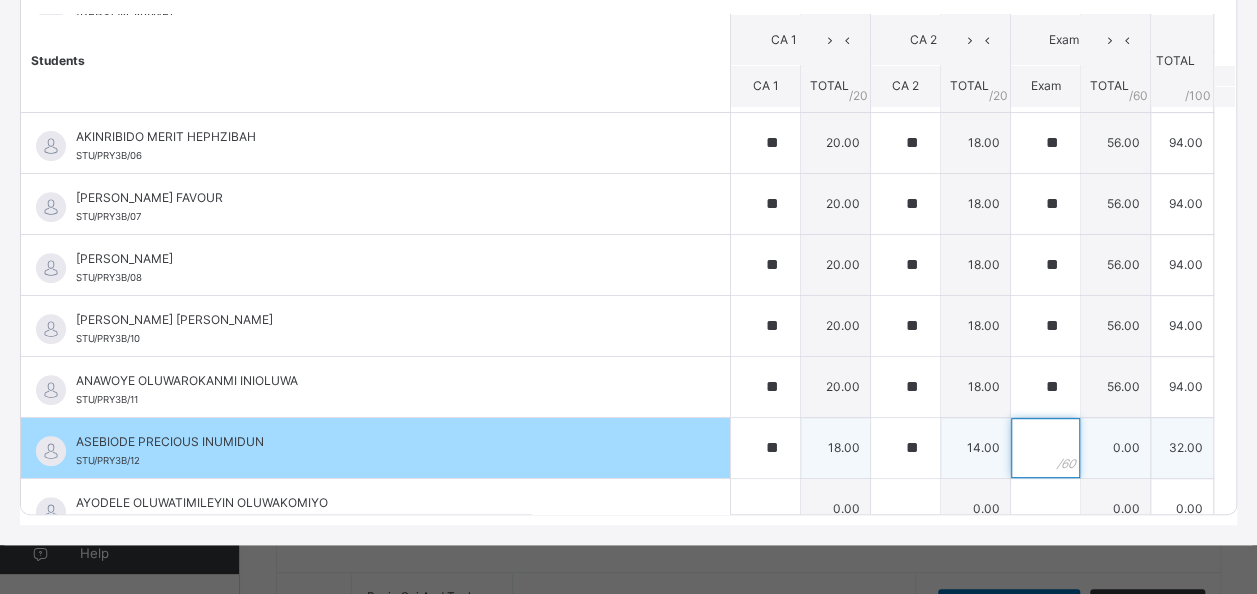 click at bounding box center (1045, 448) 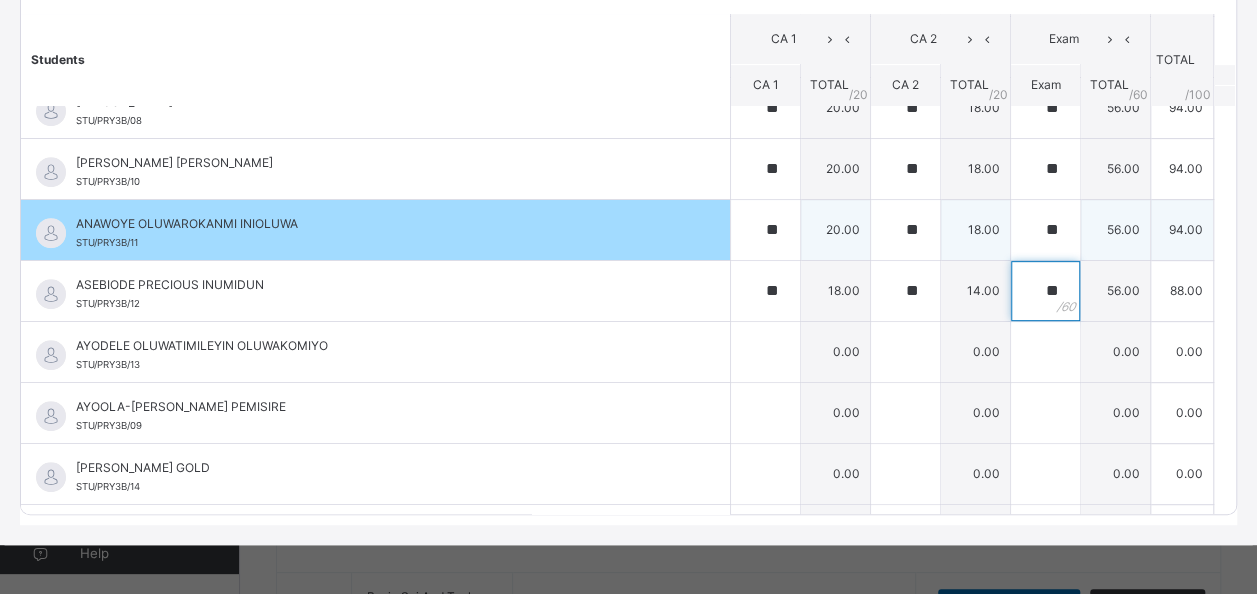 scroll, scrollTop: 500, scrollLeft: 0, axis: vertical 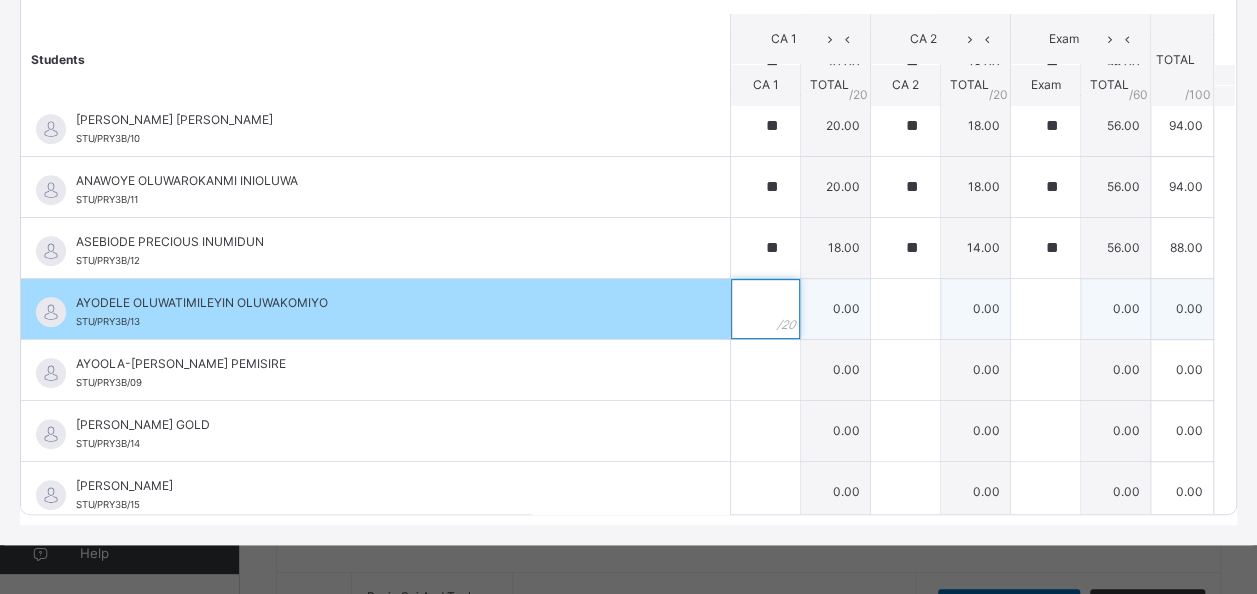 click at bounding box center (765, 309) 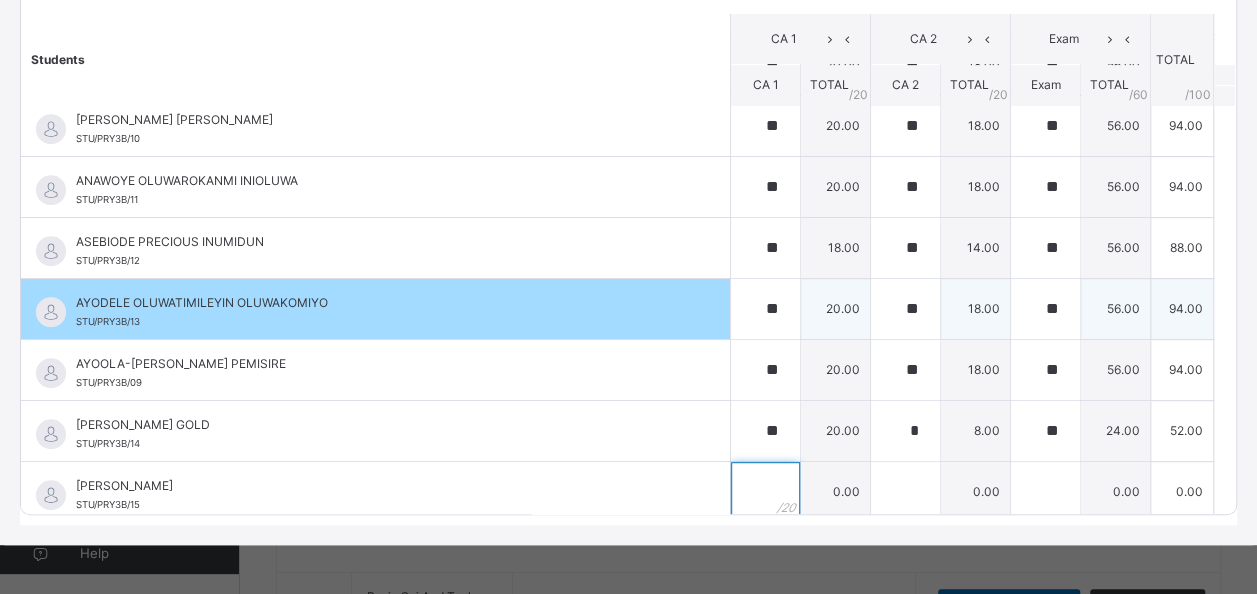 scroll, scrollTop: 502, scrollLeft: 0, axis: vertical 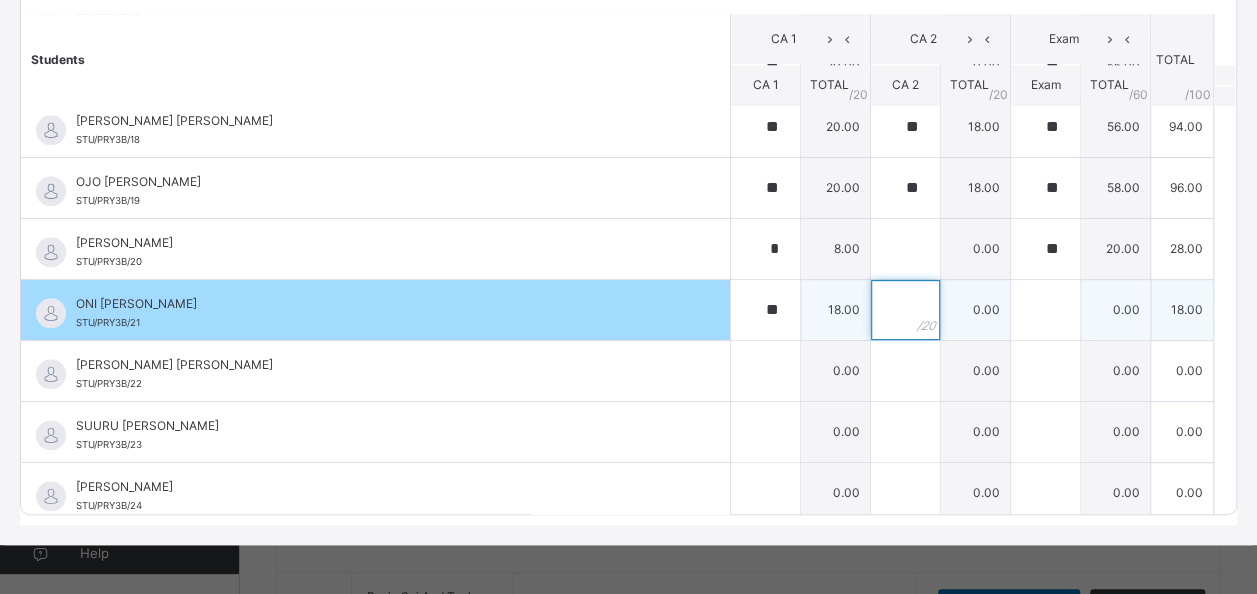 click at bounding box center [905, 310] 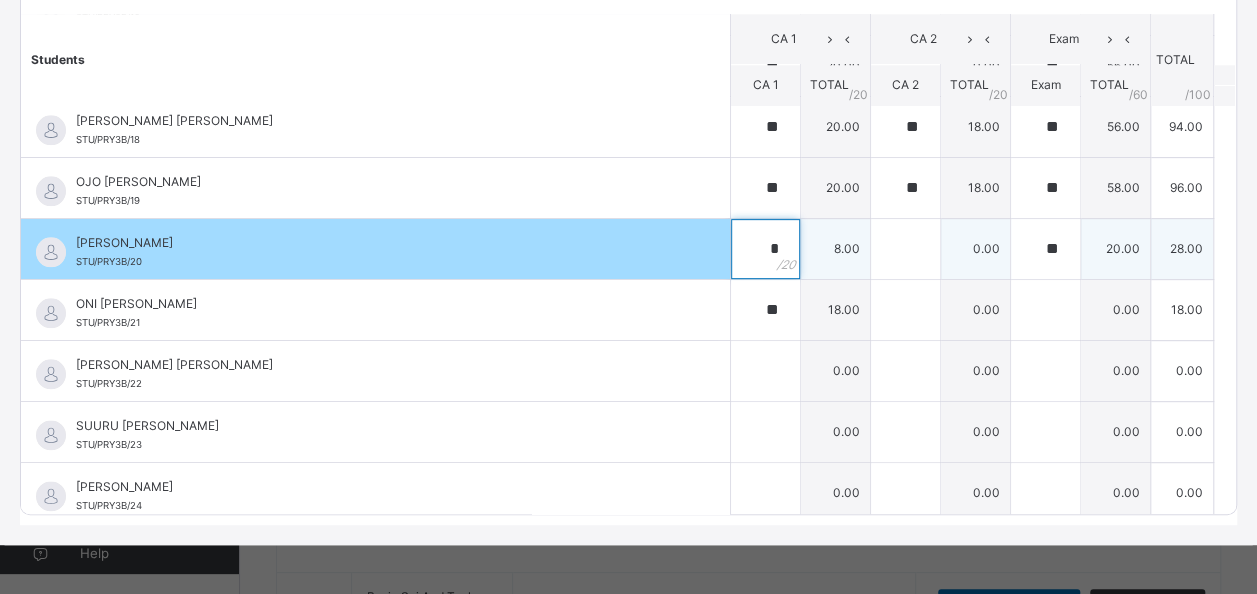 click on "*" at bounding box center [765, 249] 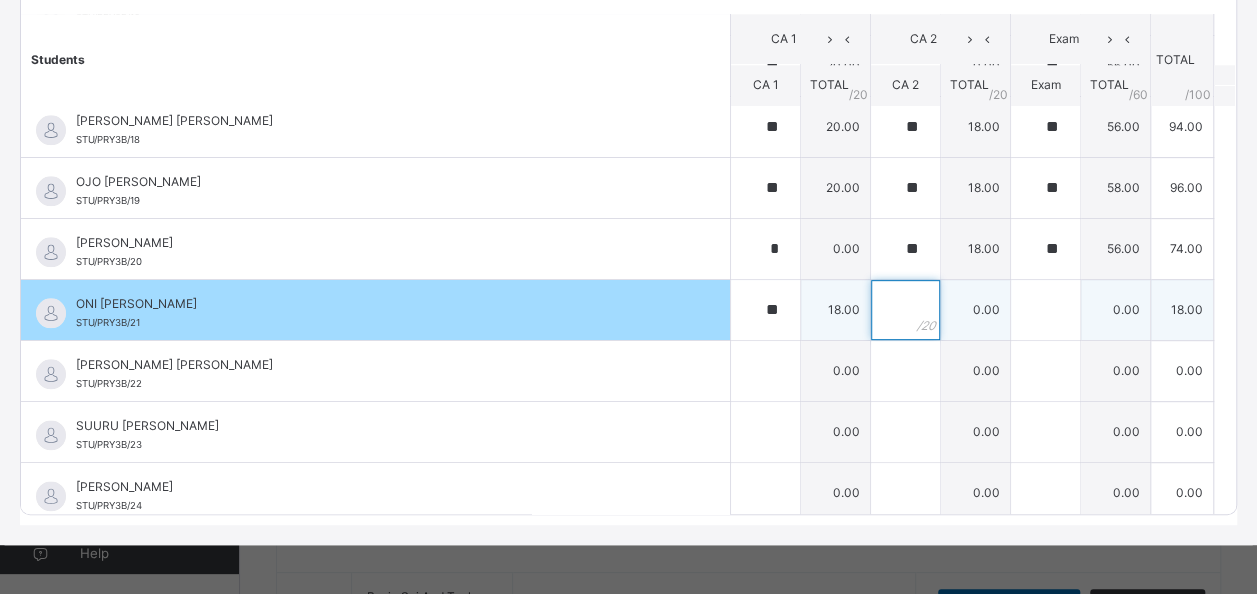 click at bounding box center (905, 310) 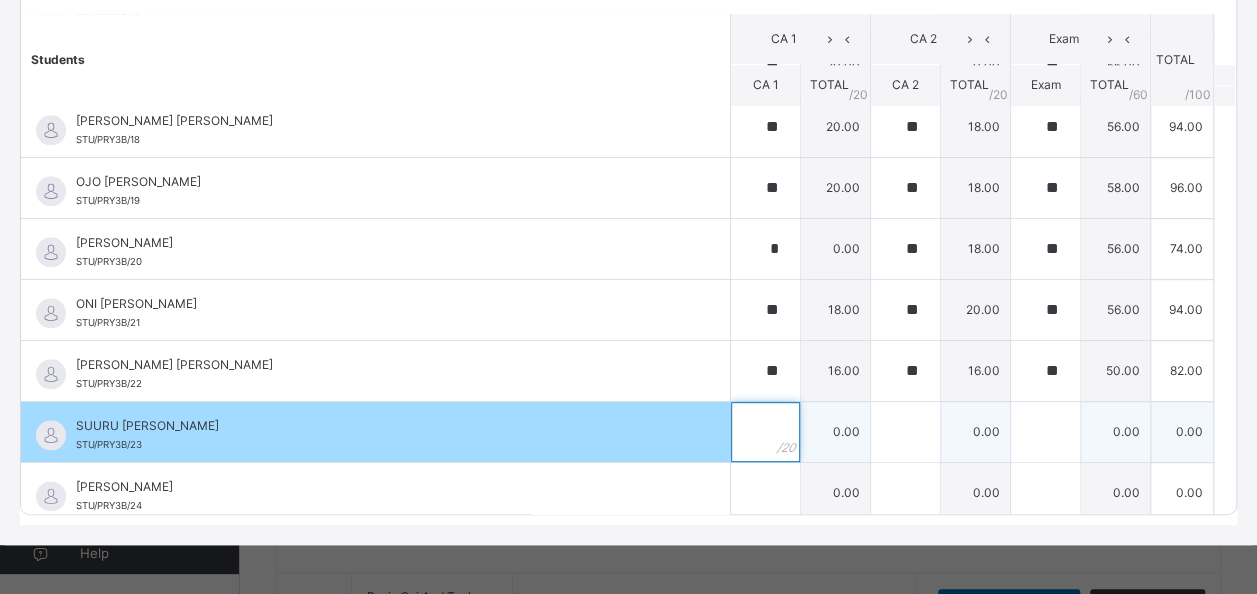 click at bounding box center (765, 432) 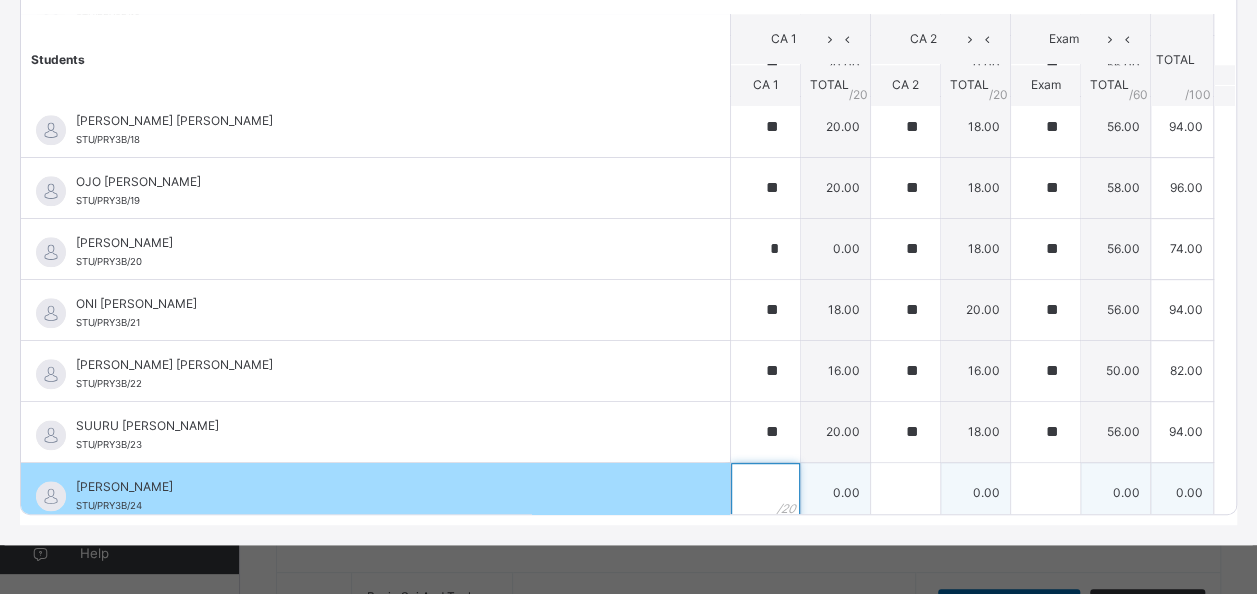 click at bounding box center [765, 493] 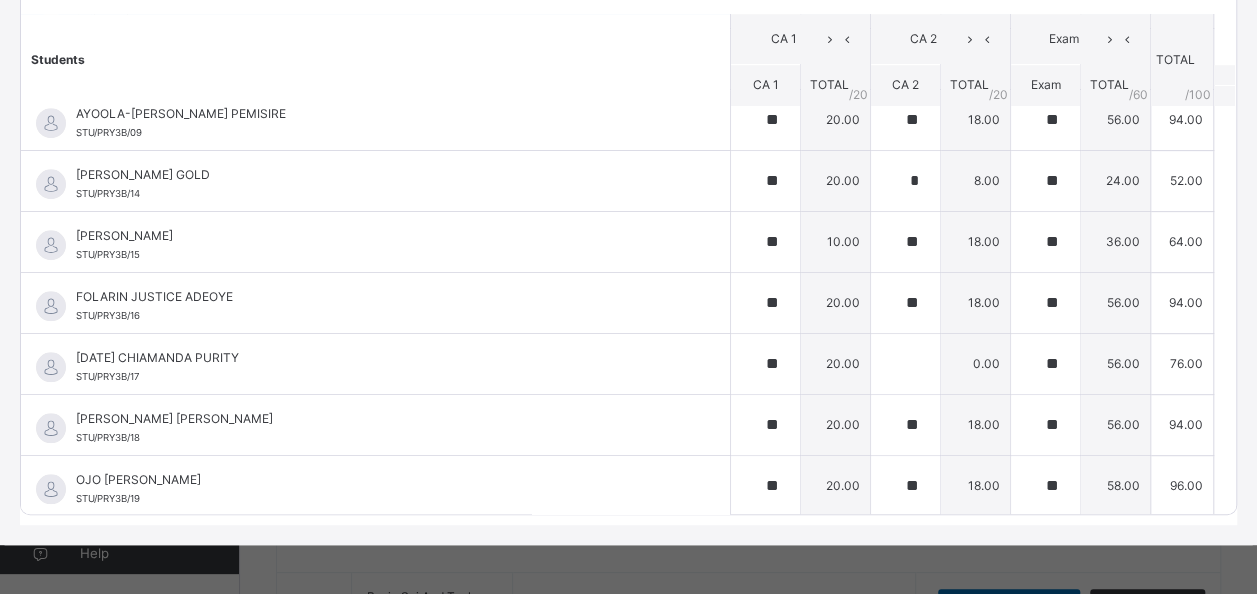scroll, scrollTop: 848, scrollLeft: 0, axis: vertical 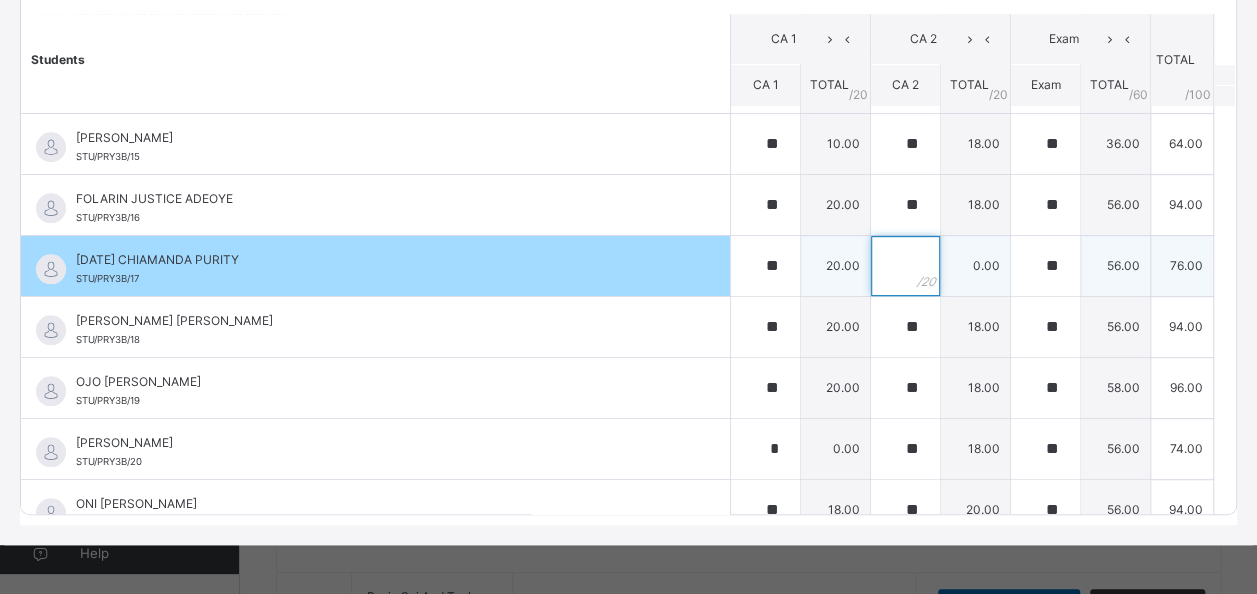 click at bounding box center (905, 266) 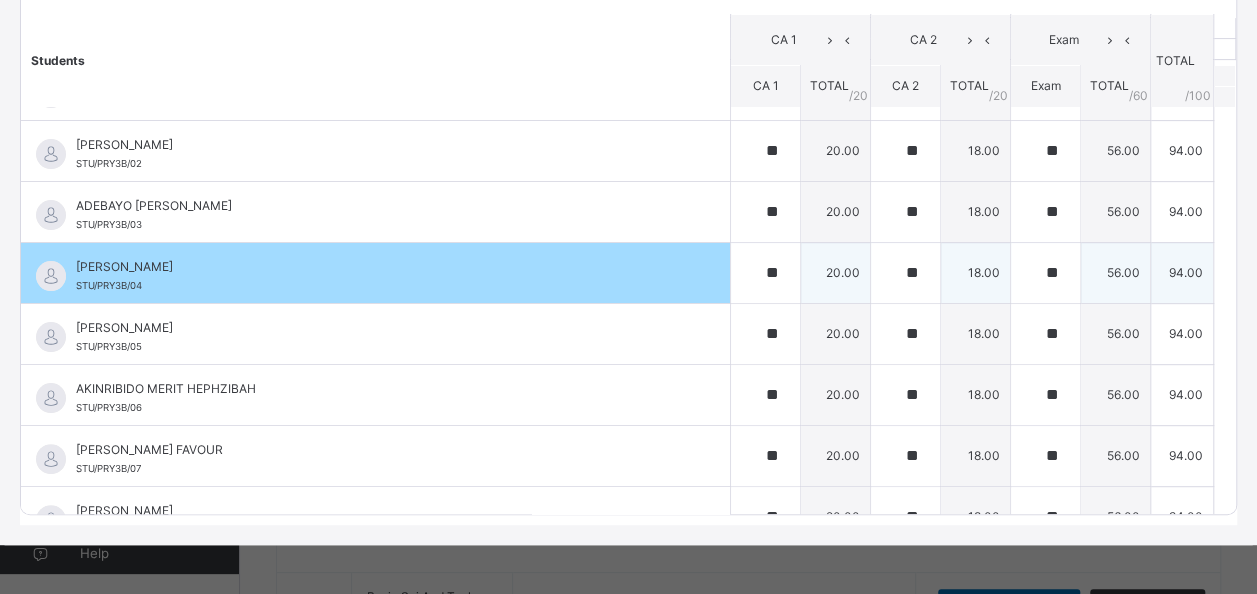 scroll, scrollTop: 0, scrollLeft: 0, axis: both 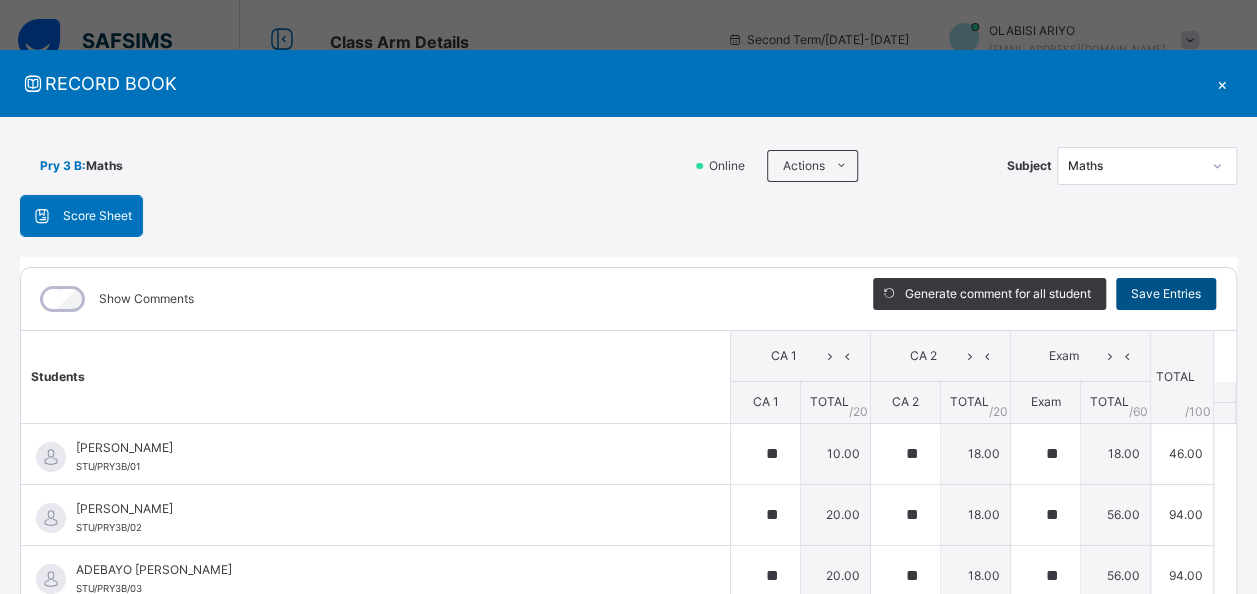 click on "Save Entries" at bounding box center [1166, 294] 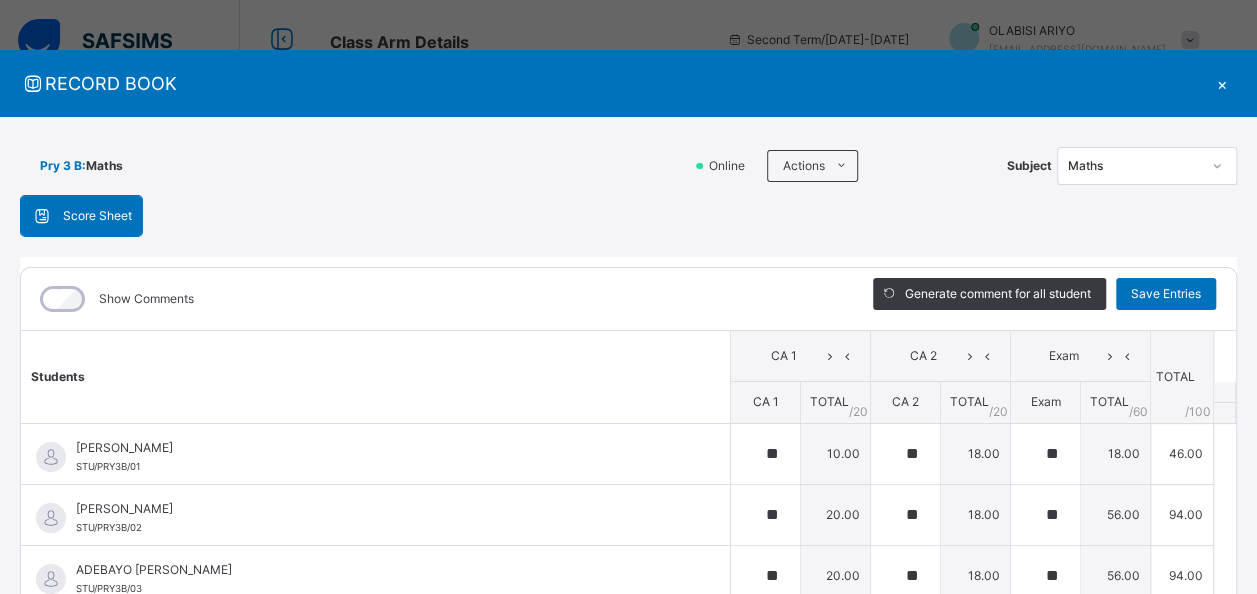 click 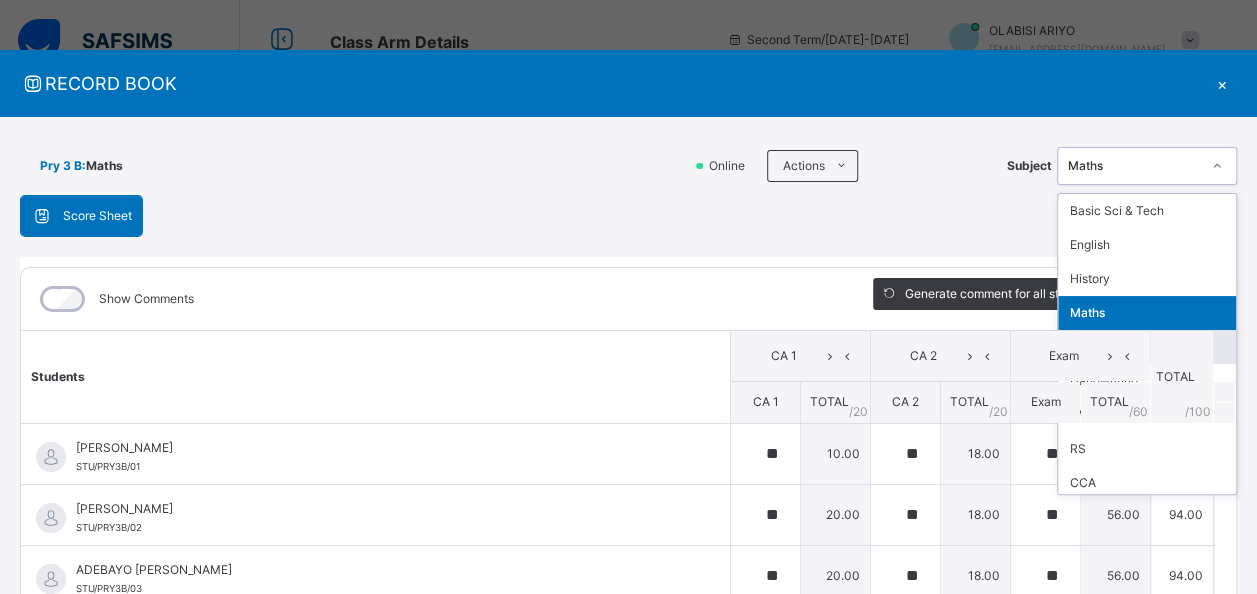scroll, scrollTop: 40, scrollLeft: 0, axis: vertical 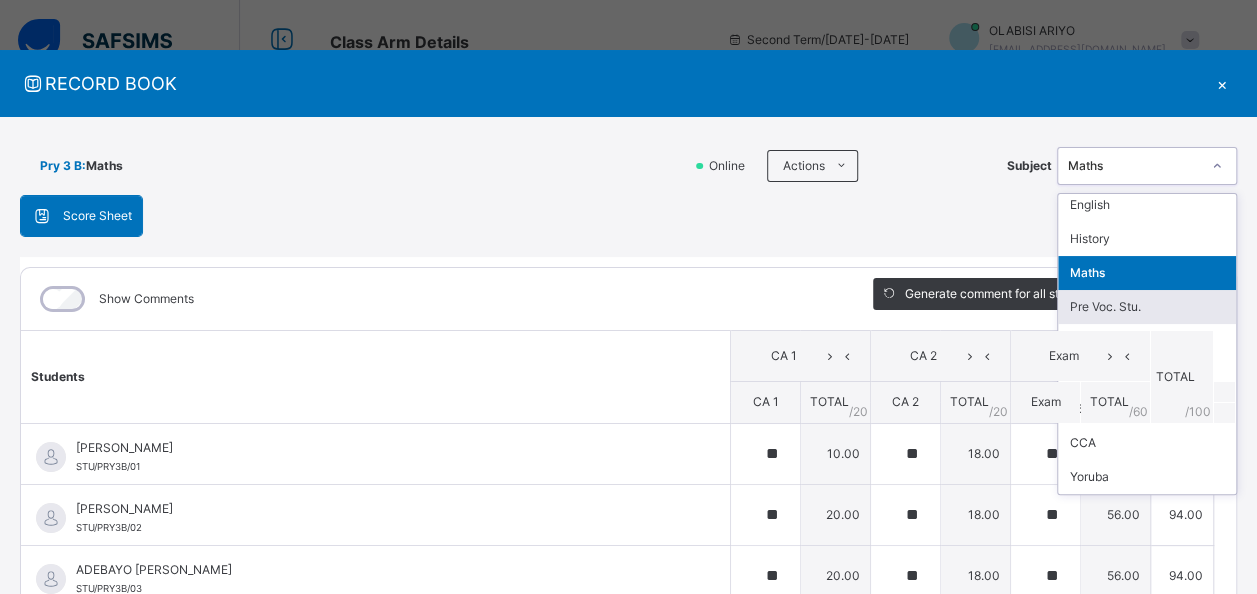 click on "Pre Voc. Stu." at bounding box center (1147, 307) 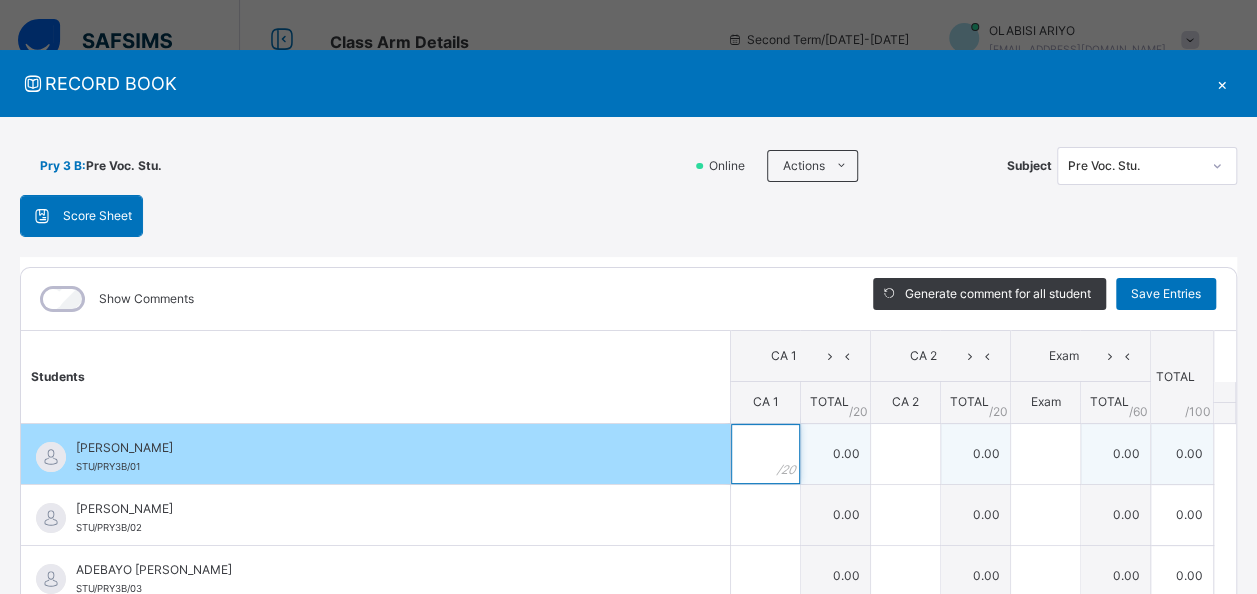 click at bounding box center (765, 454) 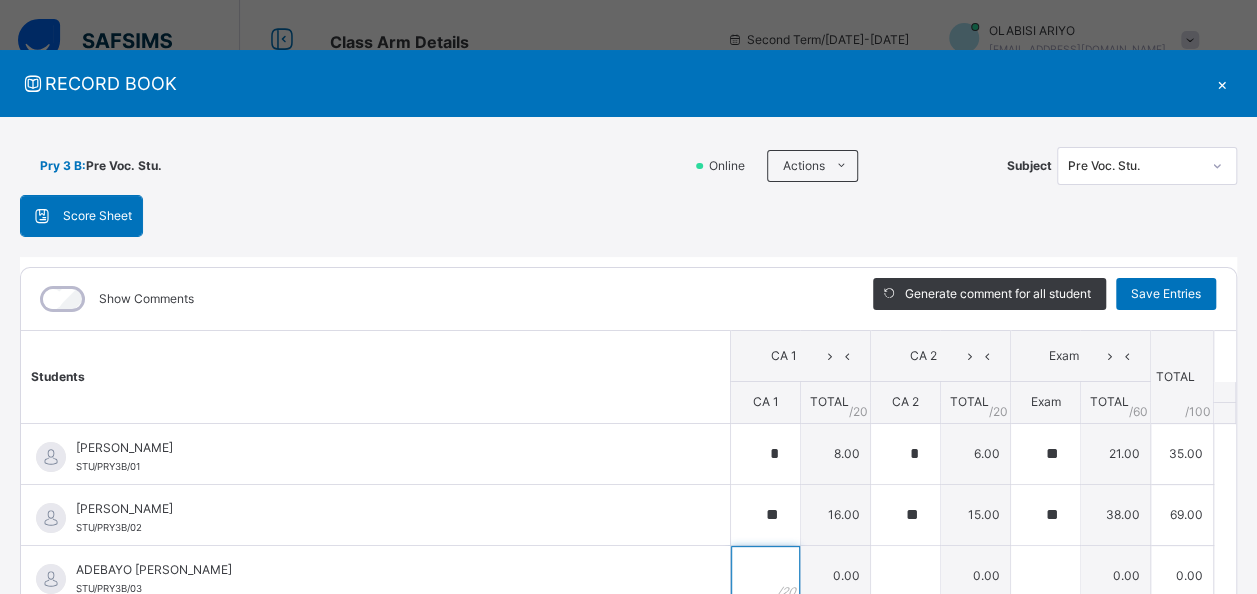 scroll, scrollTop: 8, scrollLeft: 0, axis: vertical 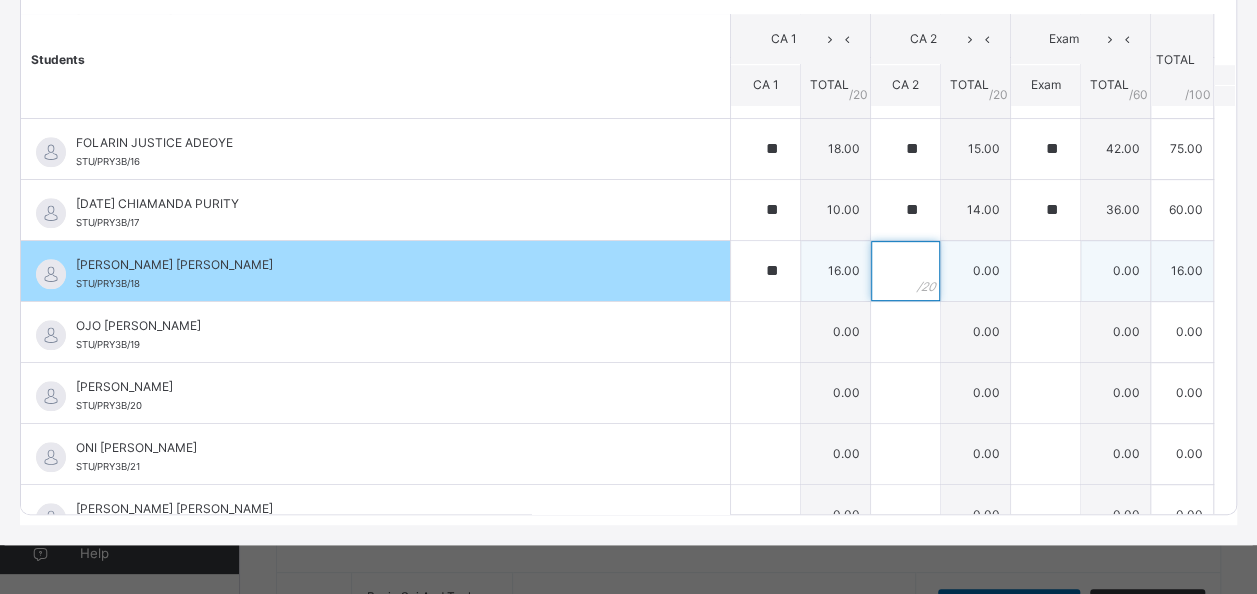 click at bounding box center [905, 271] 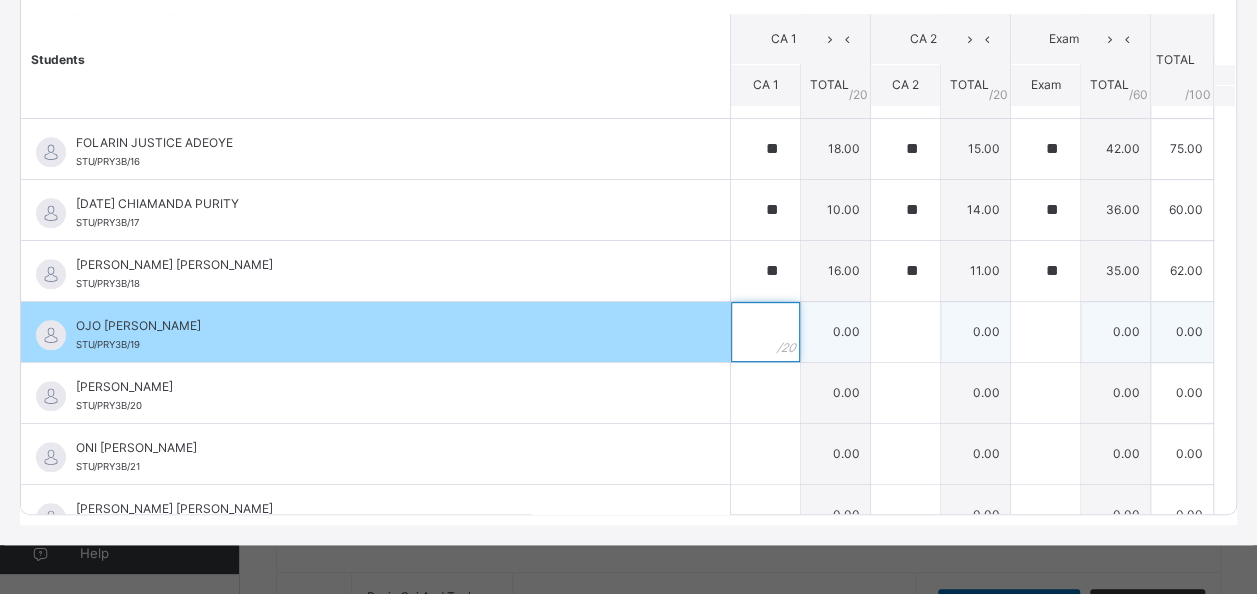 click at bounding box center [765, 332] 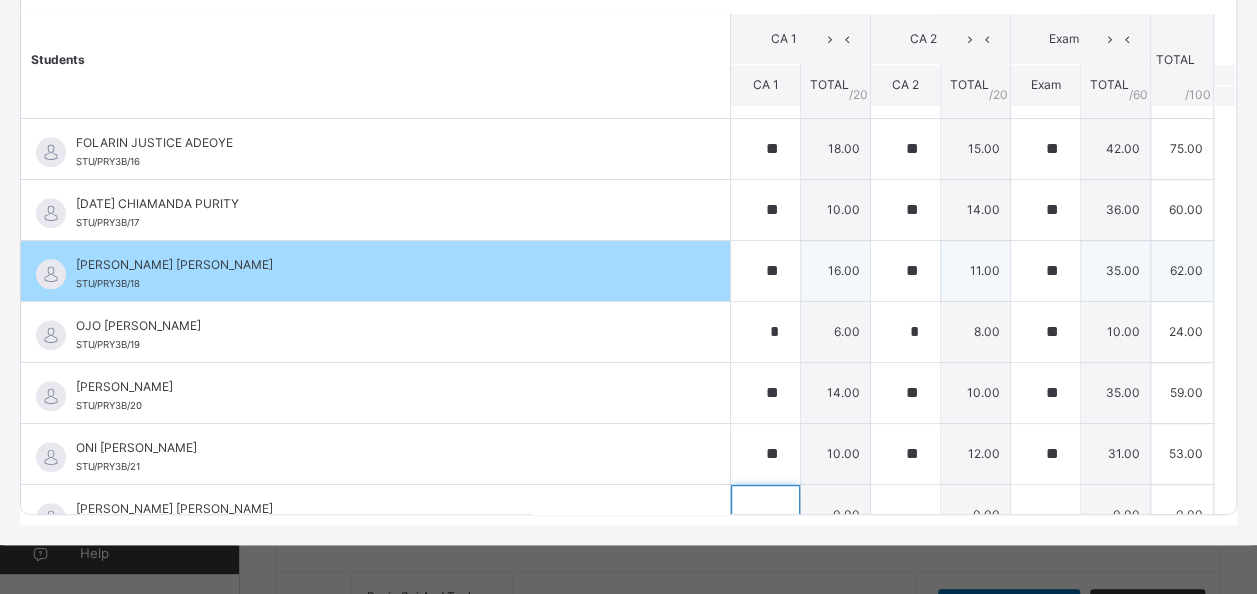 scroll, scrollTop: 926, scrollLeft: 0, axis: vertical 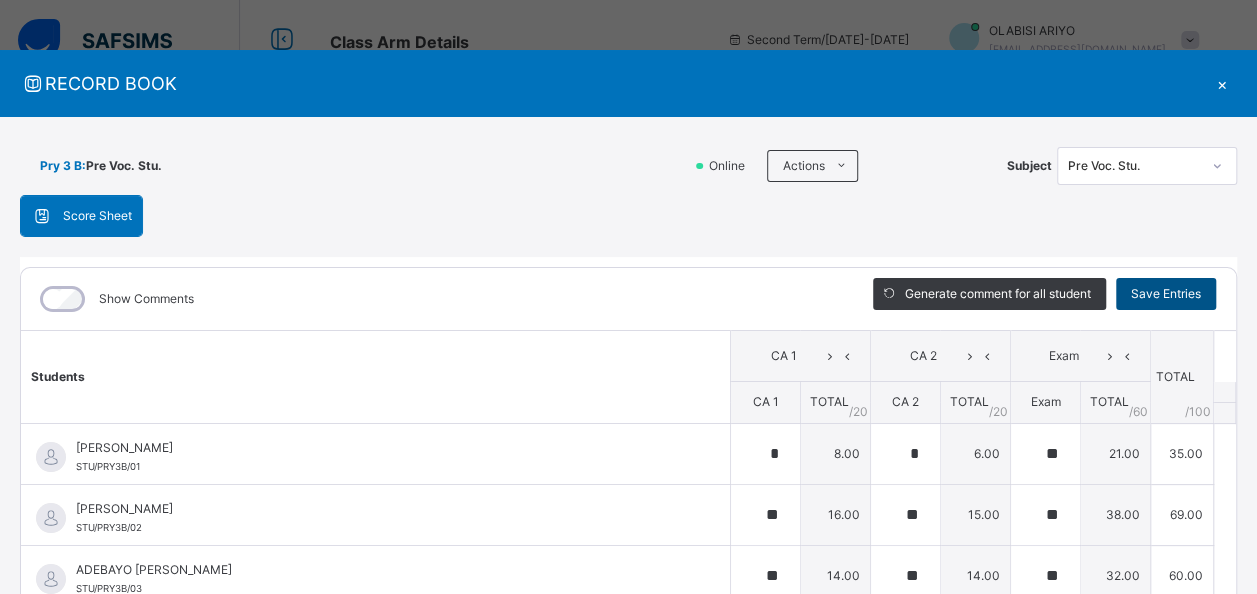 click on "Save Entries" at bounding box center (1166, 294) 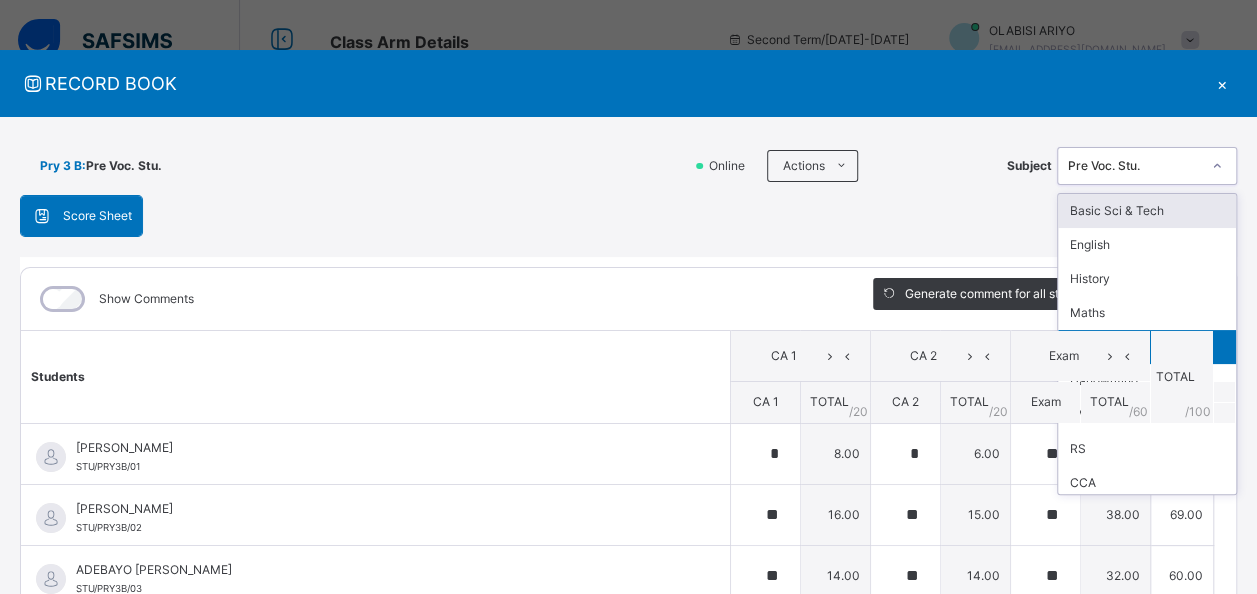 click 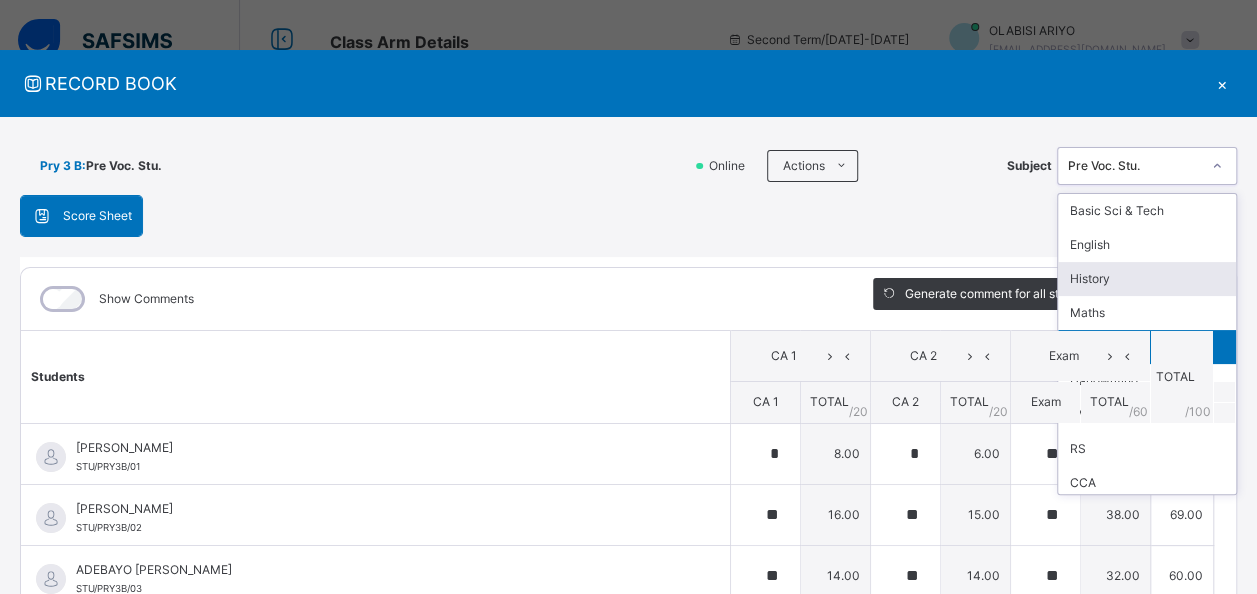 scroll, scrollTop: 40, scrollLeft: 0, axis: vertical 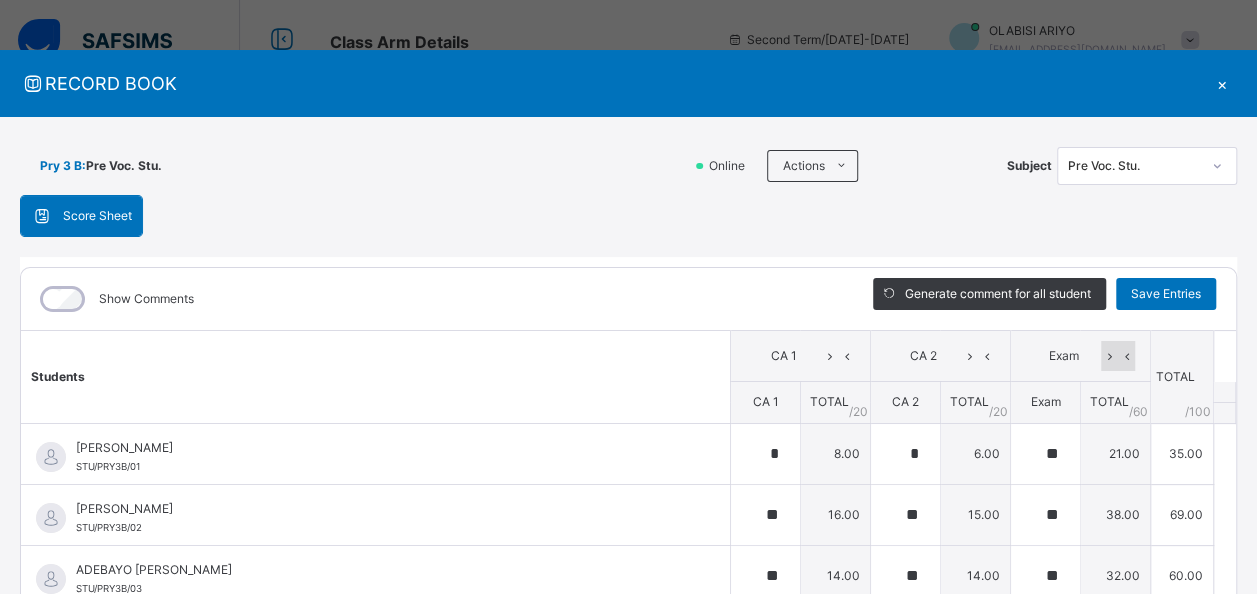 click at bounding box center (1126, 356) 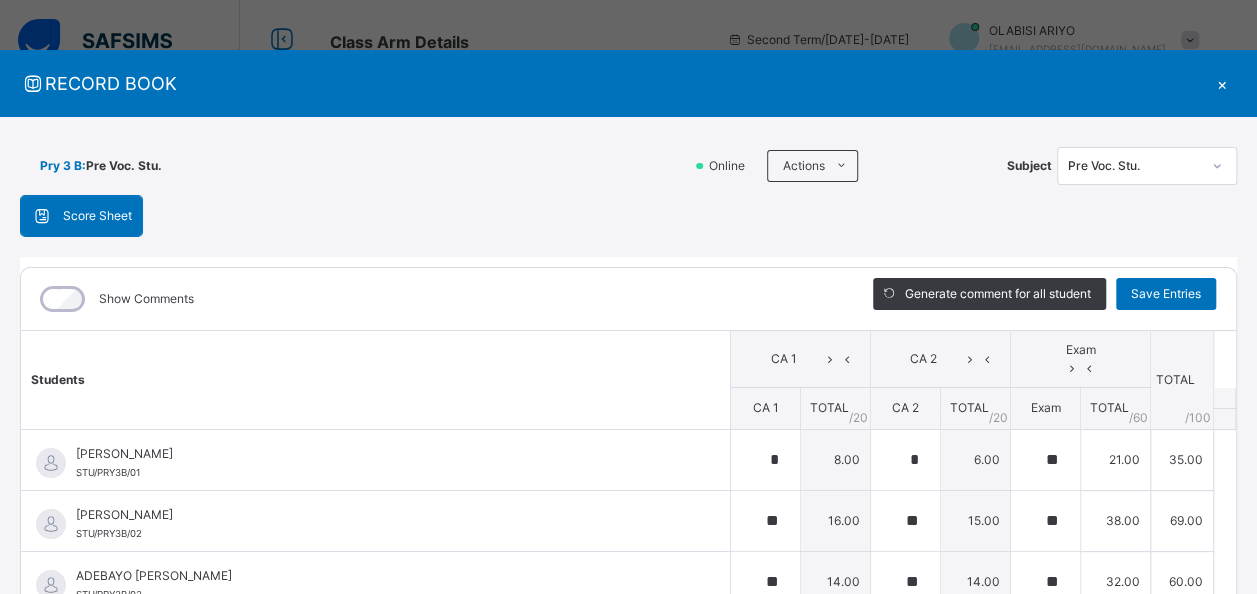 click at bounding box center (1217, 166) 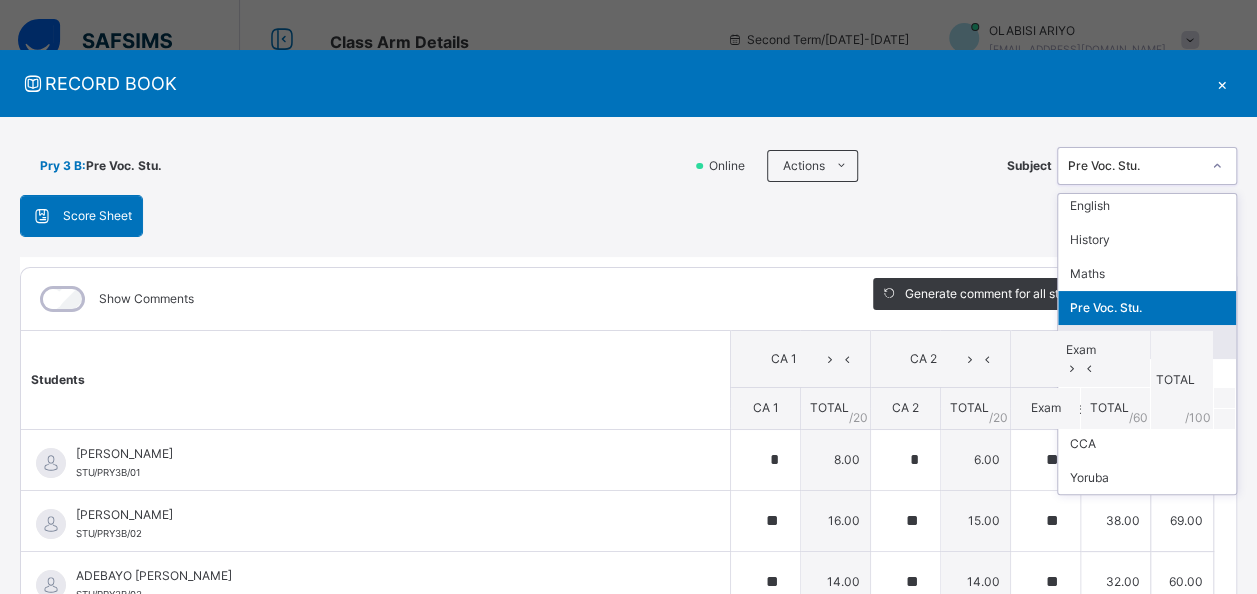 scroll, scrollTop: 40, scrollLeft: 0, axis: vertical 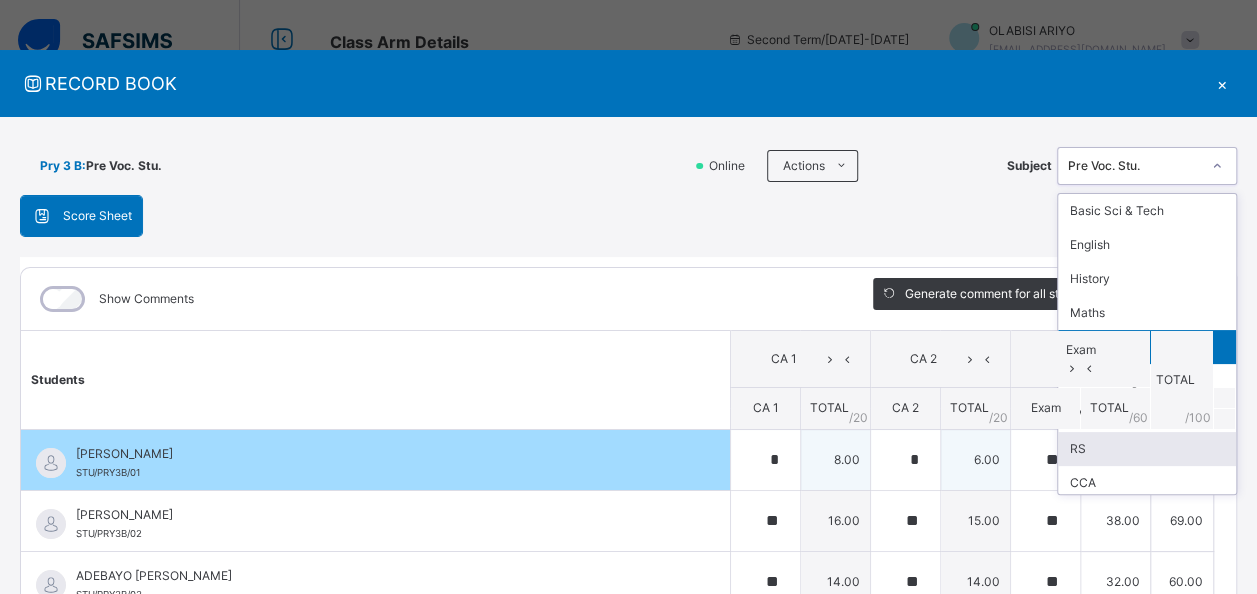 click on "RS" at bounding box center (1147, 449) 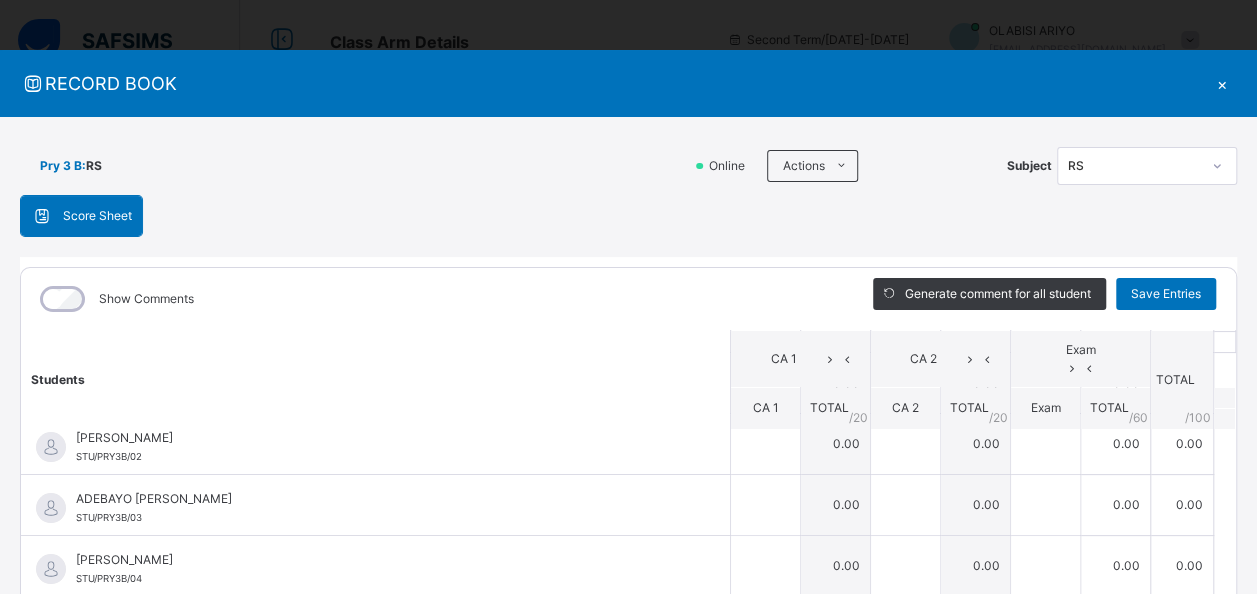 scroll, scrollTop: 0, scrollLeft: 0, axis: both 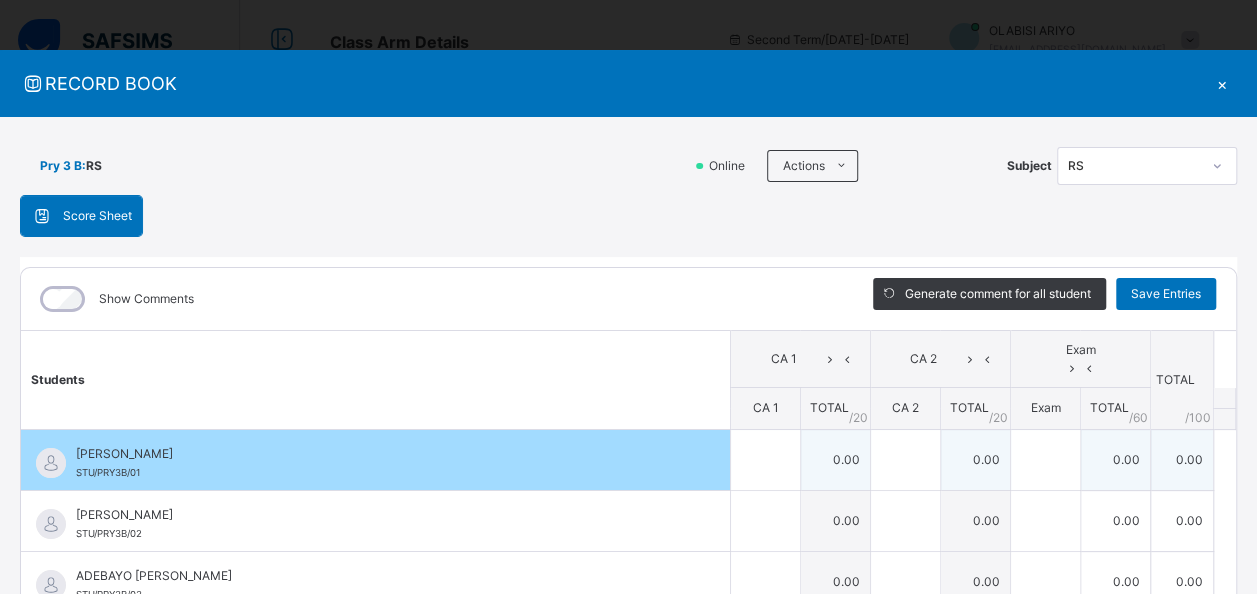 click on "[PERSON_NAME] STU/PRY3B/01" at bounding box center (380, 463) 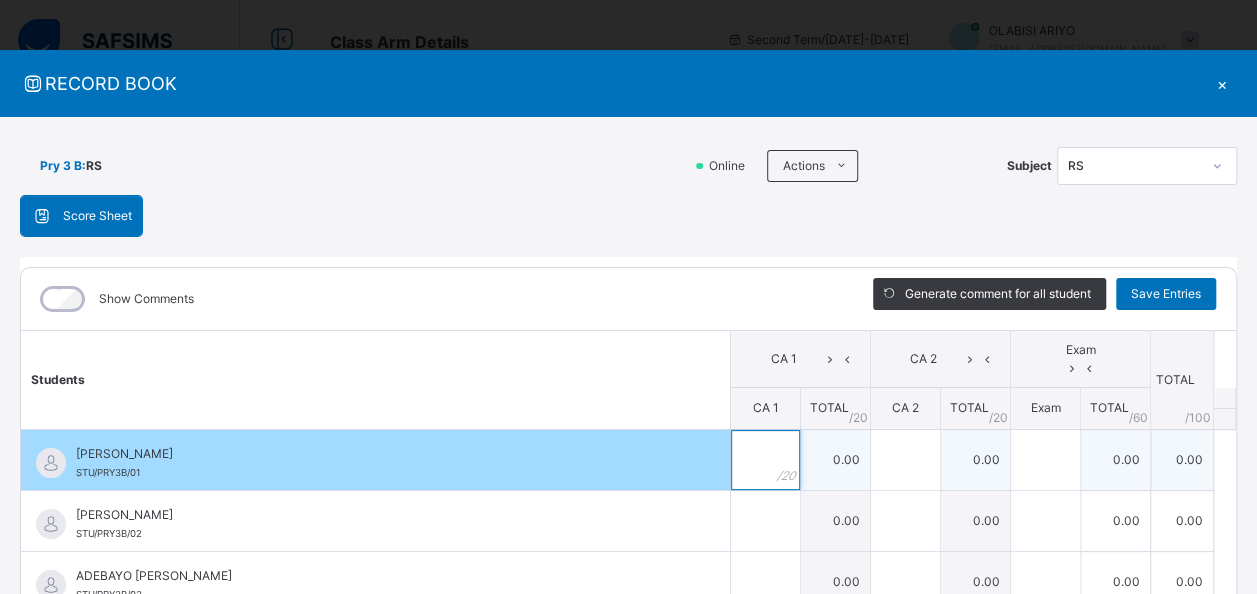 click at bounding box center [765, 460] 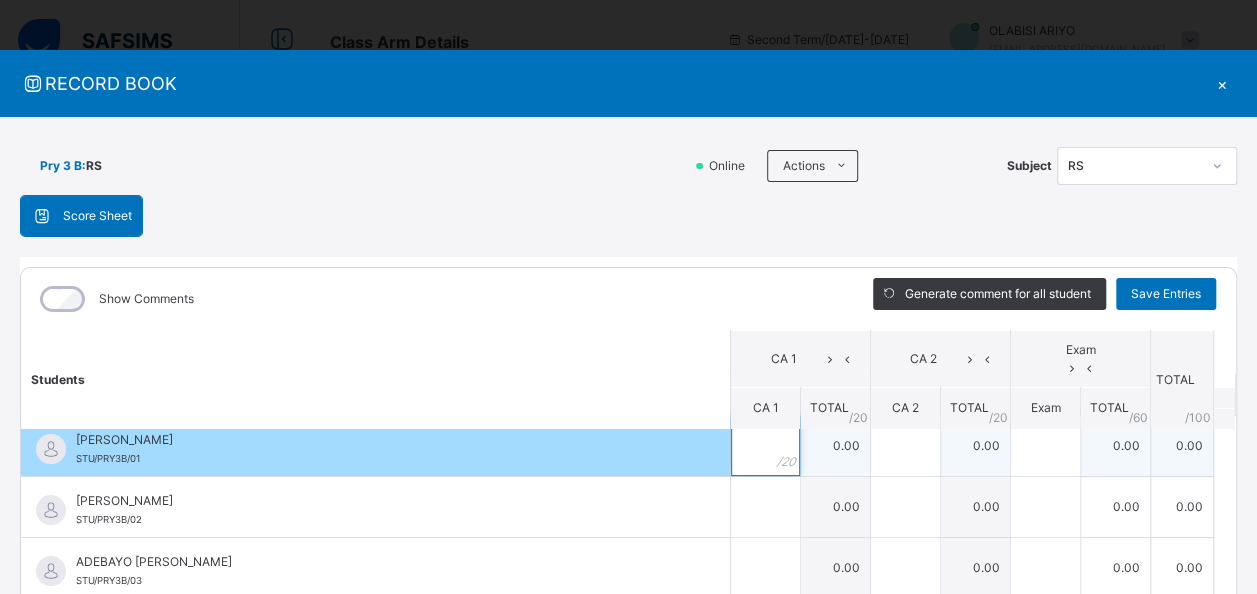 scroll, scrollTop: 0, scrollLeft: 0, axis: both 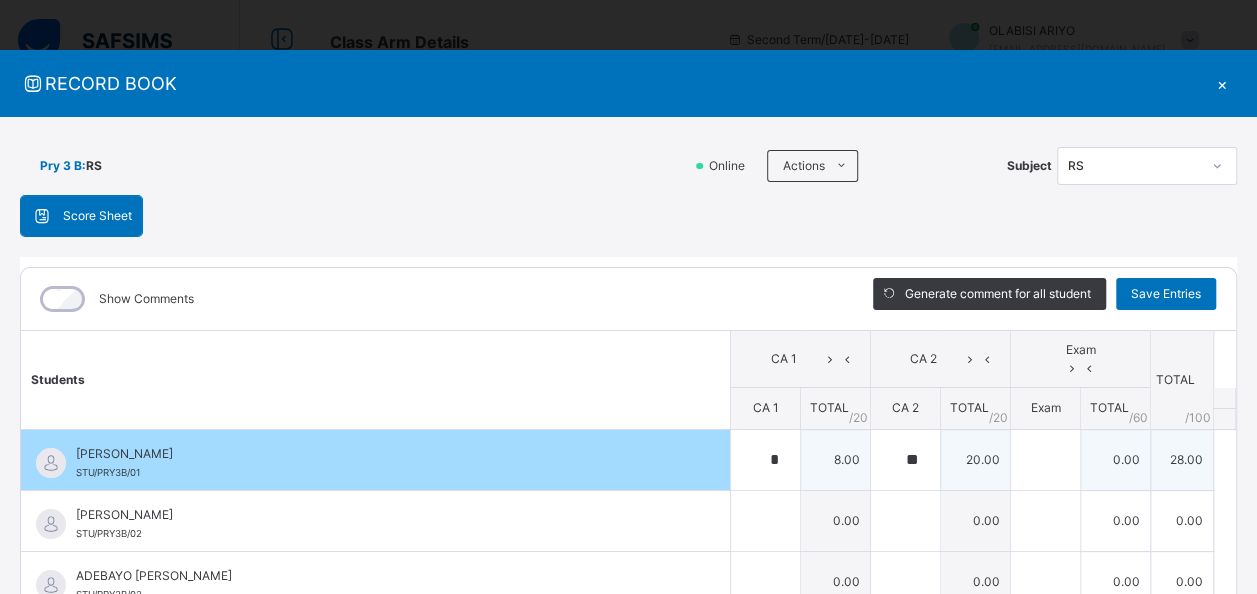 click on "0.00" at bounding box center [1115, 459] 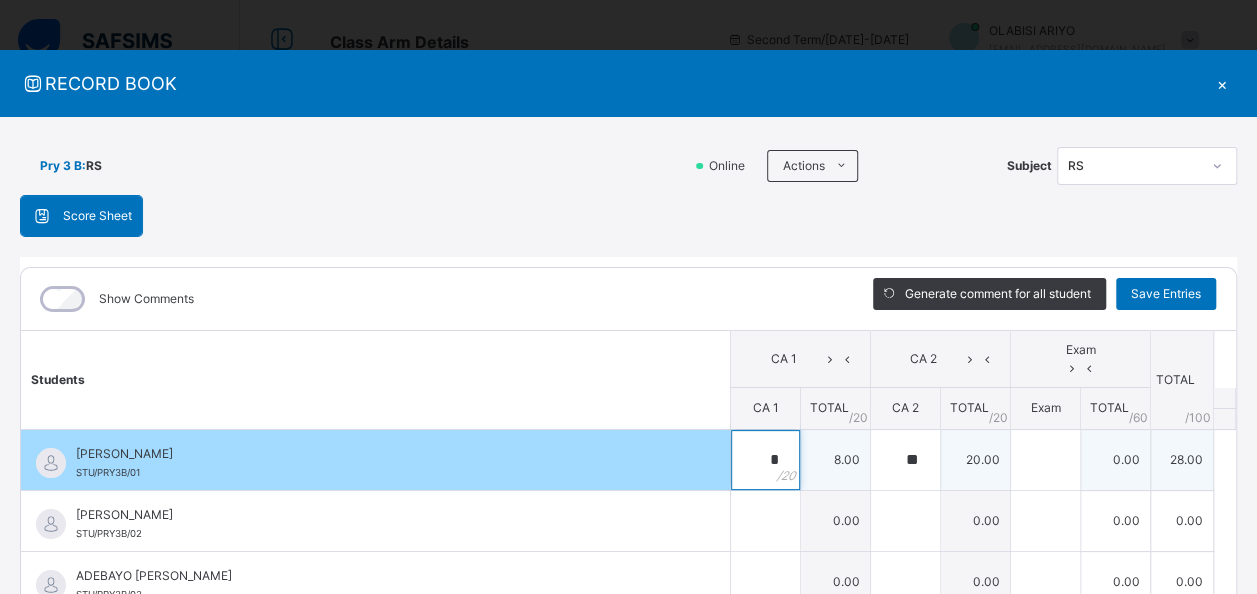 click on "*" at bounding box center (765, 460) 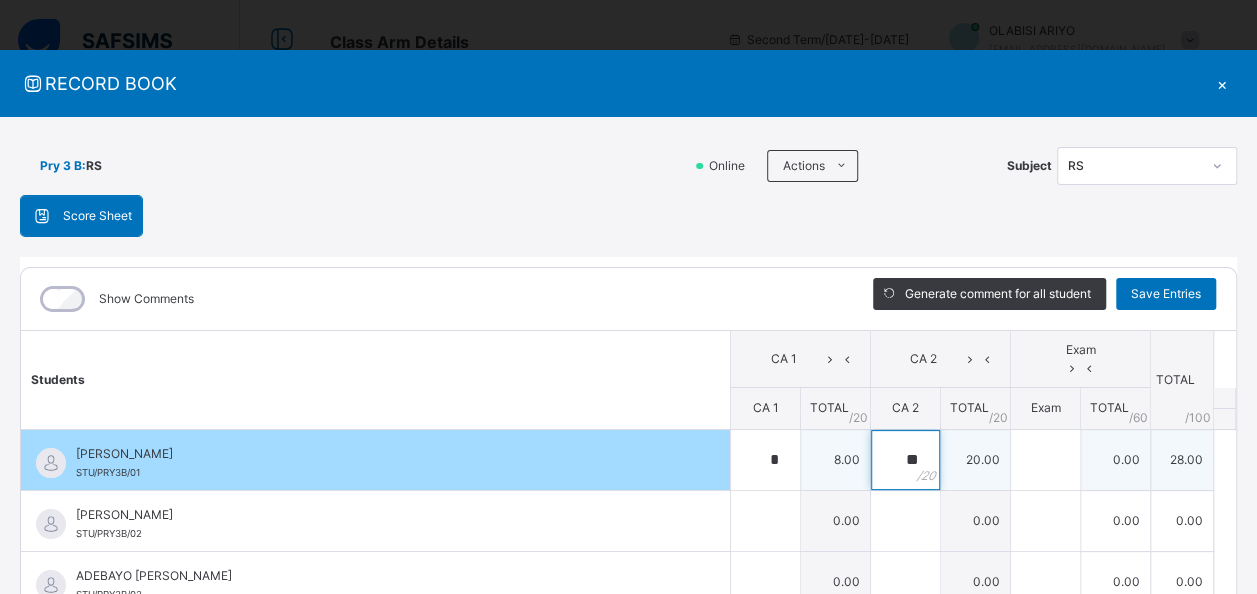 drag, startPoint x: 925, startPoint y: 444, endPoint x: 1066, endPoint y: 446, distance: 141.01419 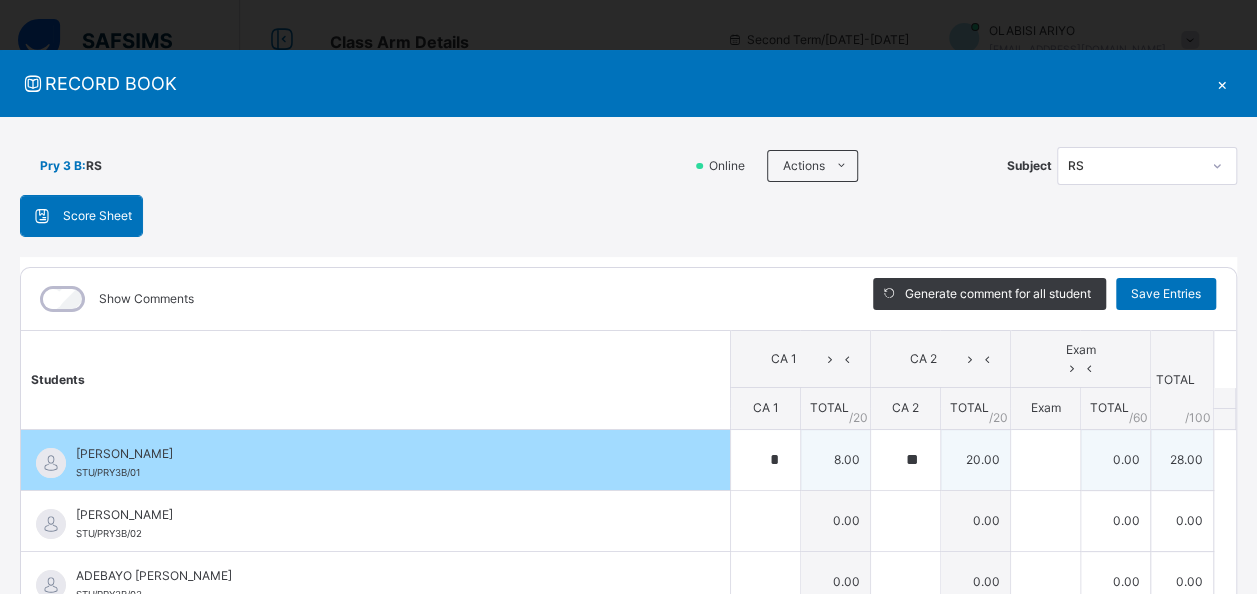 click on "0.00" at bounding box center (1115, 459) 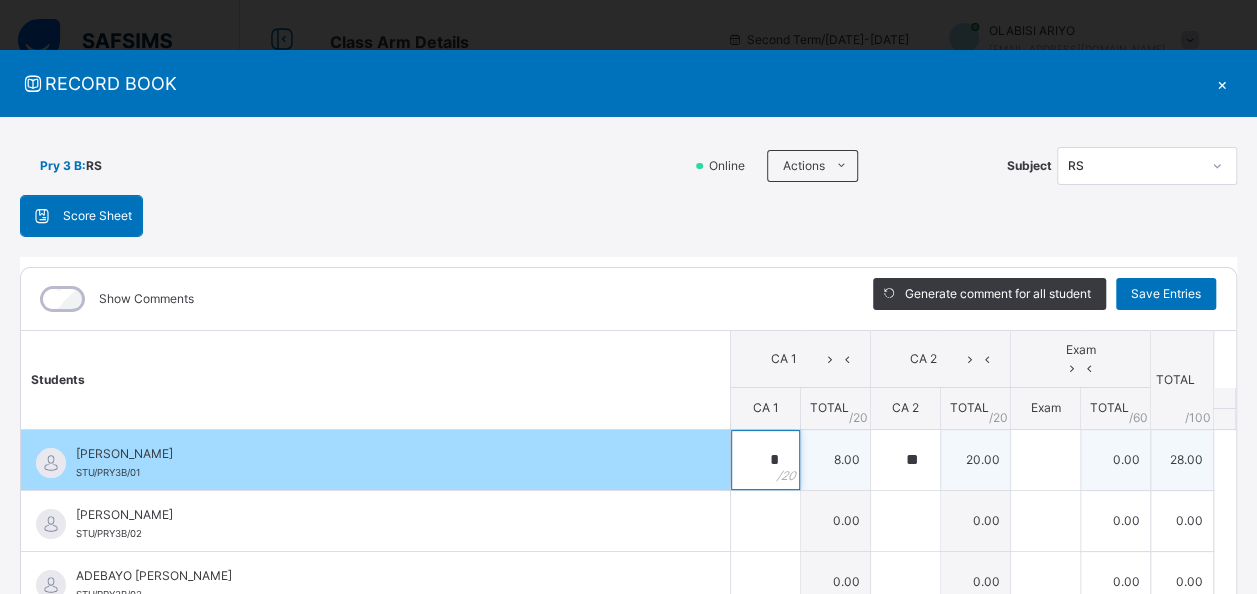 click on "*" at bounding box center [765, 460] 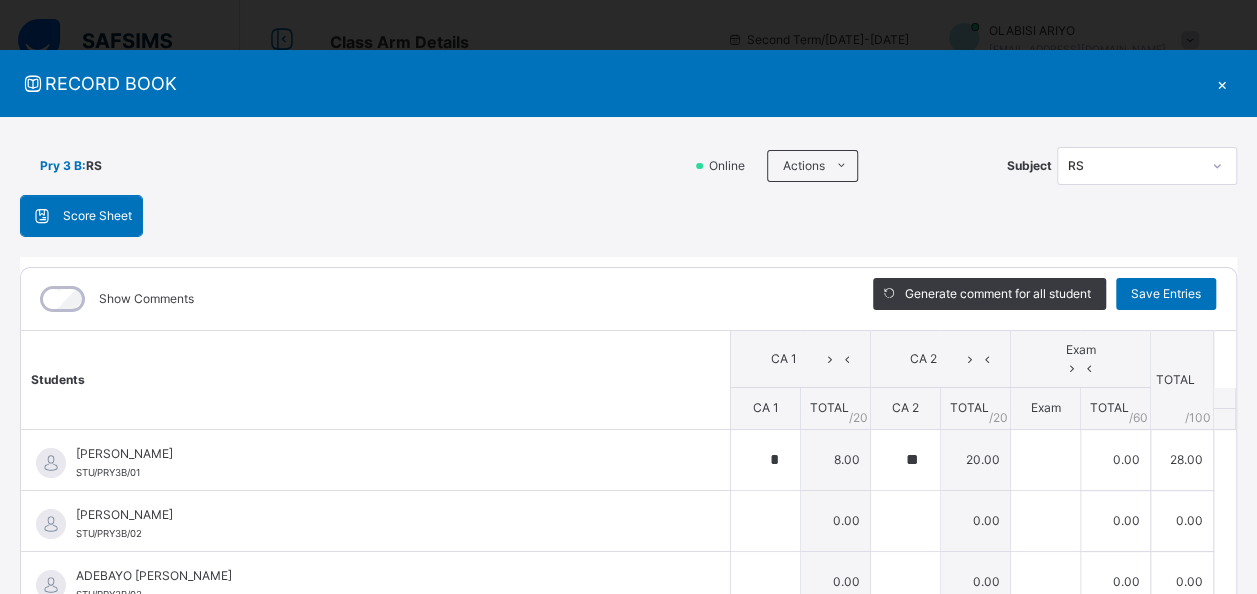 click on "Exam" at bounding box center [1080, 349] 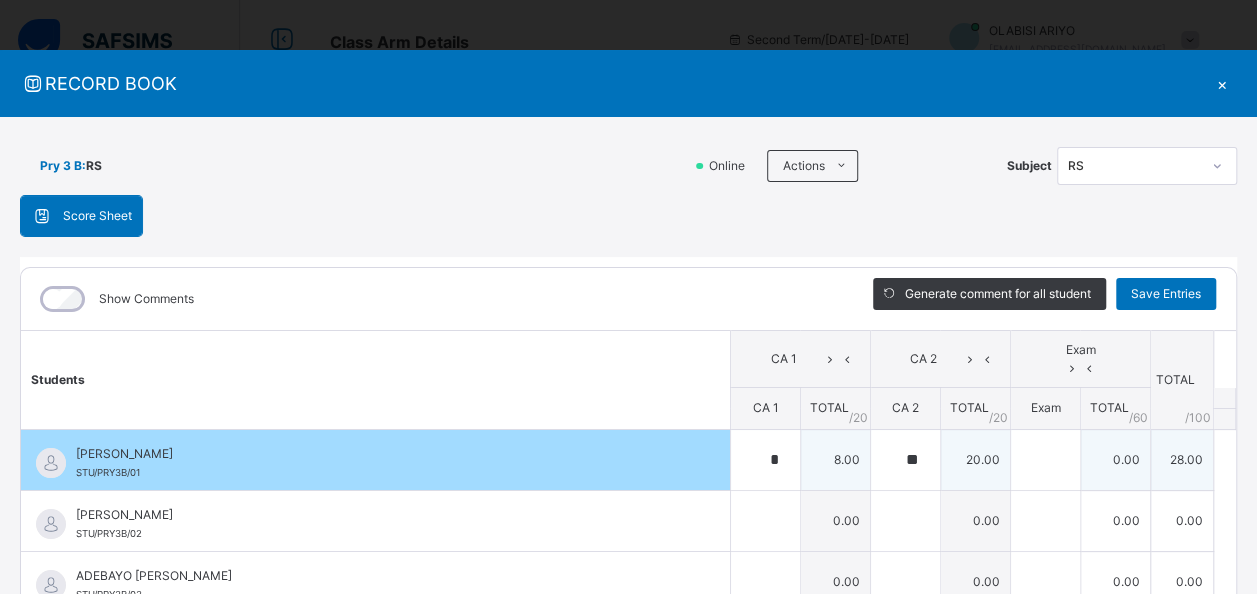 click on "0.00" at bounding box center (1115, 459) 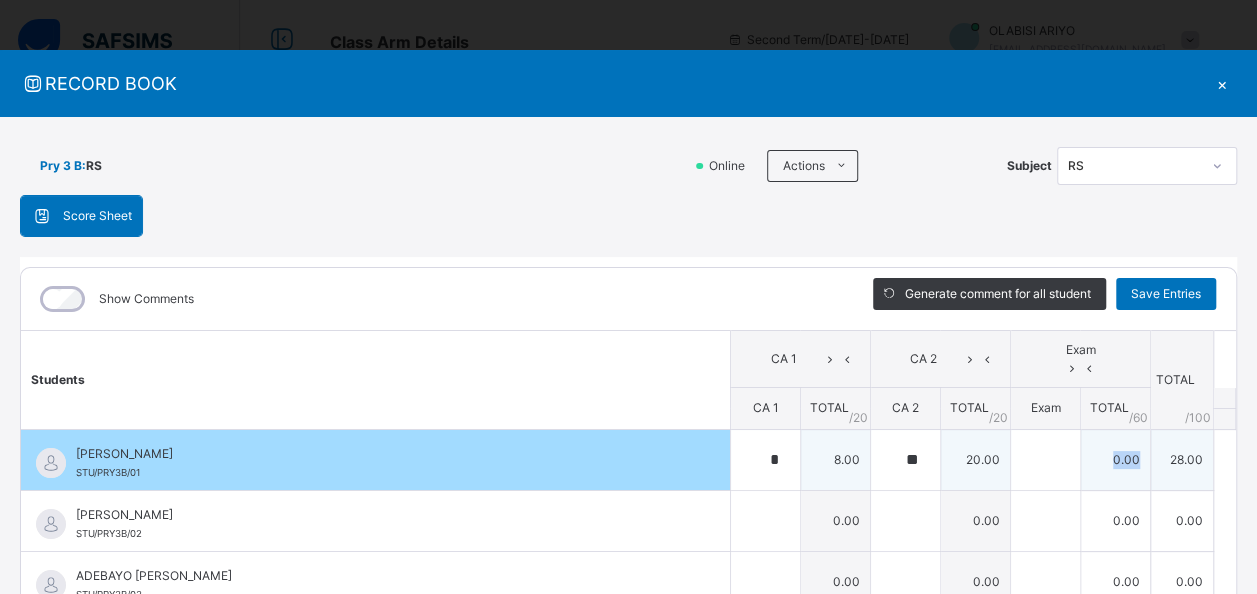 click on "0.00" at bounding box center [1115, 459] 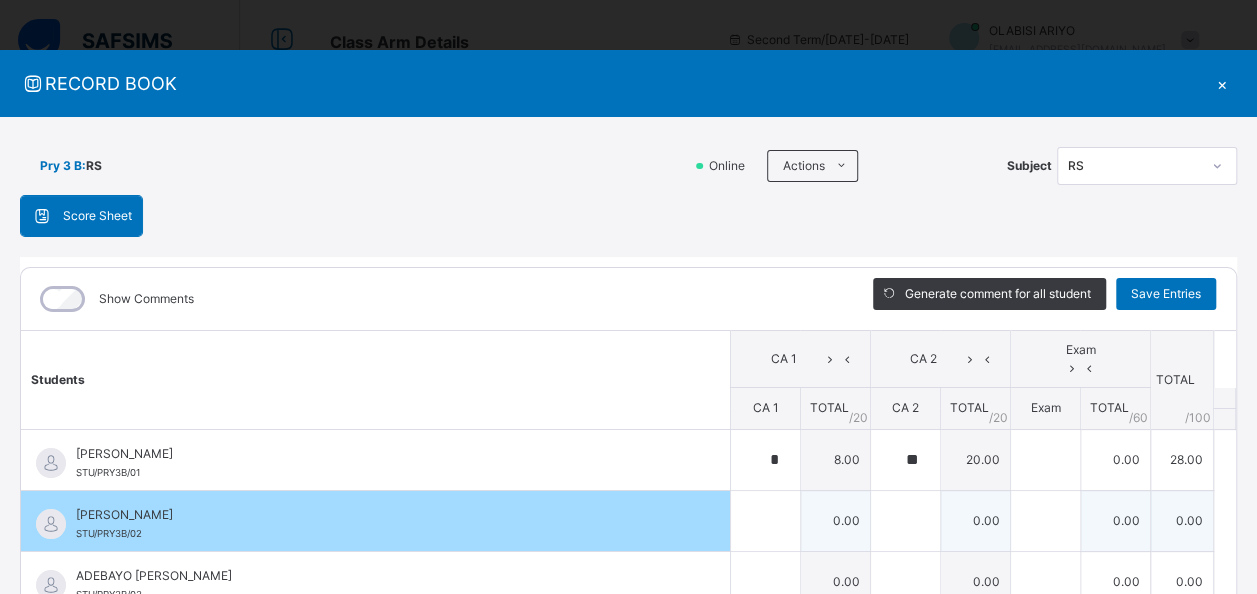 click on "0.00" at bounding box center (835, 520) 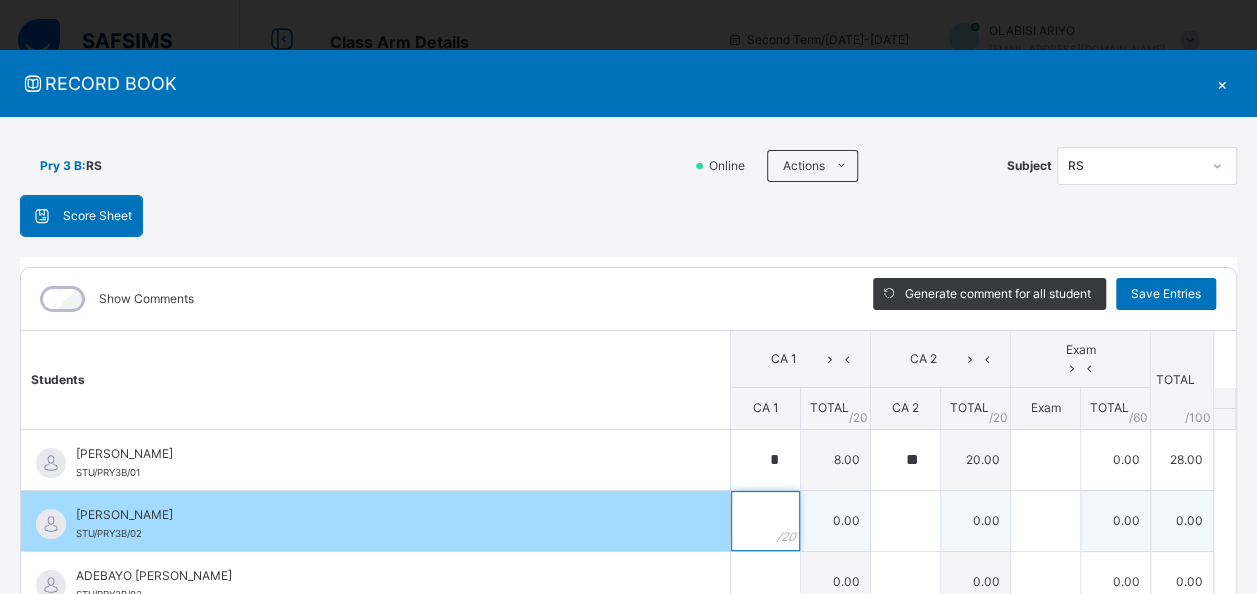 click at bounding box center (765, 521) 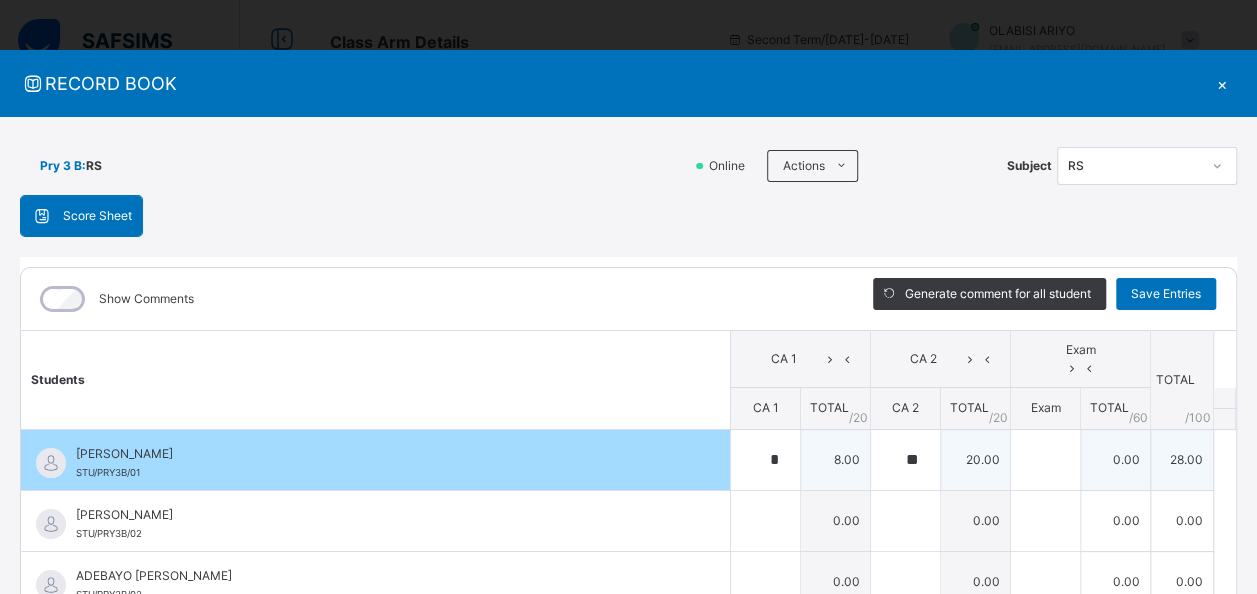 click on "20.00" at bounding box center [975, 459] 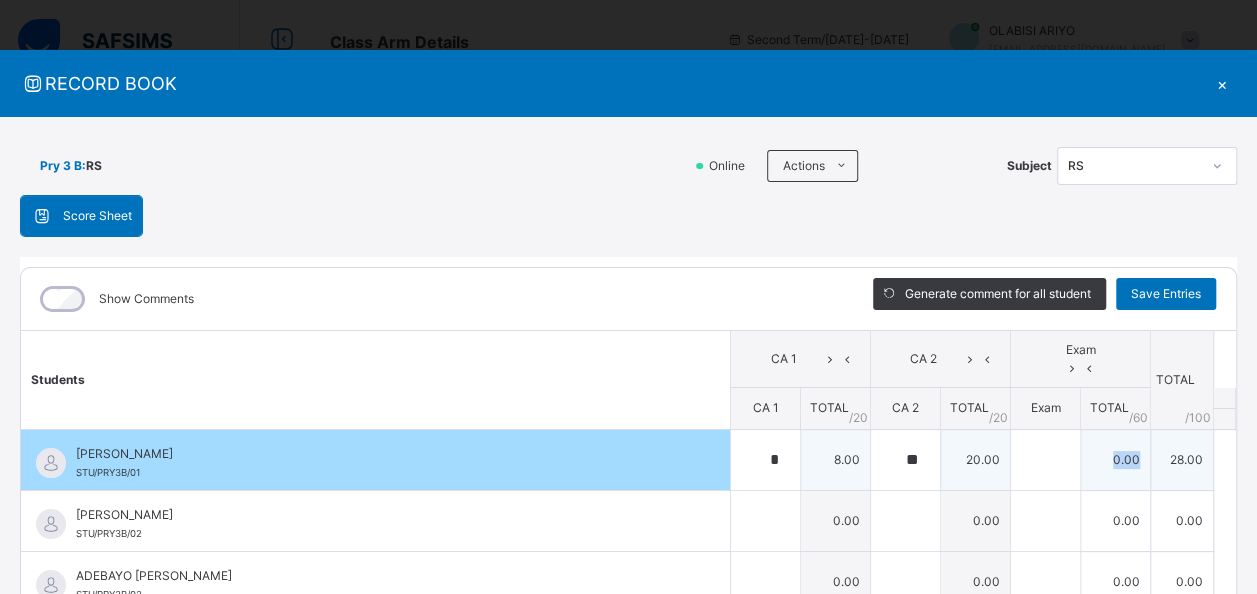 click on "0.00" at bounding box center (1115, 459) 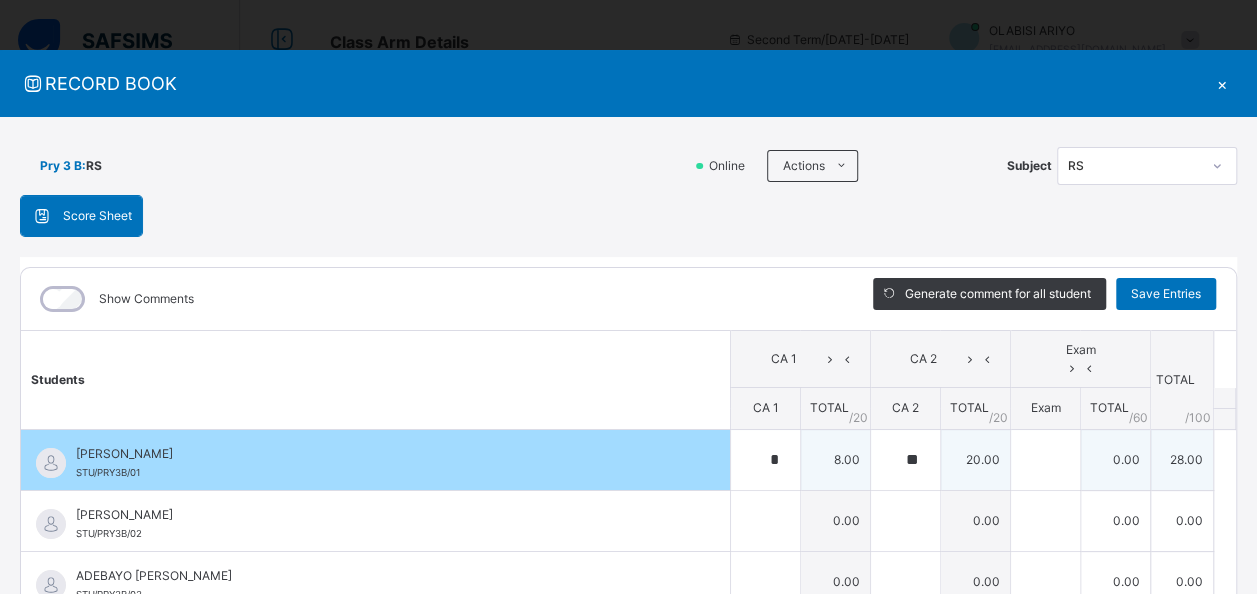 click on "0.00" at bounding box center [1115, 459] 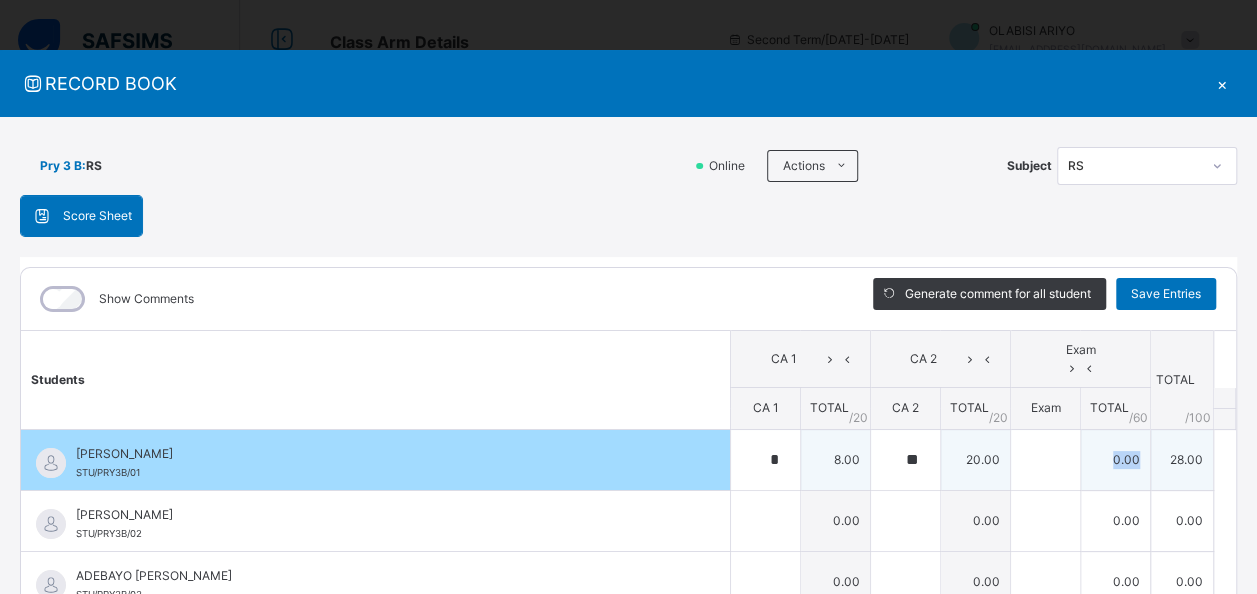 click on "0.00" at bounding box center [1115, 459] 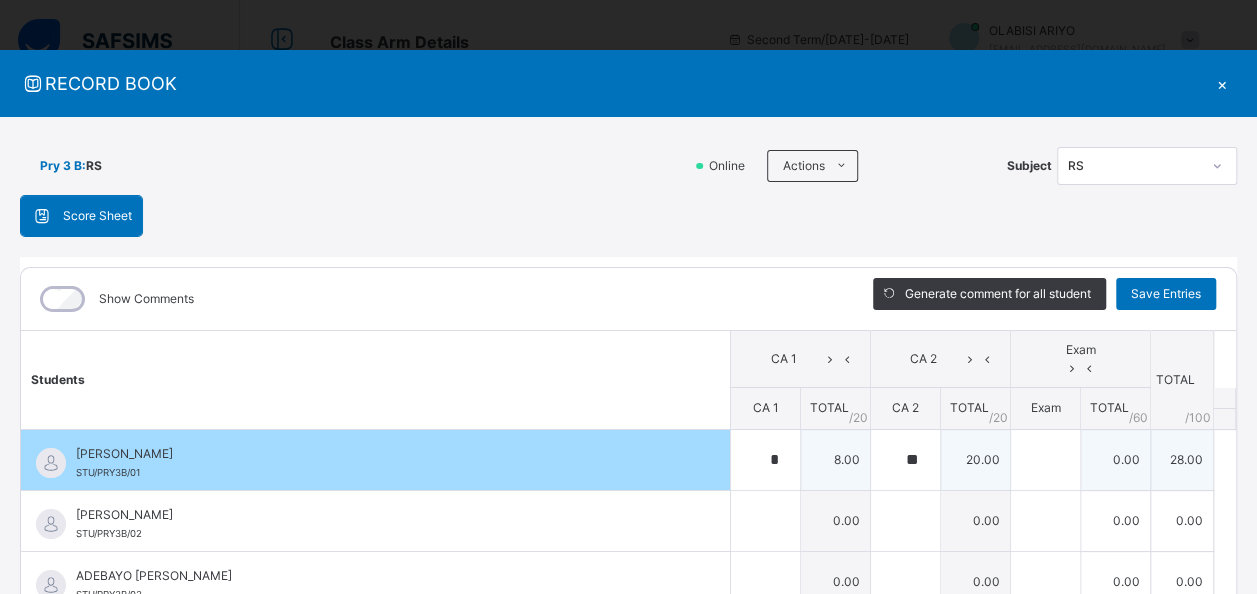 click on "0.00" at bounding box center (1115, 459) 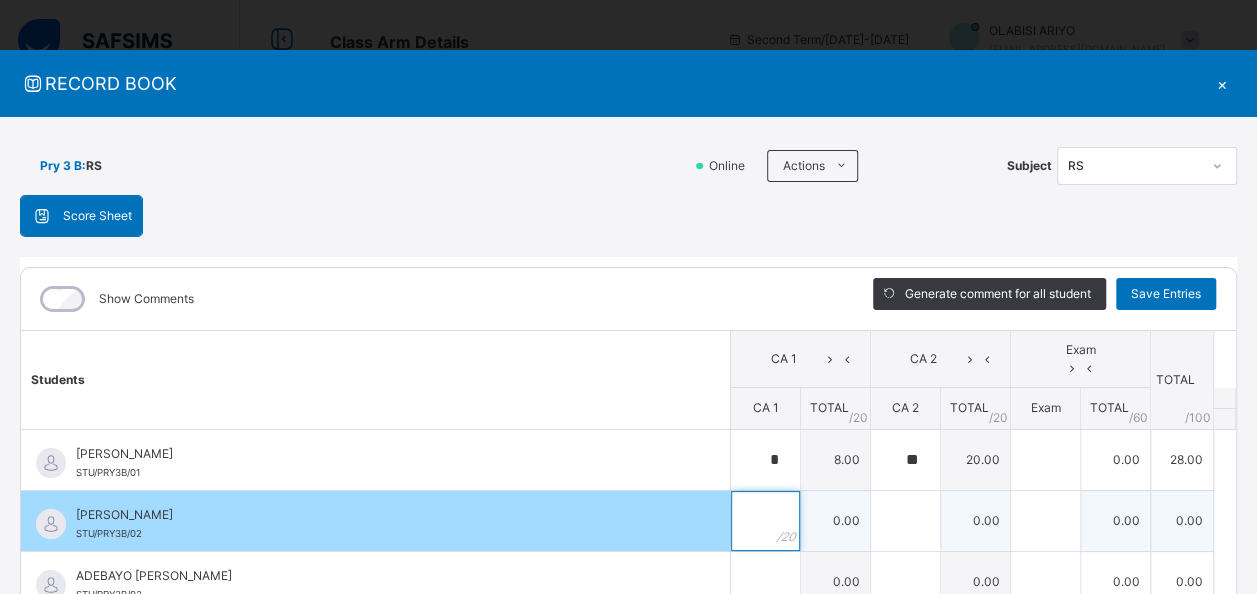 click at bounding box center (765, 521) 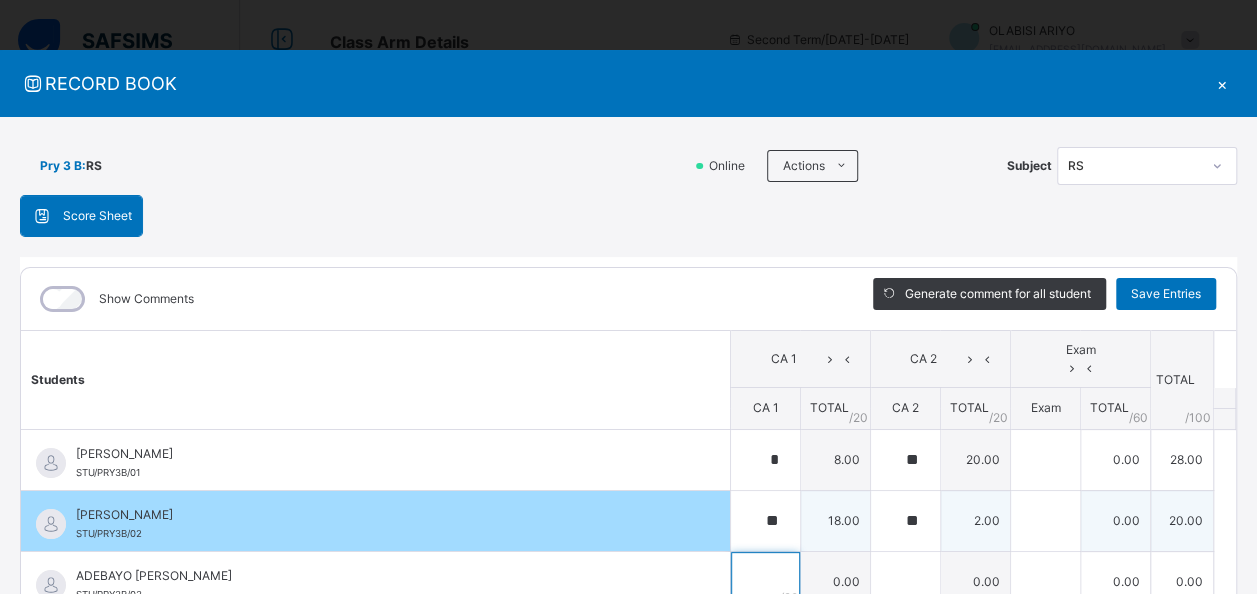 scroll, scrollTop: 8, scrollLeft: 0, axis: vertical 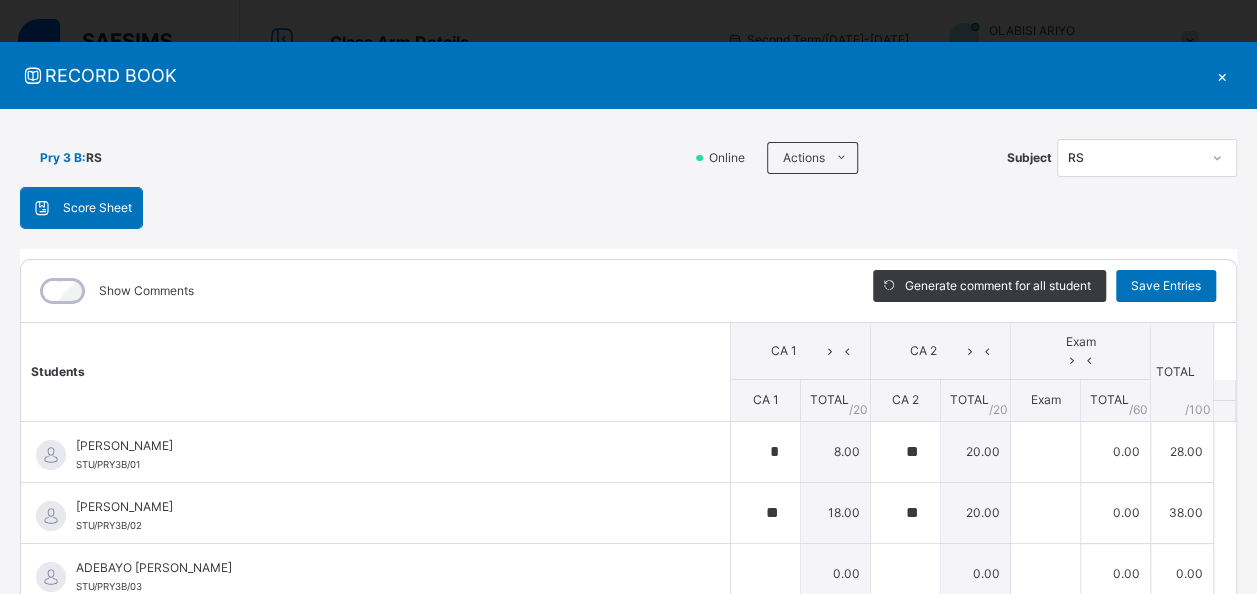 click on "Exam" at bounding box center (1080, 341) 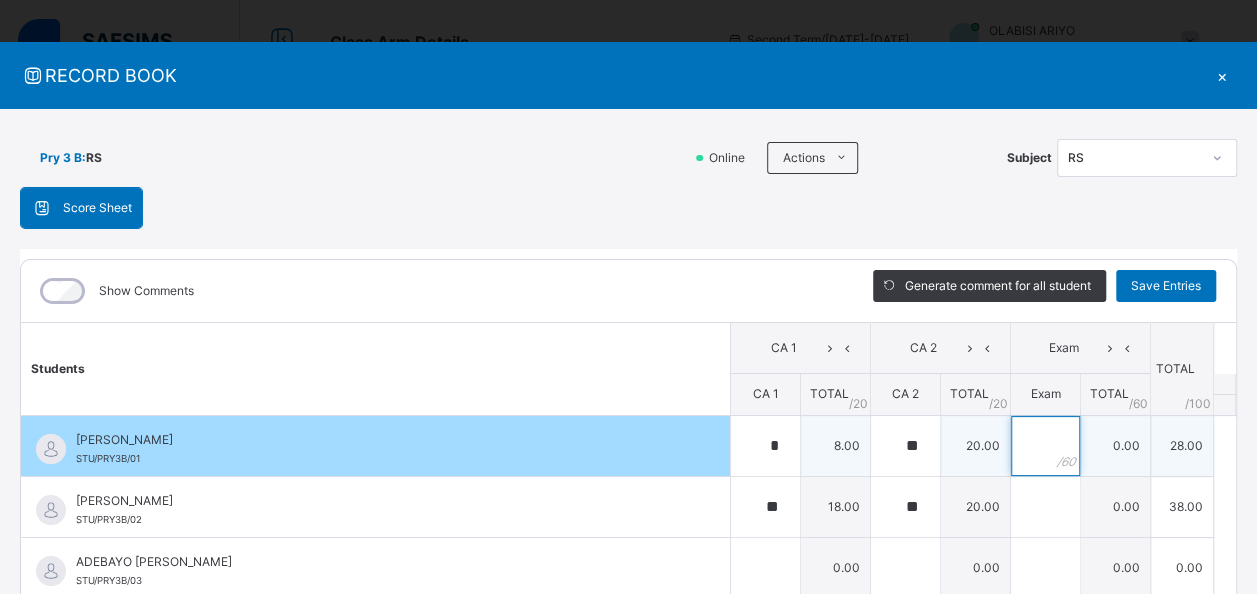 click at bounding box center [1045, 446] 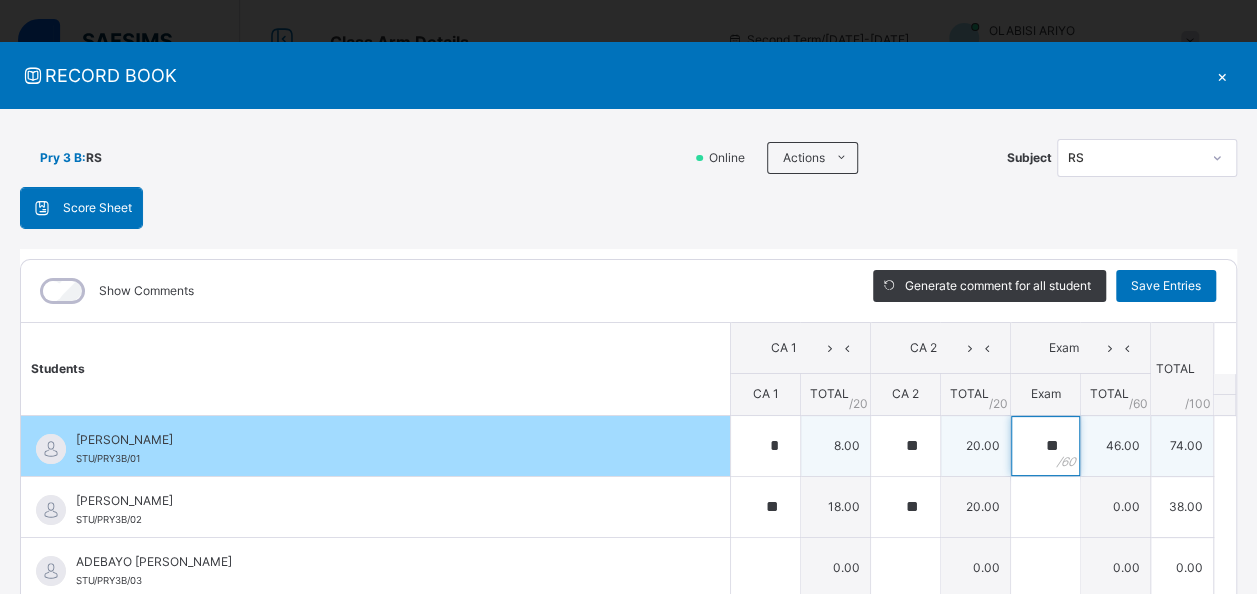 click on "**" at bounding box center [1045, 446] 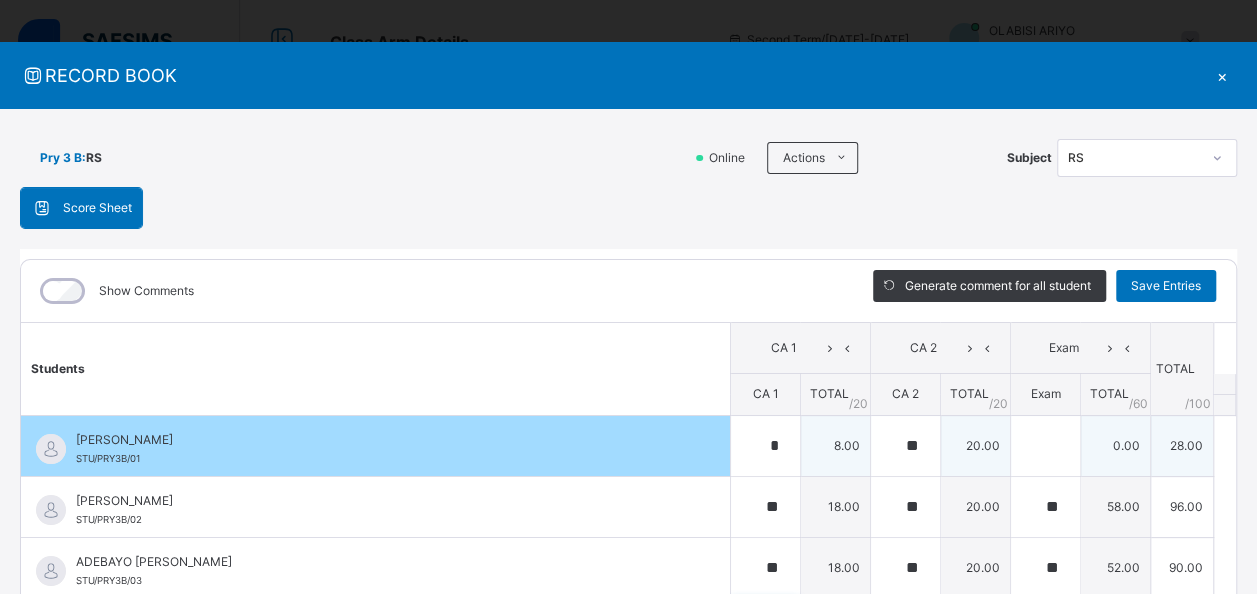 scroll, scrollTop: 316, scrollLeft: 0, axis: vertical 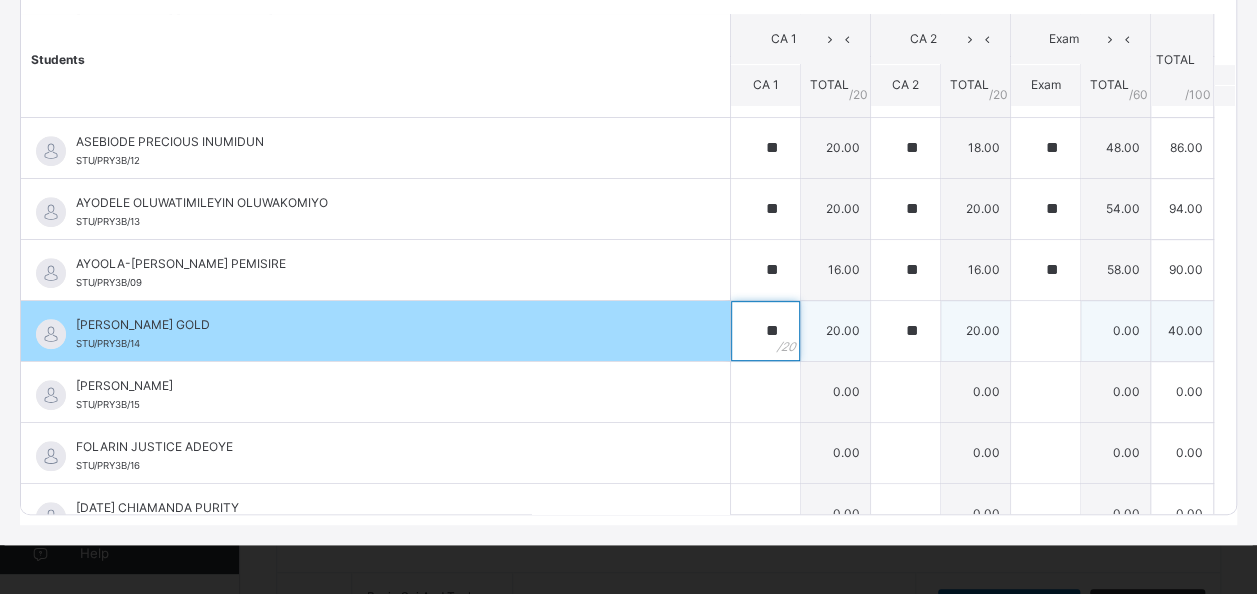 click on "**" at bounding box center (765, 331) 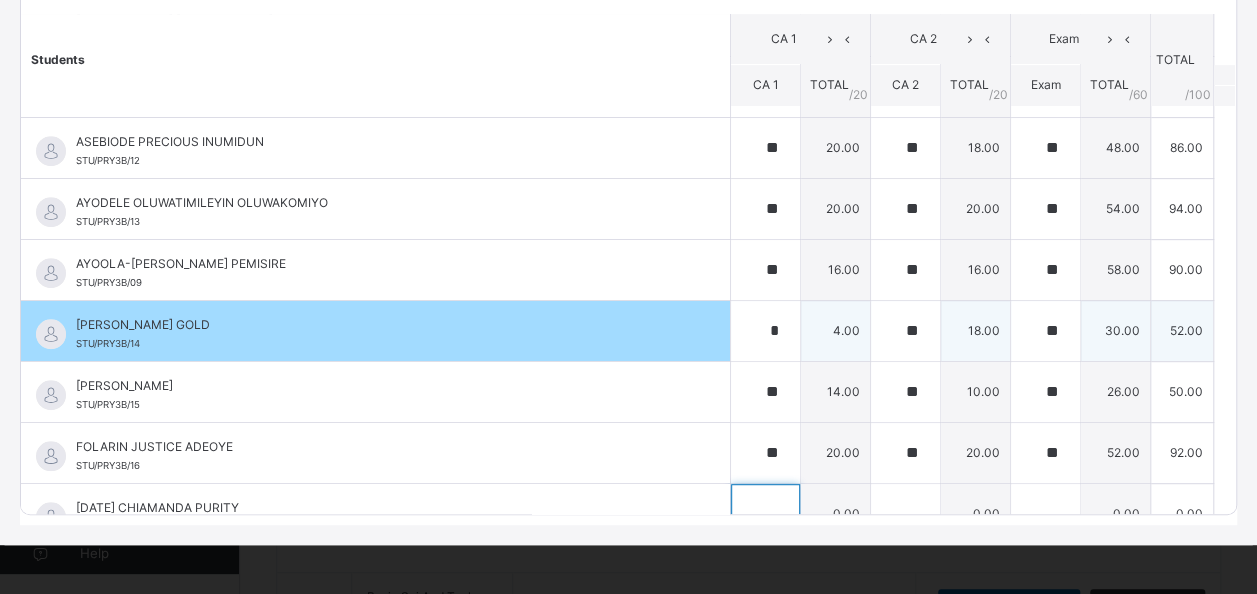 scroll, scrollTop: 623, scrollLeft: 0, axis: vertical 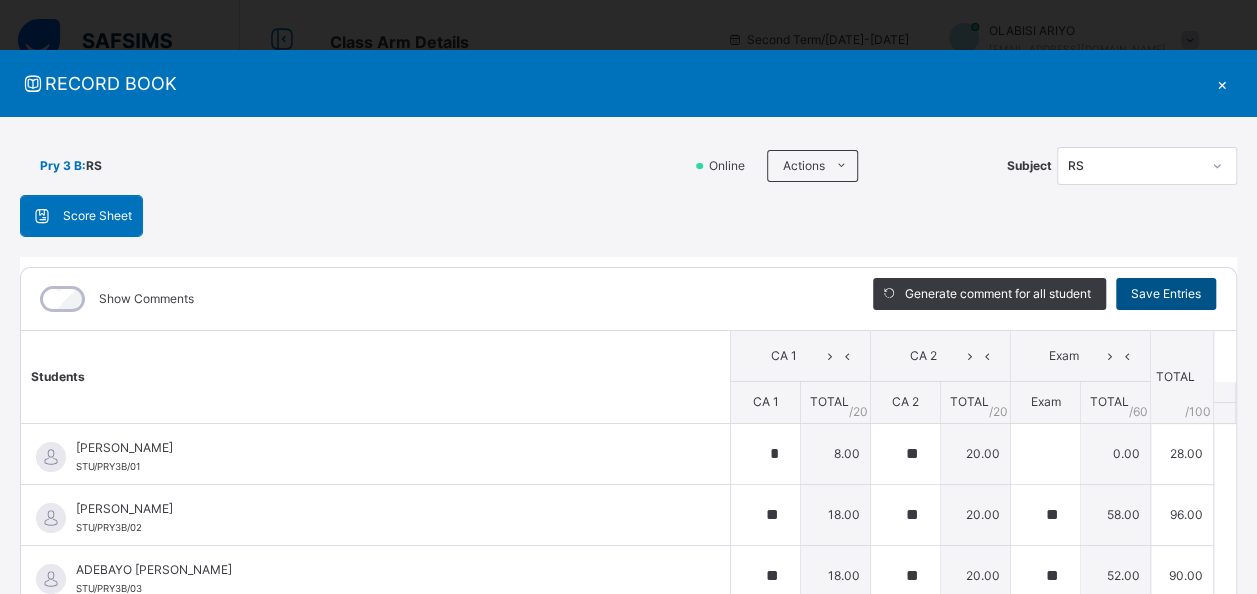 click on "Save Entries" at bounding box center [1166, 294] 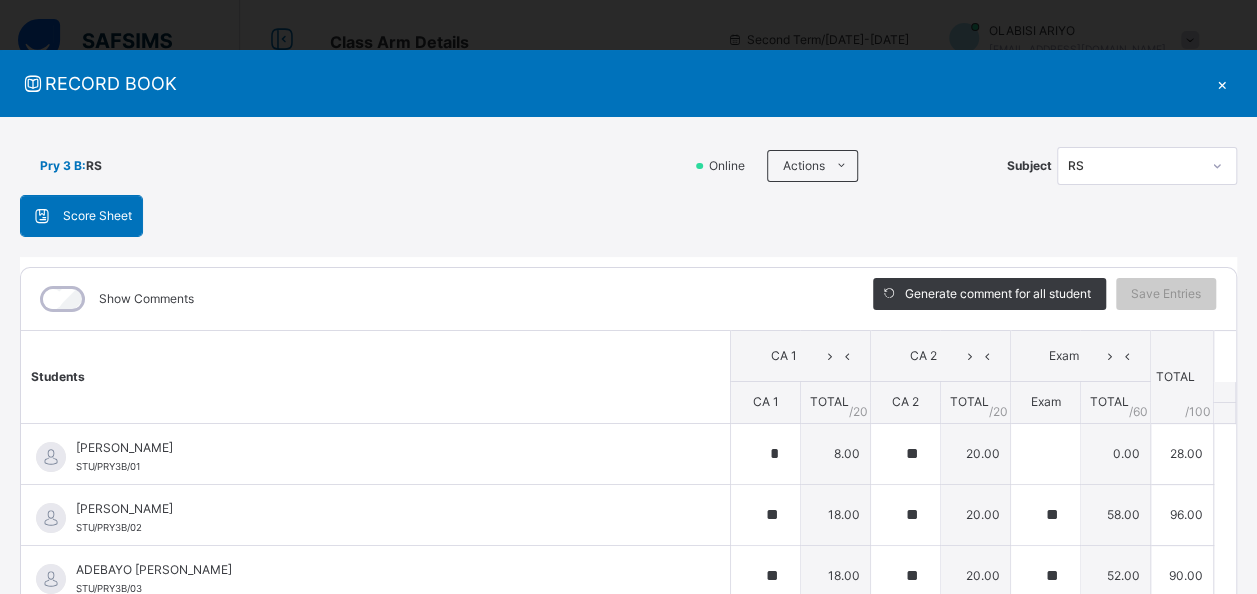 scroll, scrollTop: 100, scrollLeft: 0, axis: vertical 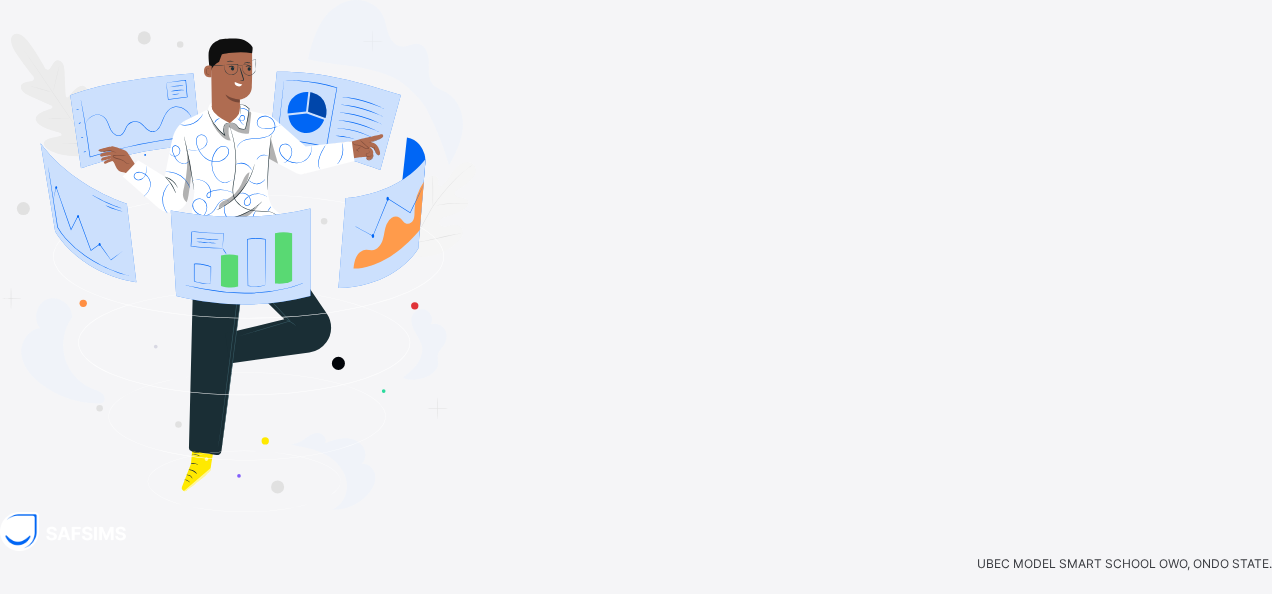 click on "Login" at bounding box center (1219, 750) 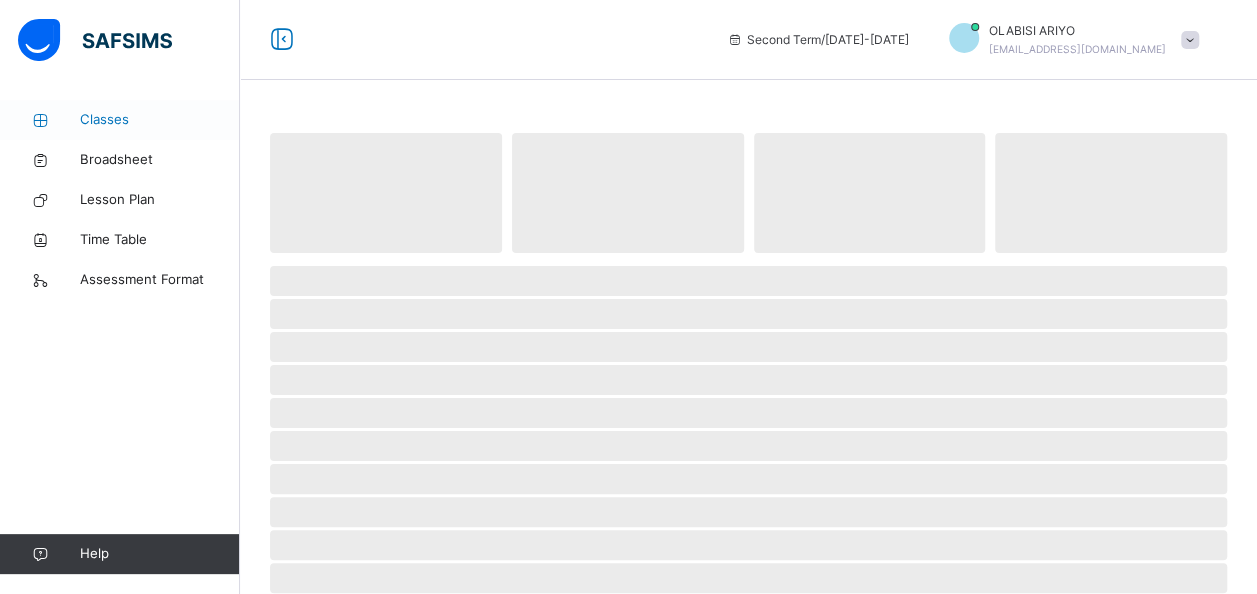 click on "Classes" at bounding box center [160, 120] 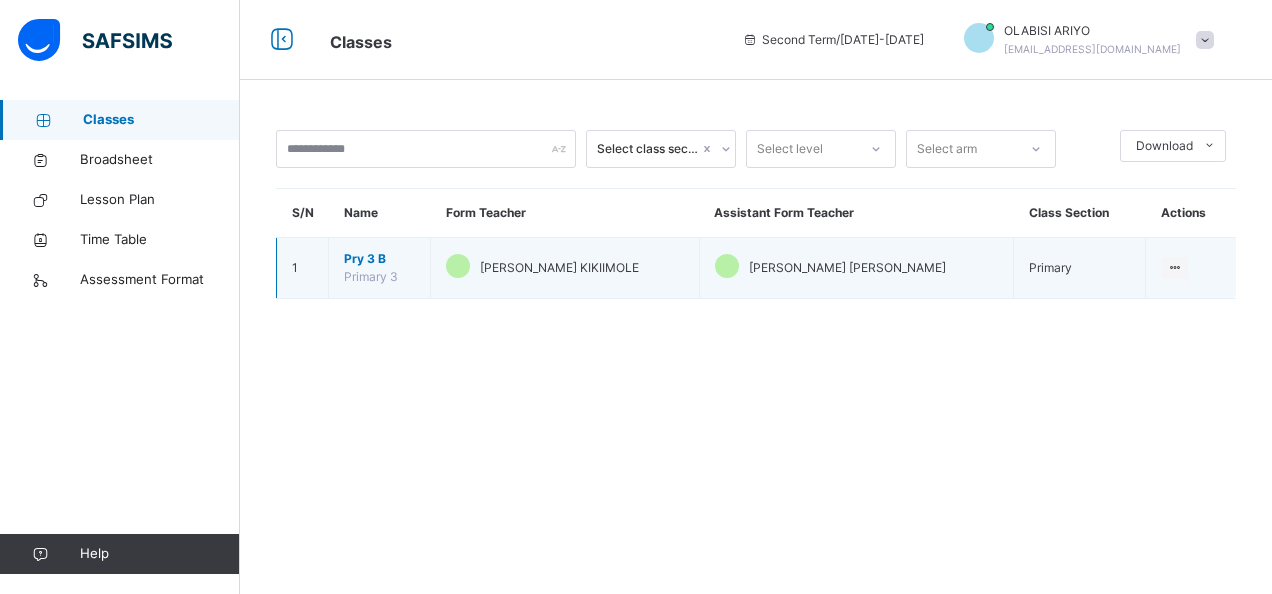 click on "Primary 3" at bounding box center [371, 276] 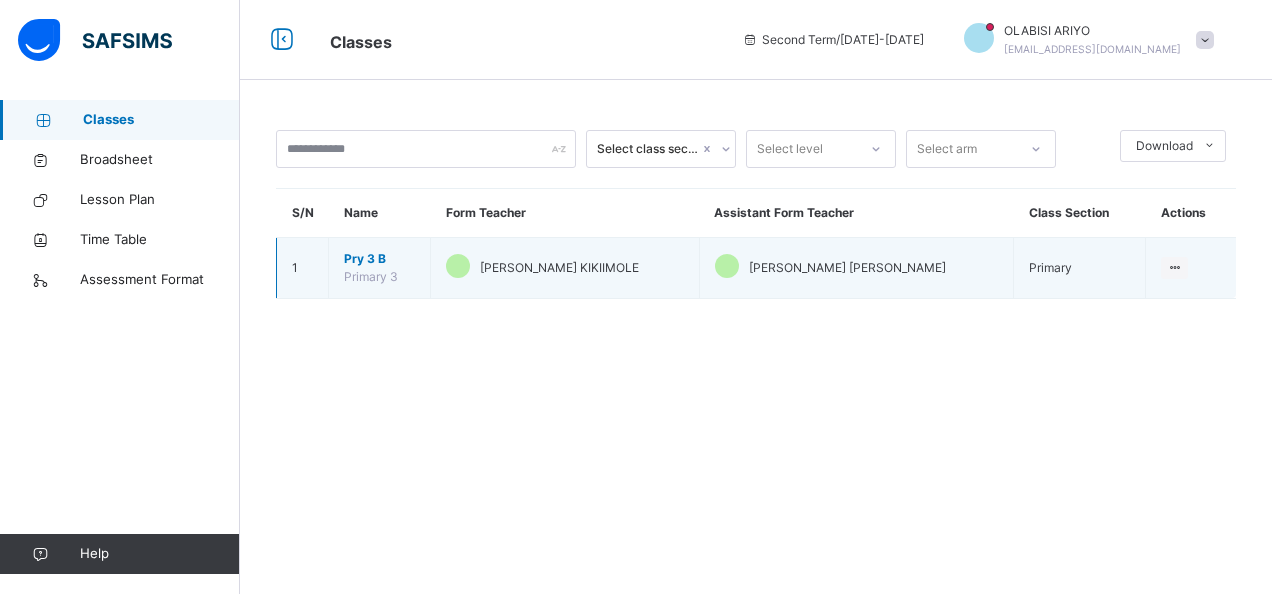 click on "Pry 3   B" at bounding box center (379, 259) 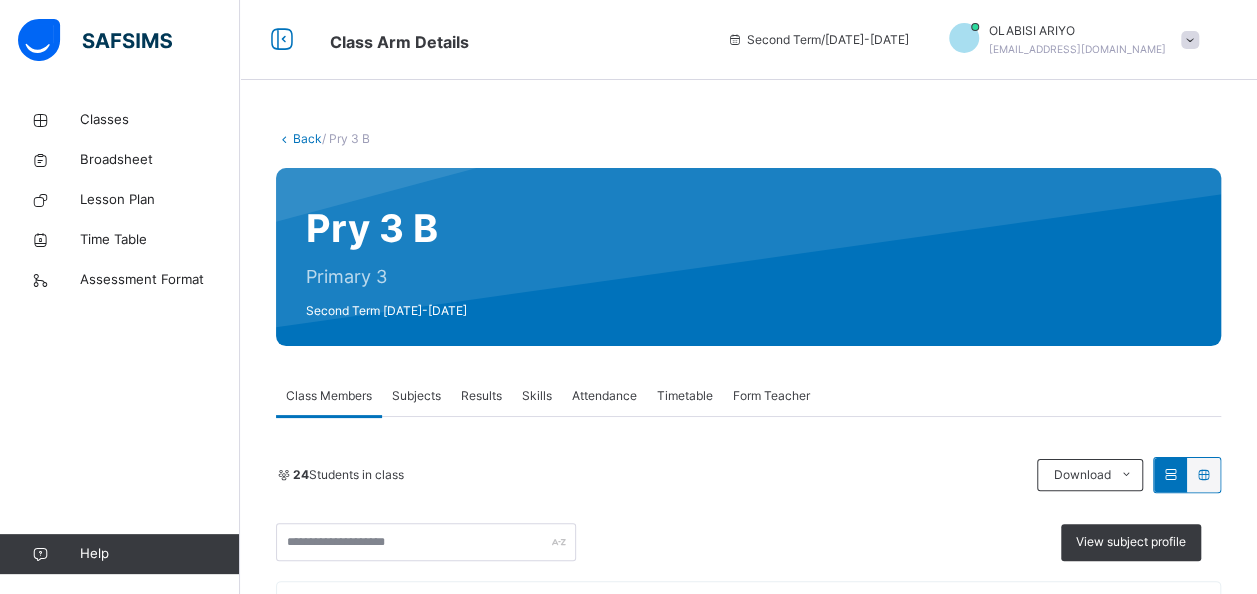 click on "Subjects" at bounding box center (416, 396) 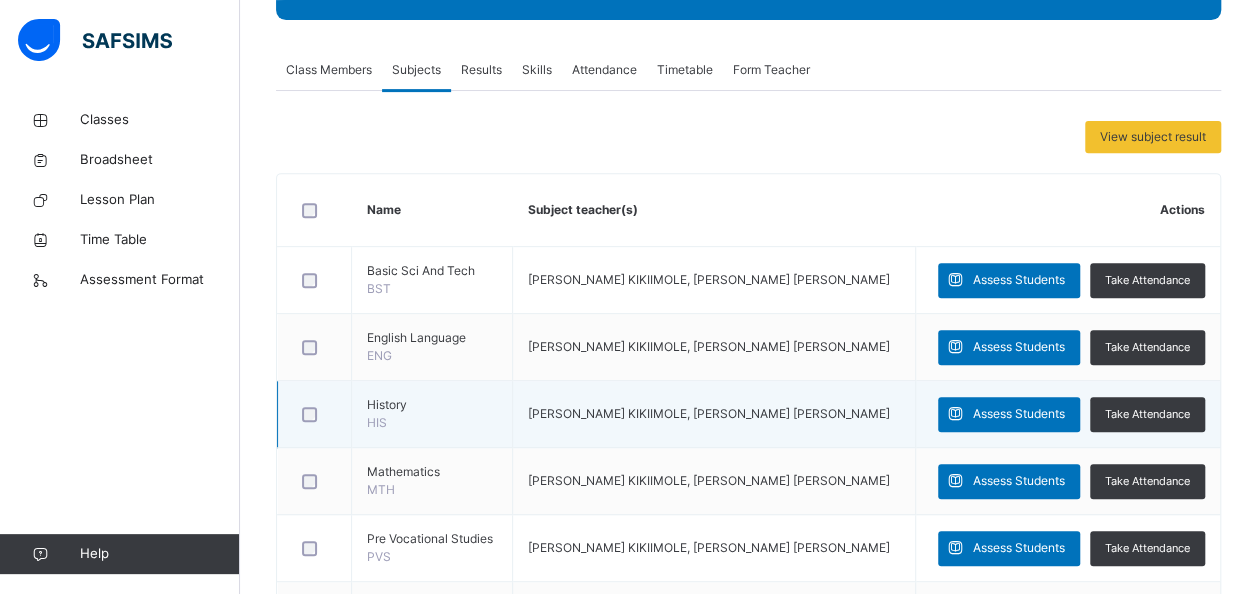 scroll, scrollTop: 294, scrollLeft: 0, axis: vertical 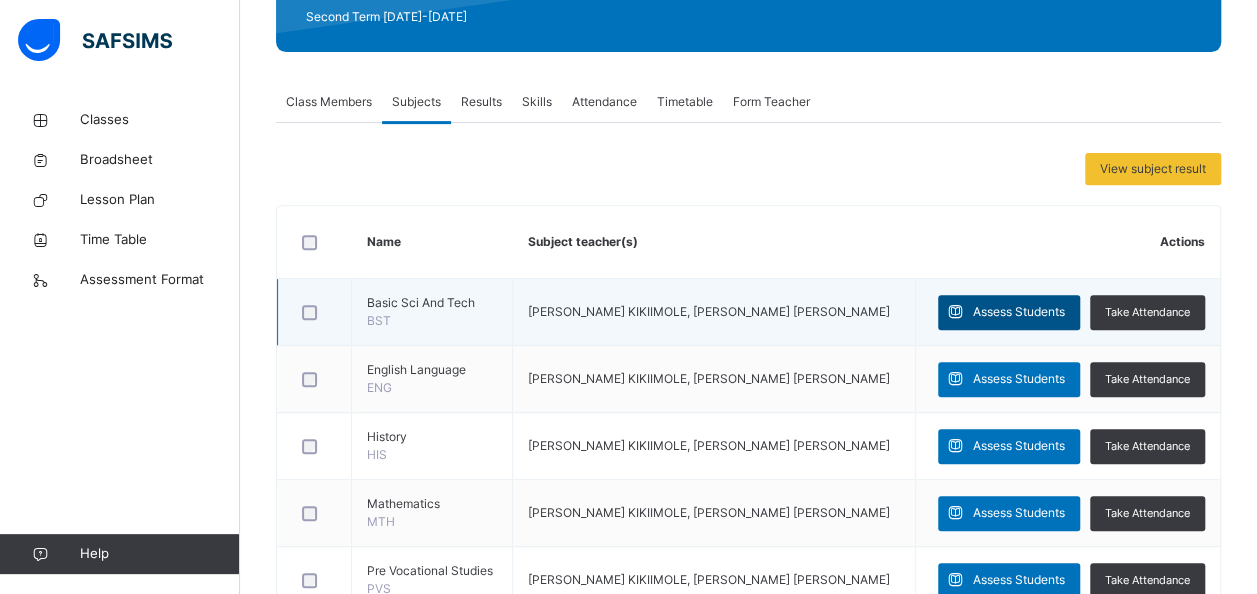 click on "Assess Students" at bounding box center (1019, 312) 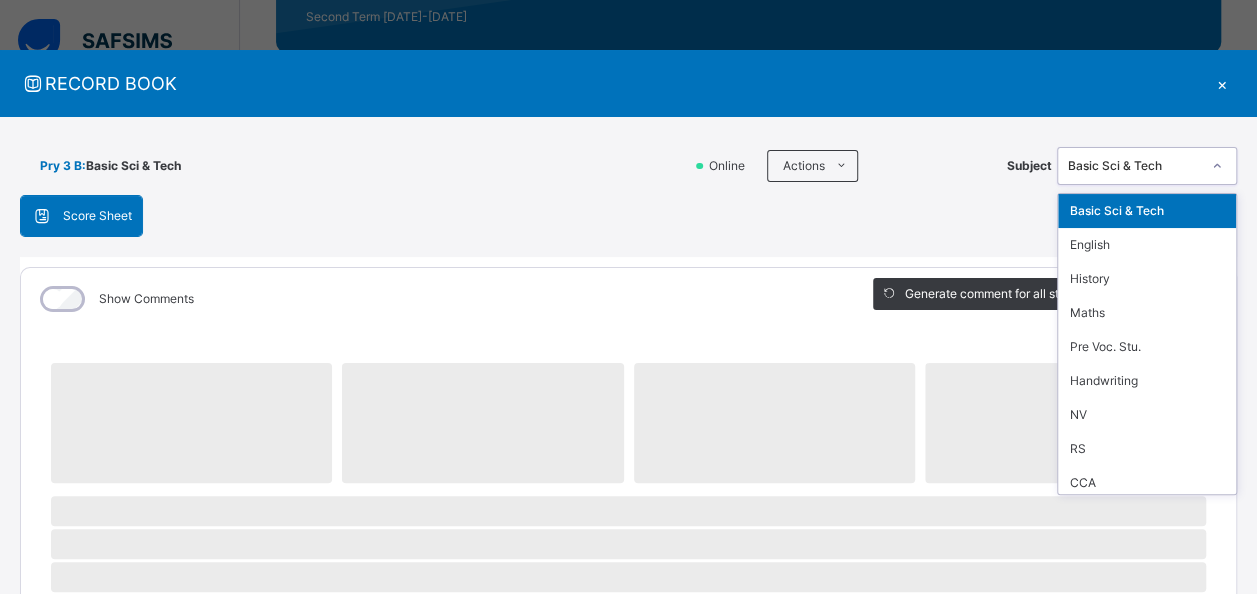 click 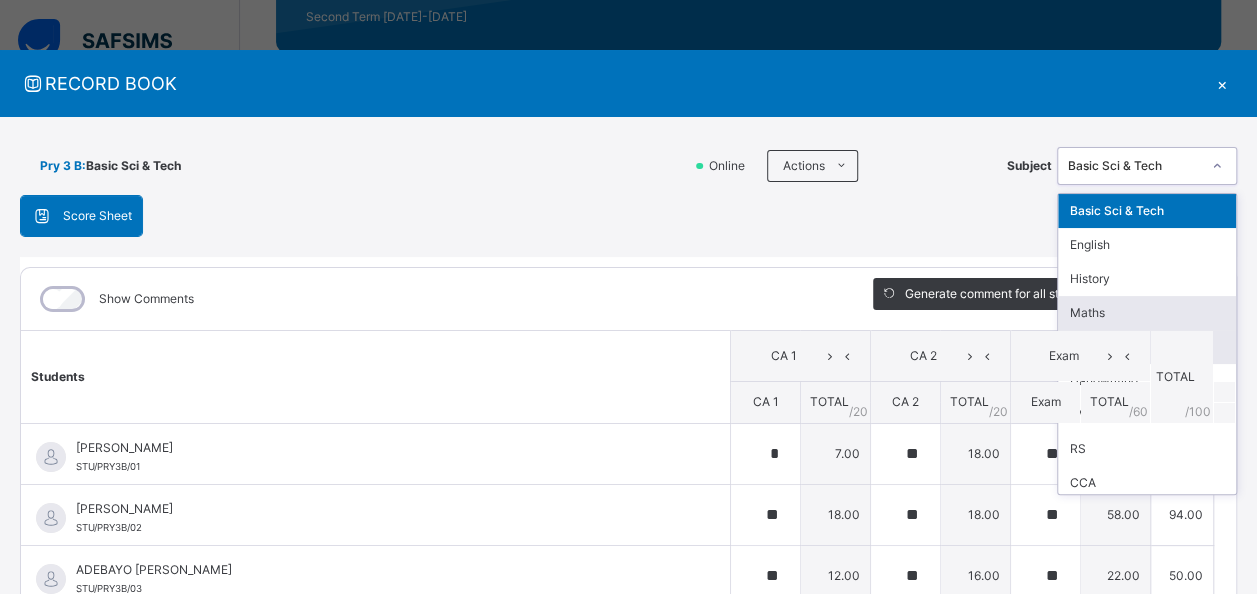 scroll, scrollTop: 40, scrollLeft: 0, axis: vertical 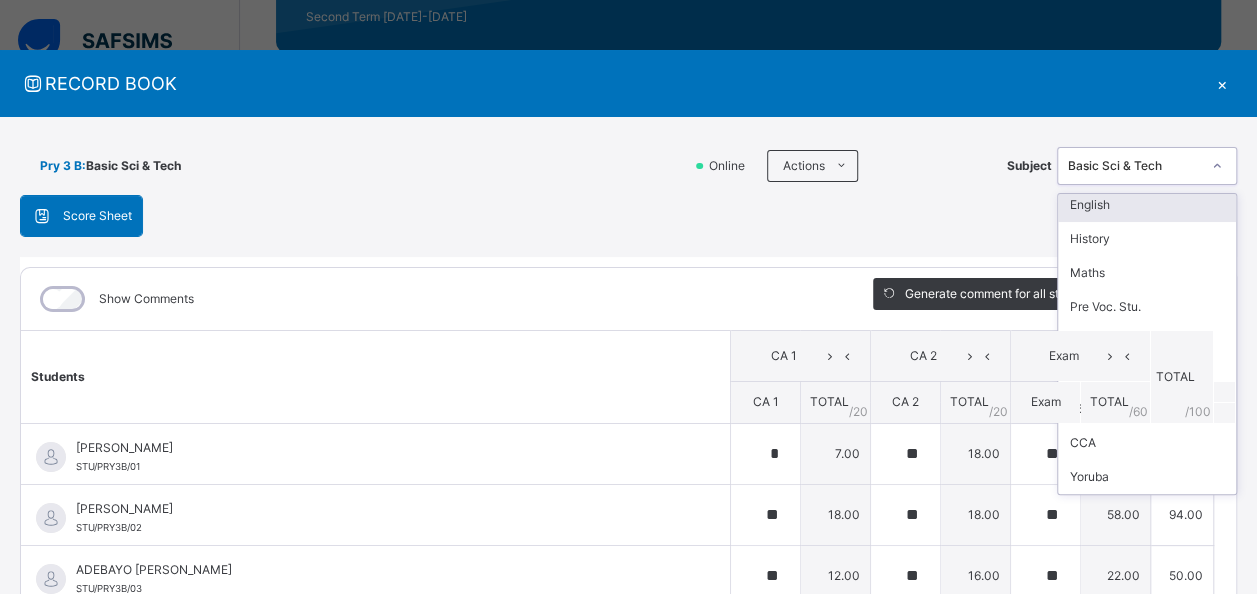 click on "Basic Sci & Tech" at bounding box center (1134, 166) 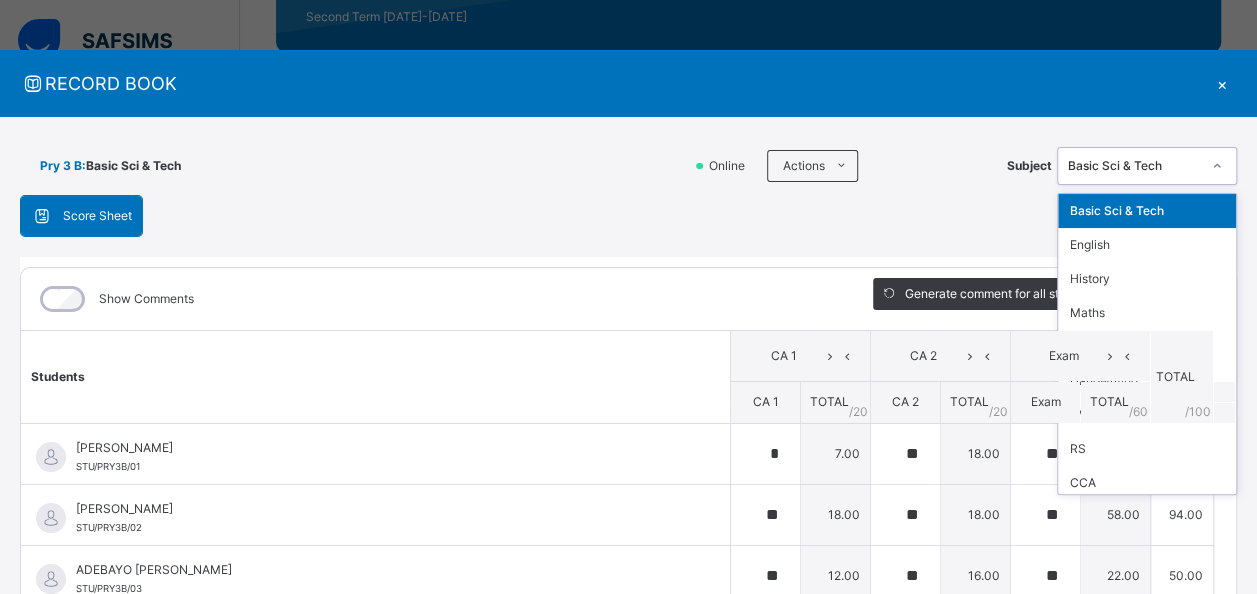 click on "Basic Sci & Tech" at bounding box center (1134, 166) 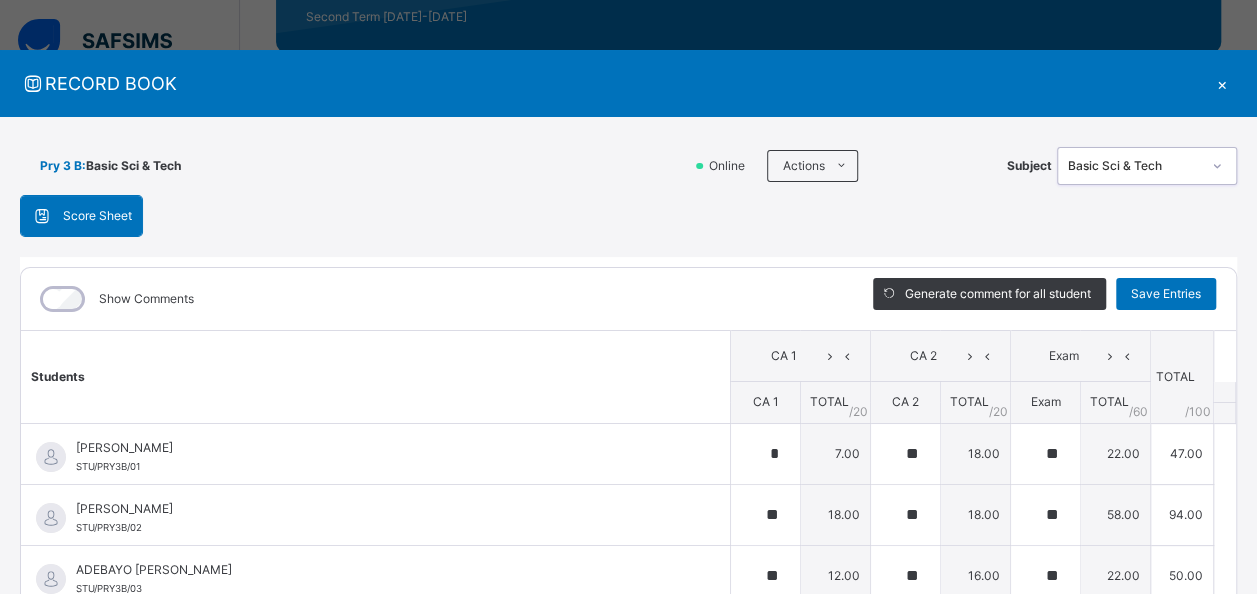 click 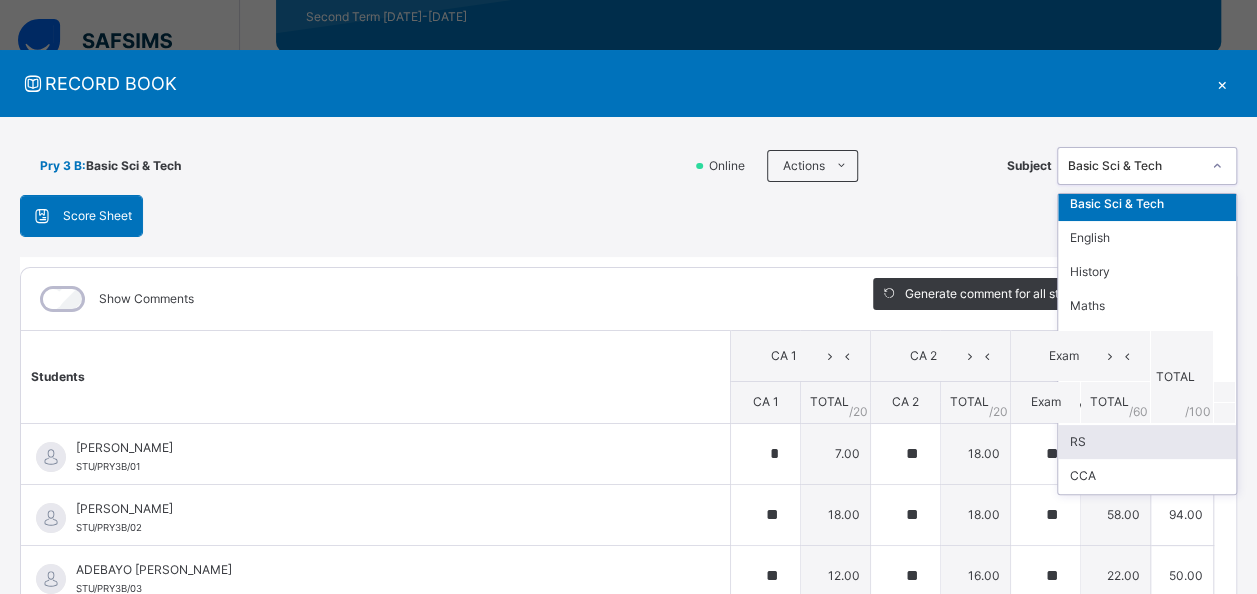 scroll, scrollTop: 0, scrollLeft: 0, axis: both 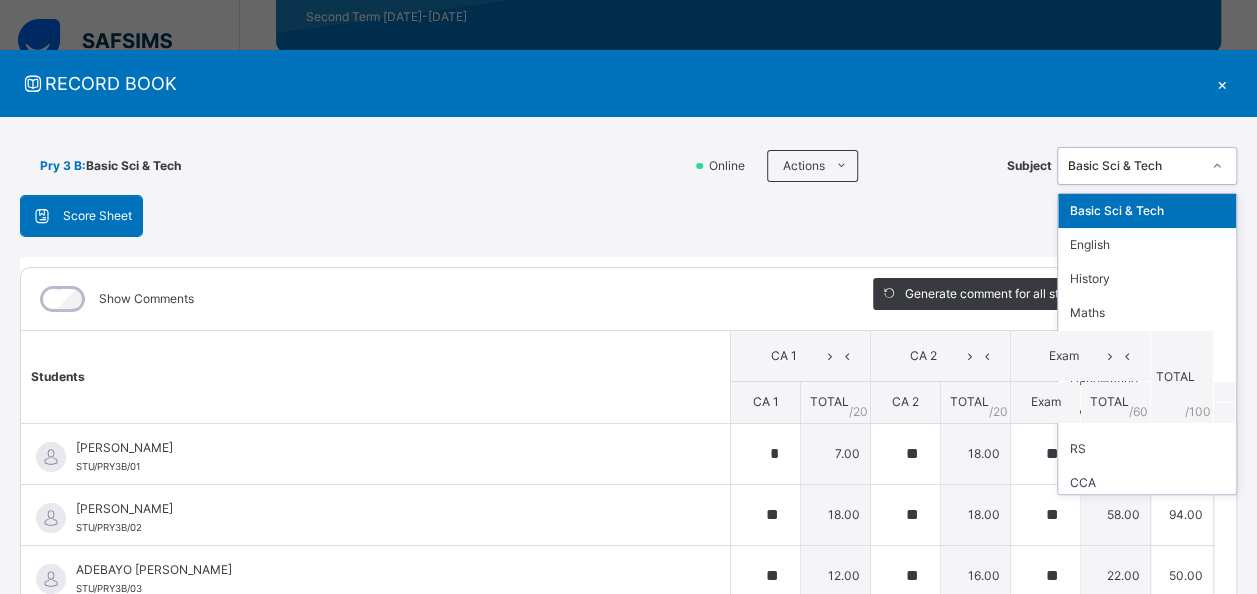 click on "Basic Sci & Tech" at bounding box center (1147, 211) 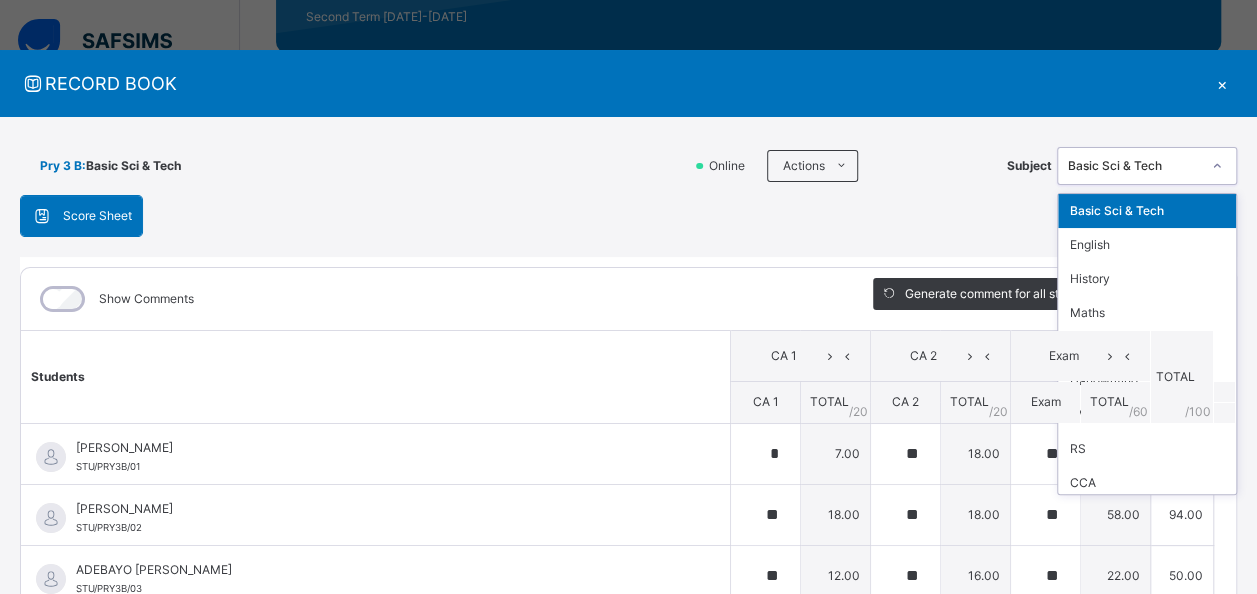 click 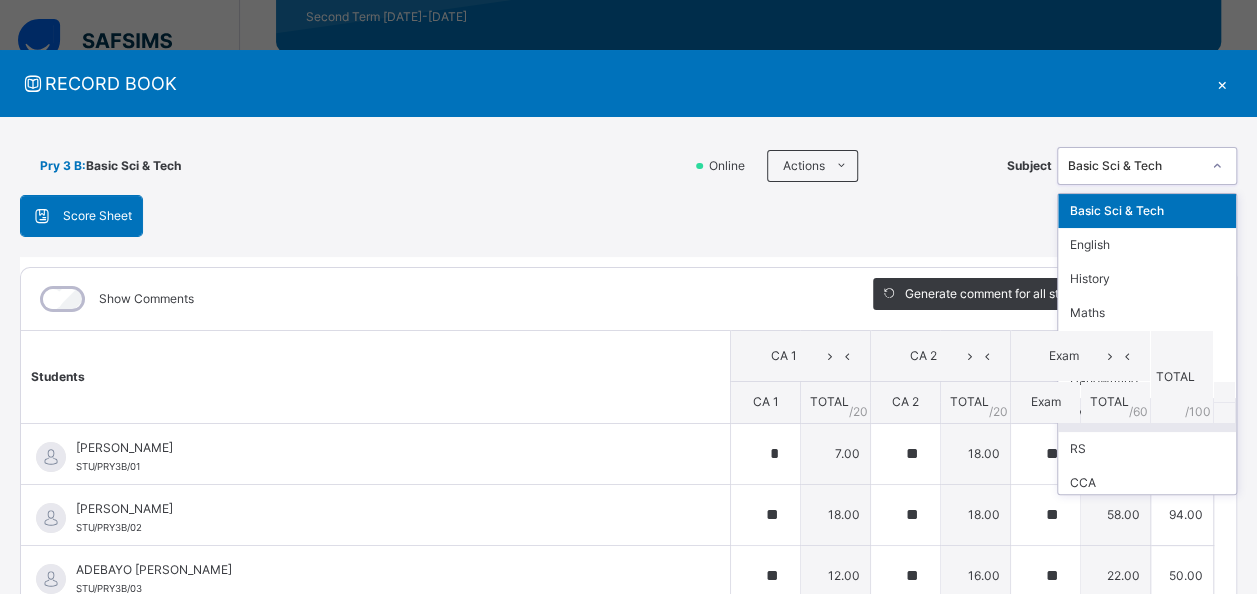 scroll, scrollTop: 194, scrollLeft: 0, axis: vertical 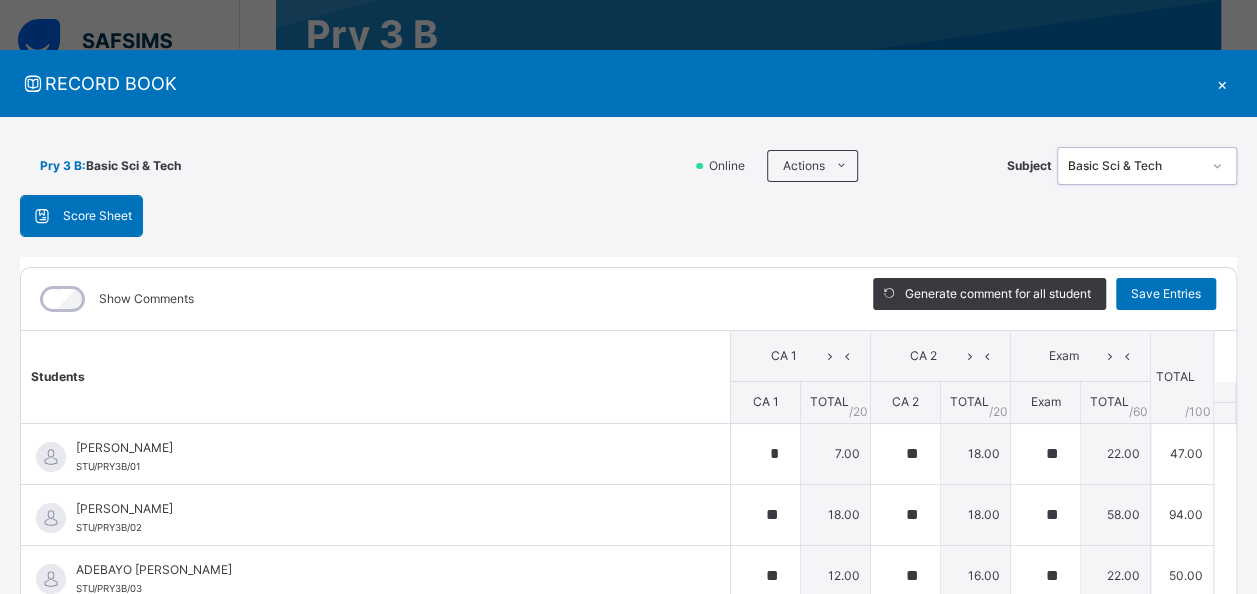 click on "Basic Sci & Tech" at bounding box center (1134, 166) 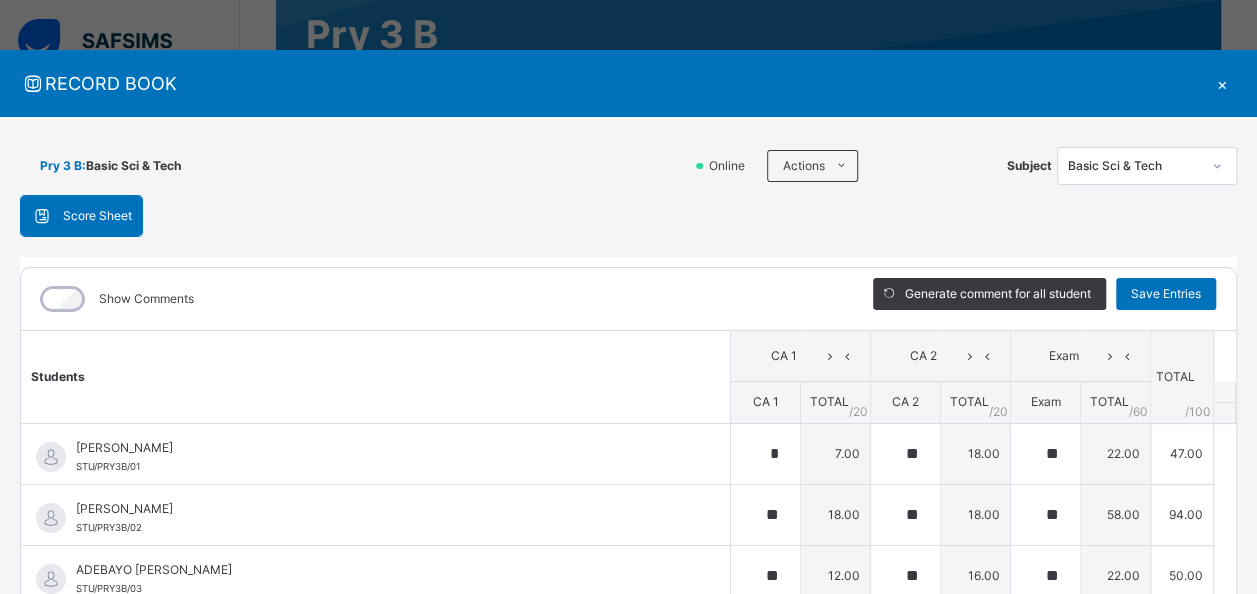drag, startPoint x: 901, startPoint y: 235, endPoint x: 1125, endPoint y: 389, distance: 271.83084 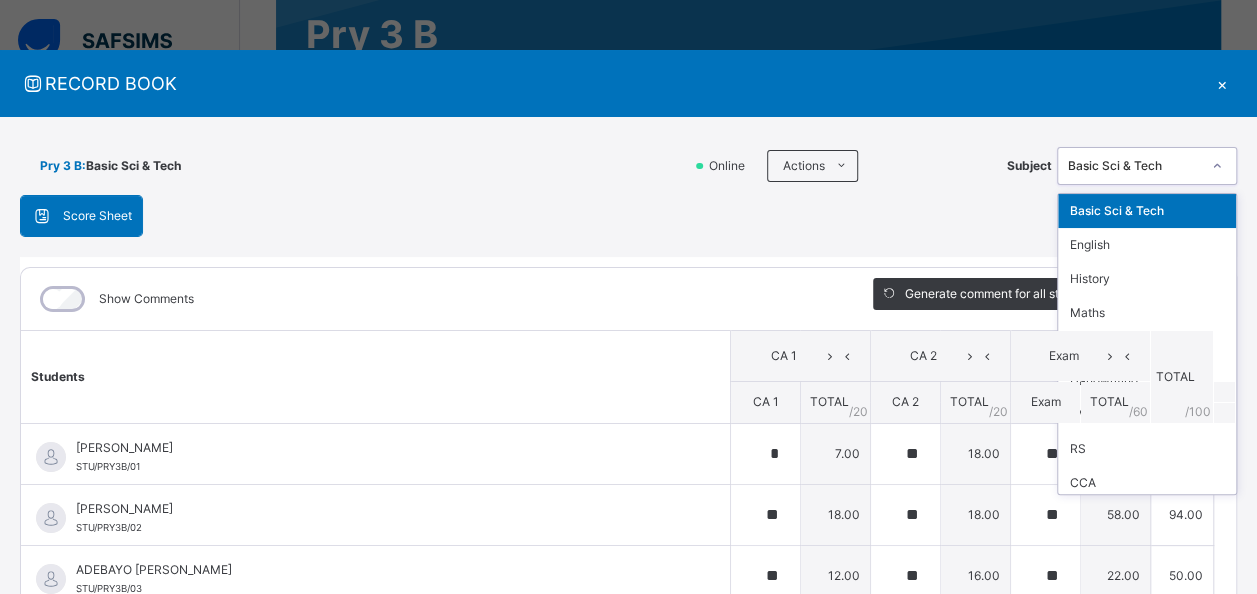 scroll, scrollTop: 40, scrollLeft: 0, axis: vertical 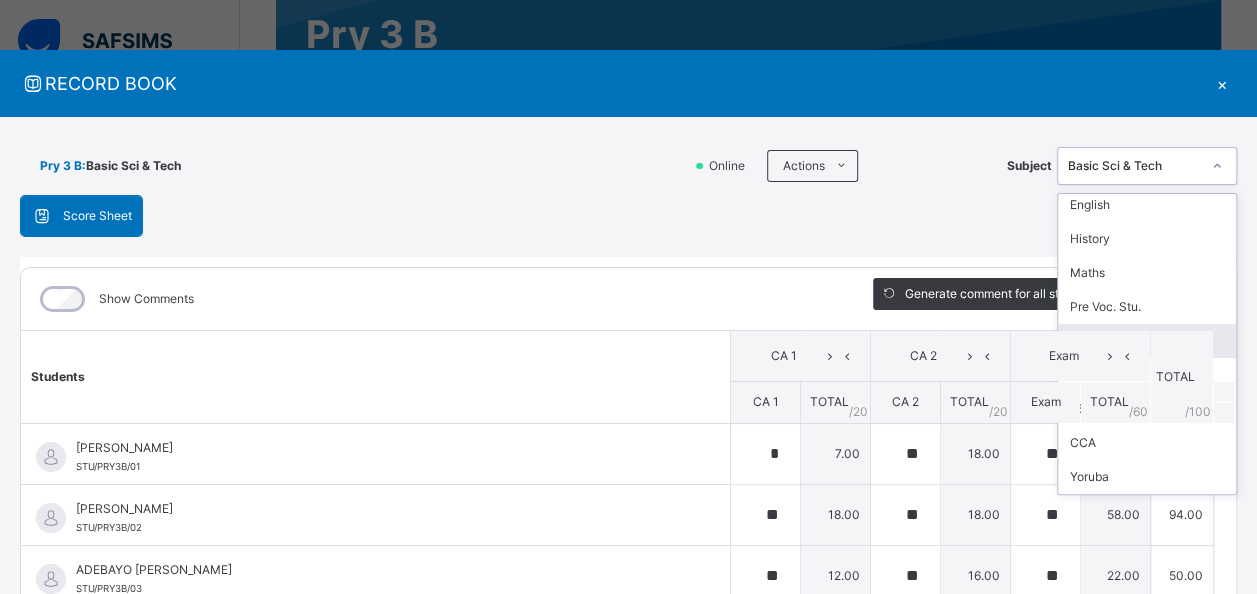 click on "TOTAL /100" at bounding box center [1181, 377] 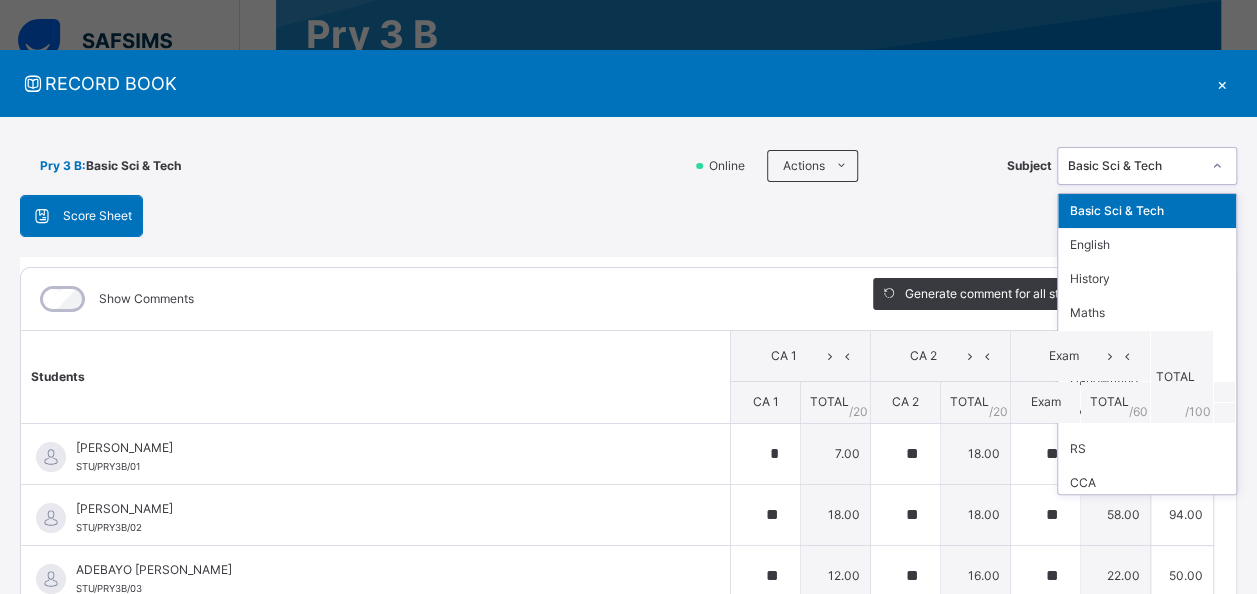 click on "Basic Sci & Tech" at bounding box center (1134, 166) 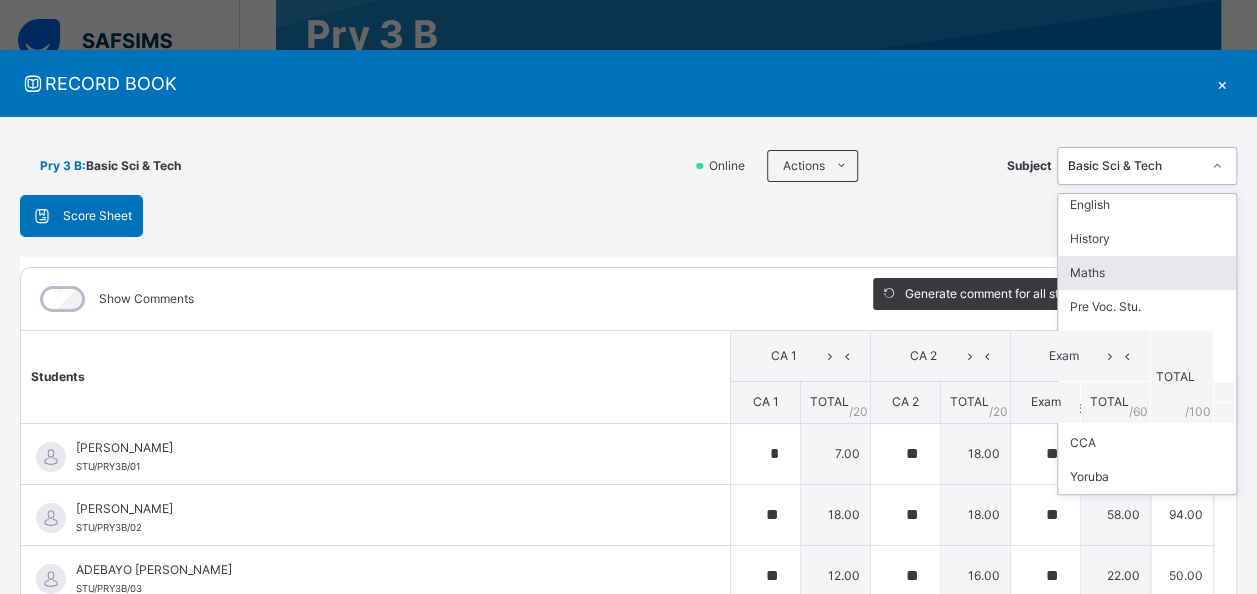 scroll, scrollTop: 0, scrollLeft: 0, axis: both 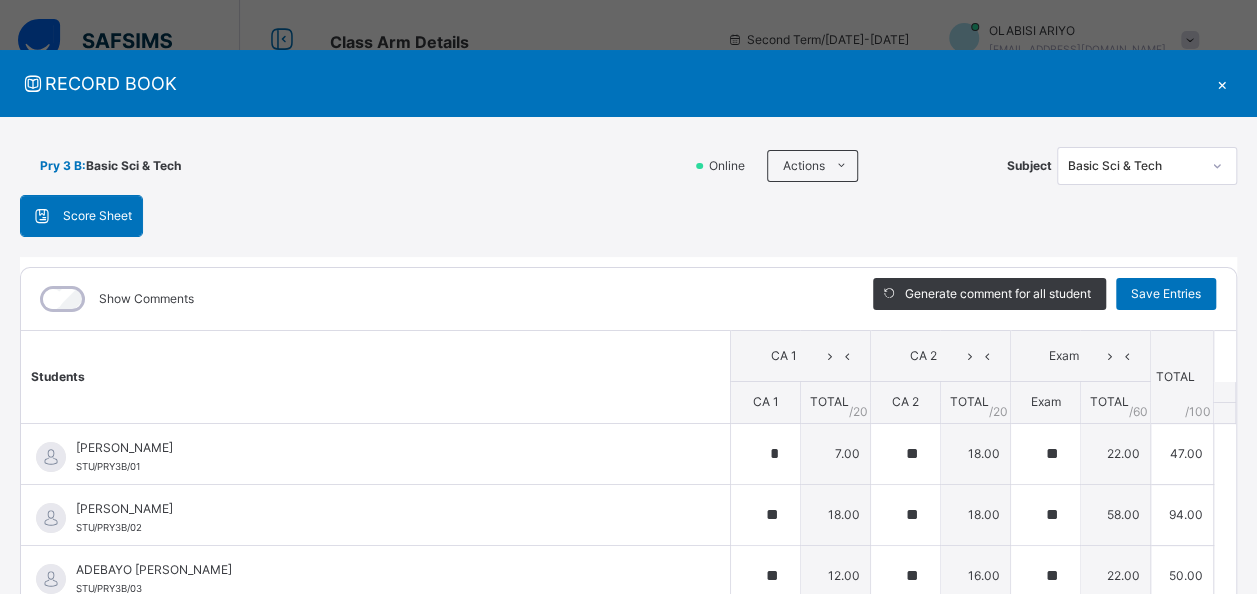 click on "Show Comments" at bounding box center (432, 299) 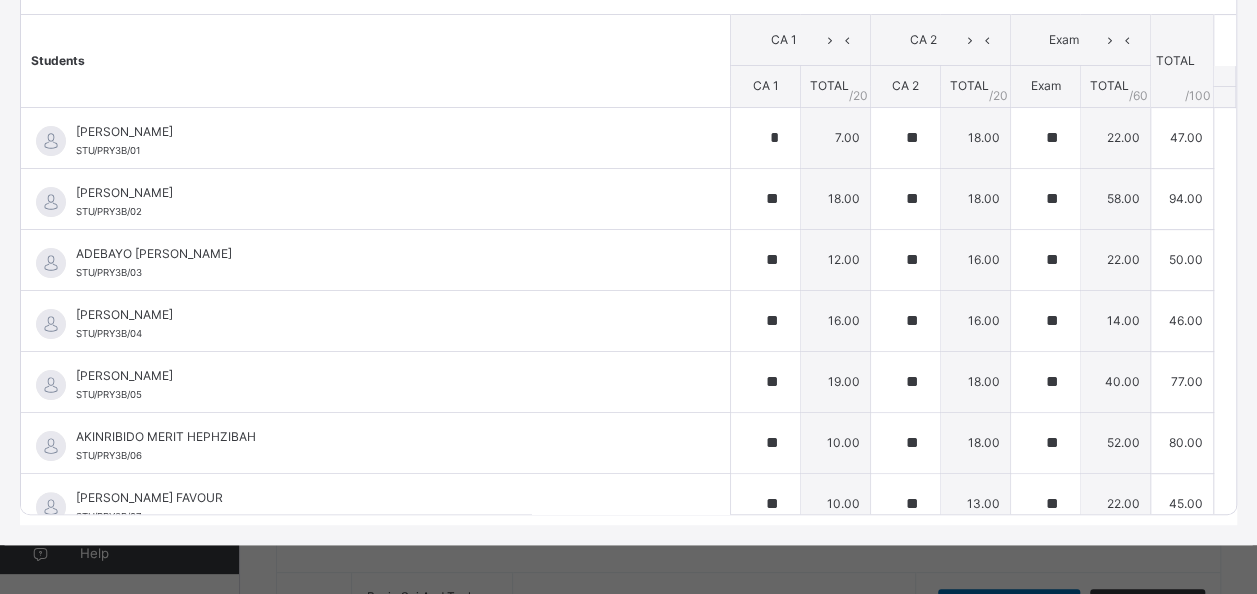 scroll, scrollTop: 216, scrollLeft: 0, axis: vertical 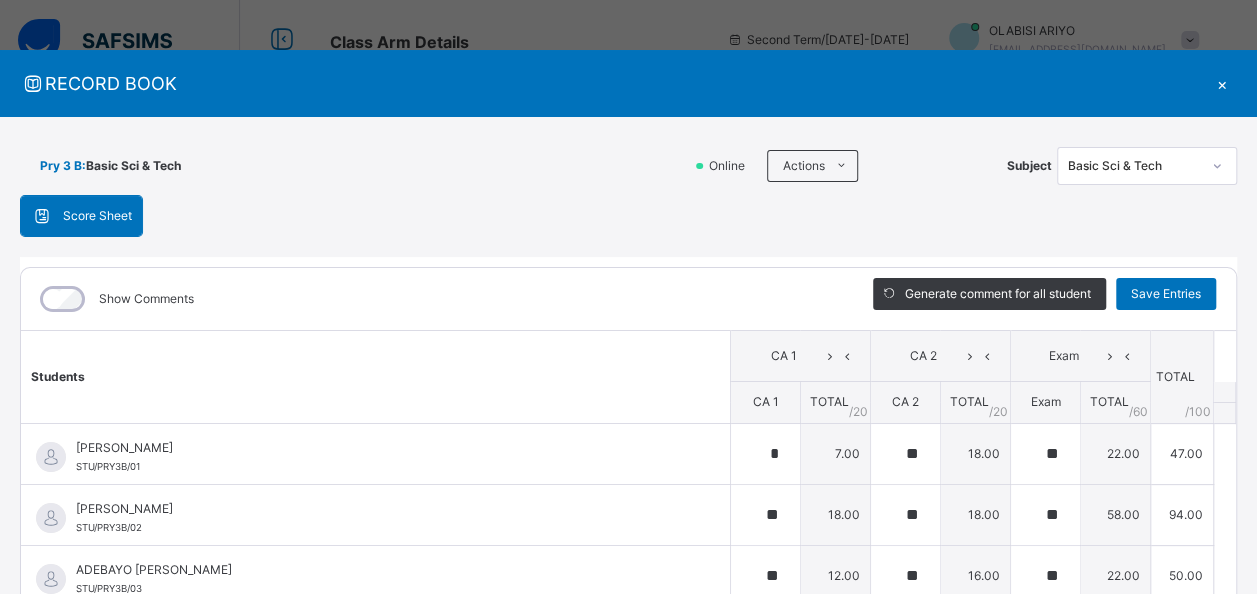 click on "Basic Sci & Tech" at bounding box center [1134, 166] 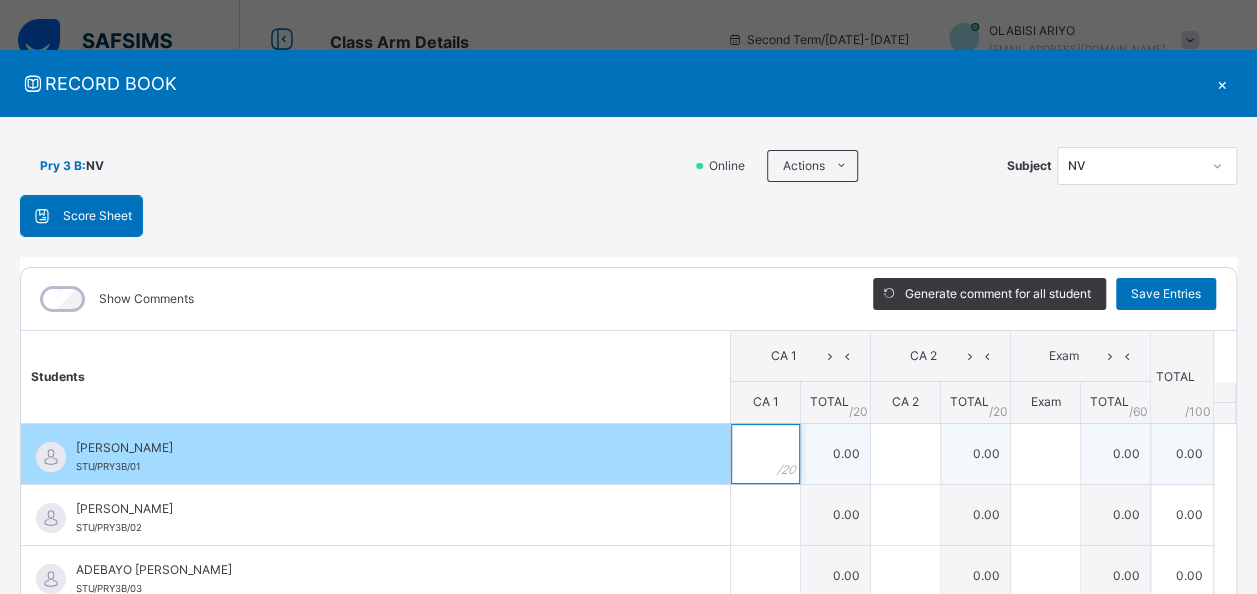 drag, startPoint x: 813, startPoint y: 480, endPoint x: 744, endPoint y: 465, distance: 70.61161 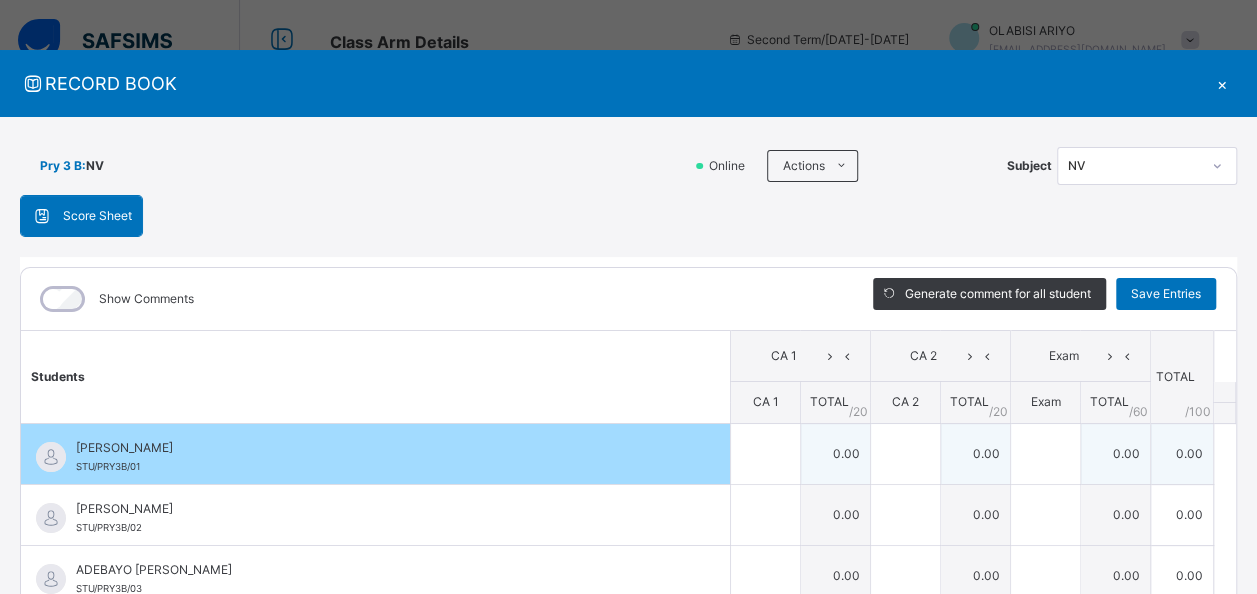 click at bounding box center (765, 454) 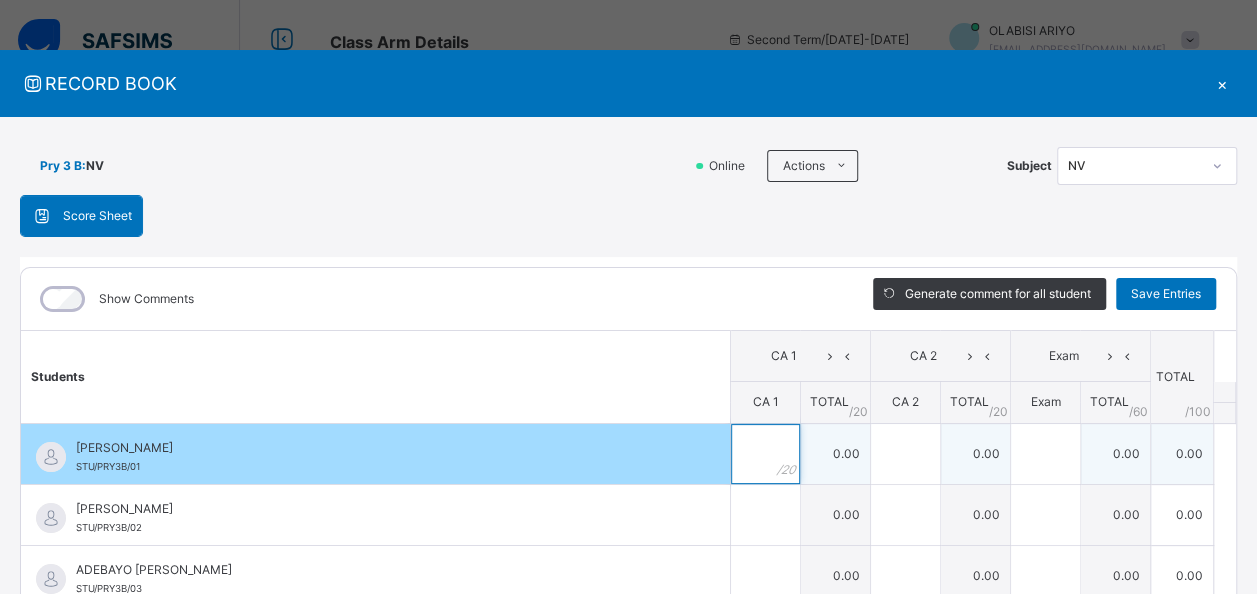 click at bounding box center [765, 454] 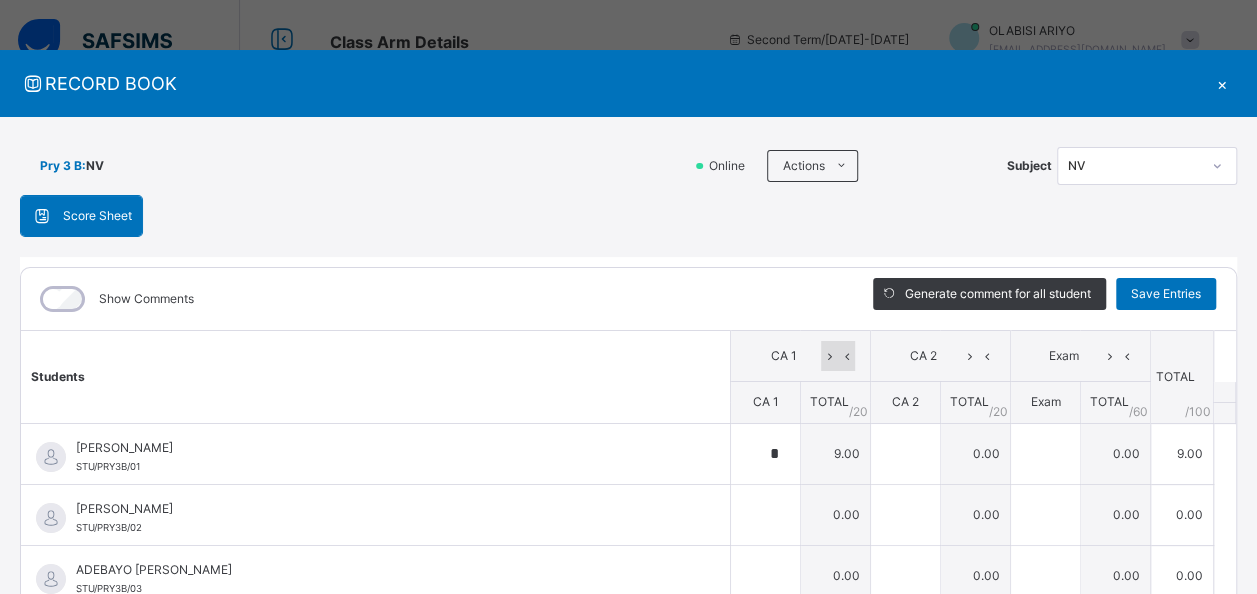 click at bounding box center (829, 356) 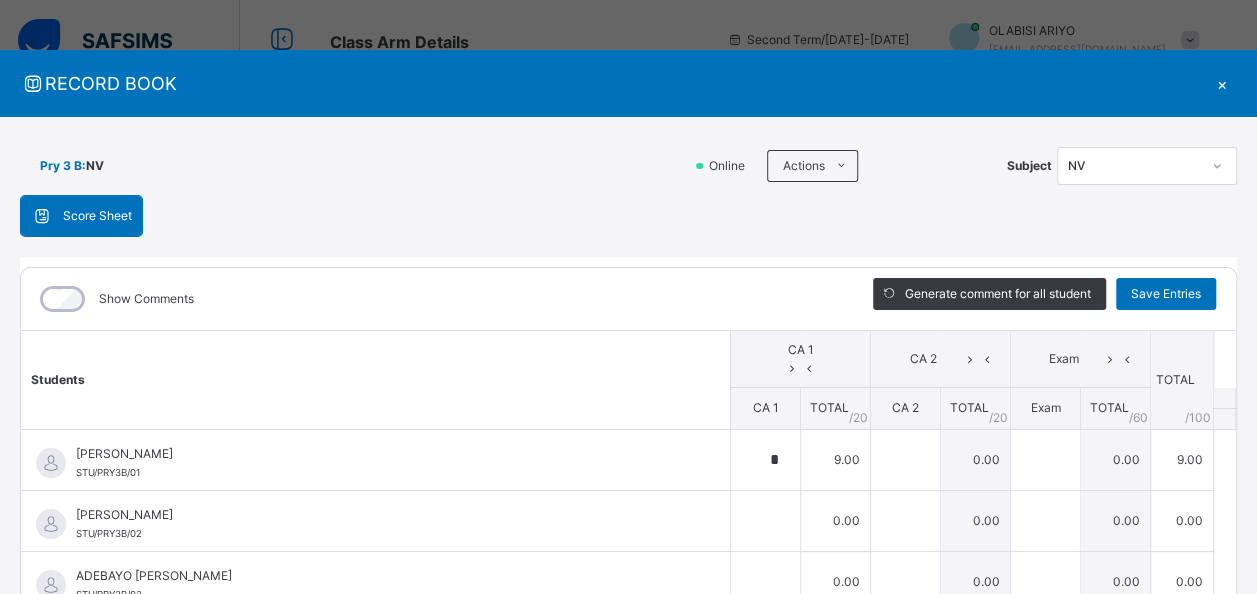 click at bounding box center (808, 367) 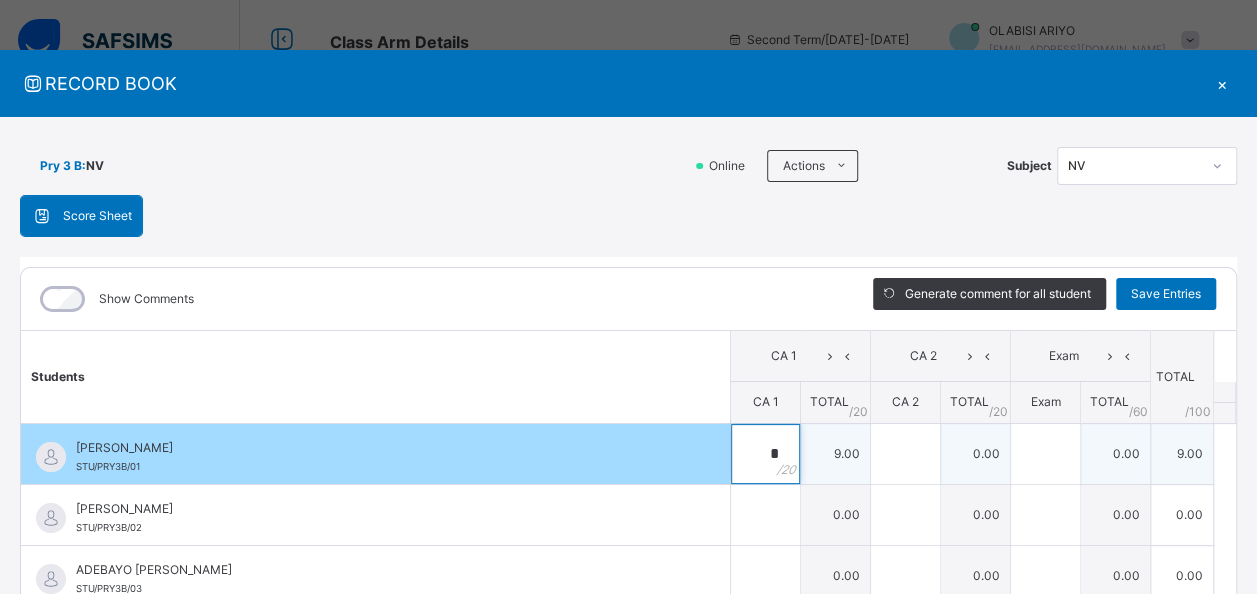 click on "*" at bounding box center [765, 454] 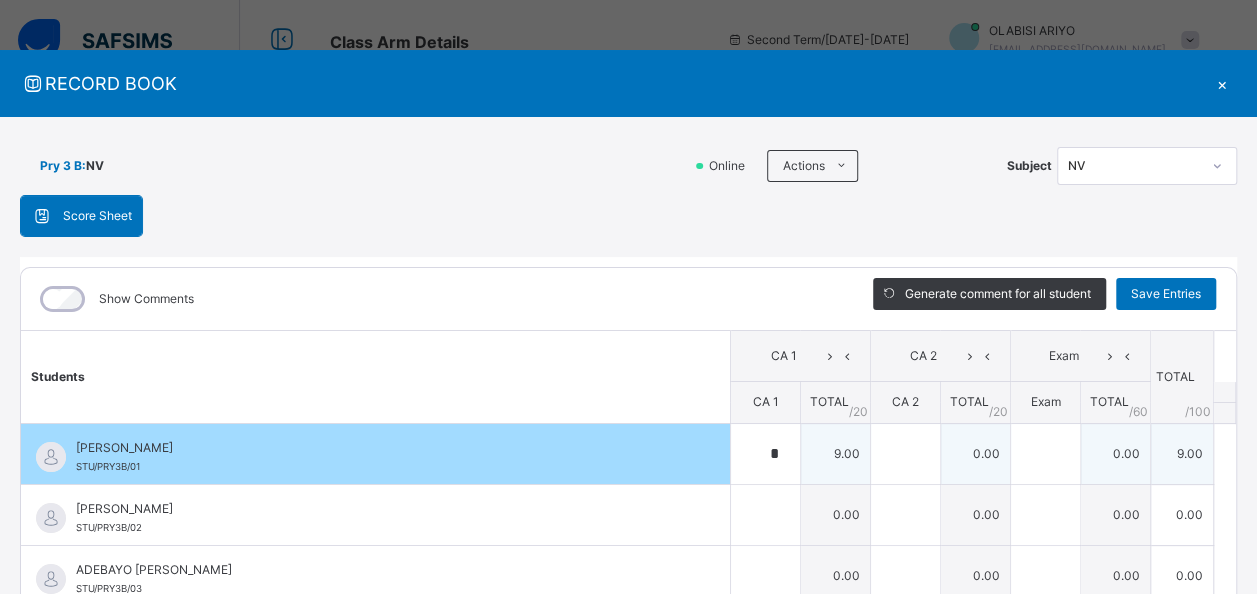 click on "*" at bounding box center [765, 454] 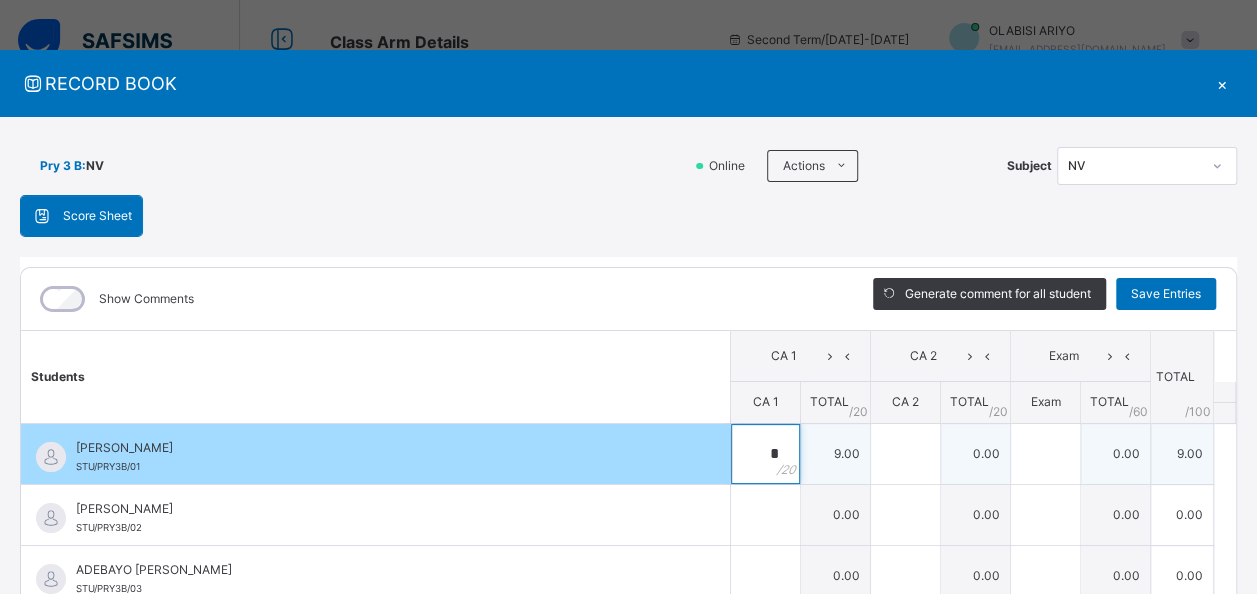 click on "*" at bounding box center [765, 454] 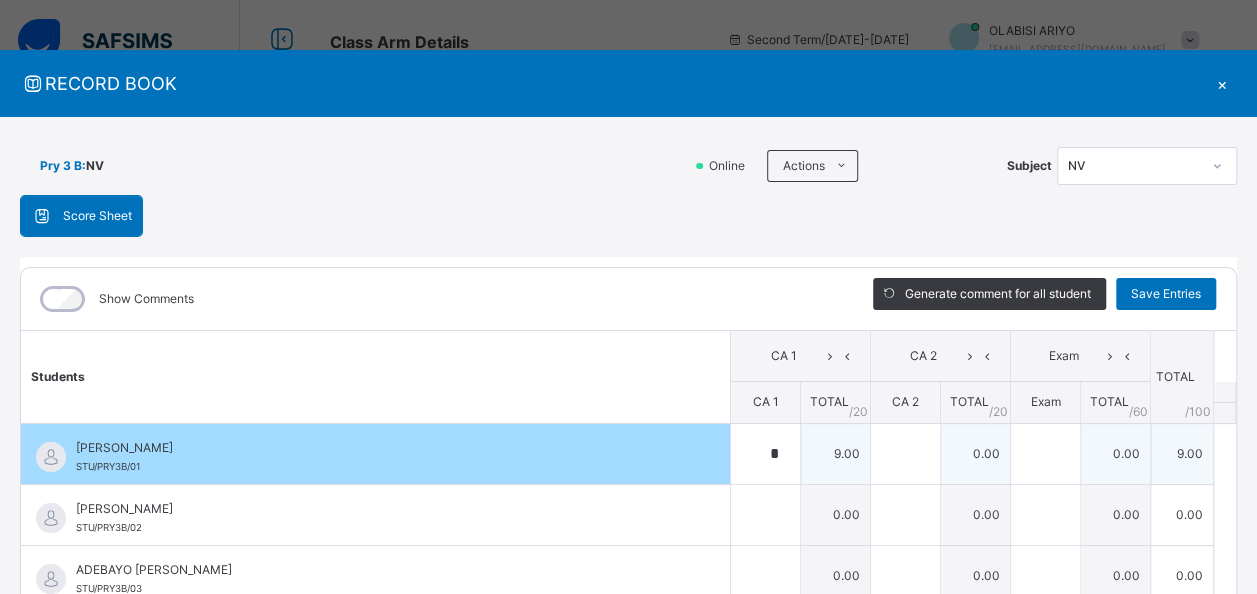 click on "*" at bounding box center [765, 454] 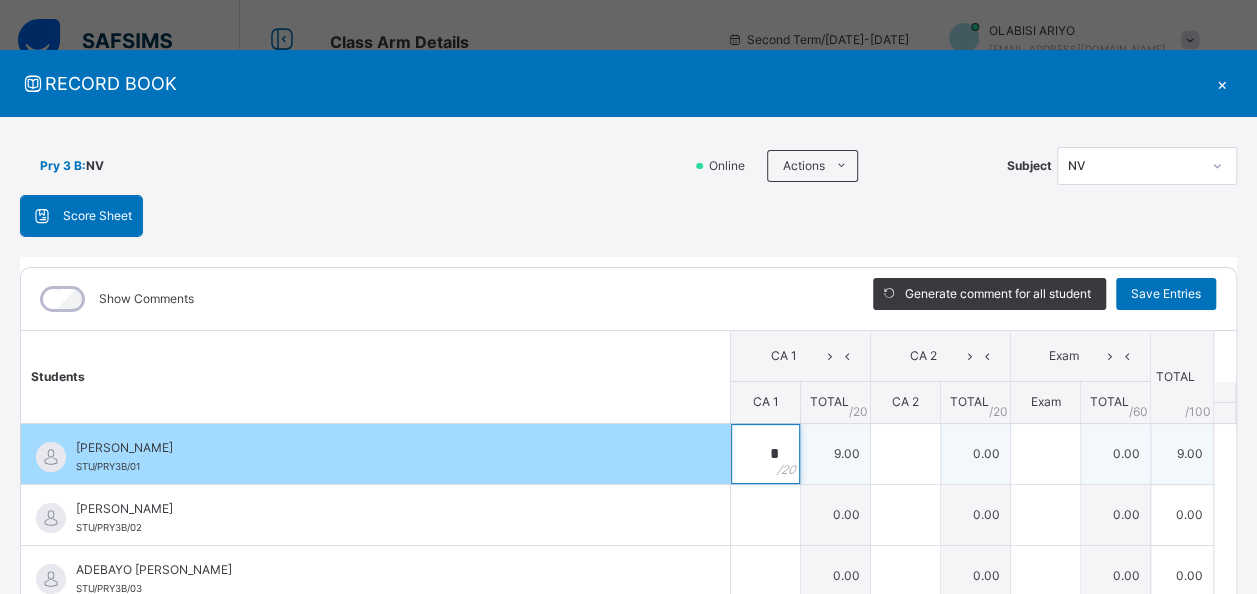 click on "*" at bounding box center [765, 454] 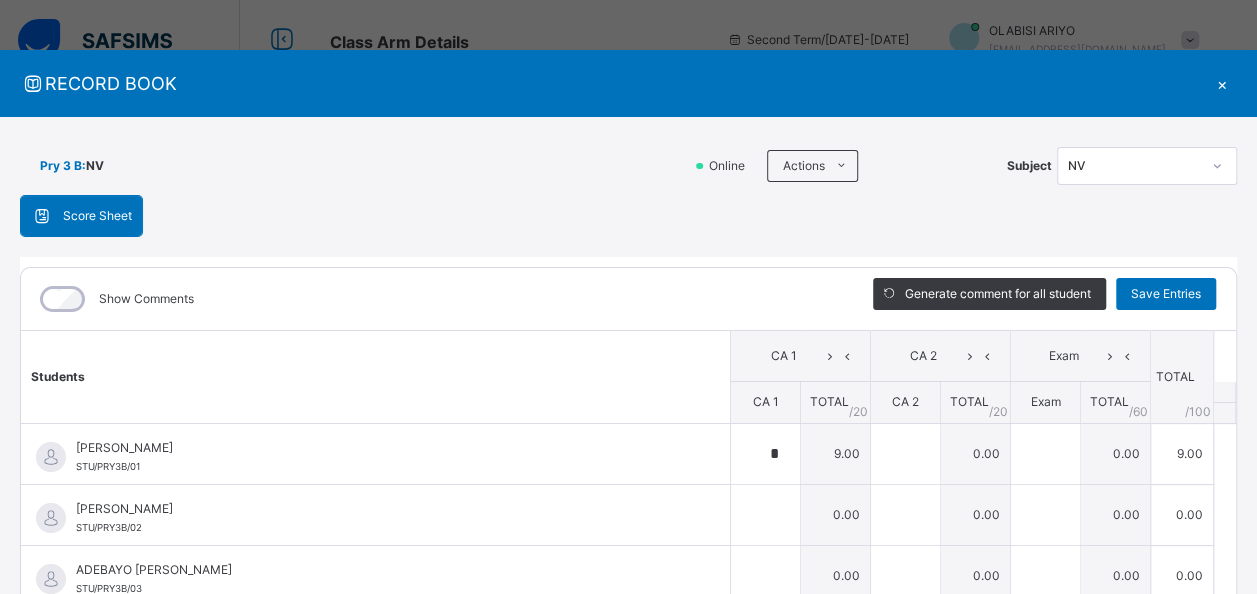 drag, startPoint x: 795, startPoint y: 436, endPoint x: 795, endPoint y: 410, distance: 26 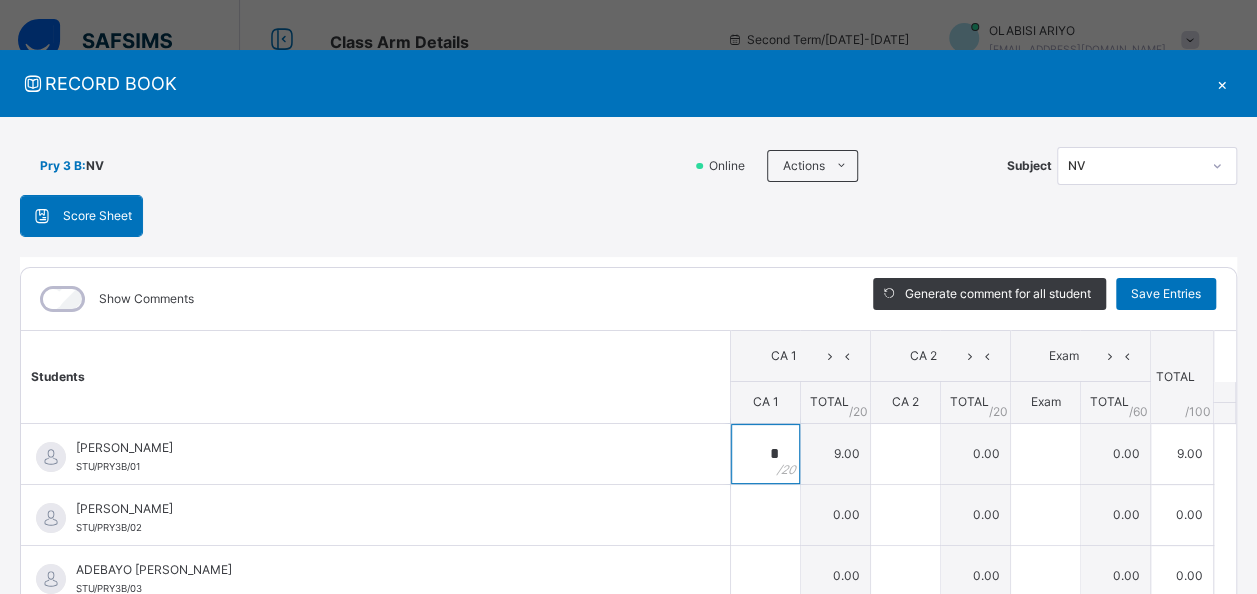 click on "*" at bounding box center (765, 454) 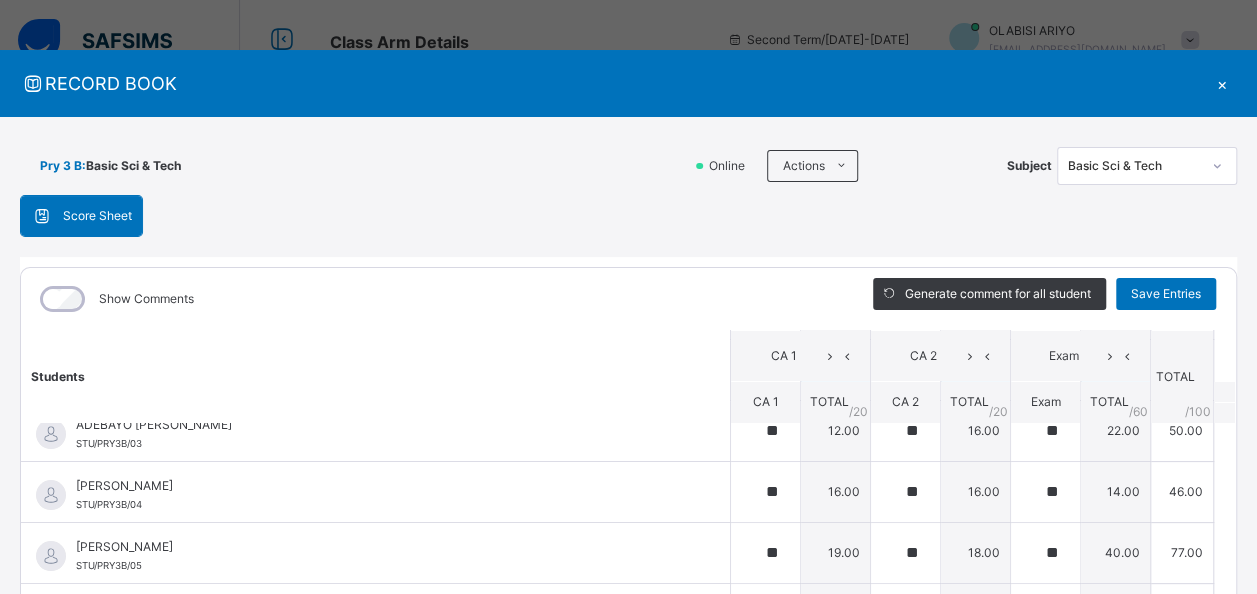 scroll, scrollTop: 0, scrollLeft: 0, axis: both 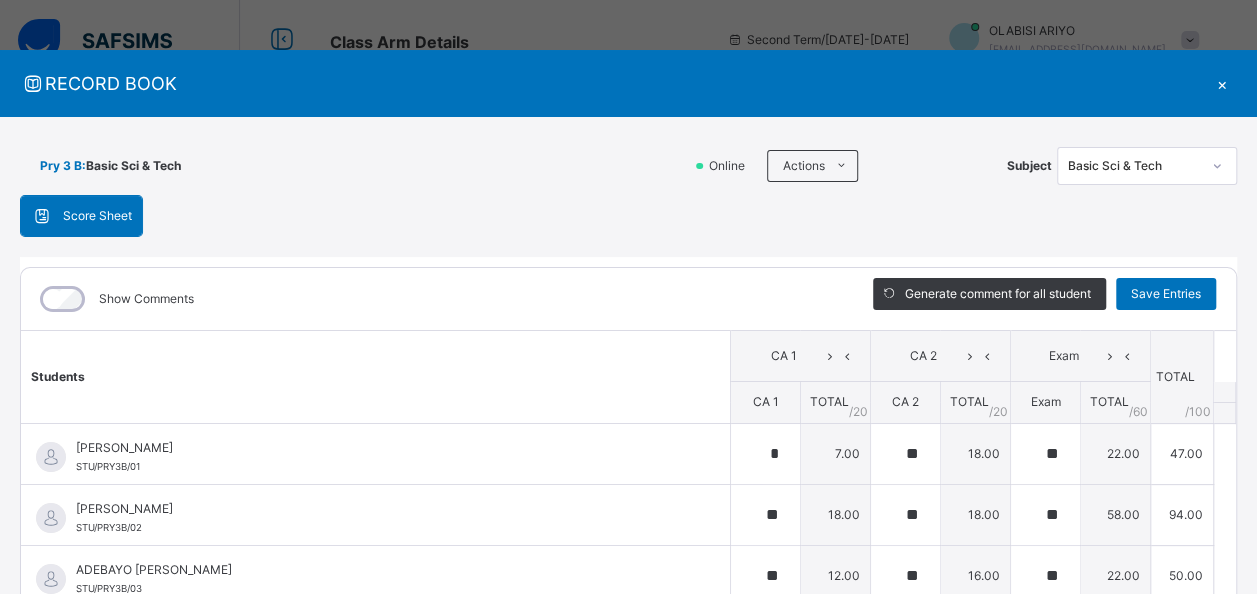 click on "Basic Sci & Tech" at bounding box center (1134, 166) 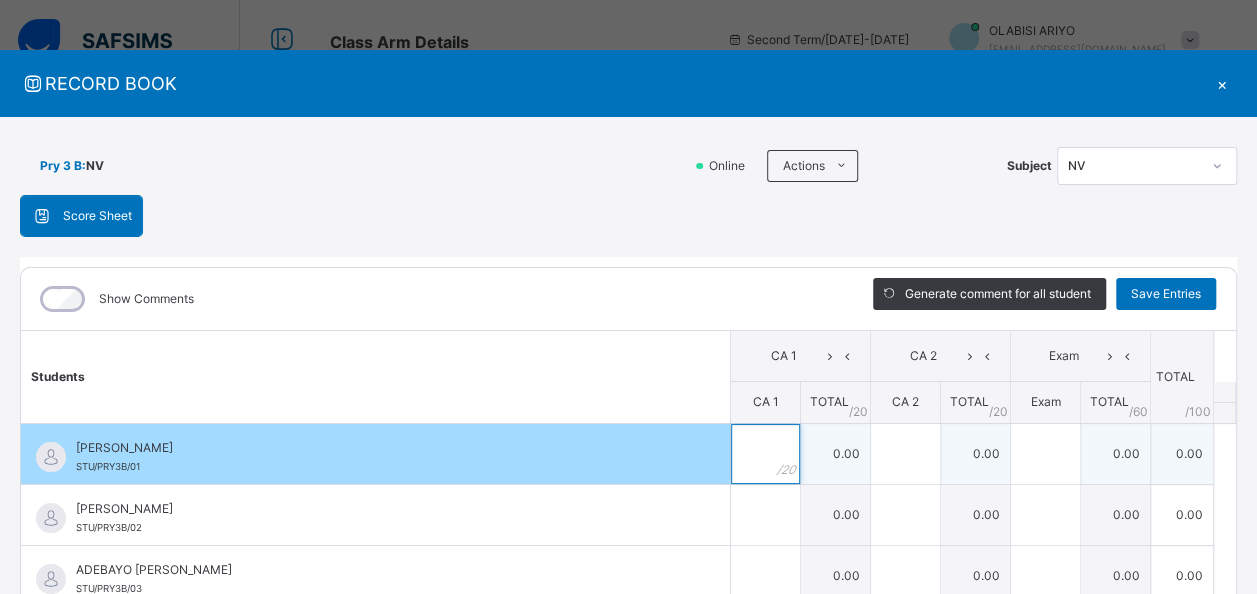 click at bounding box center [765, 454] 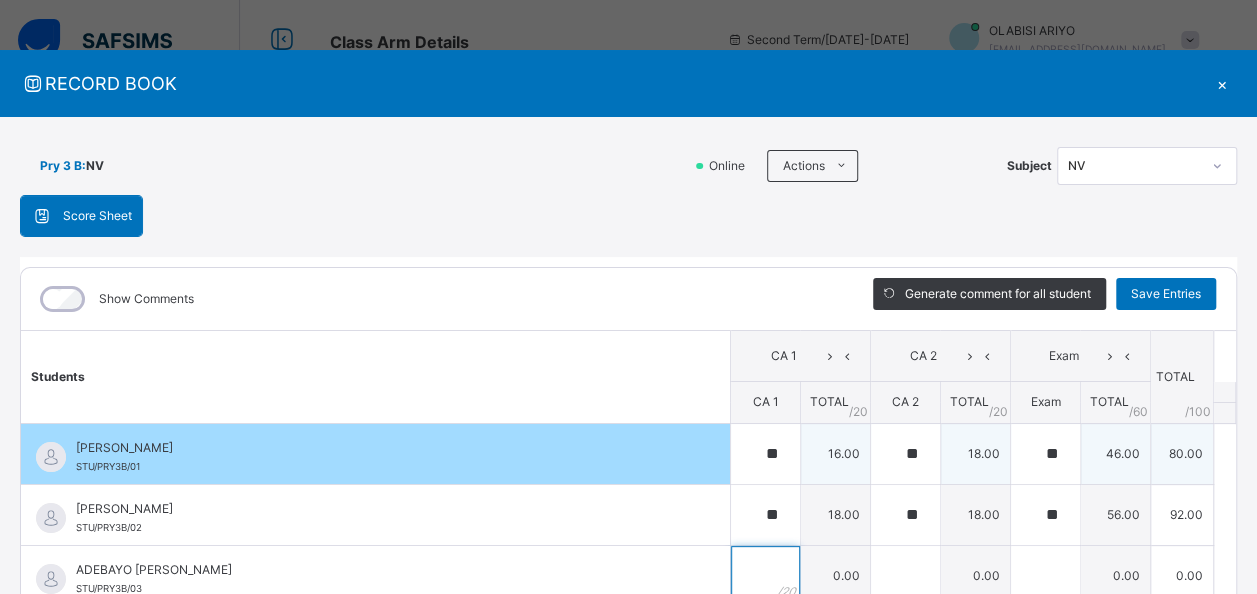 scroll, scrollTop: 8, scrollLeft: 0, axis: vertical 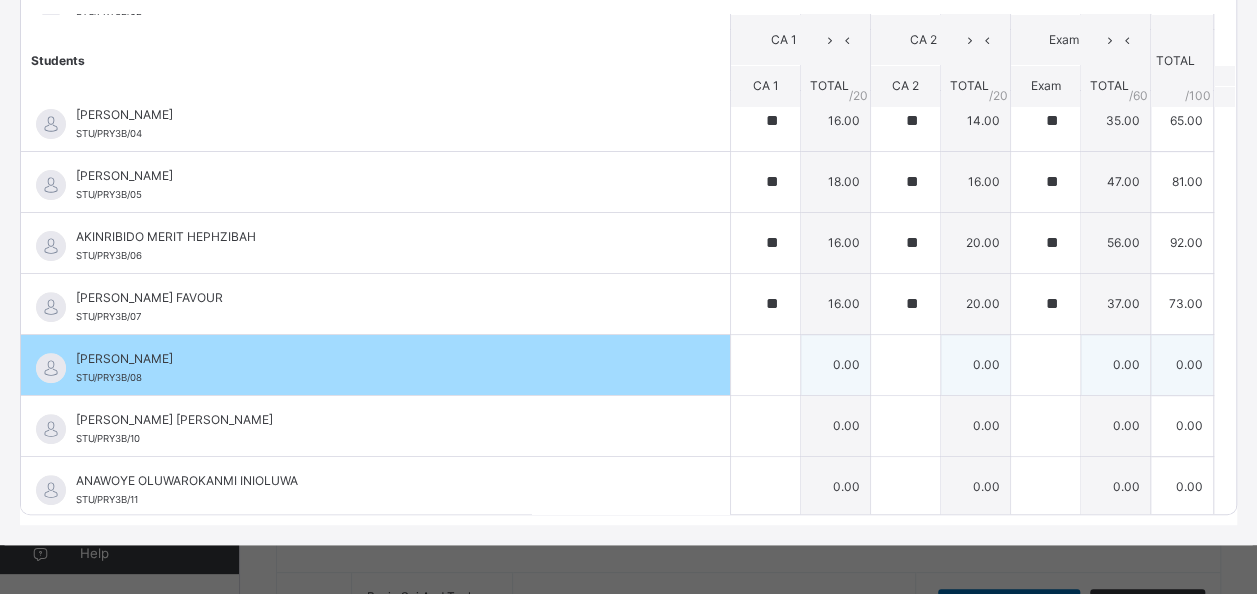 click at bounding box center (765, 365) 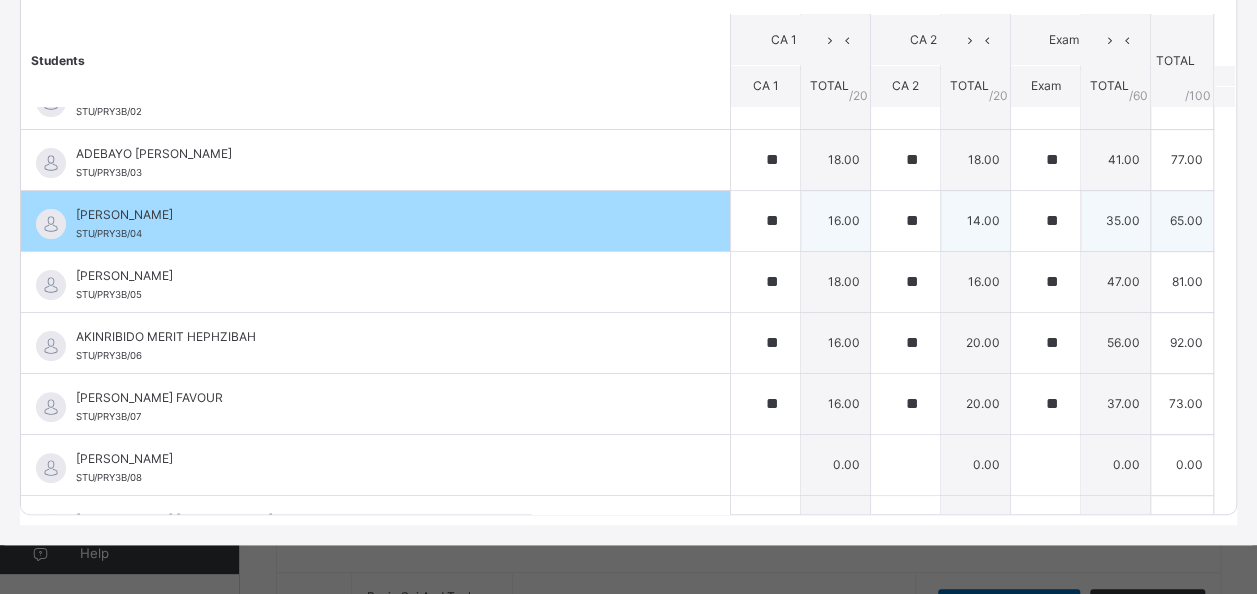 scroll, scrollTop: 200, scrollLeft: 0, axis: vertical 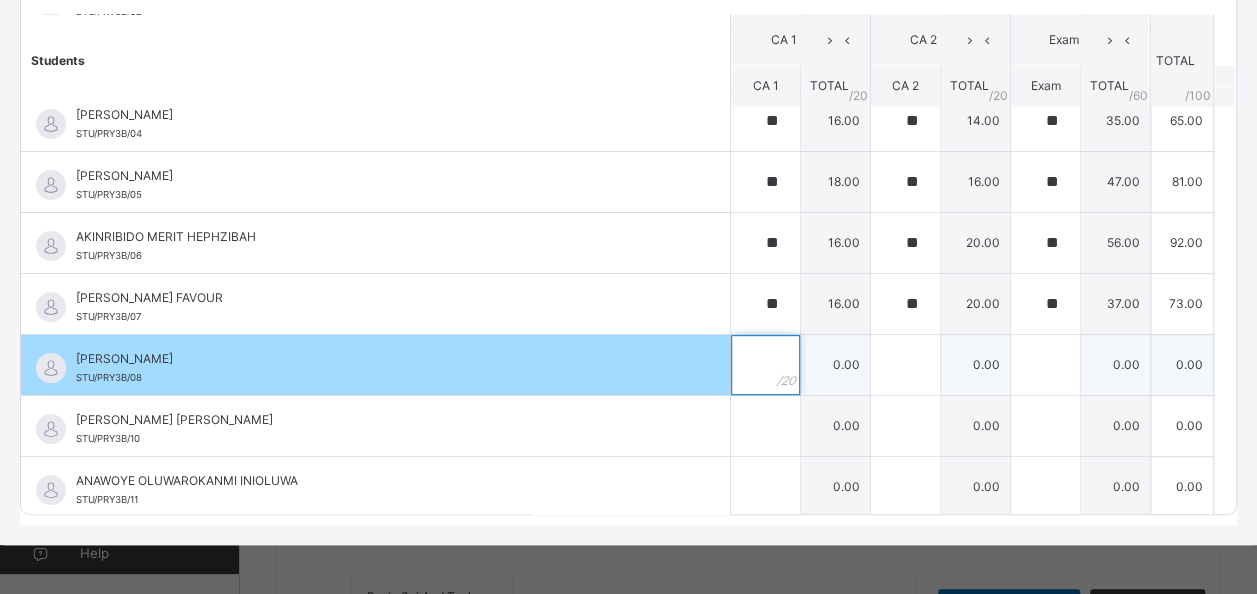 click at bounding box center (765, 365) 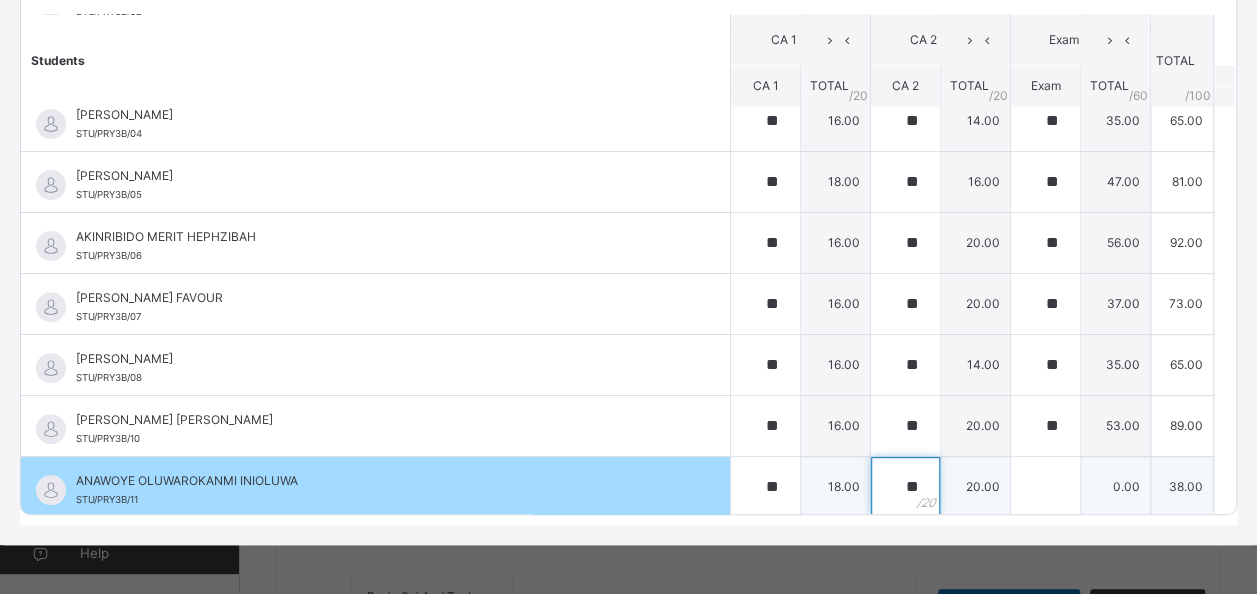 click on "**" at bounding box center (905, 487) 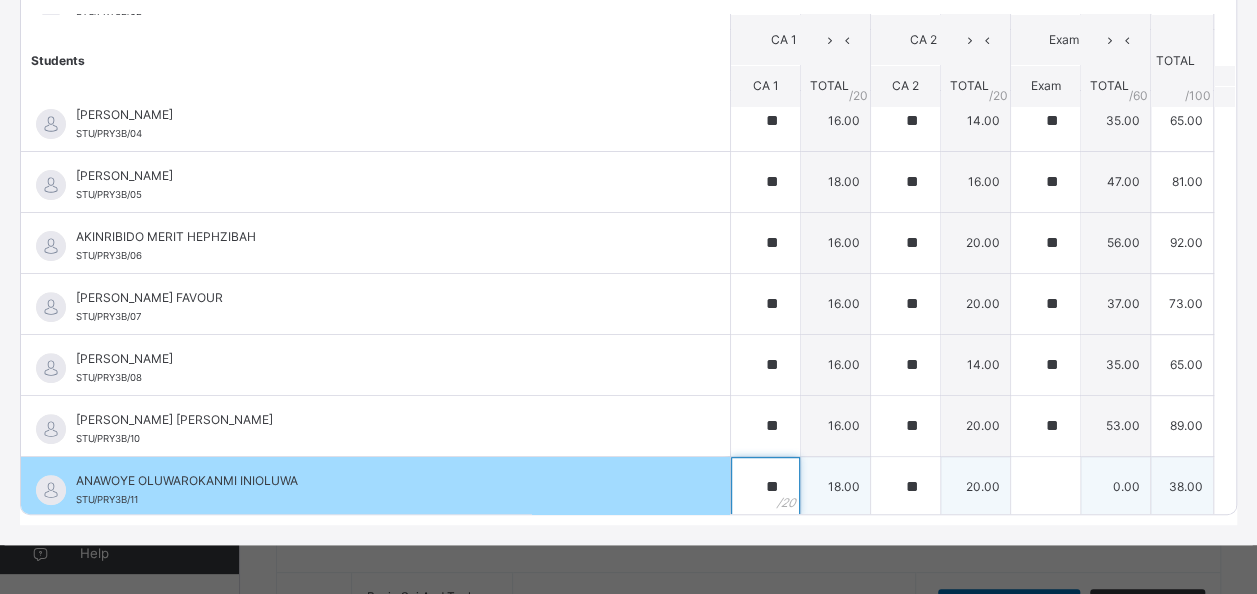 click on "**" at bounding box center [765, 487] 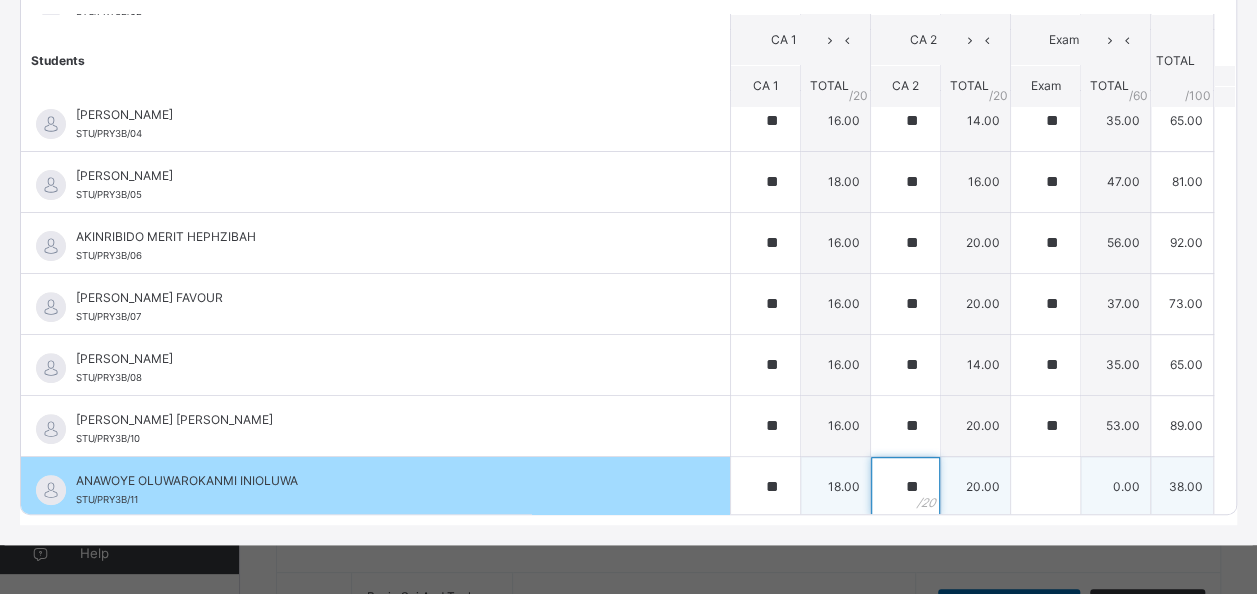 click on "**" at bounding box center [905, 487] 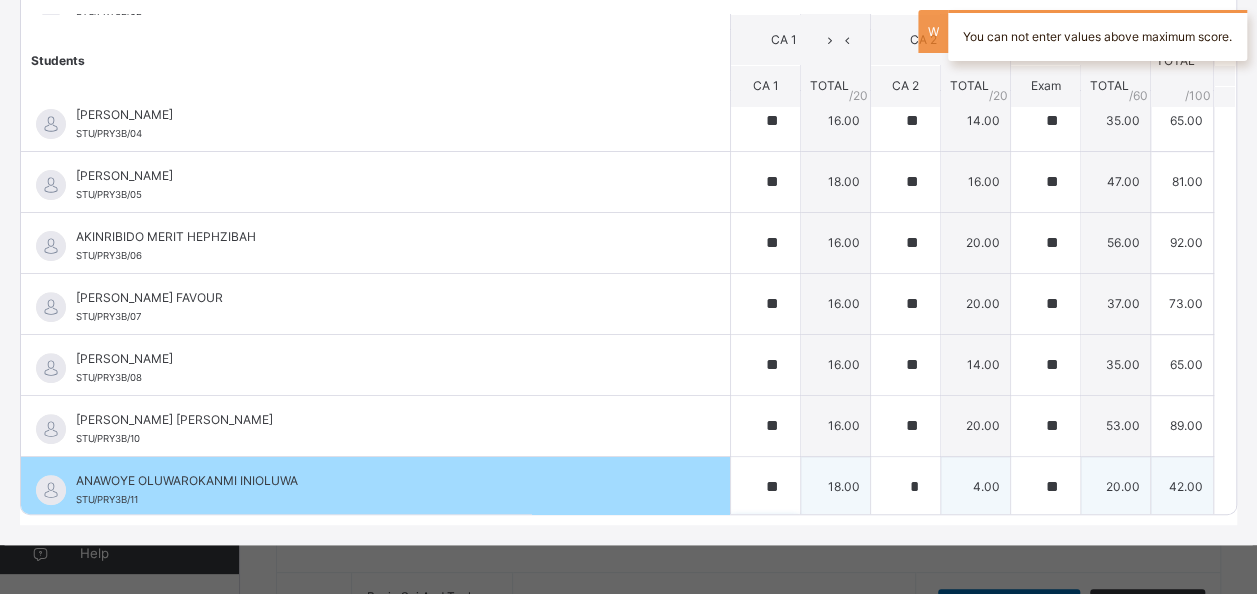 scroll, scrollTop: 259, scrollLeft: 0, axis: vertical 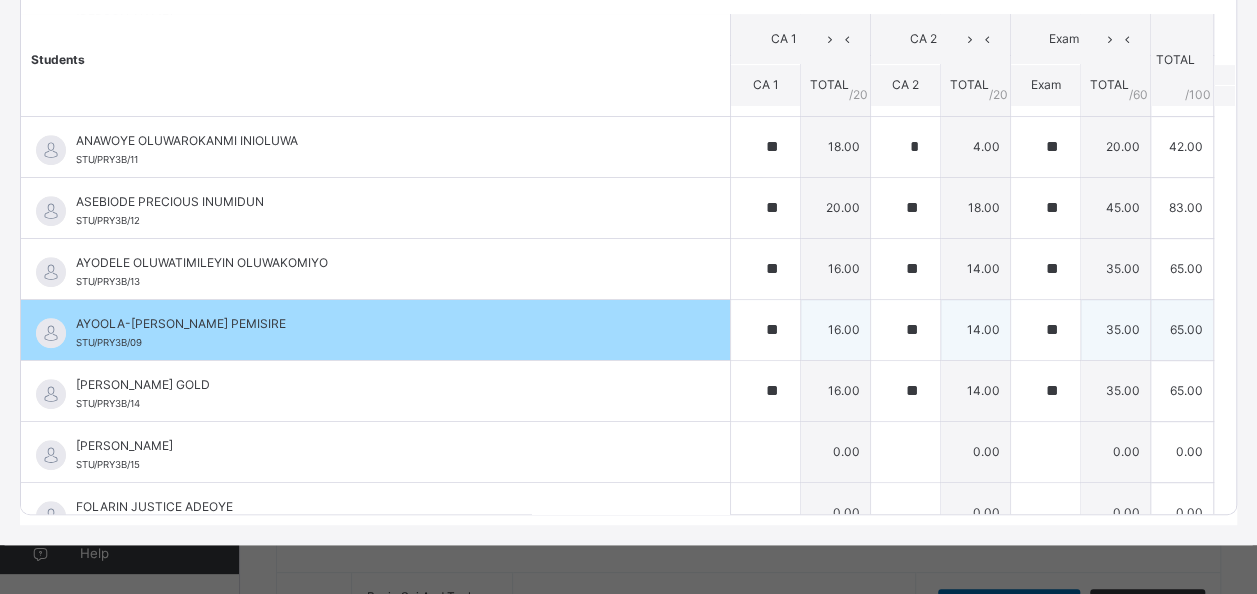 click on "65.00" at bounding box center [1181, 329] 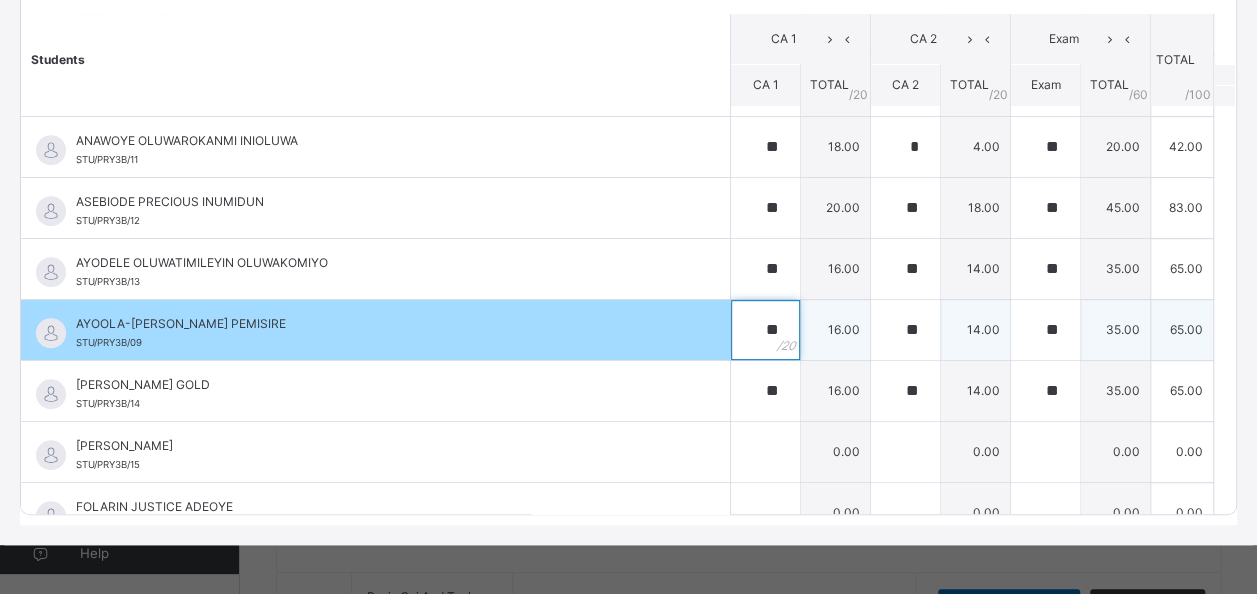 click on "**" at bounding box center (765, 330) 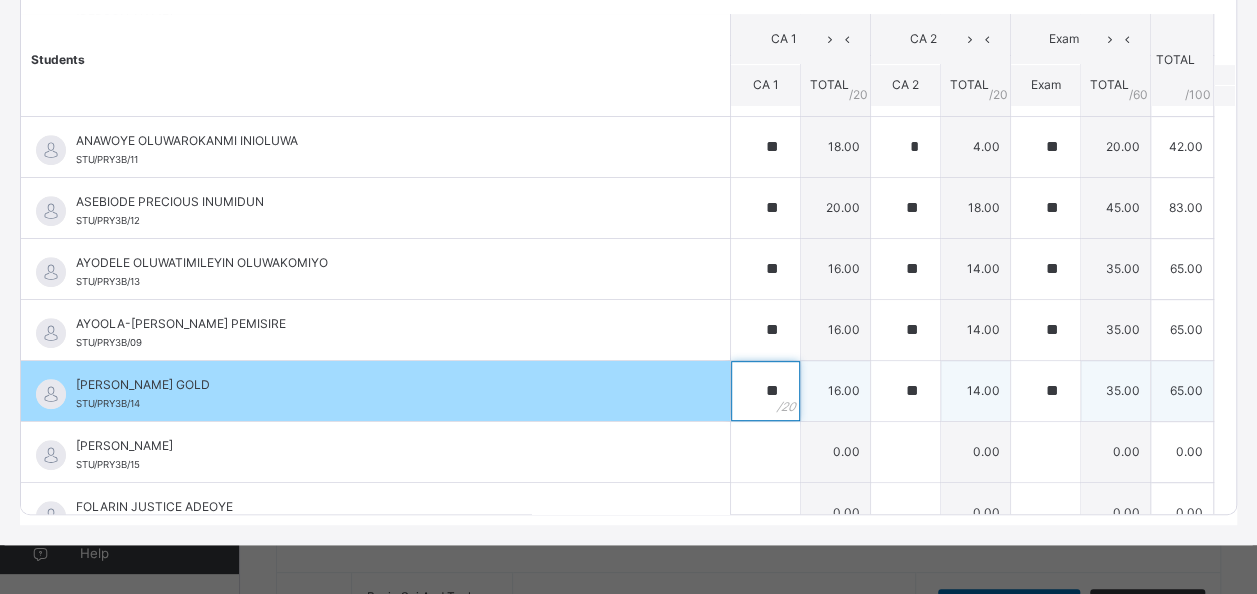 click on "**" at bounding box center [765, 391] 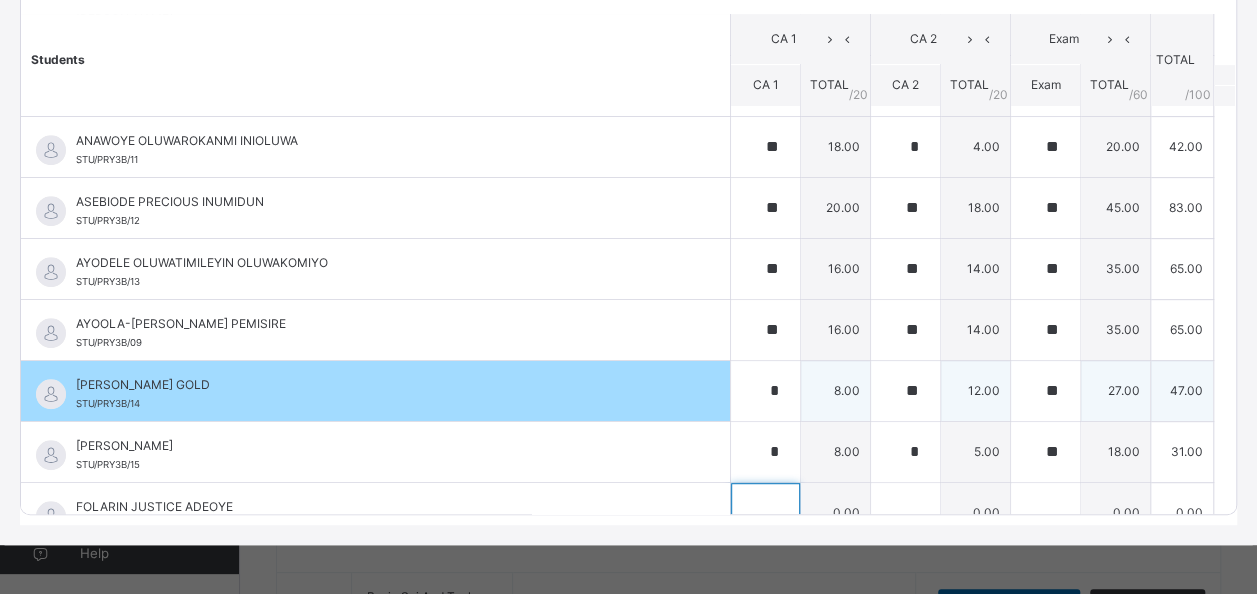 scroll, scrollTop: 562, scrollLeft: 0, axis: vertical 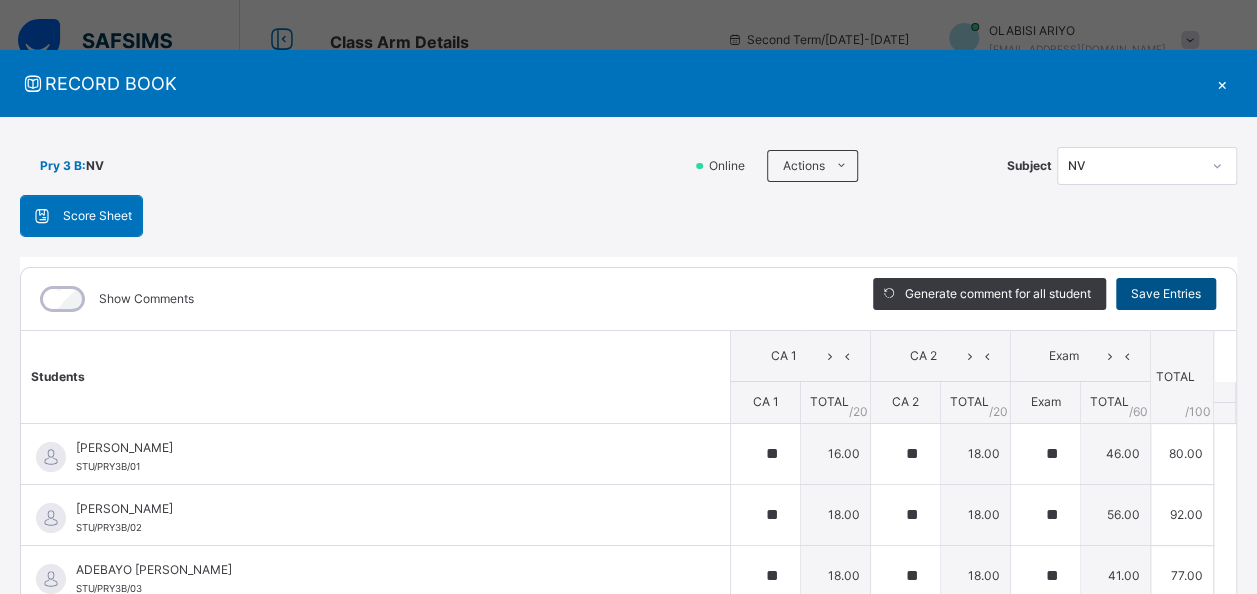 click on "Save Entries" at bounding box center [1166, 294] 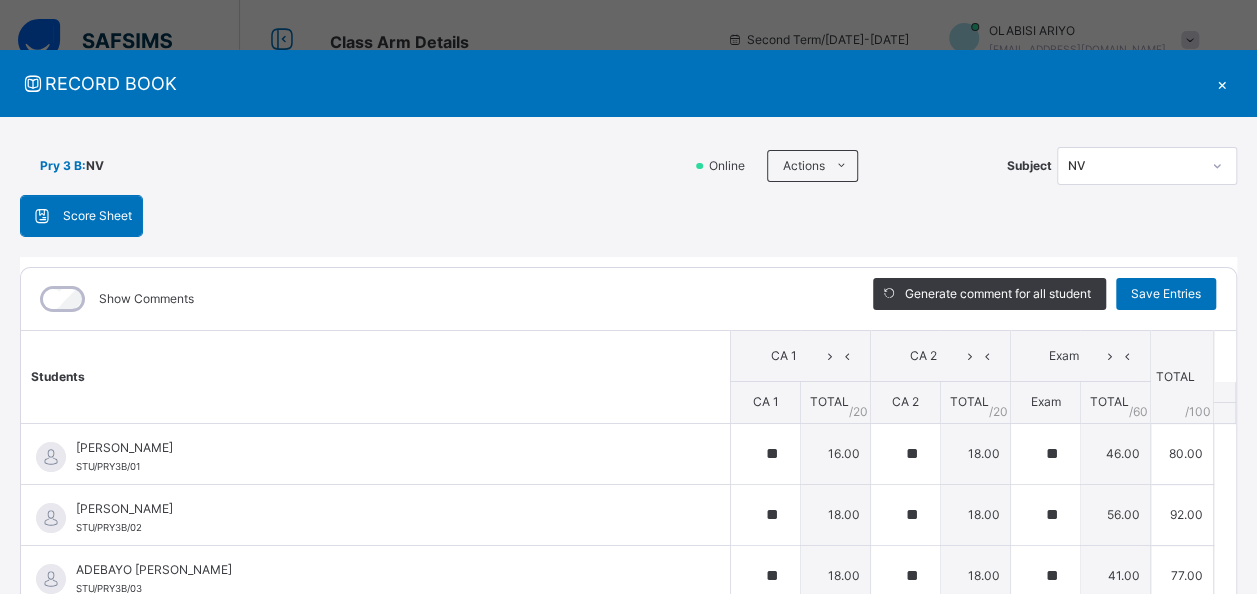 click at bounding box center [1217, 166] 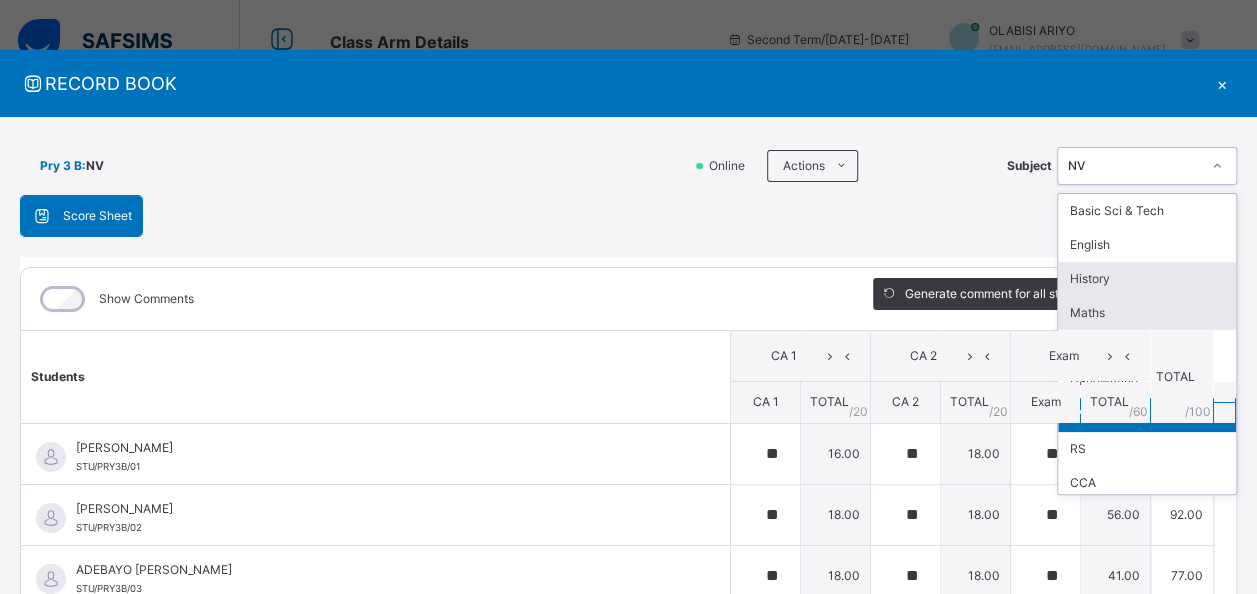 scroll, scrollTop: 40, scrollLeft: 0, axis: vertical 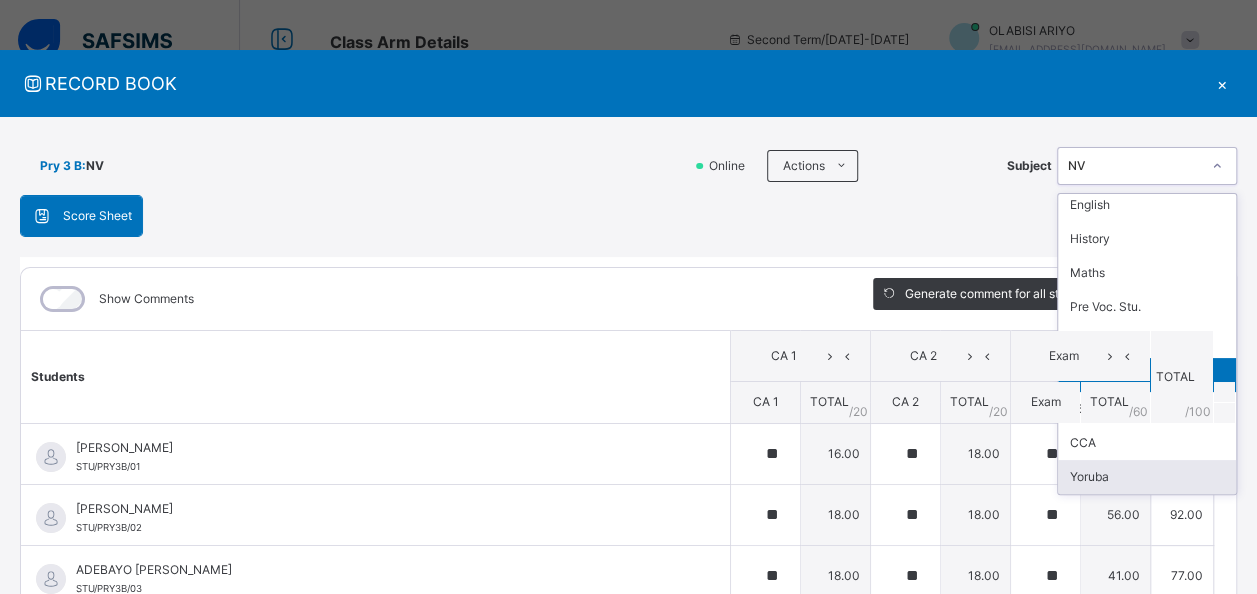 click on "Yoruba" at bounding box center [1147, 477] 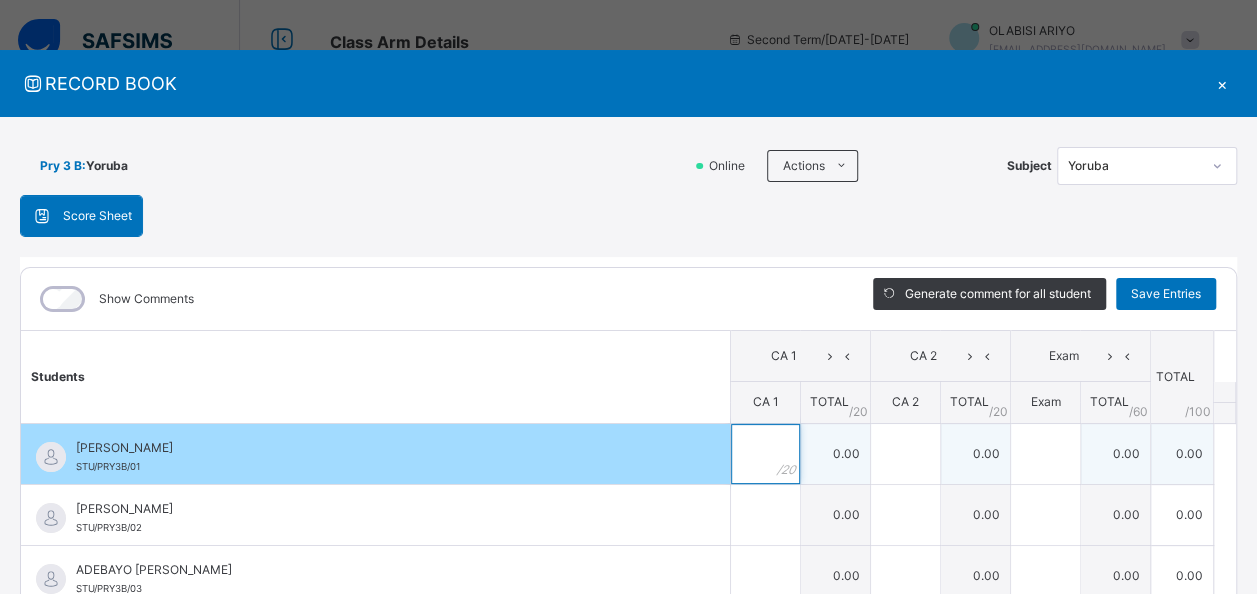 click at bounding box center [765, 454] 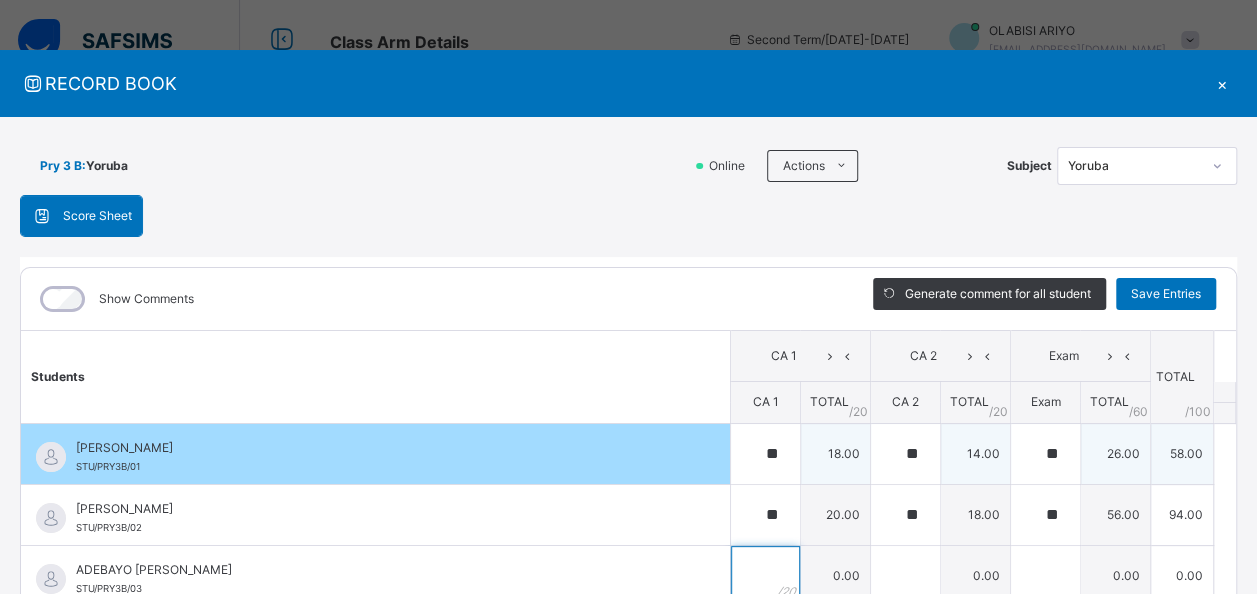scroll, scrollTop: 8, scrollLeft: 0, axis: vertical 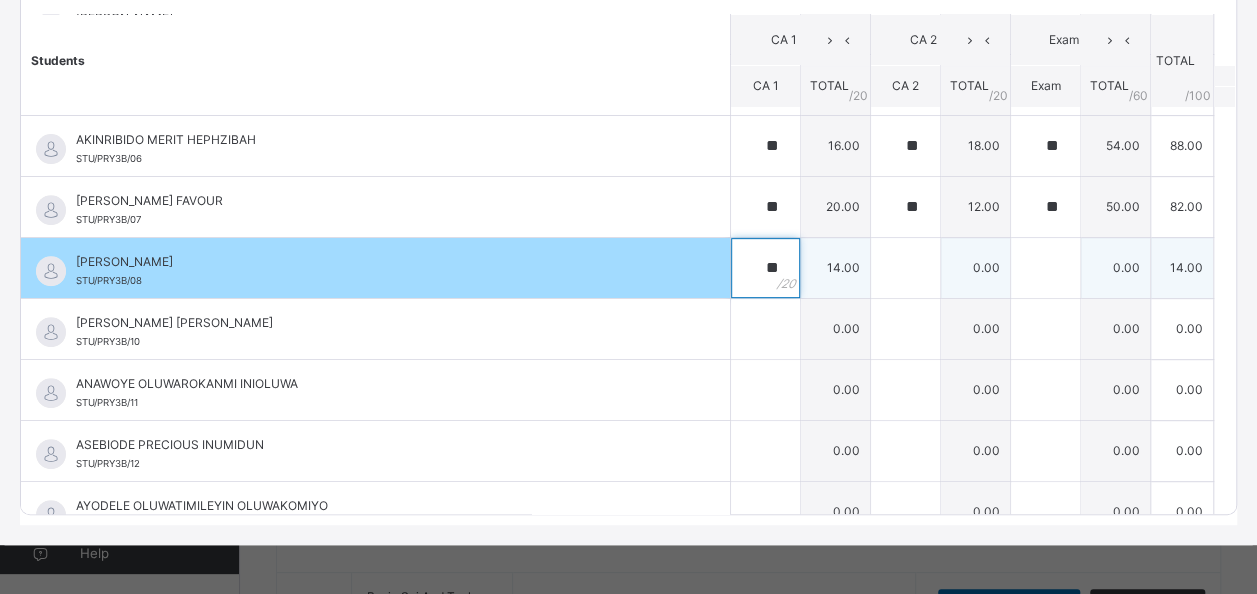 click on "**" at bounding box center (765, 268) 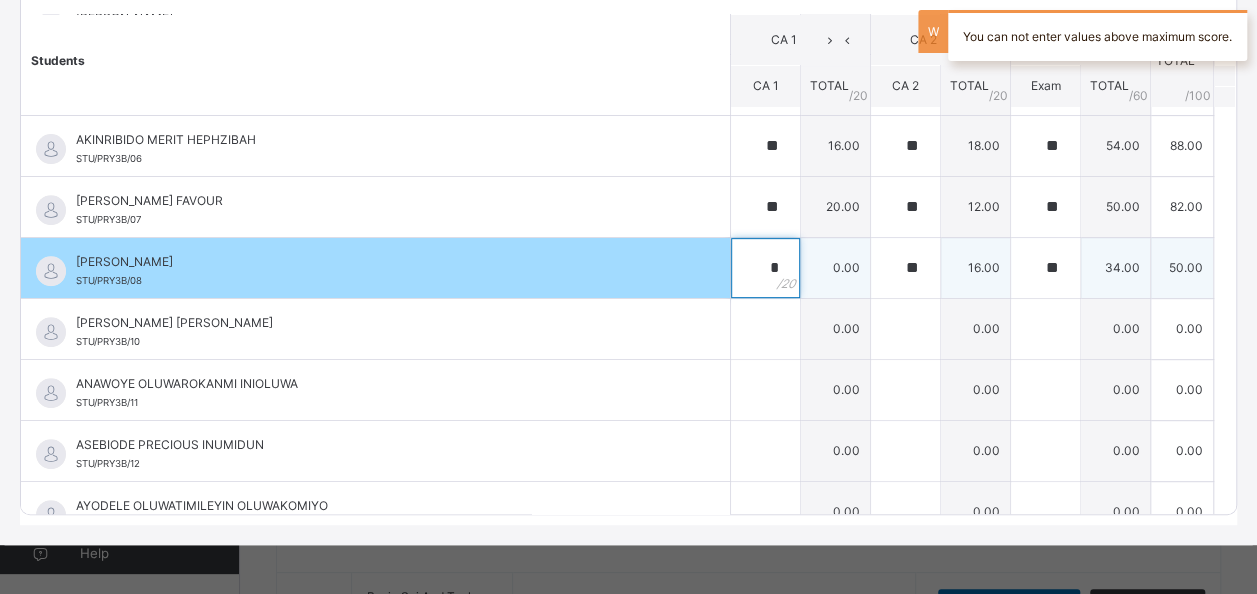click on "*" at bounding box center [765, 268] 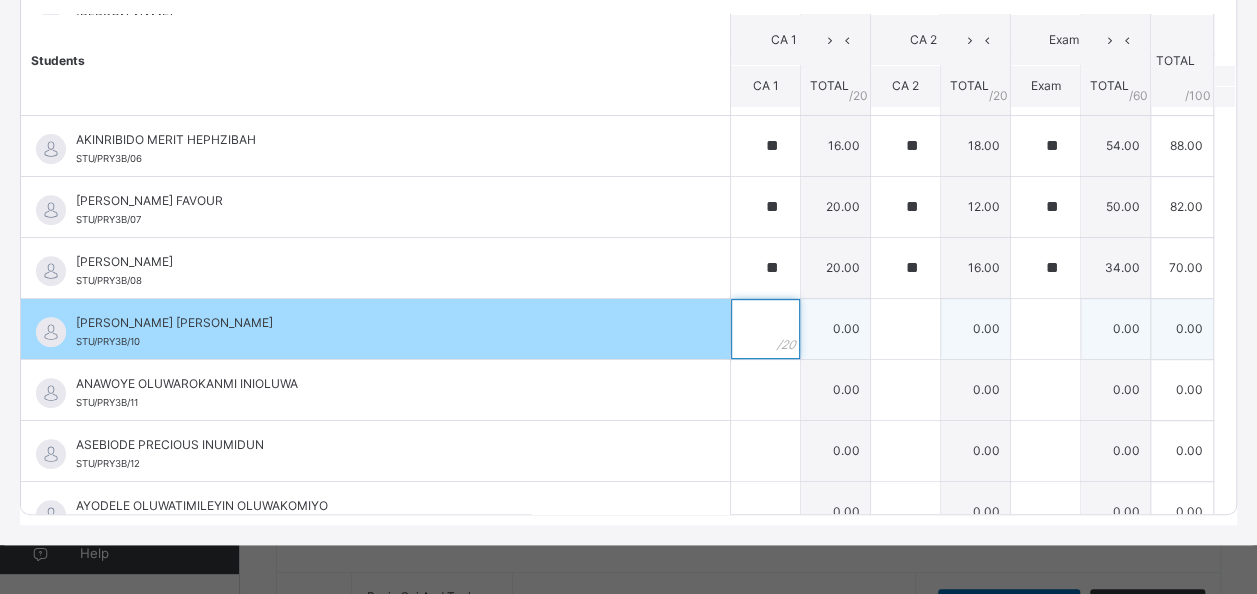 click at bounding box center (765, 329) 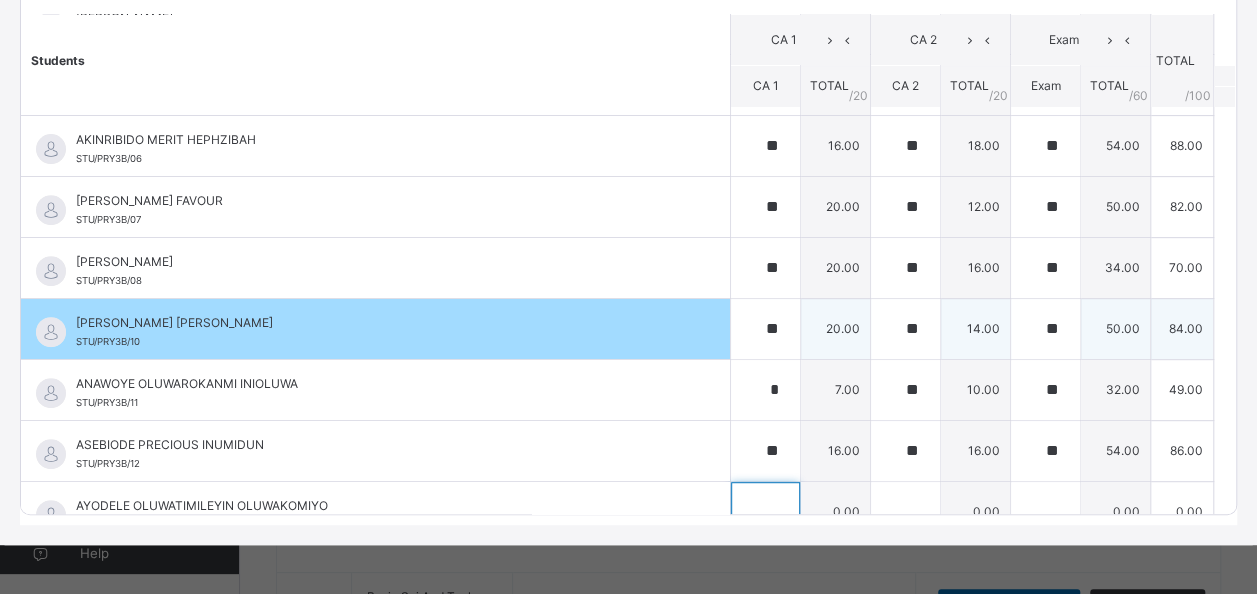 scroll, scrollTop: 320, scrollLeft: 0, axis: vertical 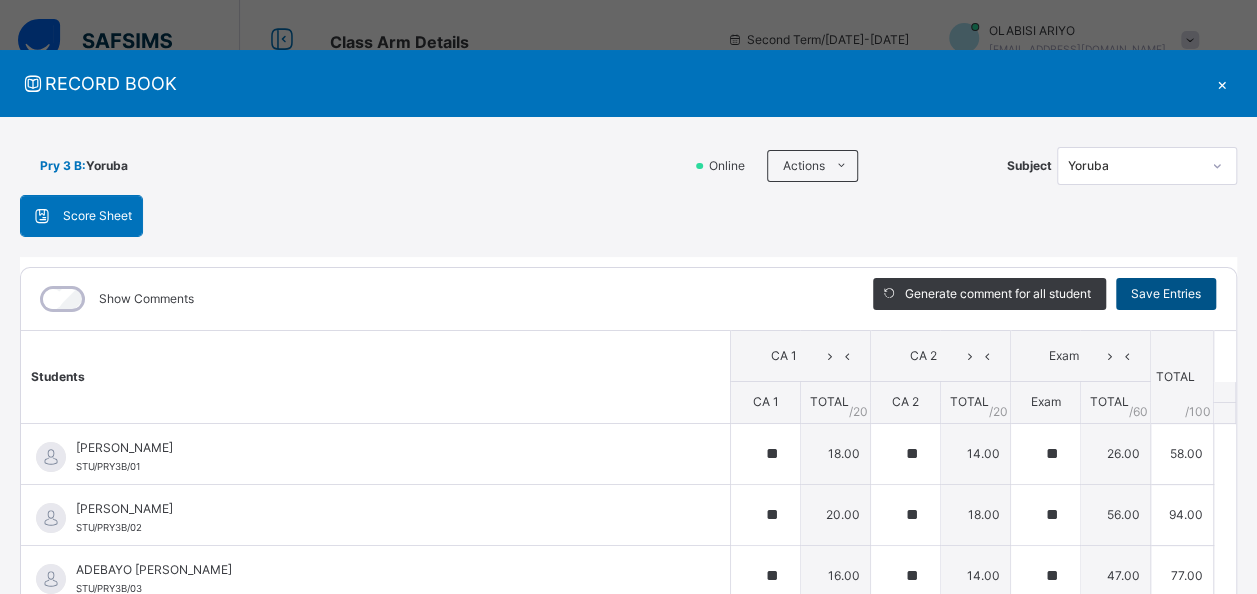 click on "Save Entries" at bounding box center [1166, 294] 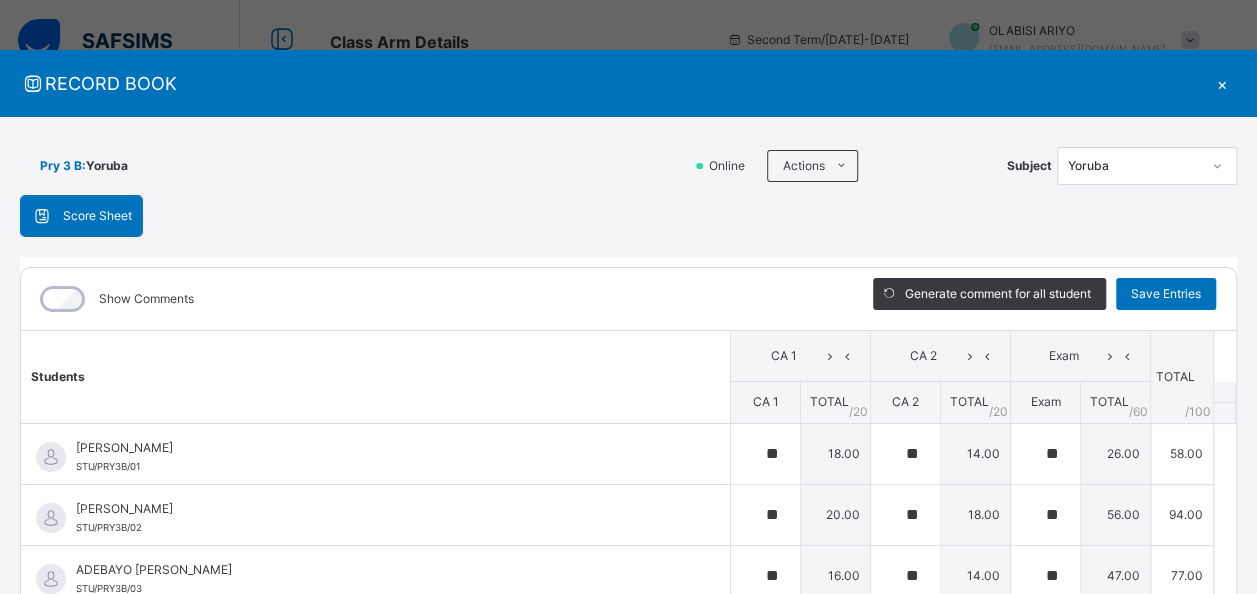 click 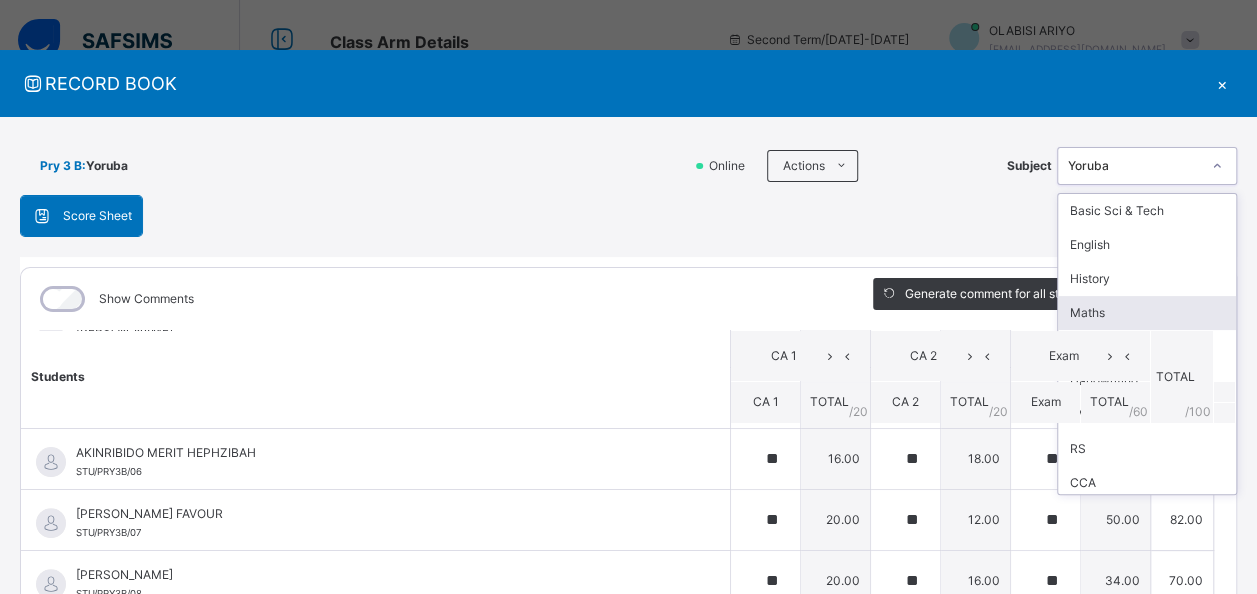 scroll, scrollTop: 400, scrollLeft: 0, axis: vertical 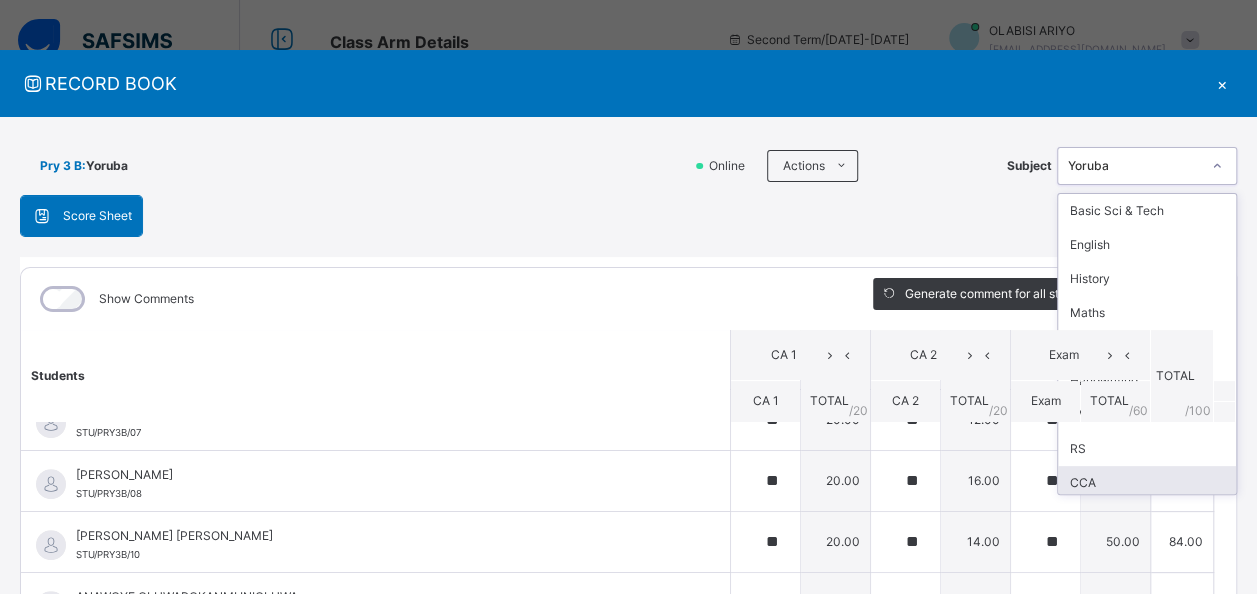 click on "CCA" at bounding box center (1147, 483) 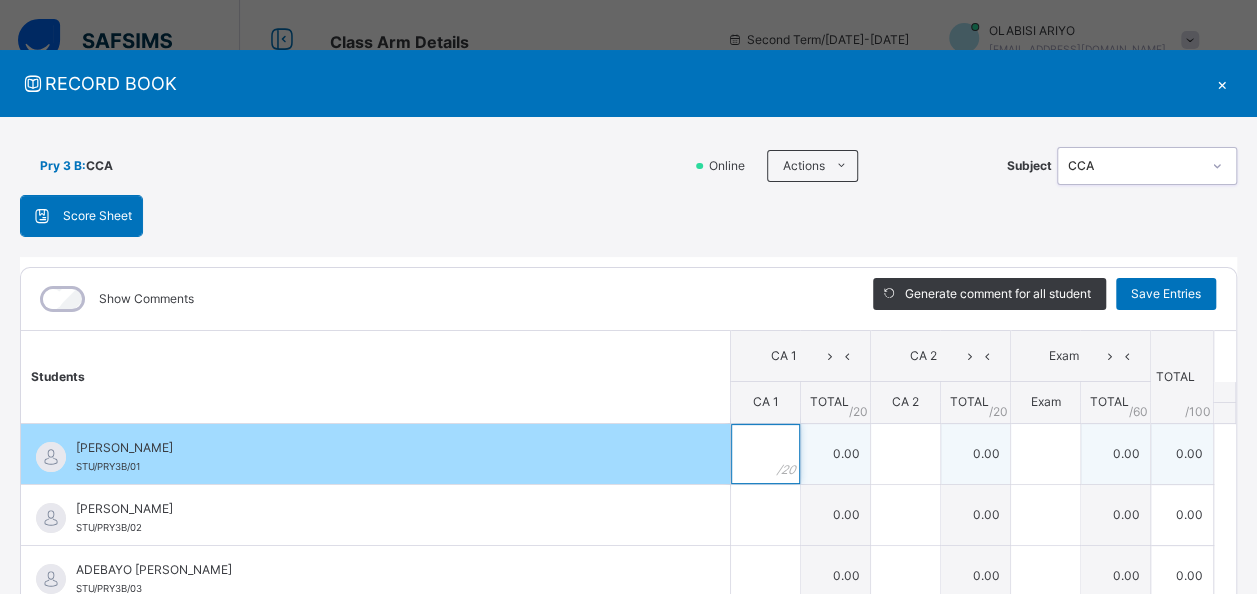 click at bounding box center [765, 454] 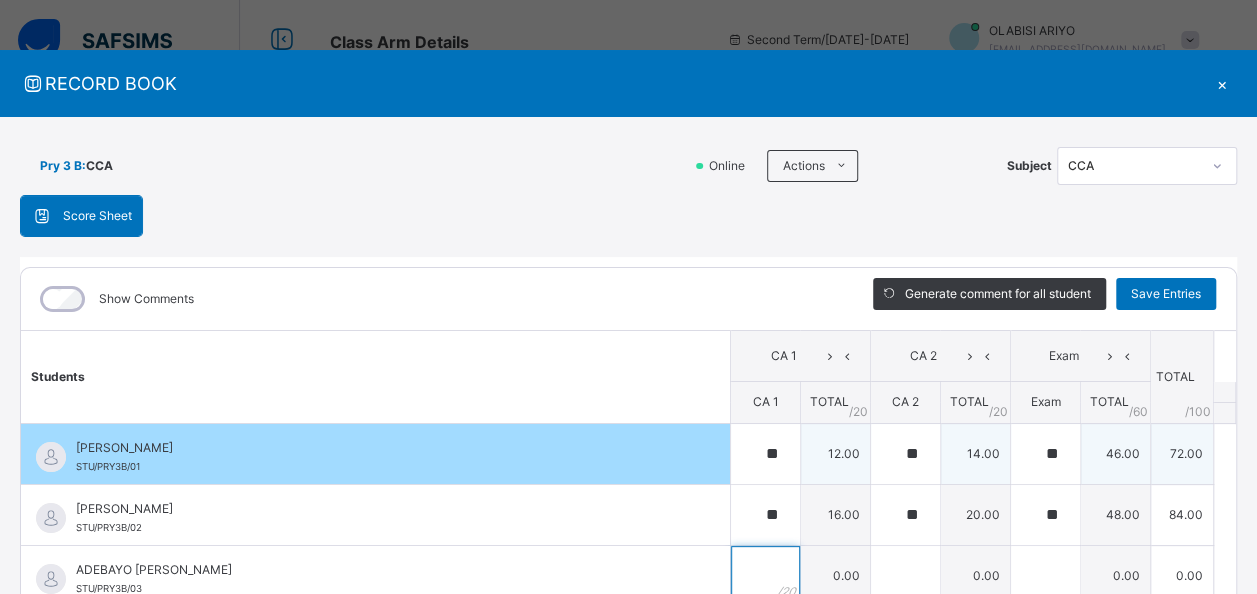 scroll, scrollTop: 8, scrollLeft: 0, axis: vertical 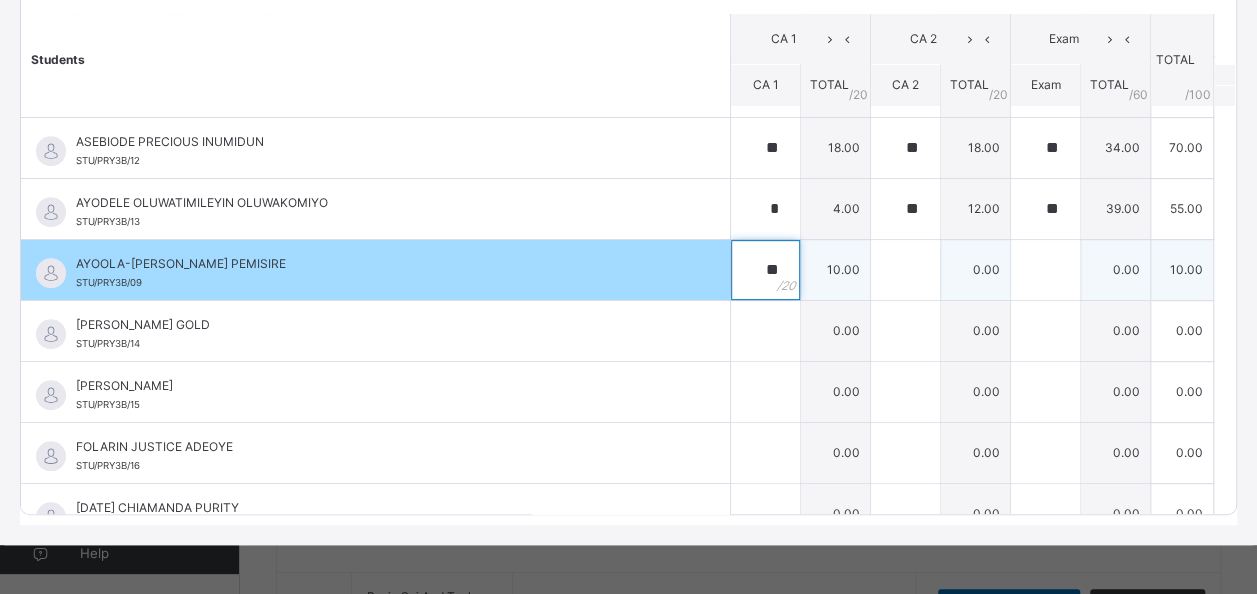 drag, startPoint x: 766, startPoint y: 261, endPoint x: 756, endPoint y: 260, distance: 10.049875 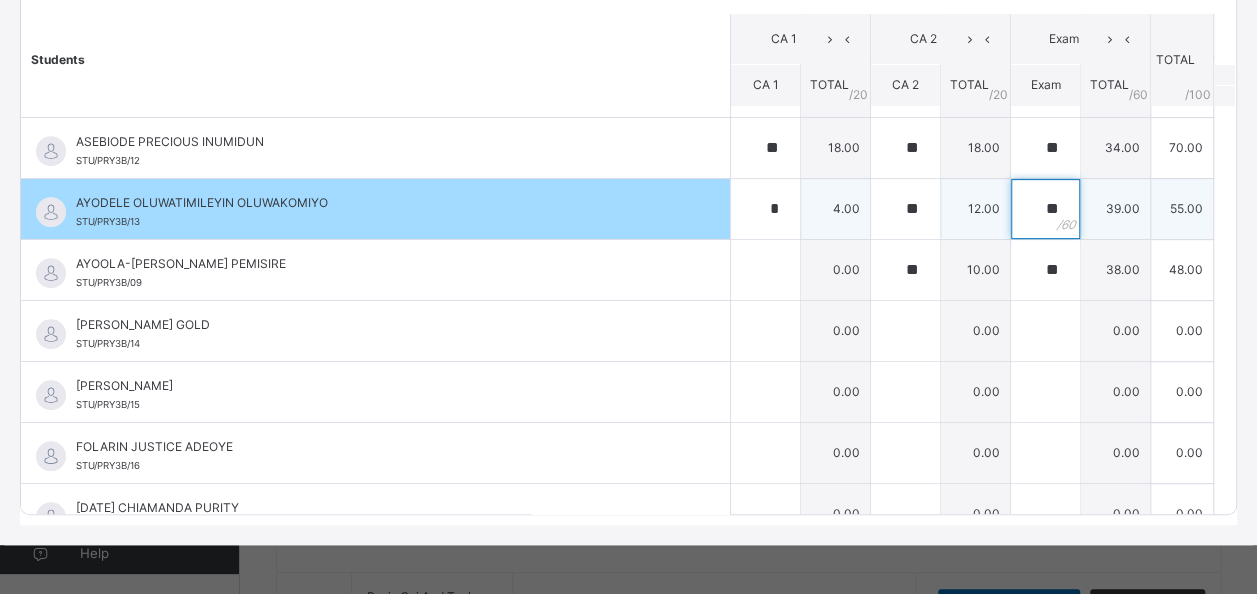 click on "**" at bounding box center [1045, 209] 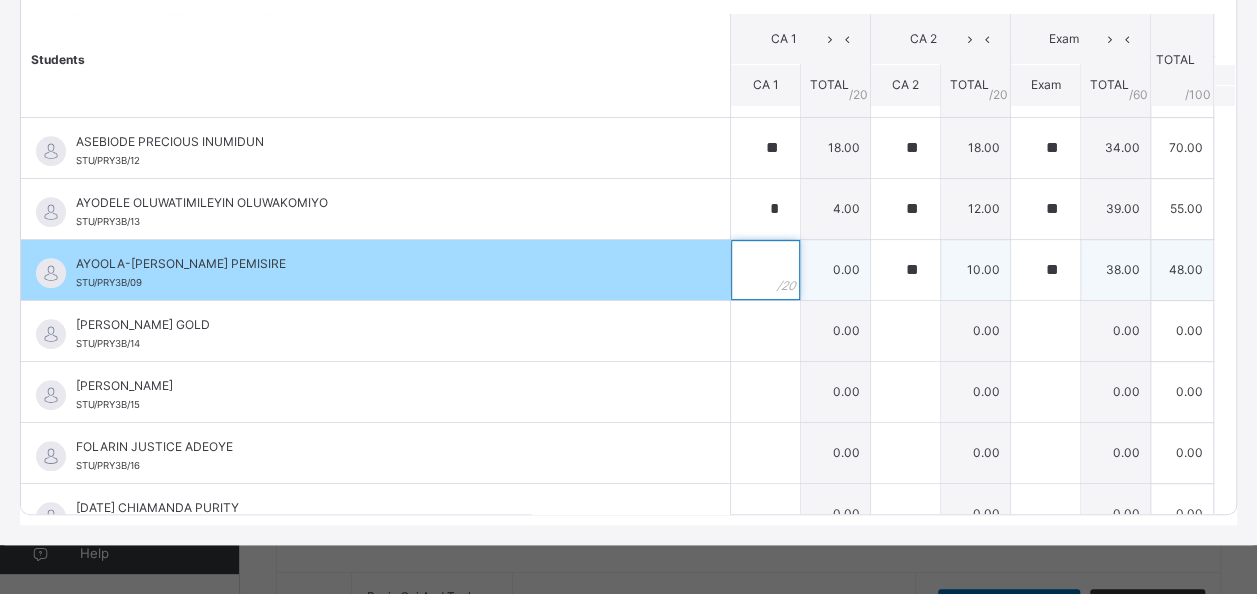 click at bounding box center [765, 270] 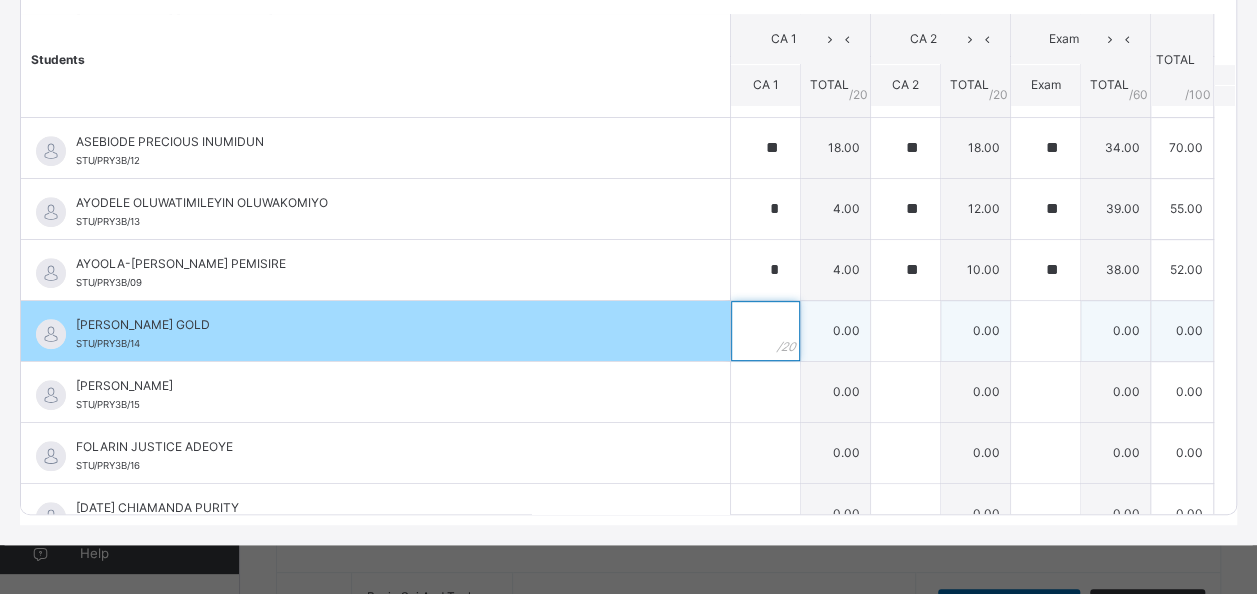 click at bounding box center (765, 331) 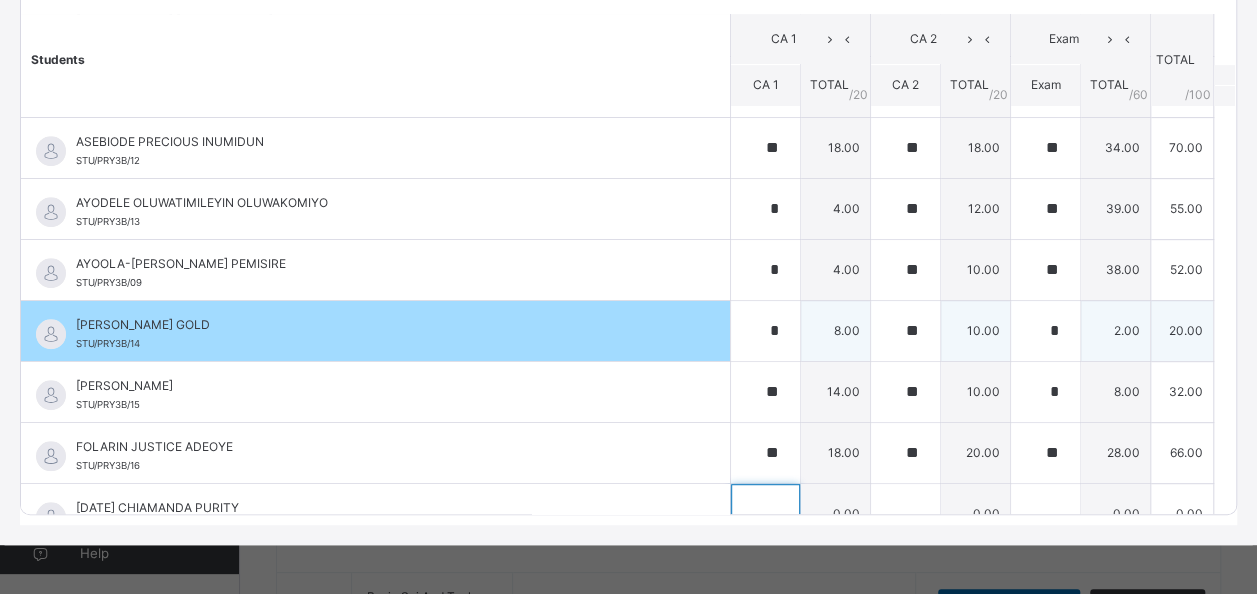 scroll, scrollTop: 623, scrollLeft: 0, axis: vertical 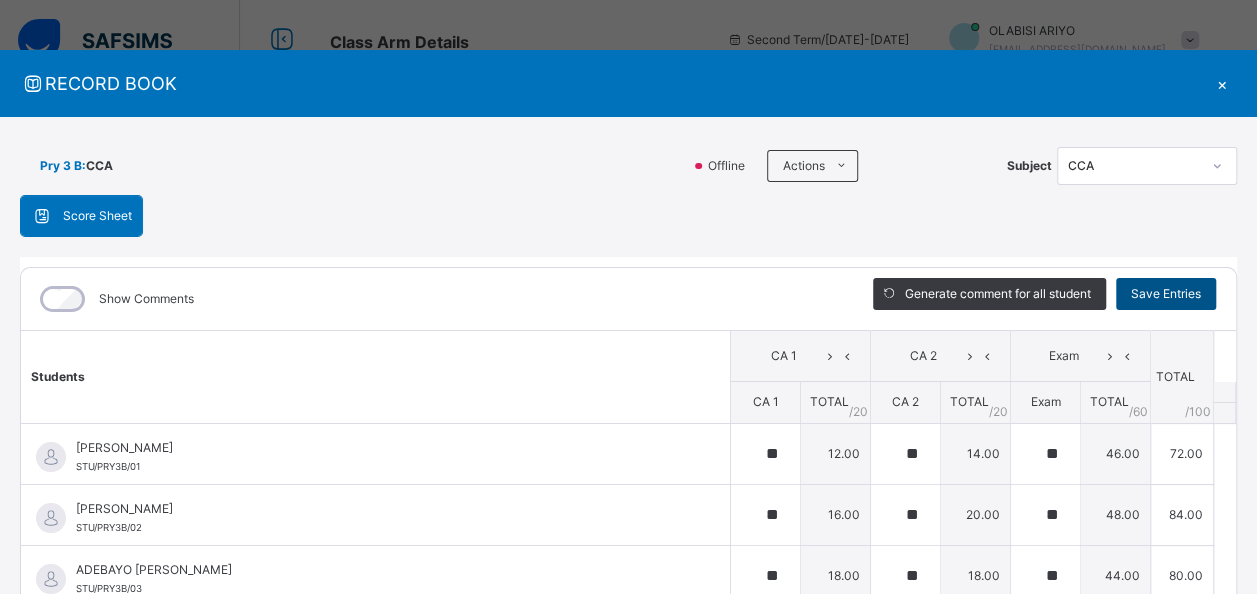 click on "Save Entries" at bounding box center [1166, 294] 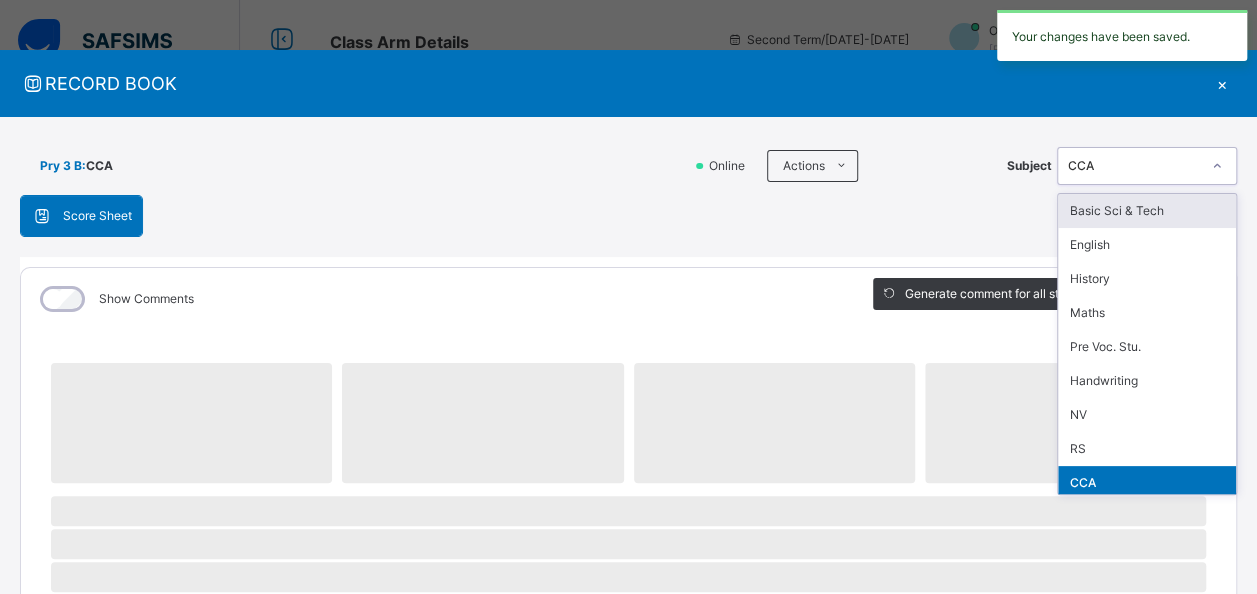 click on "CCA" at bounding box center (1134, 166) 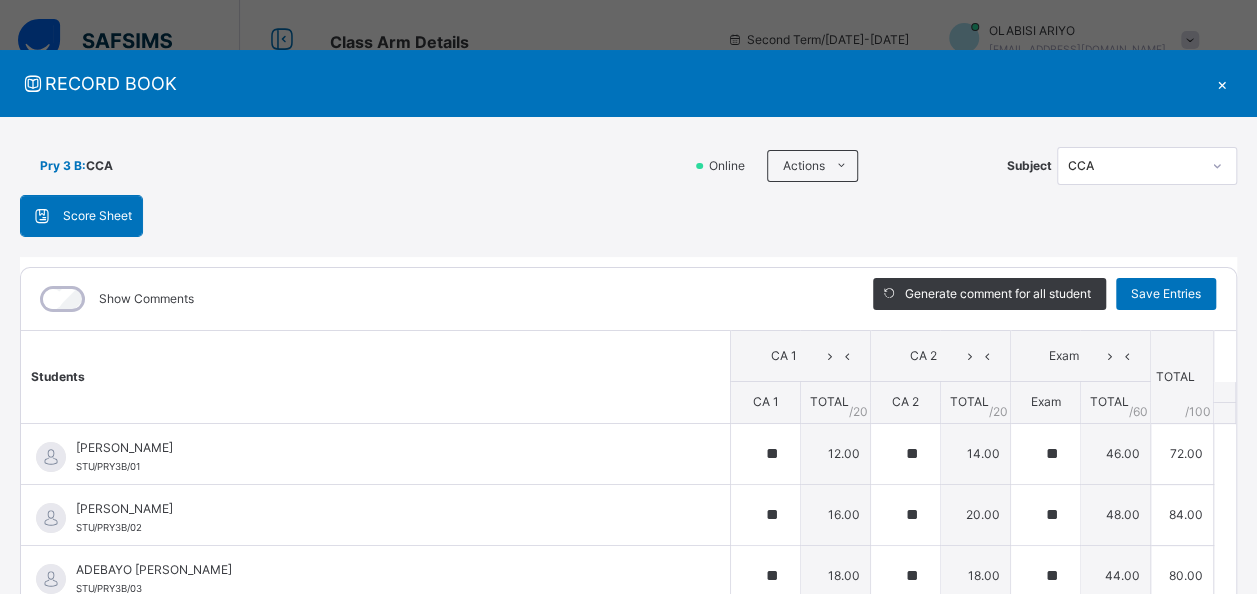 click at bounding box center [1109, 356] 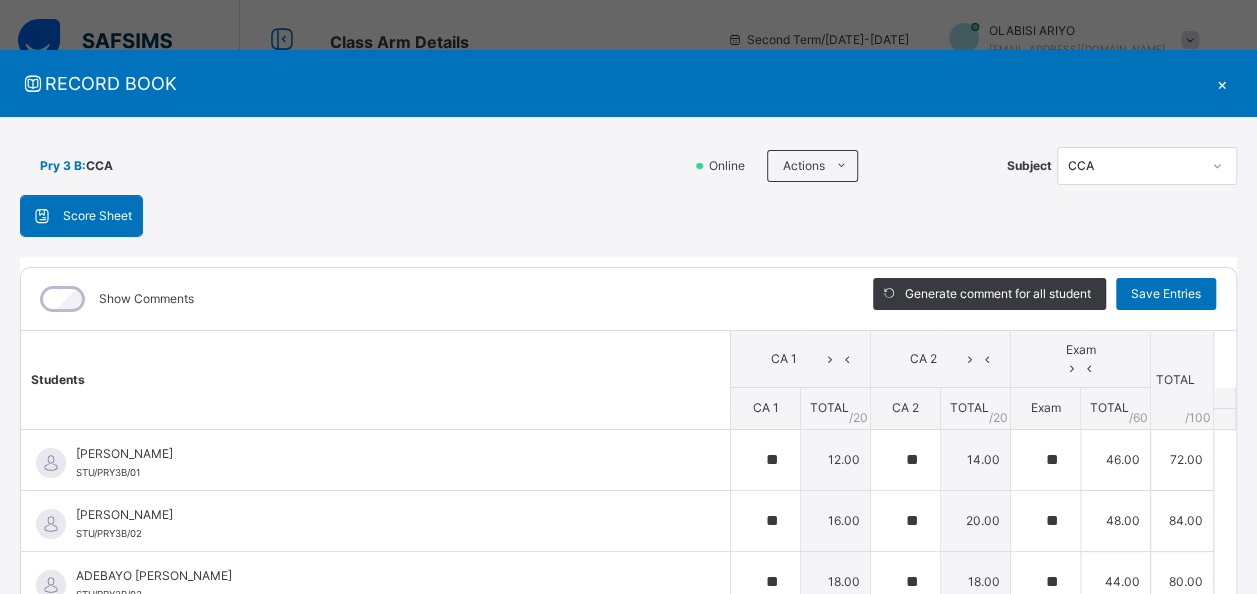 click on "CCA" at bounding box center [1134, 166] 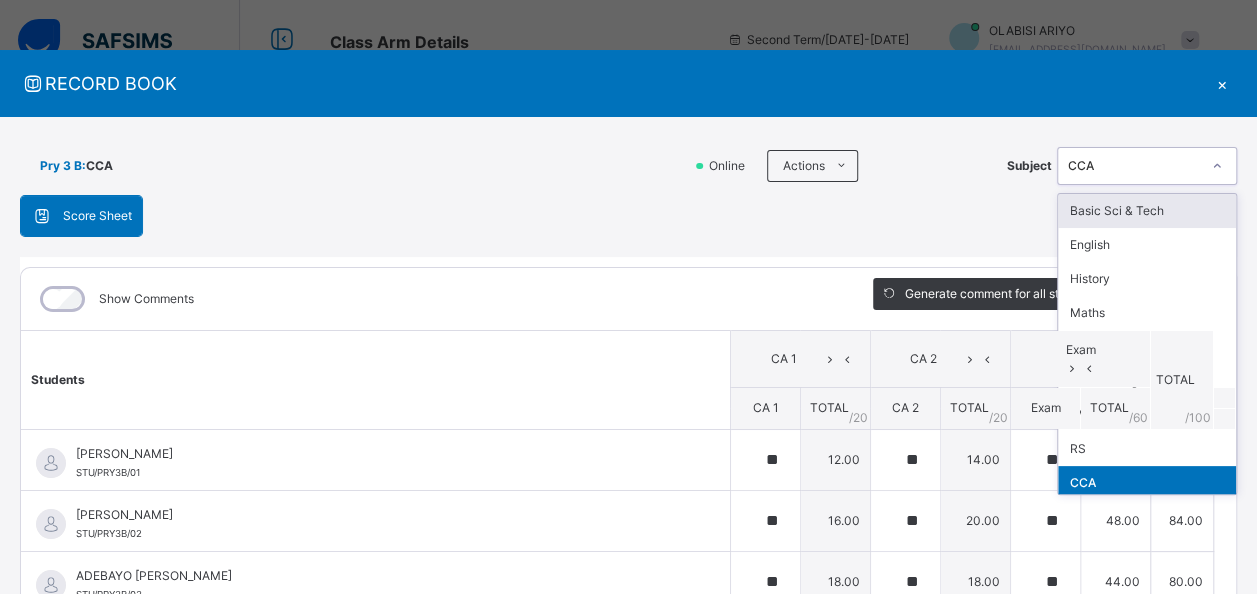 click on "CCA" at bounding box center (1134, 166) 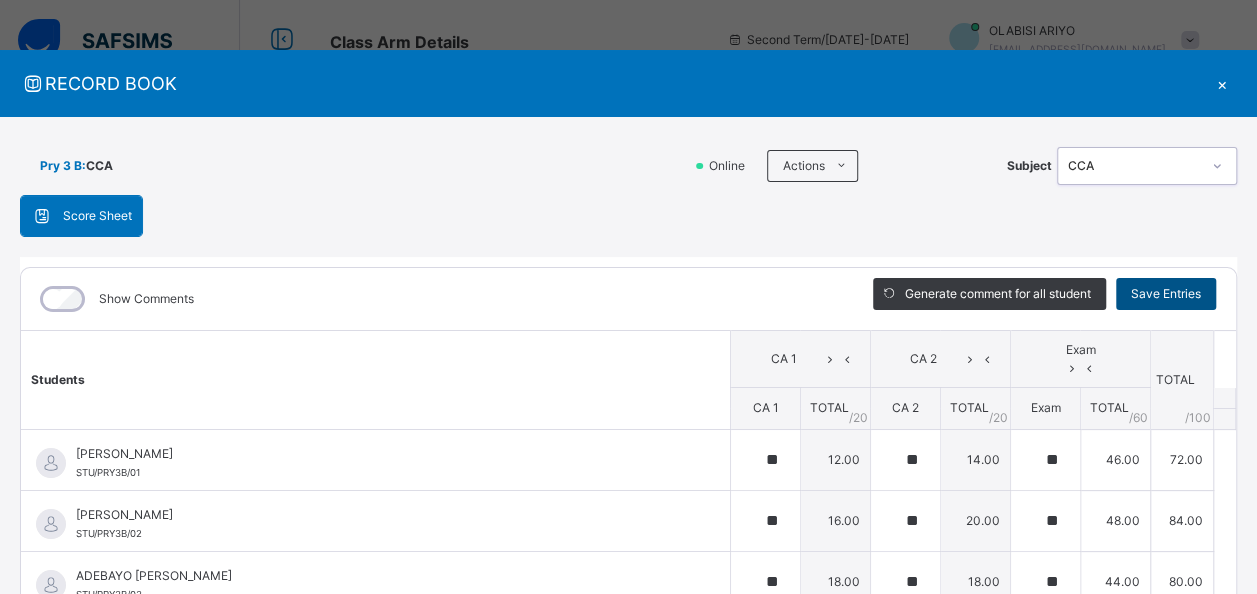 click on "Save Entries" at bounding box center [1166, 294] 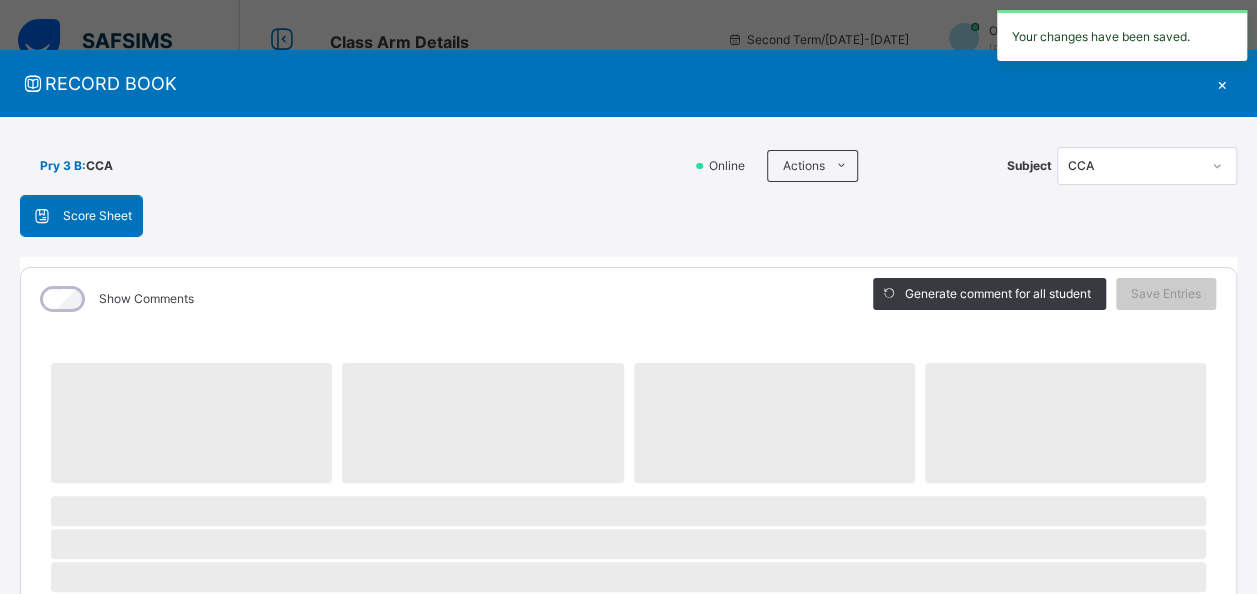 click on "CCA" at bounding box center (1134, 166) 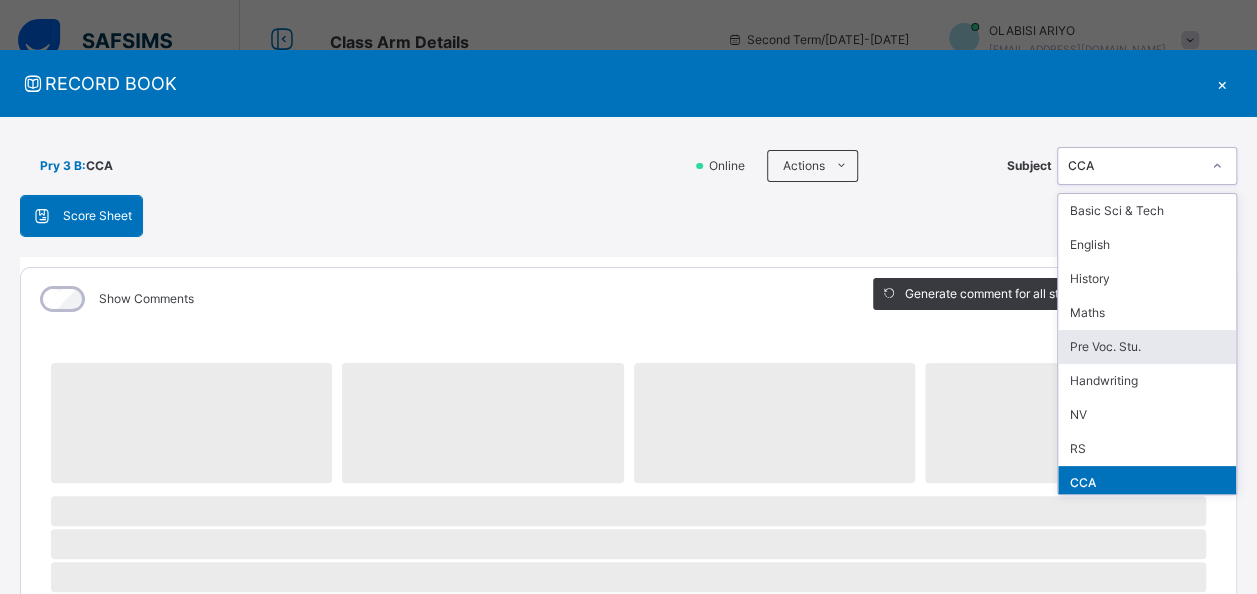 click on "Pre Voc. Stu." at bounding box center (1147, 347) 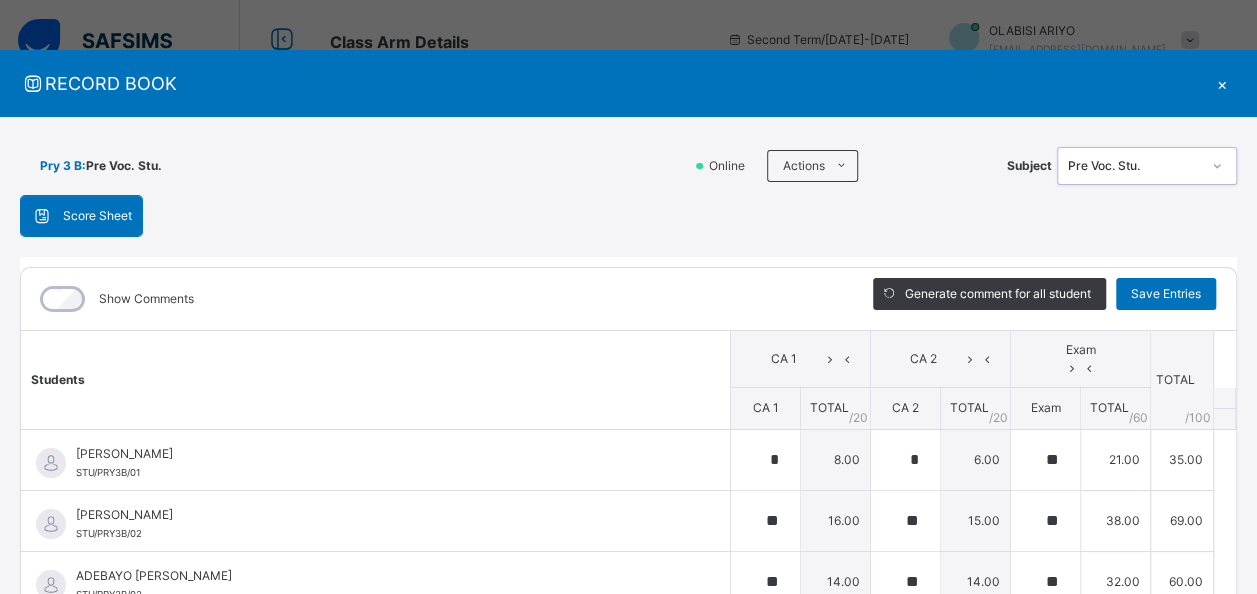 click 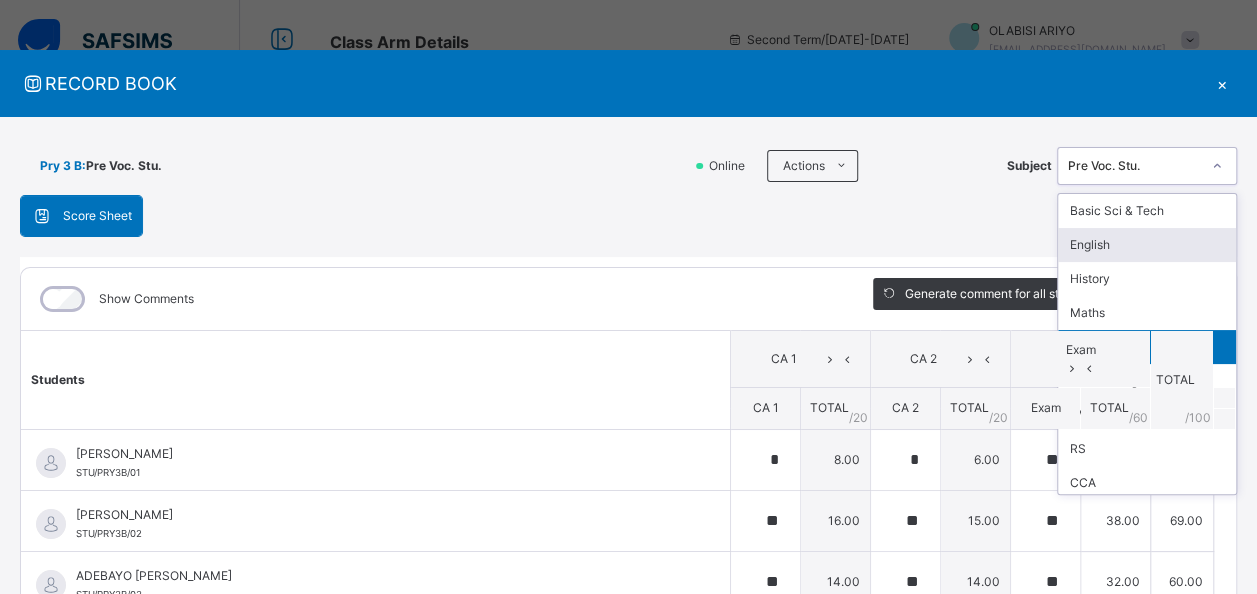 click on "English" at bounding box center [1147, 245] 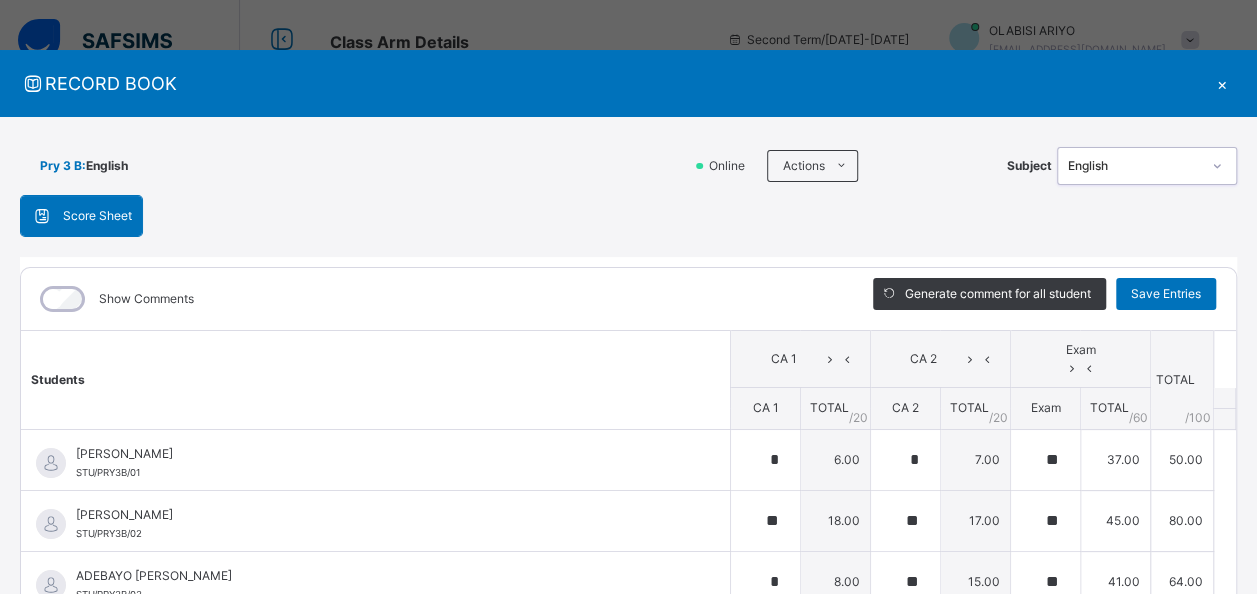 click 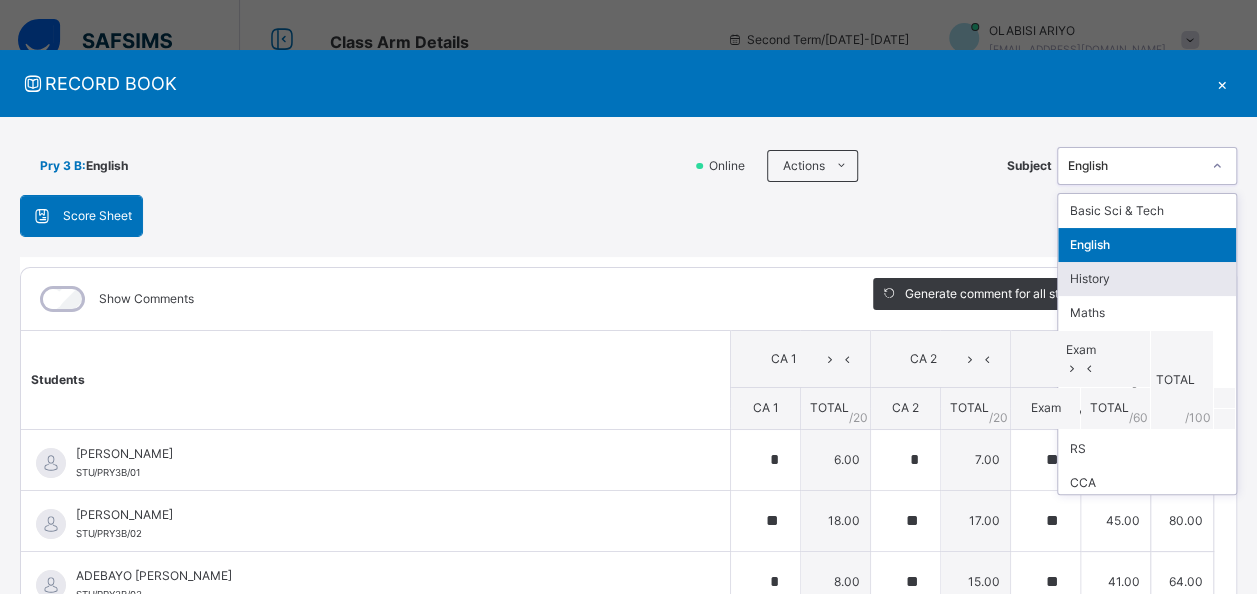 click on "History" at bounding box center (1147, 279) 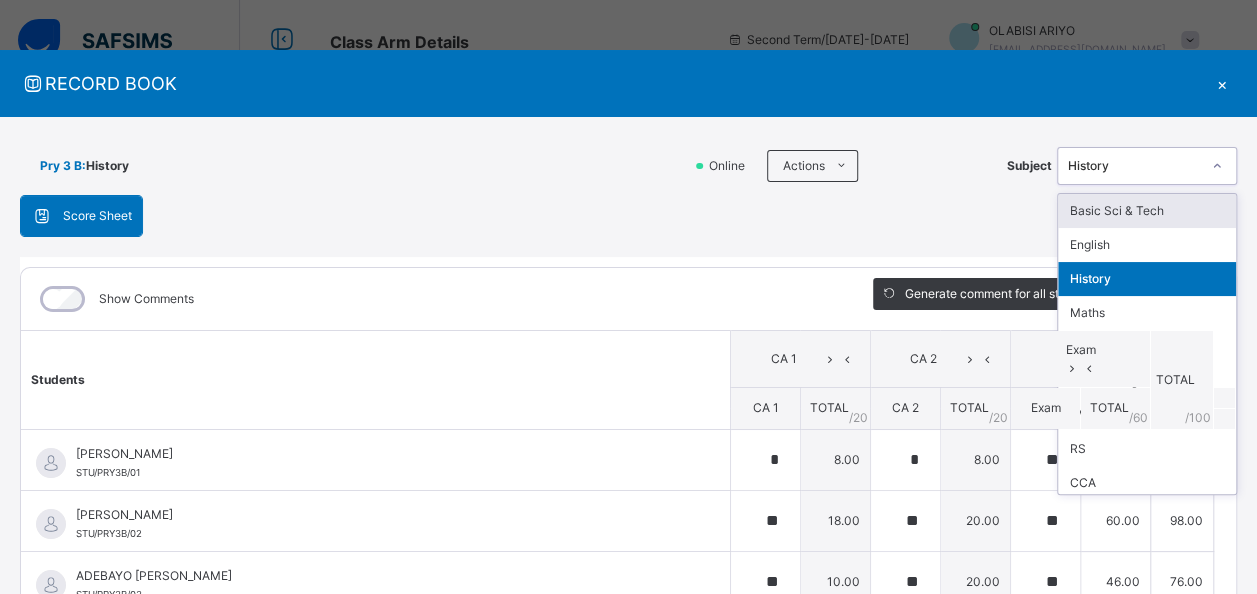 click 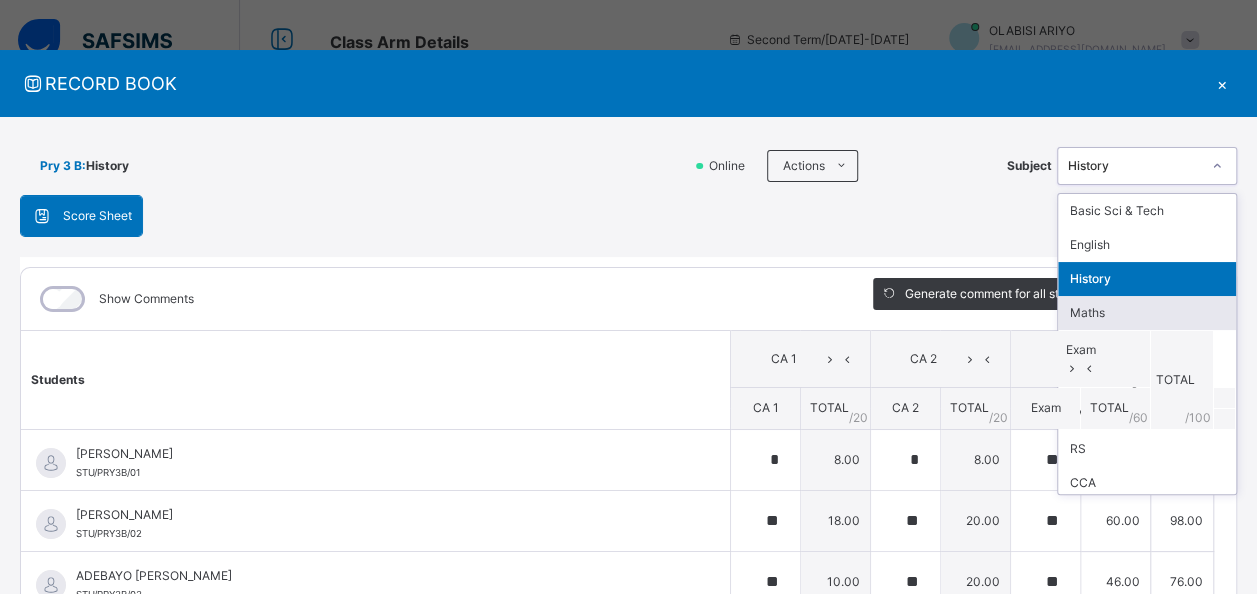 scroll, scrollTop: 40, scrollLeft: 0, axis: vertical 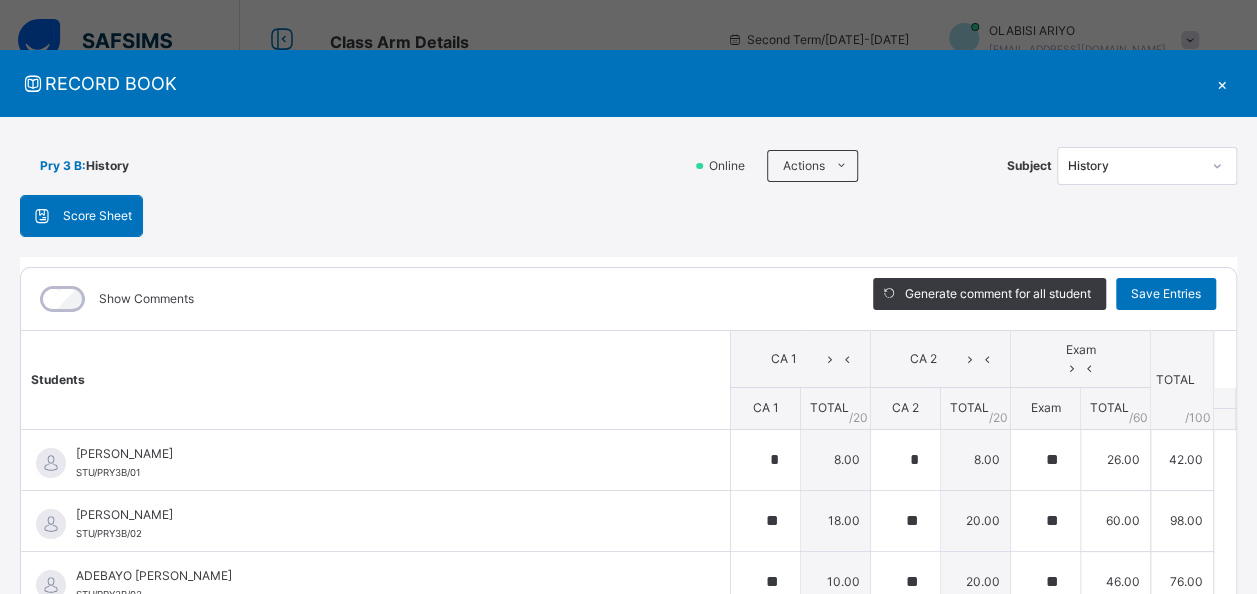click on "Students" at bounding box center [375, 380] 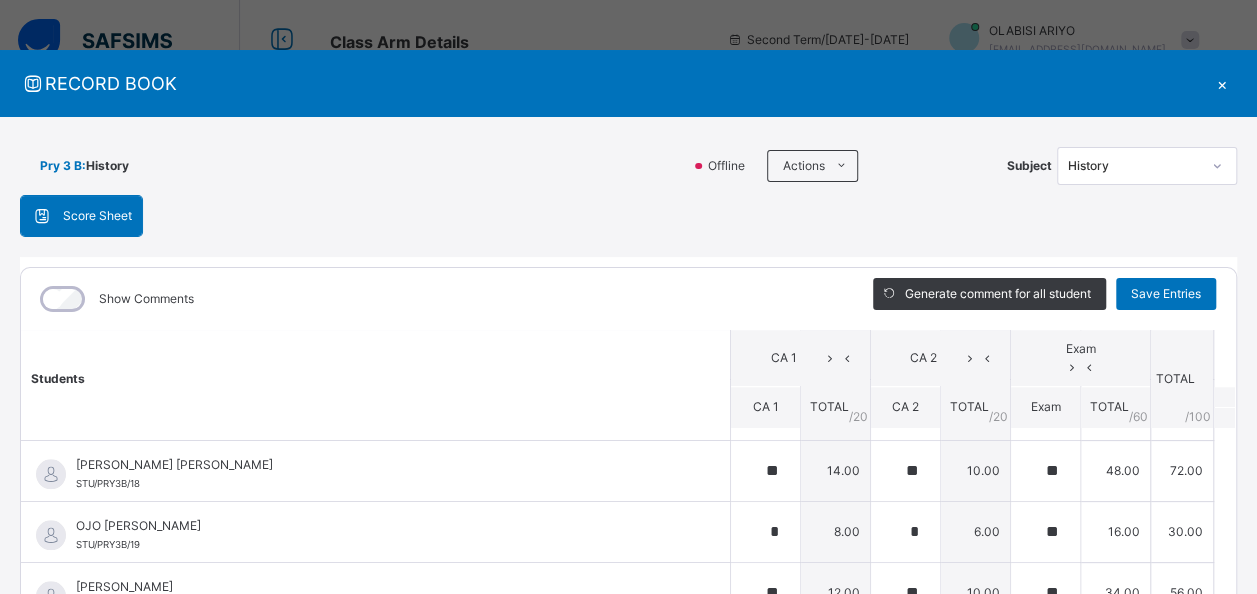 scroll, scrollTop: 1048, scrollLeft: 0, axis: vertical 